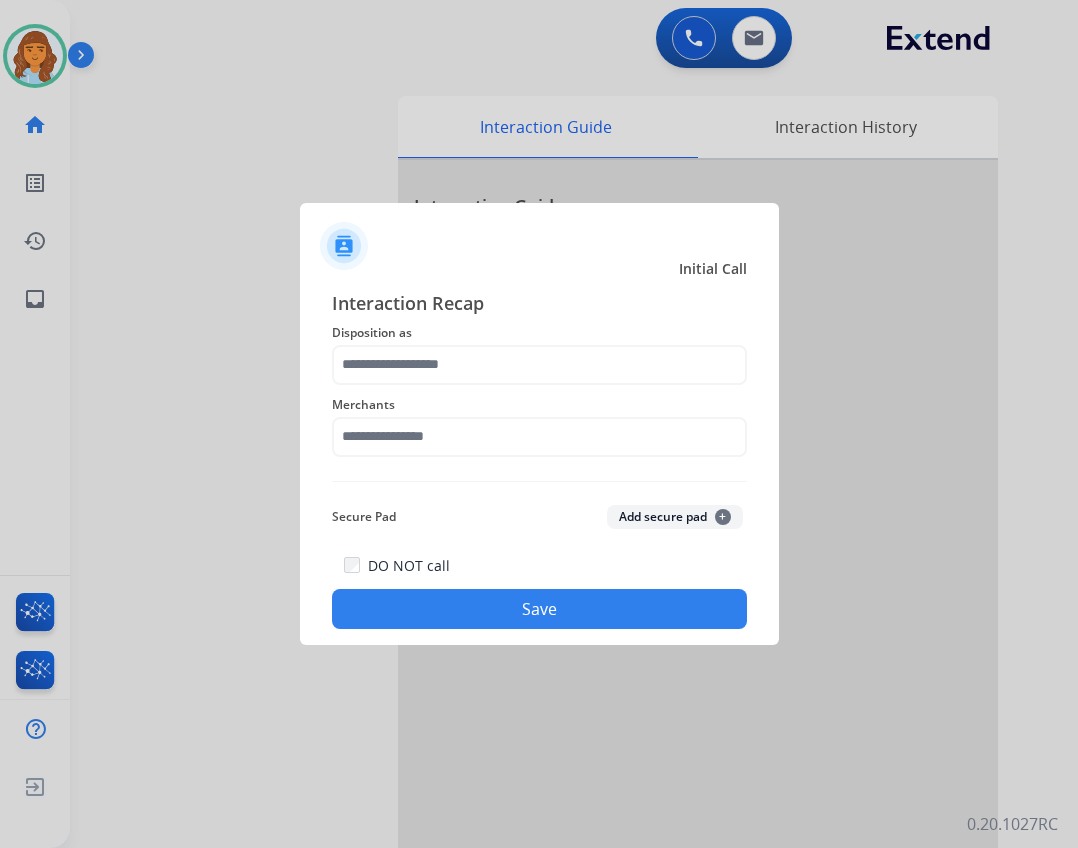 scroll, scrollTop: 0, scrollLeft: 0, axis: both 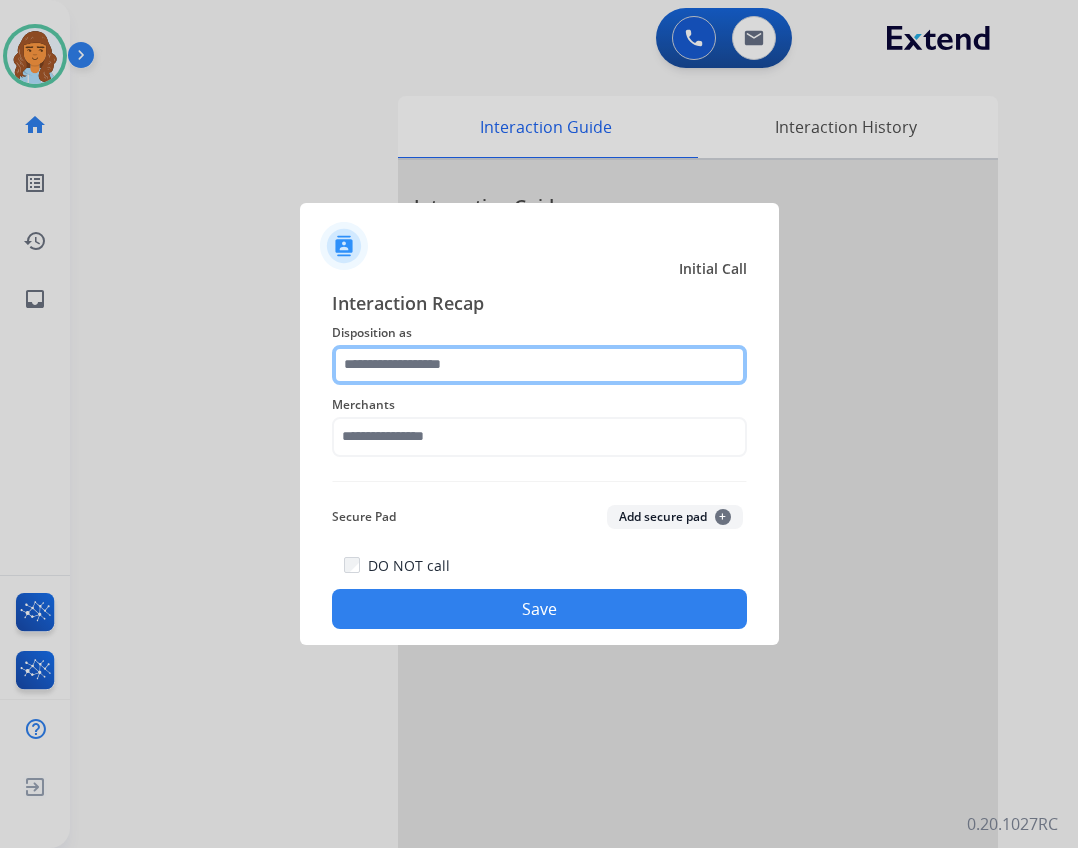 click 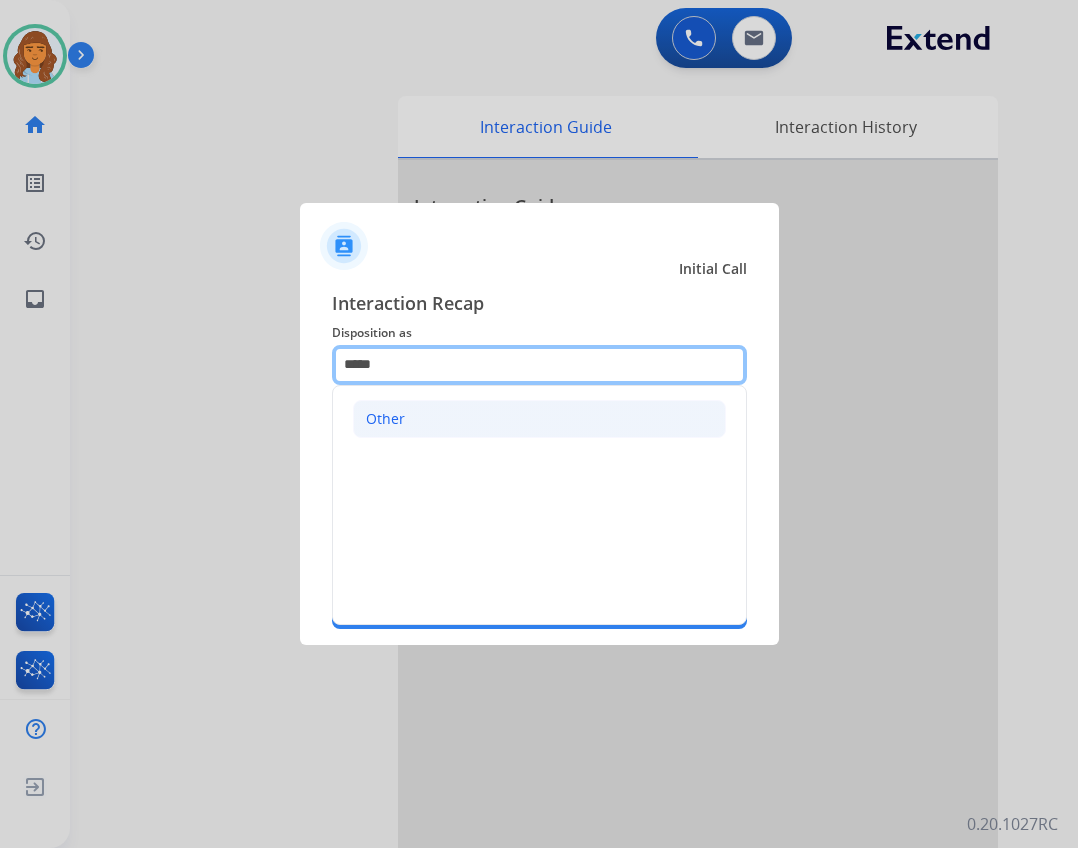 type on "*****" 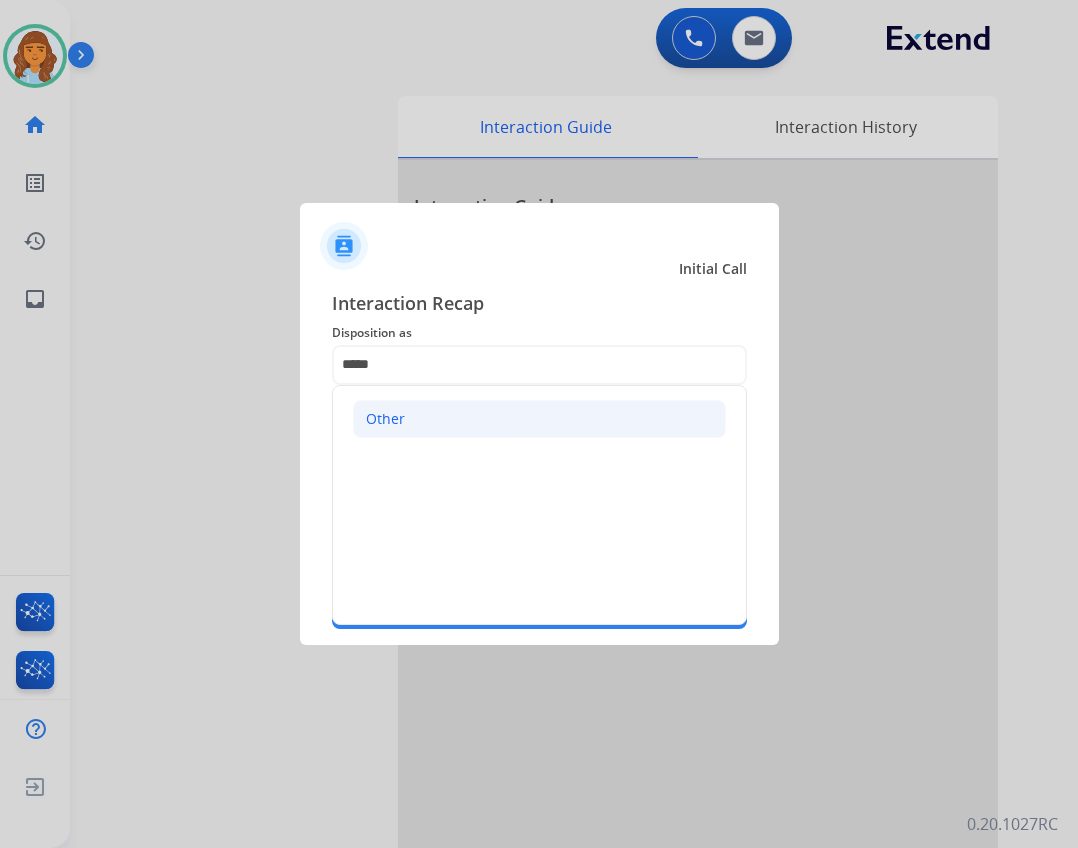 click on "Other" 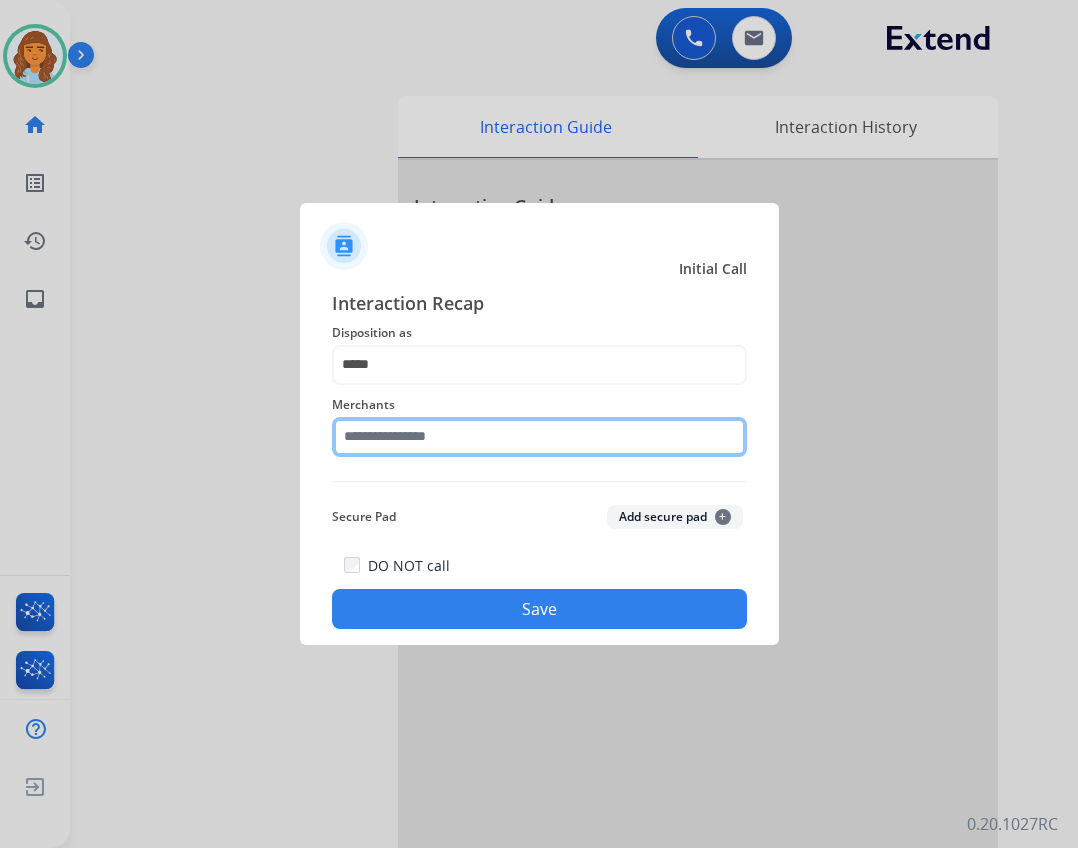 click 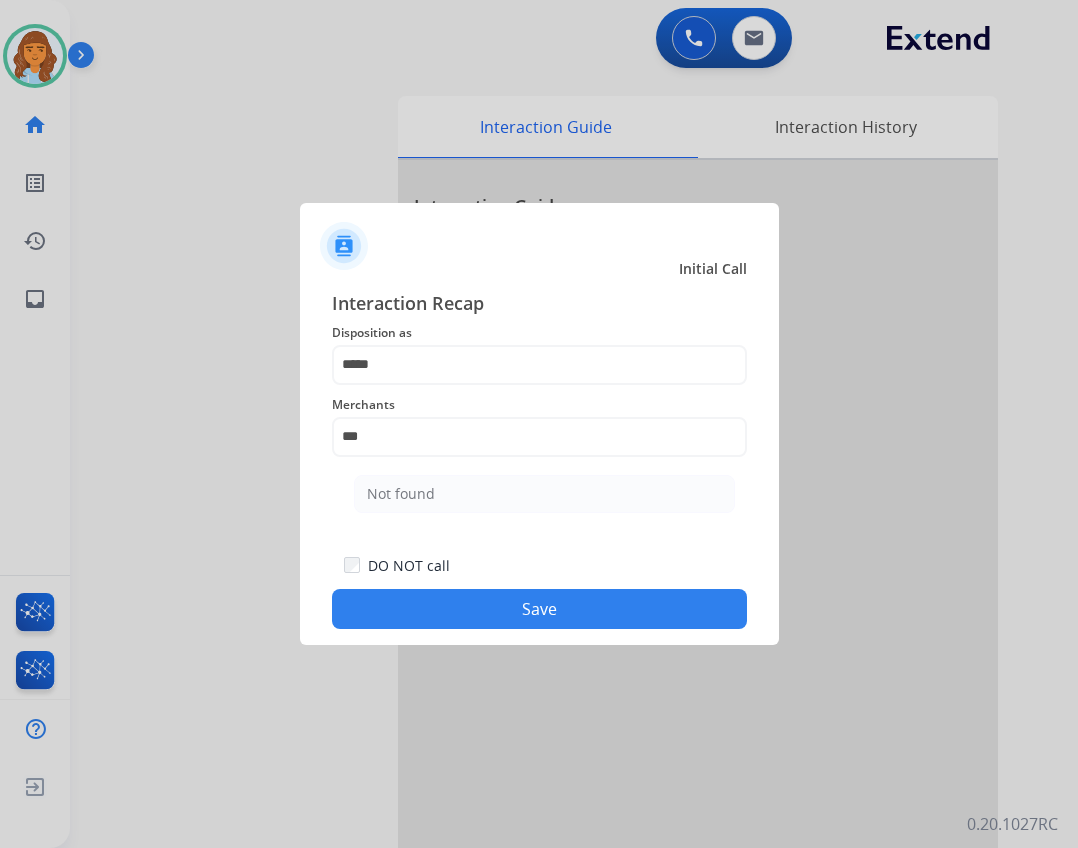 click on "Not found" 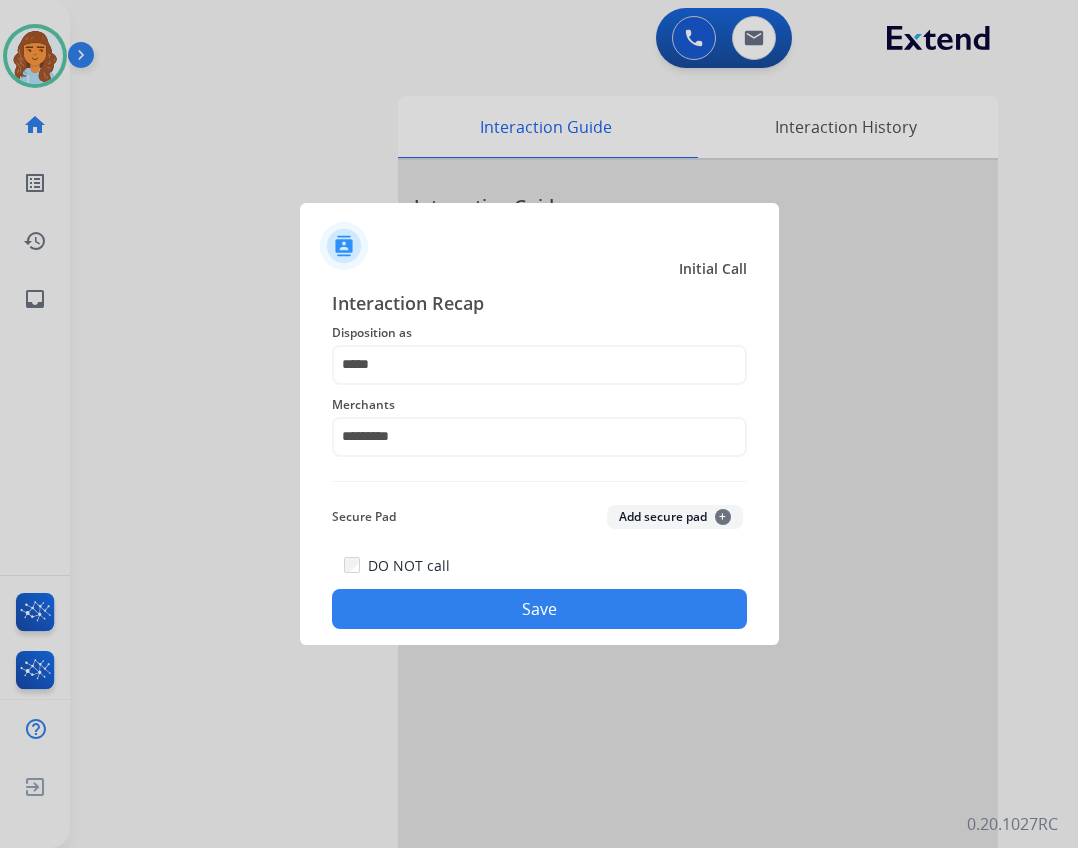 click on "Save" 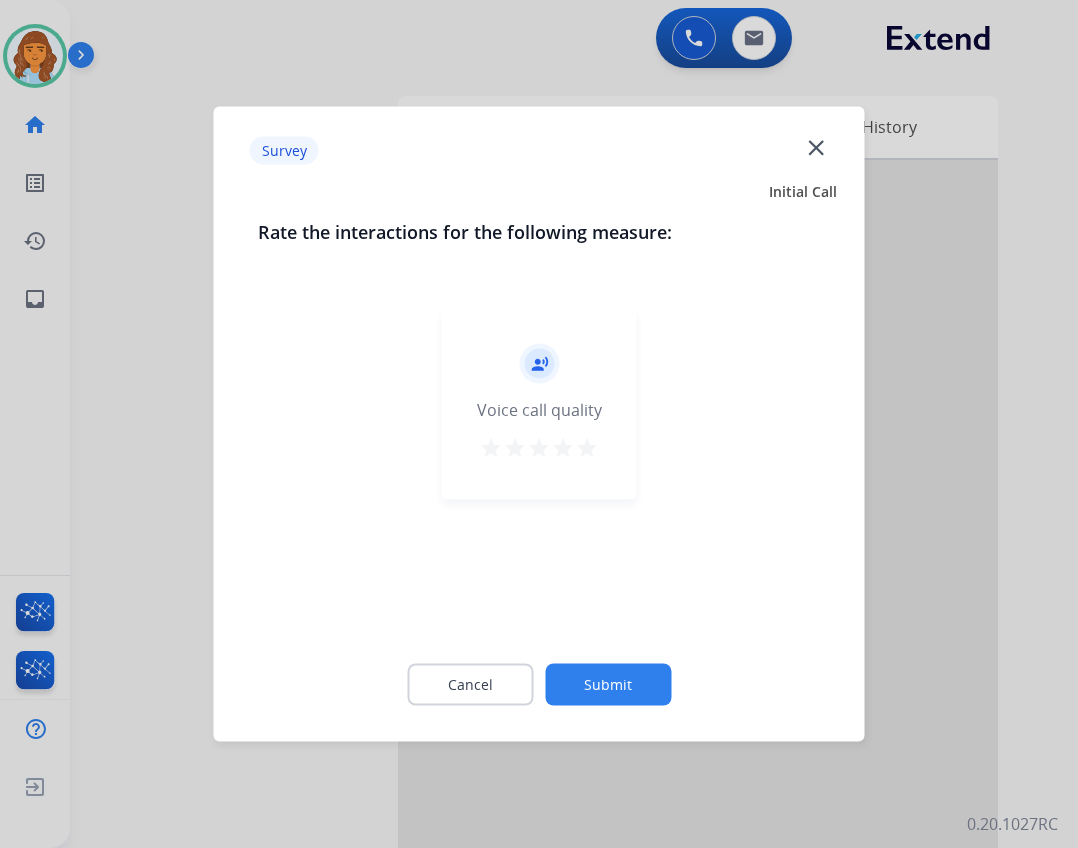 click on "close" 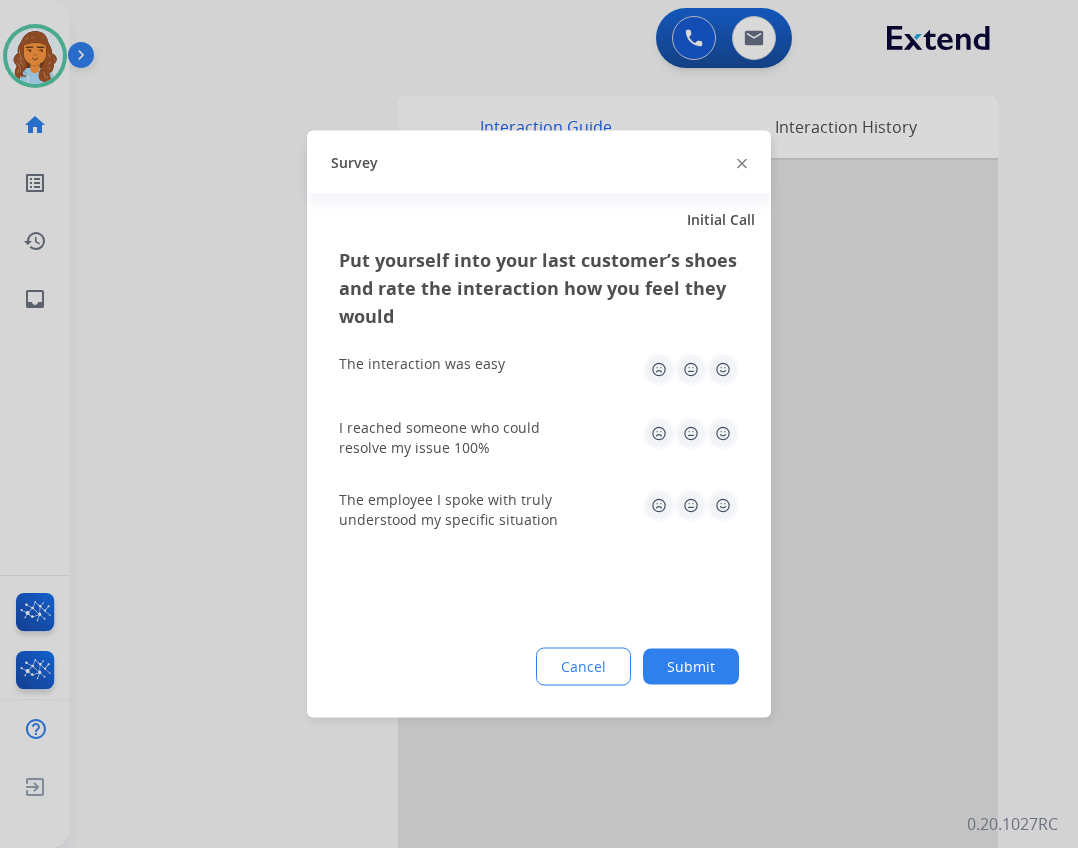 click 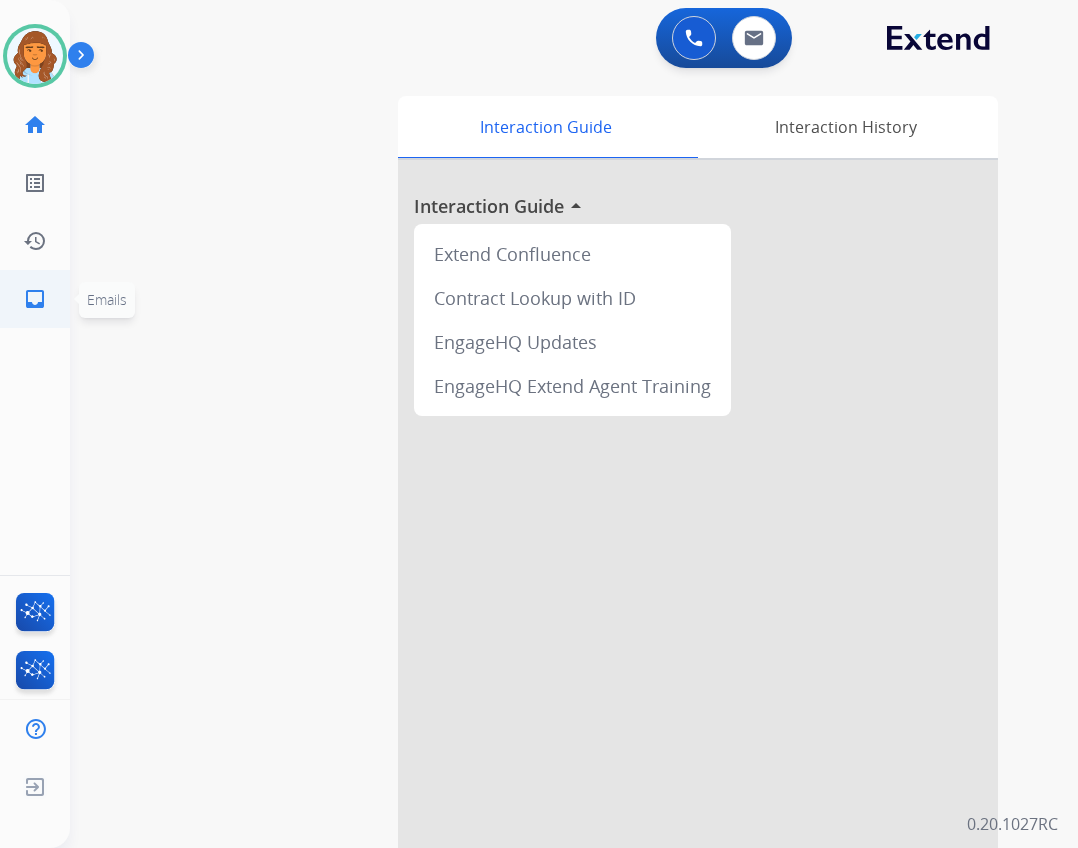 click on "inbox" 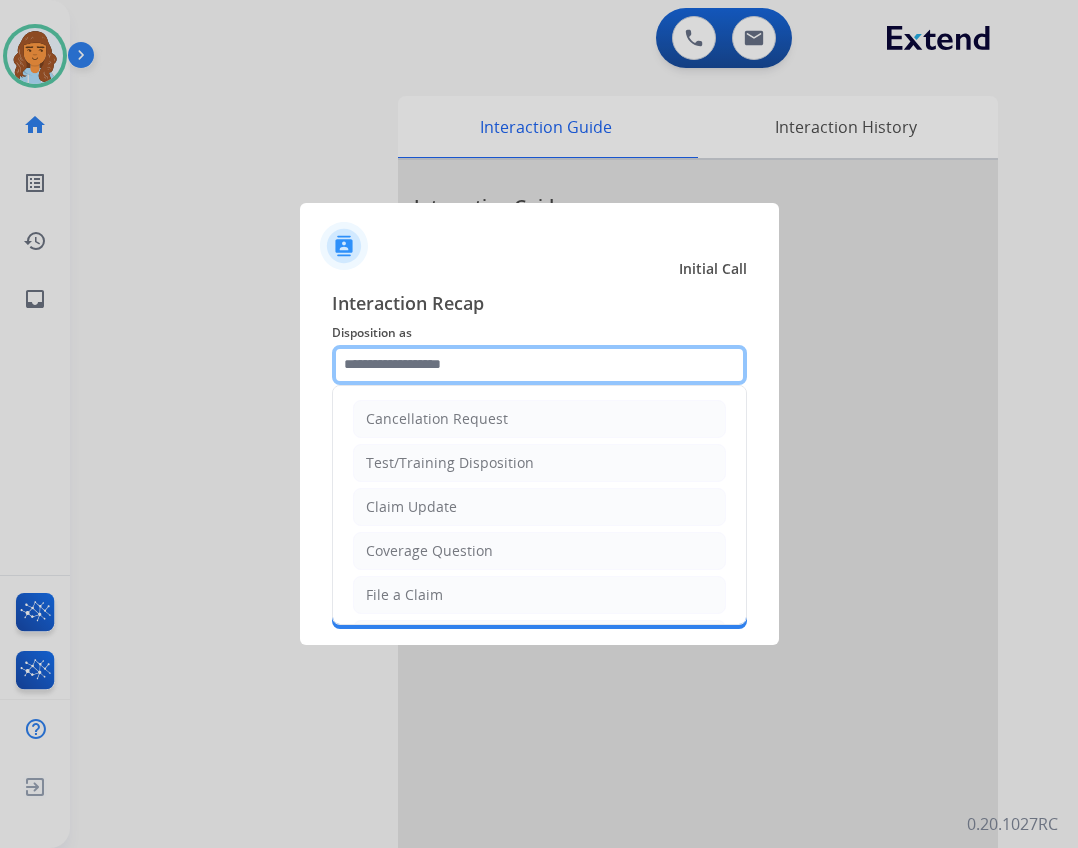 click 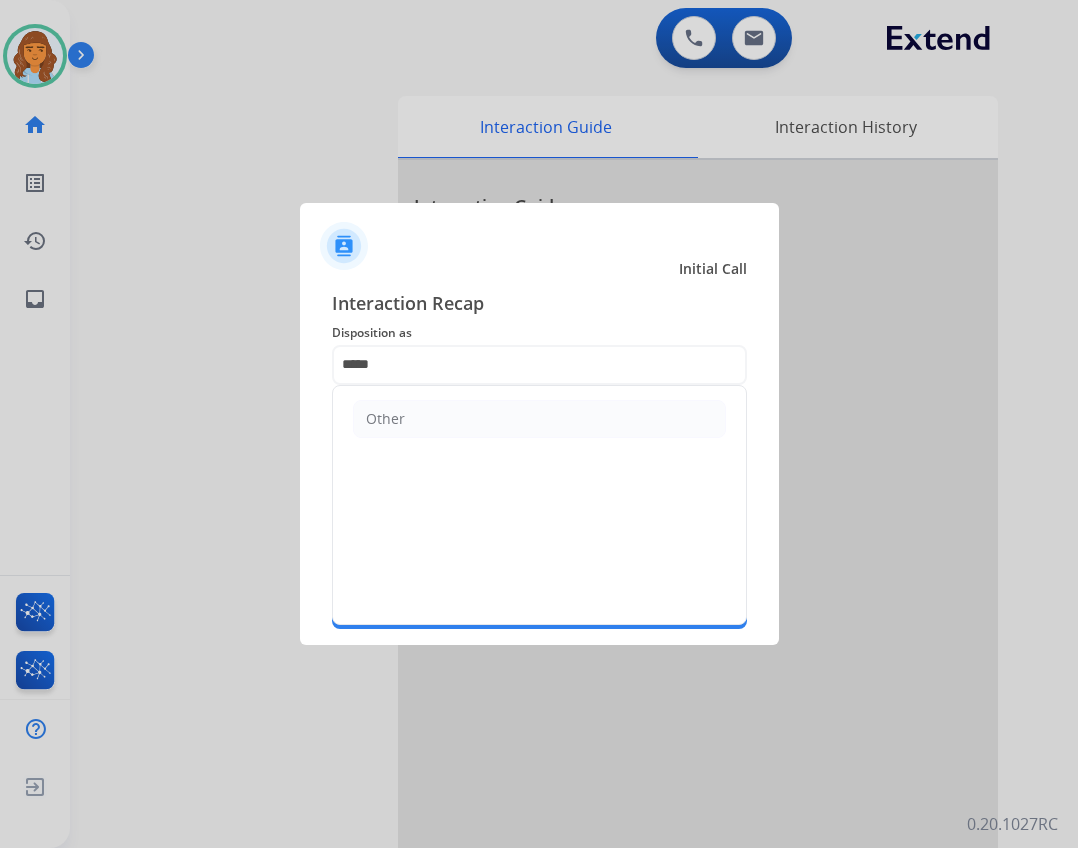 click on "Other" 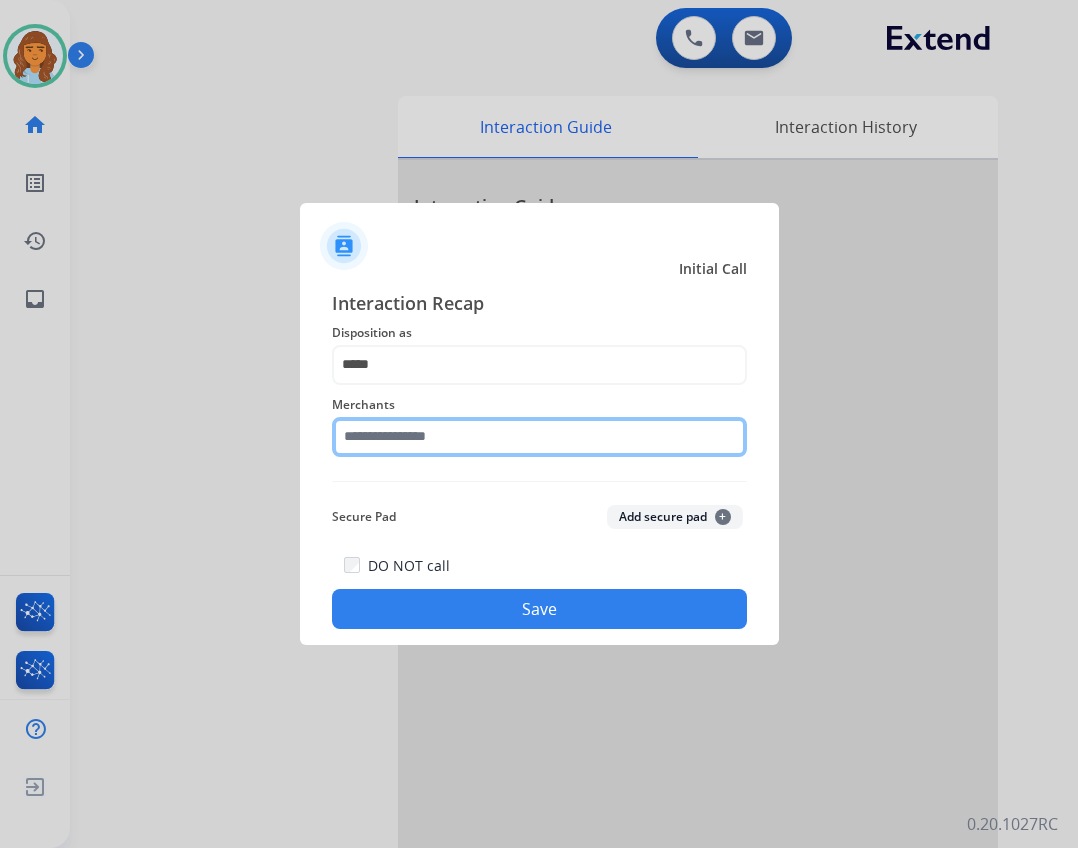 click 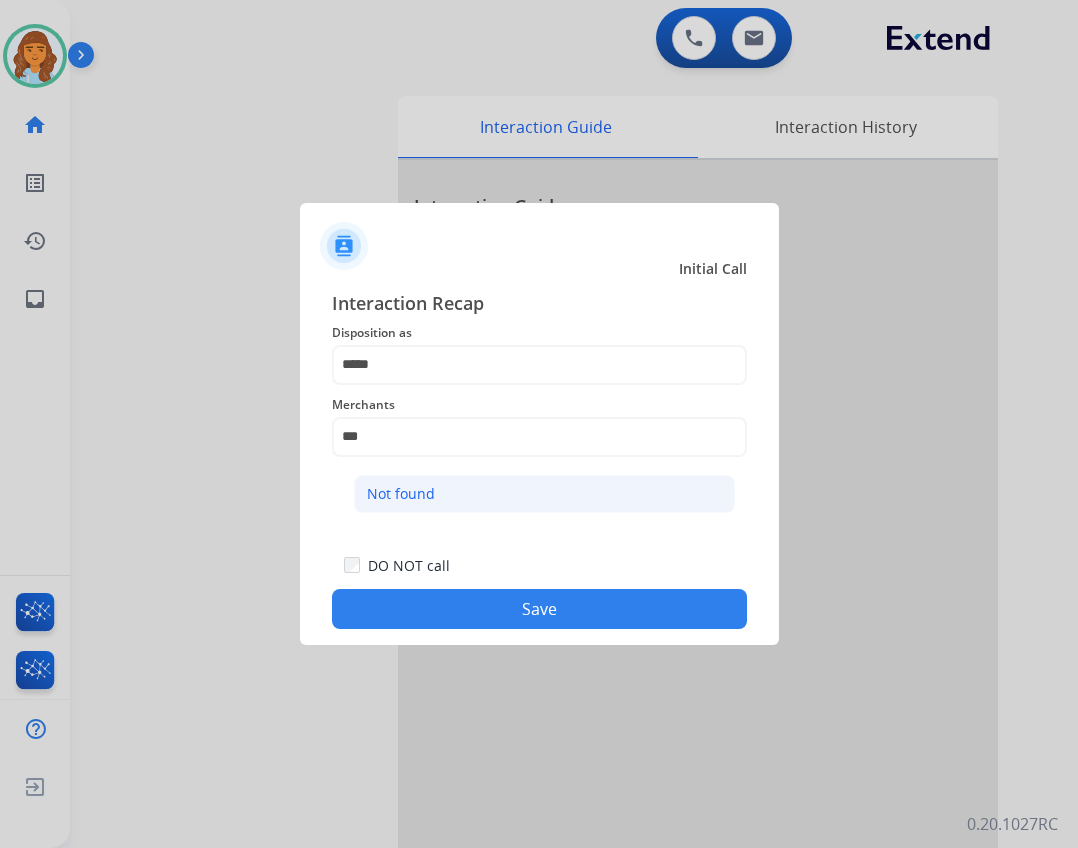 click on "Not found" 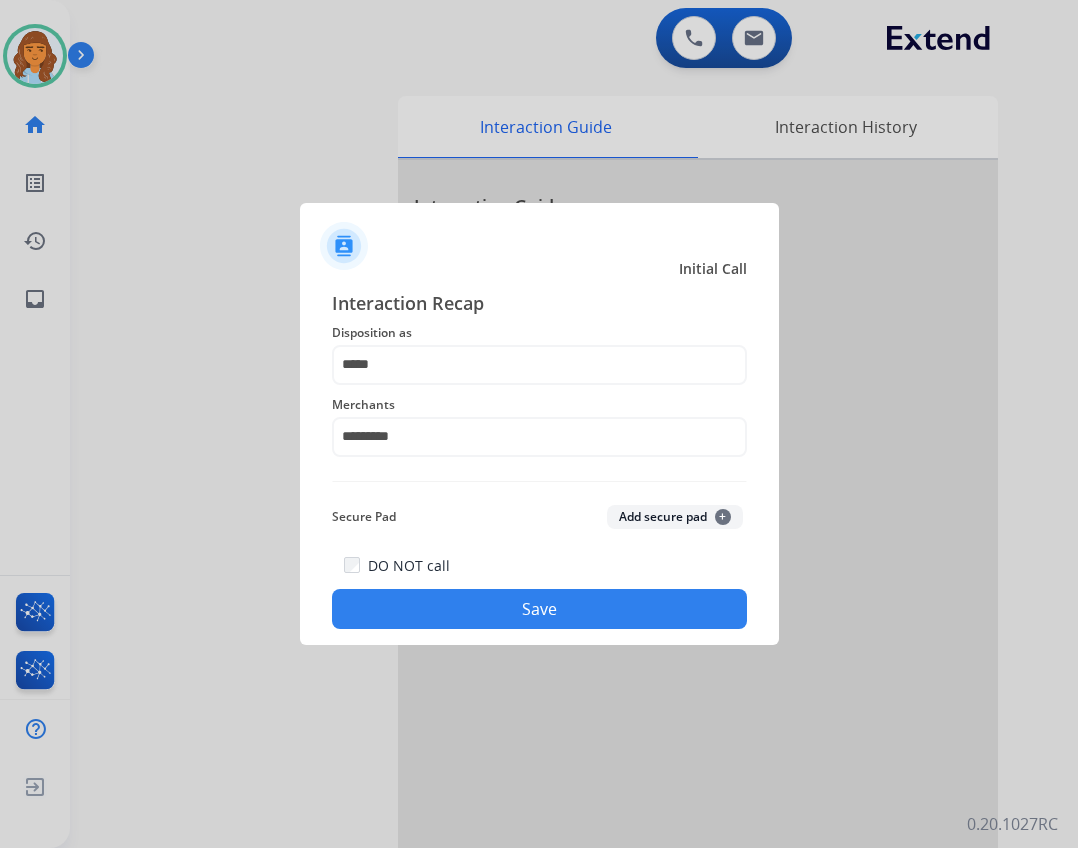 click on "Save" 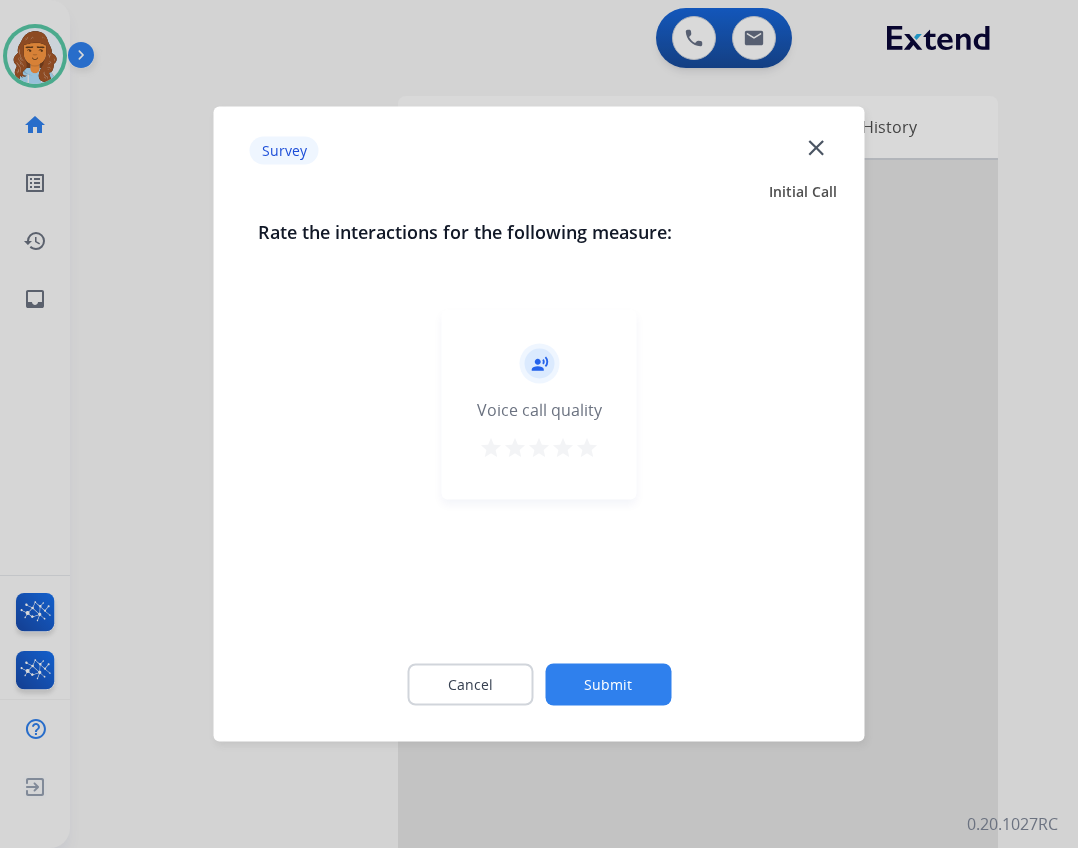 click on "Survey  close" 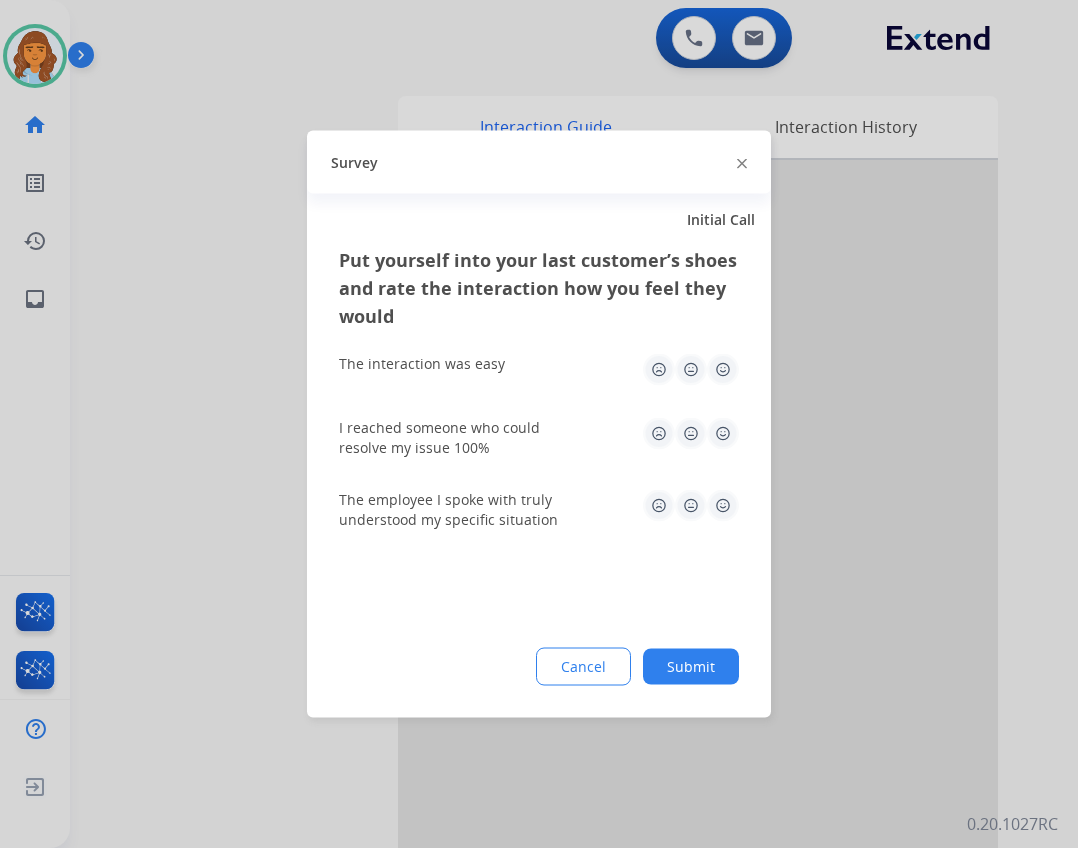 click 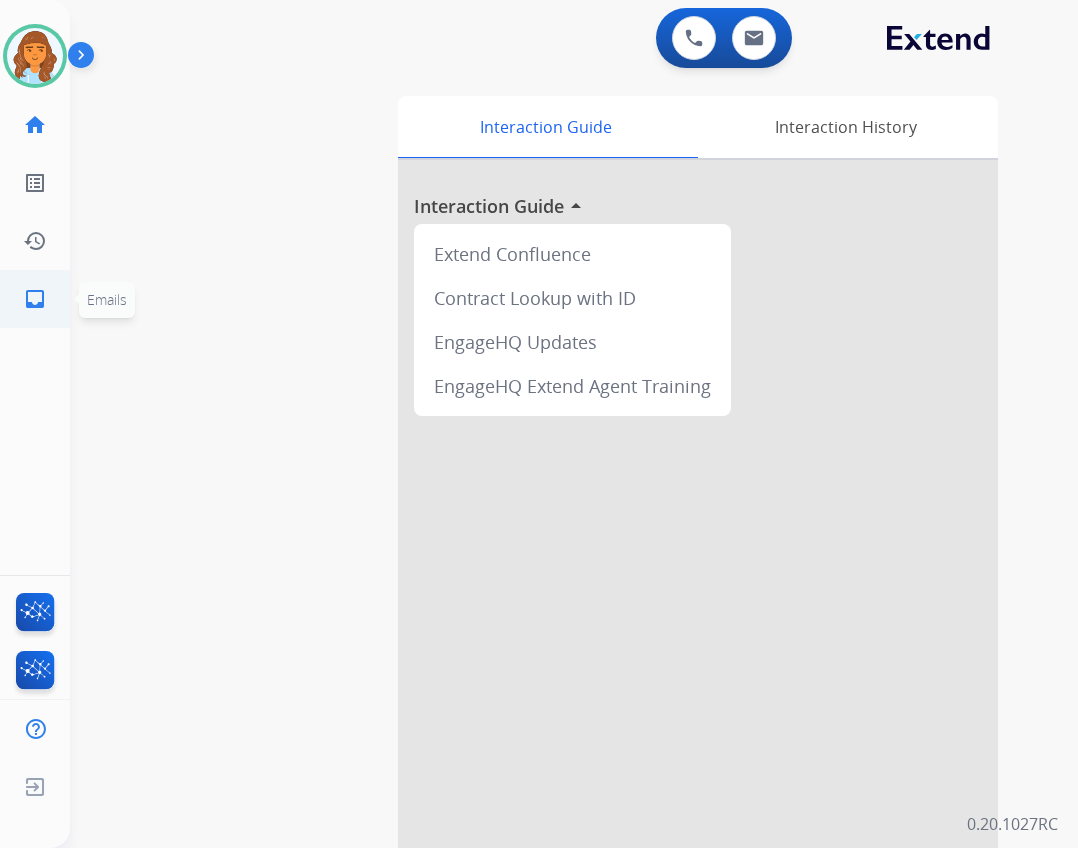 click on "inbox  Emails" 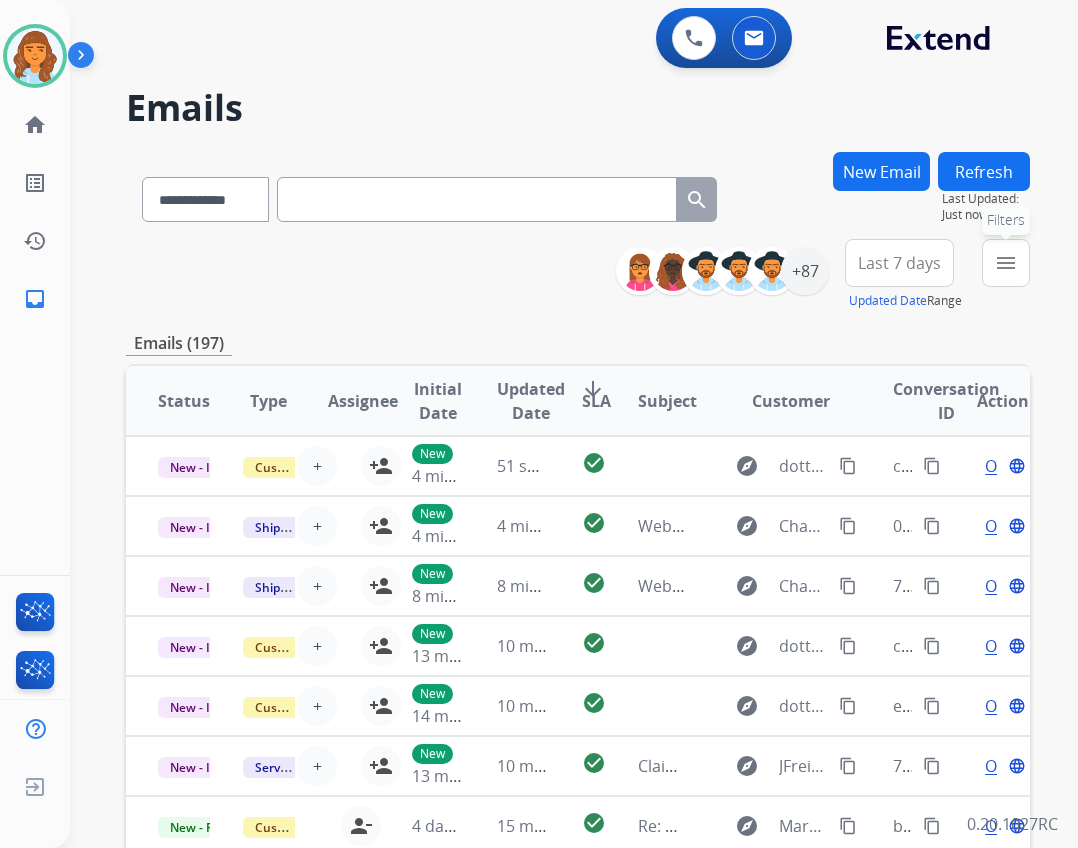 click on "menu  Filters" at bounding box center [1006, 263] 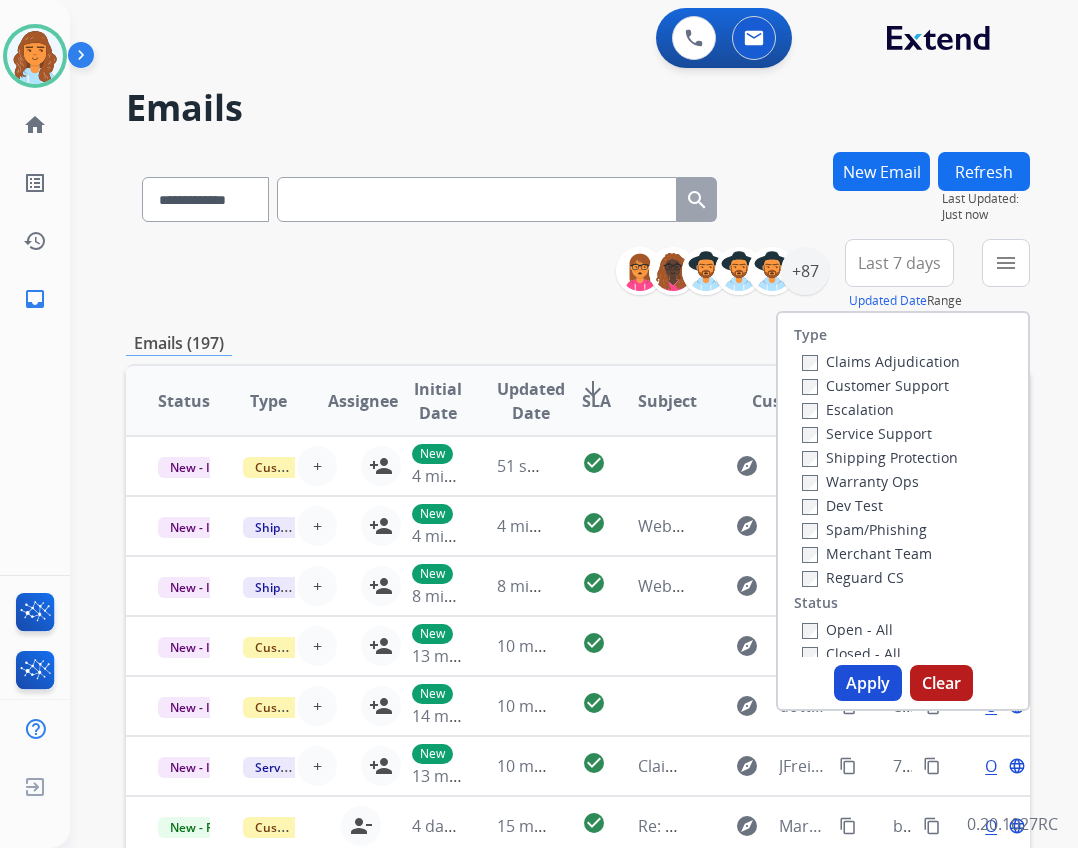 click on "Customer Support" at bounding box center [875, 385] 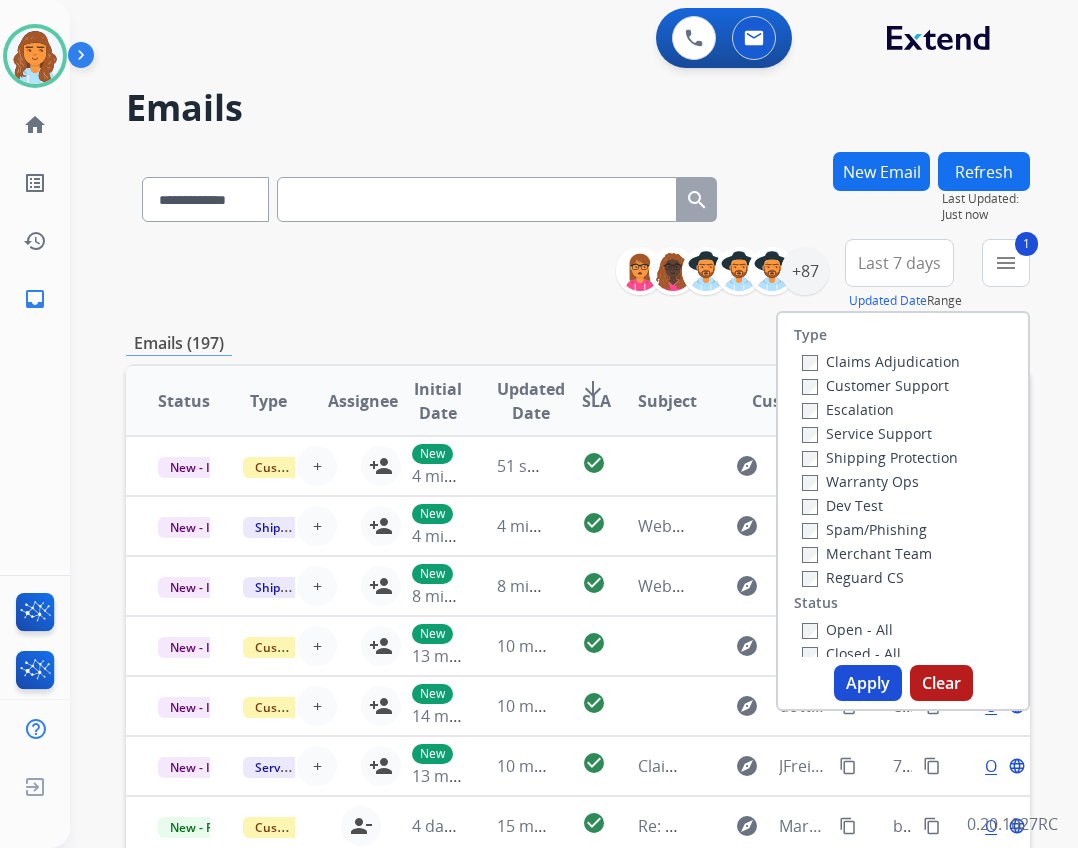 click on "Reguard CS" at bounding box center (853, 577) 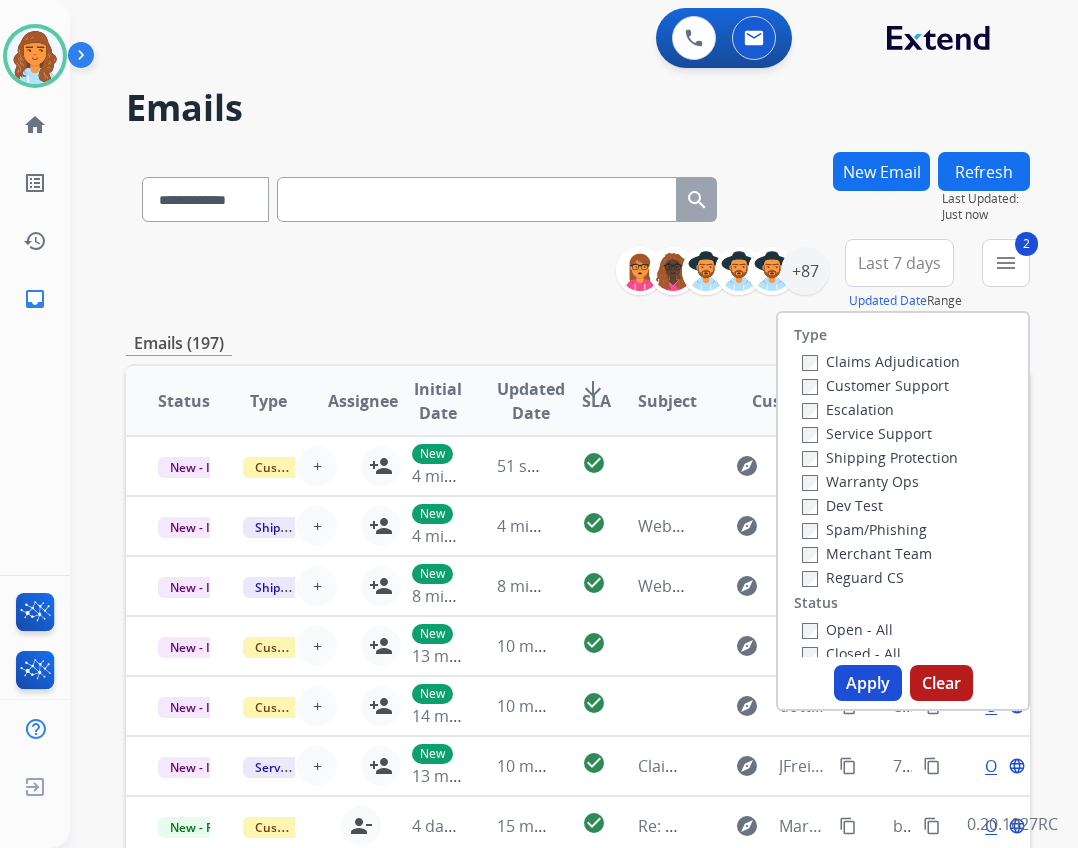 click on "Open - All" at bounding box center [847, 629] 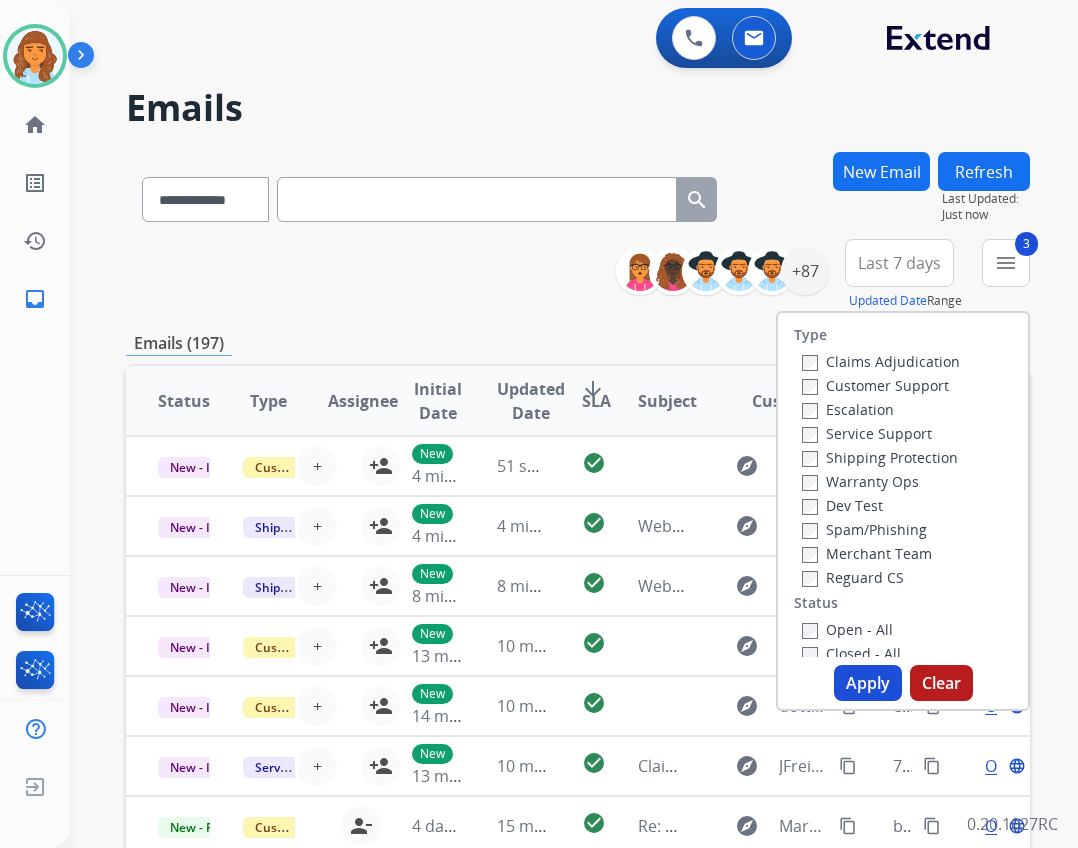 click on "Shipping Protection" at bounding box center [880, 457] 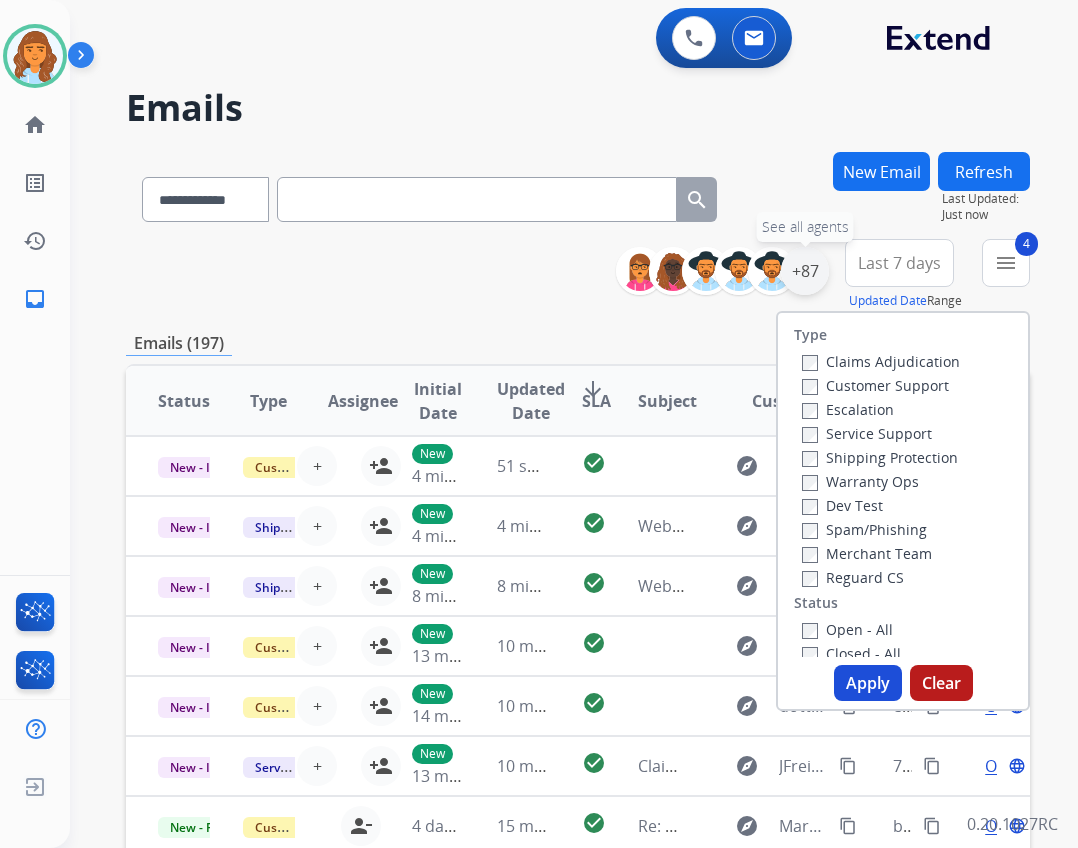 click on "+87" at bounding box center (805, 271) 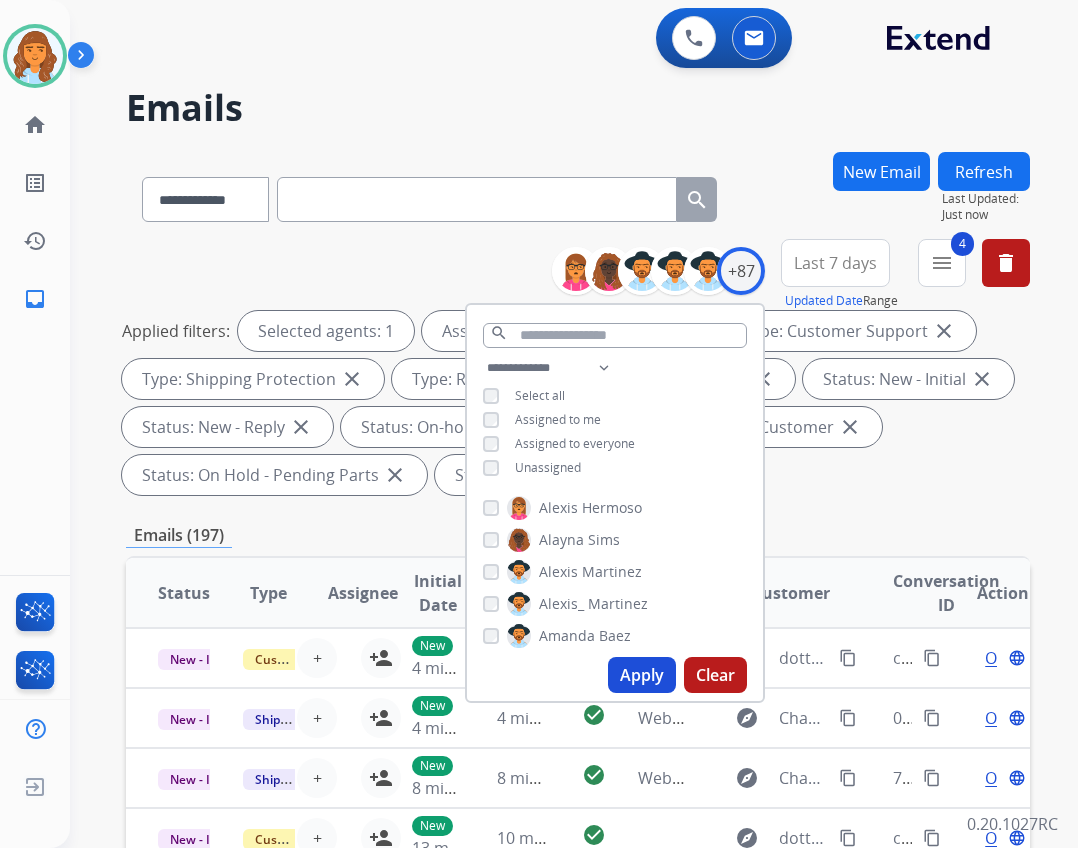 click on "Unassigned" at bounding box center [548, 467] 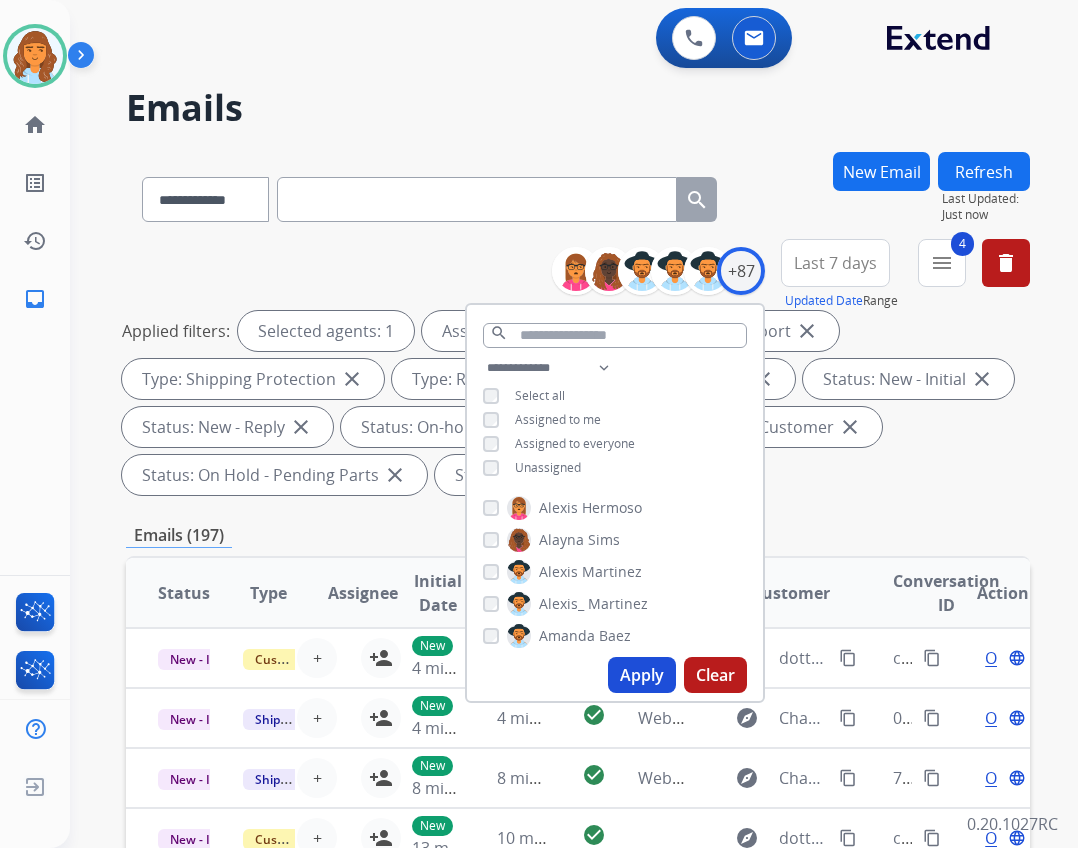 click on "Apply" at bounding box center (642, 675) 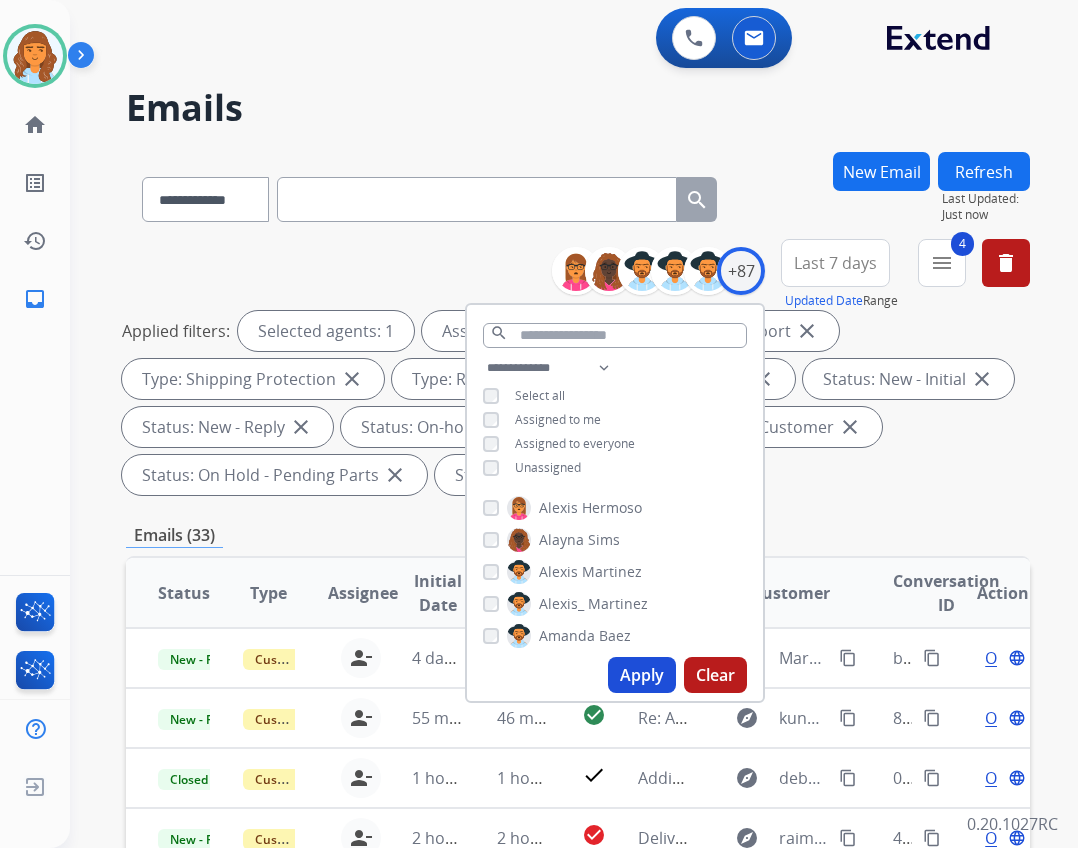 click on "Apply" at bounding box center (642, 675) 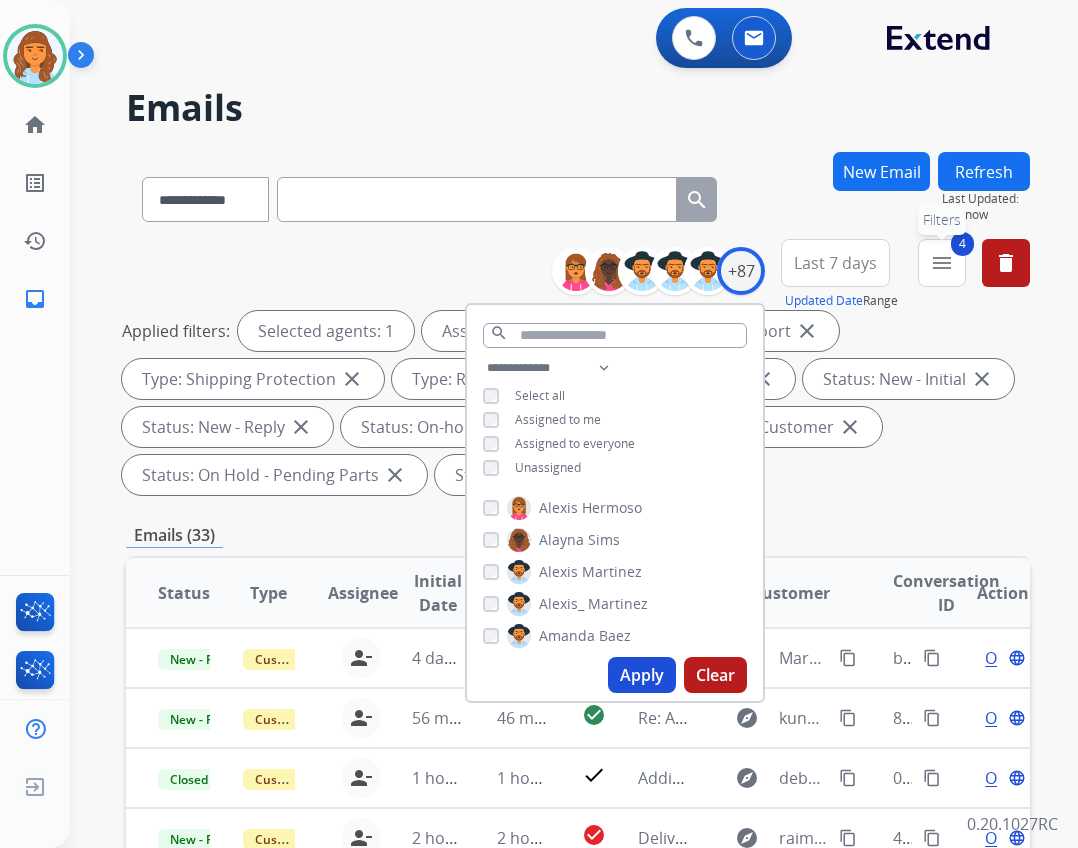 click on "4 menu  Filters" at bounding box center (942, 263) 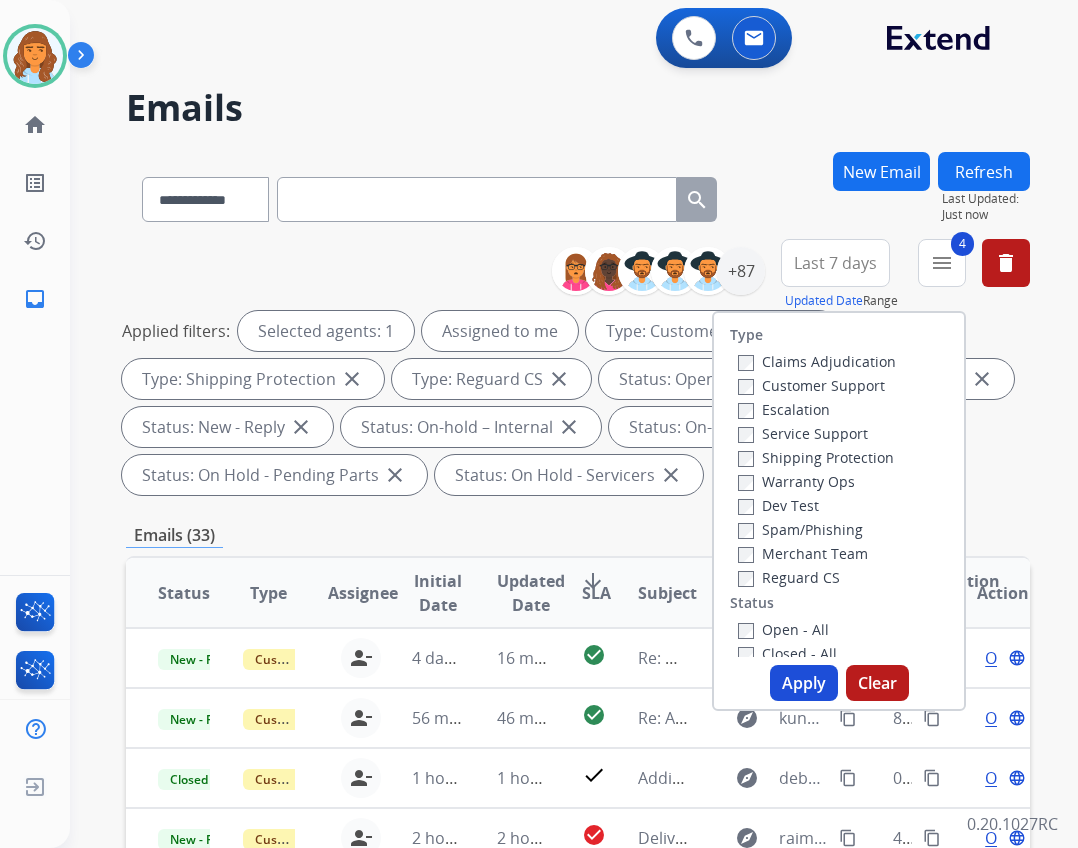 click on "Apply" at bounding box center (804, 683) 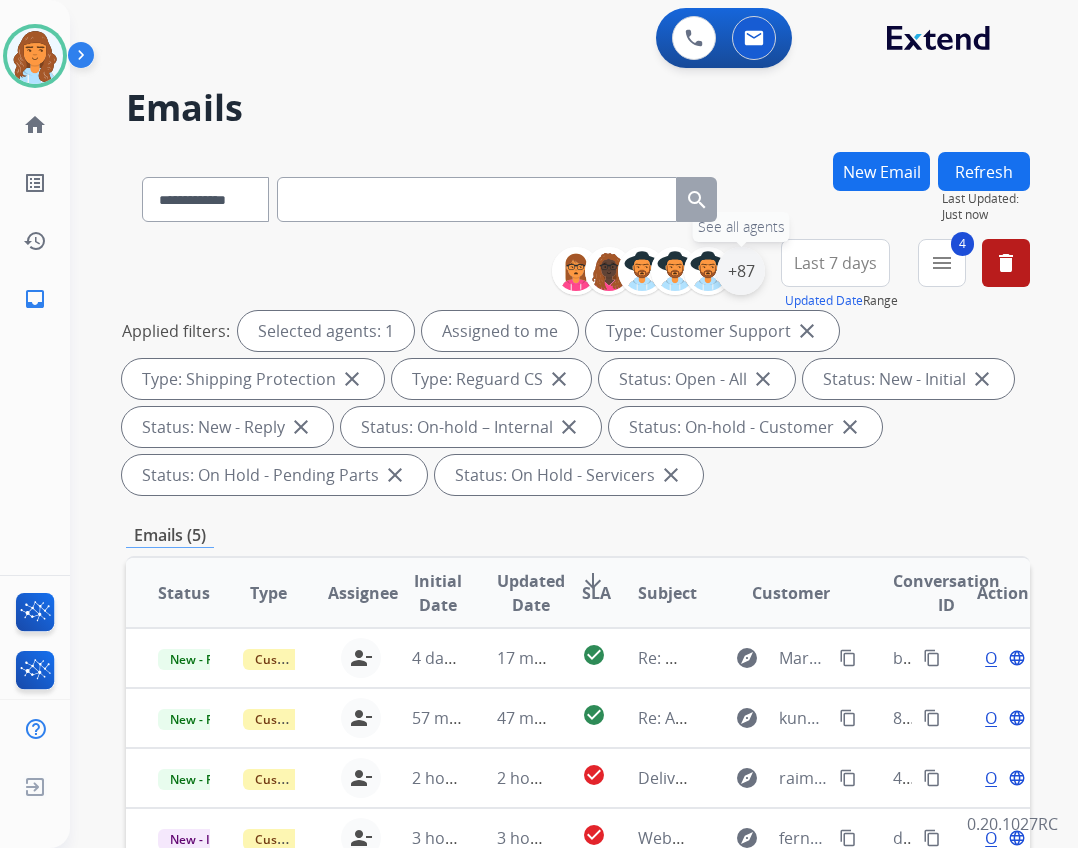 click on "+87" at bounding box center (741, 271) 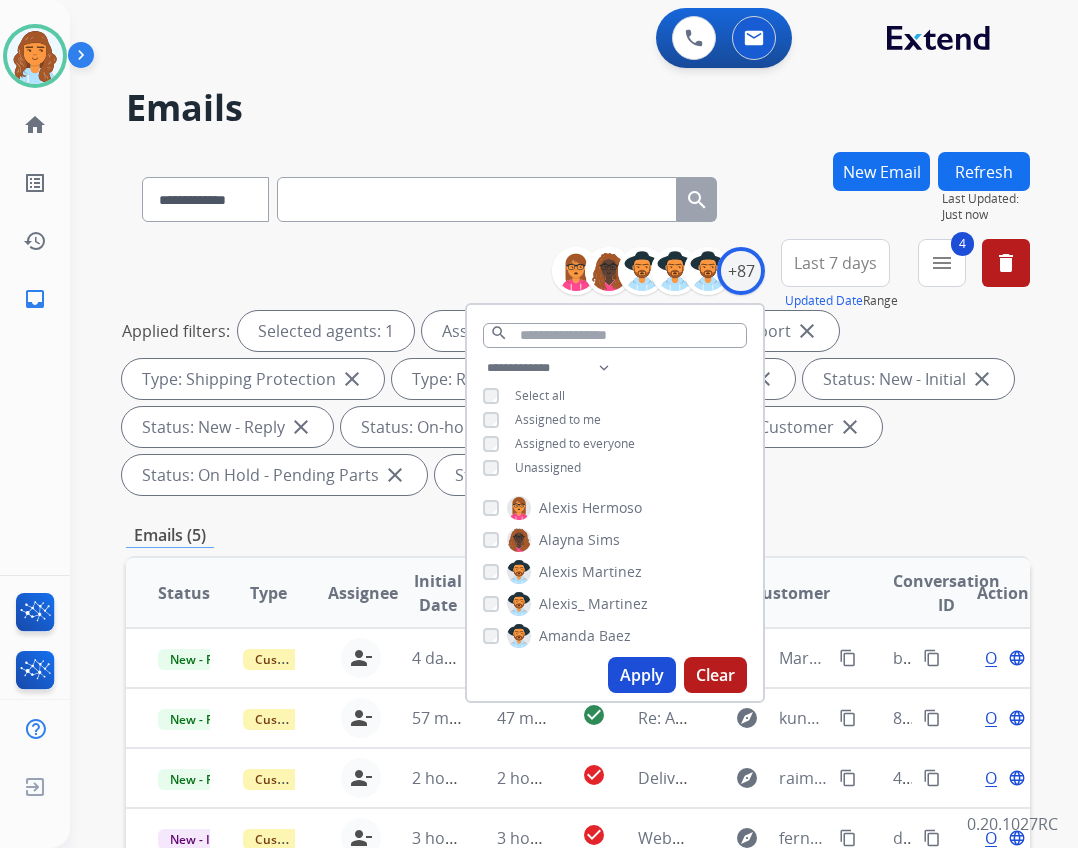 click on "Apply" at bounding box center [642, 675] 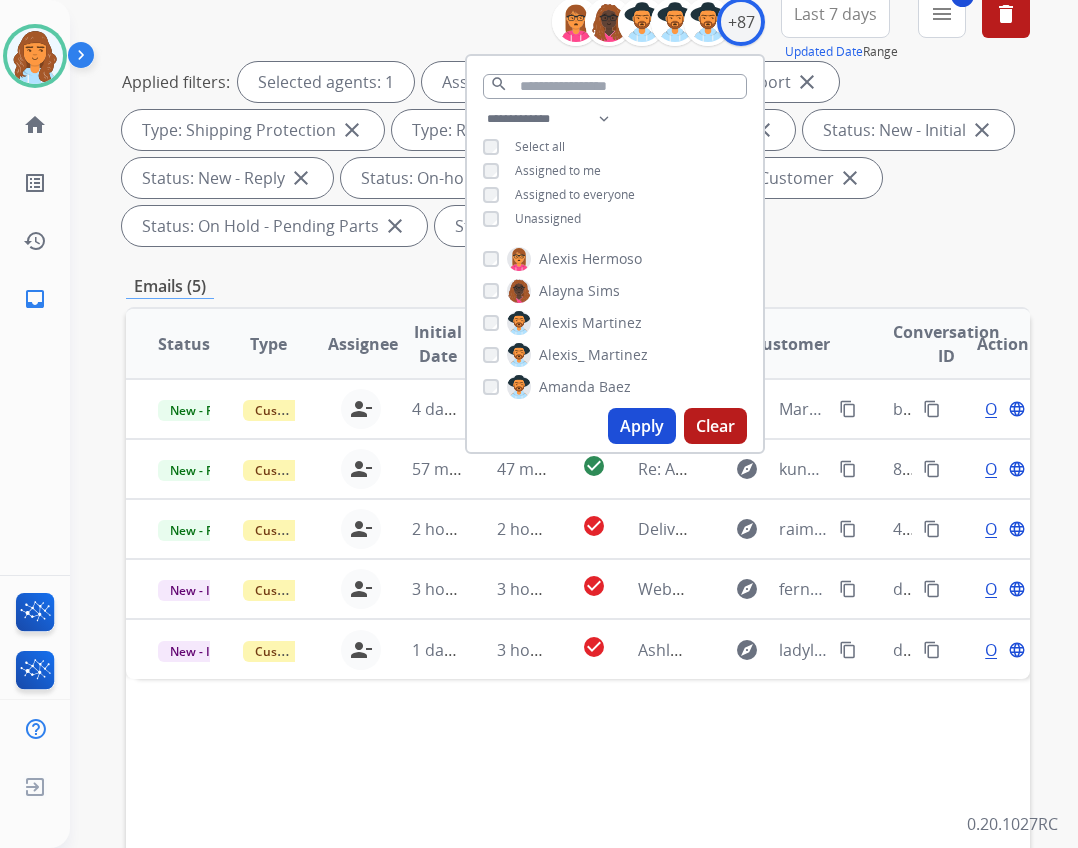 scroll, scrollTop: 182, scrollLeft: 0, axis: vertical 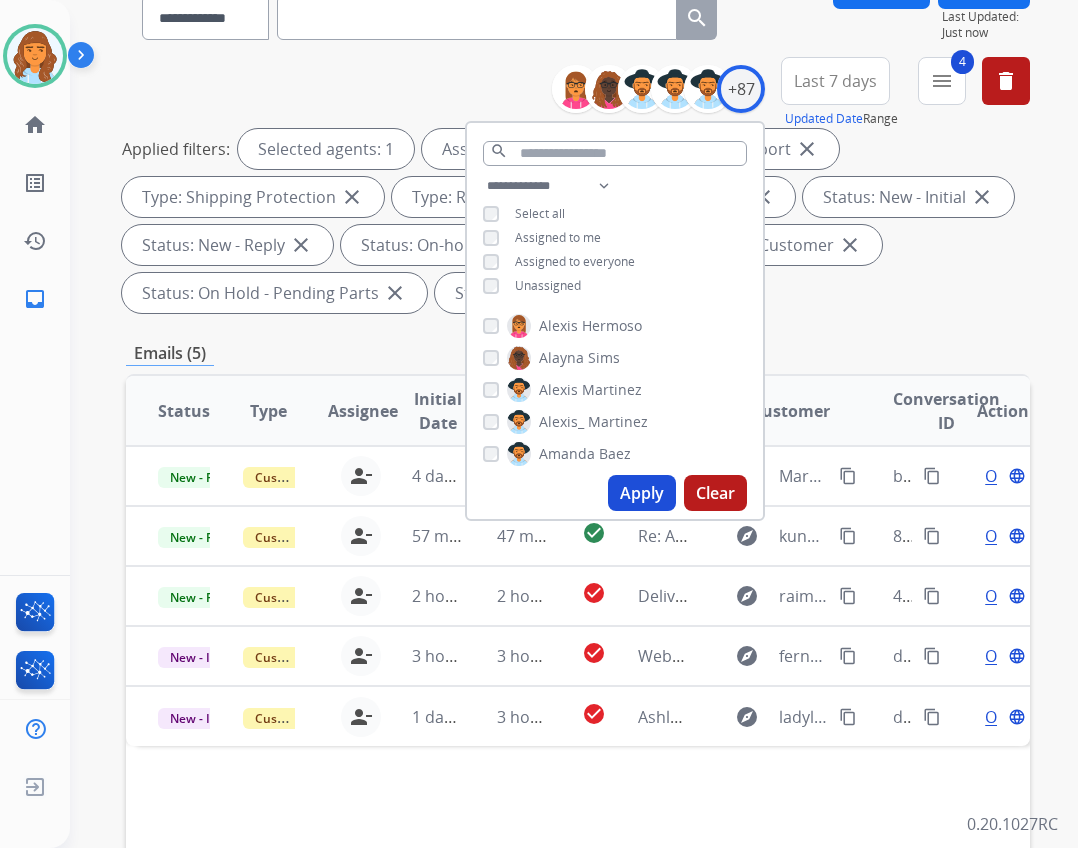 click on "**********" at bounding box center (578, 189) 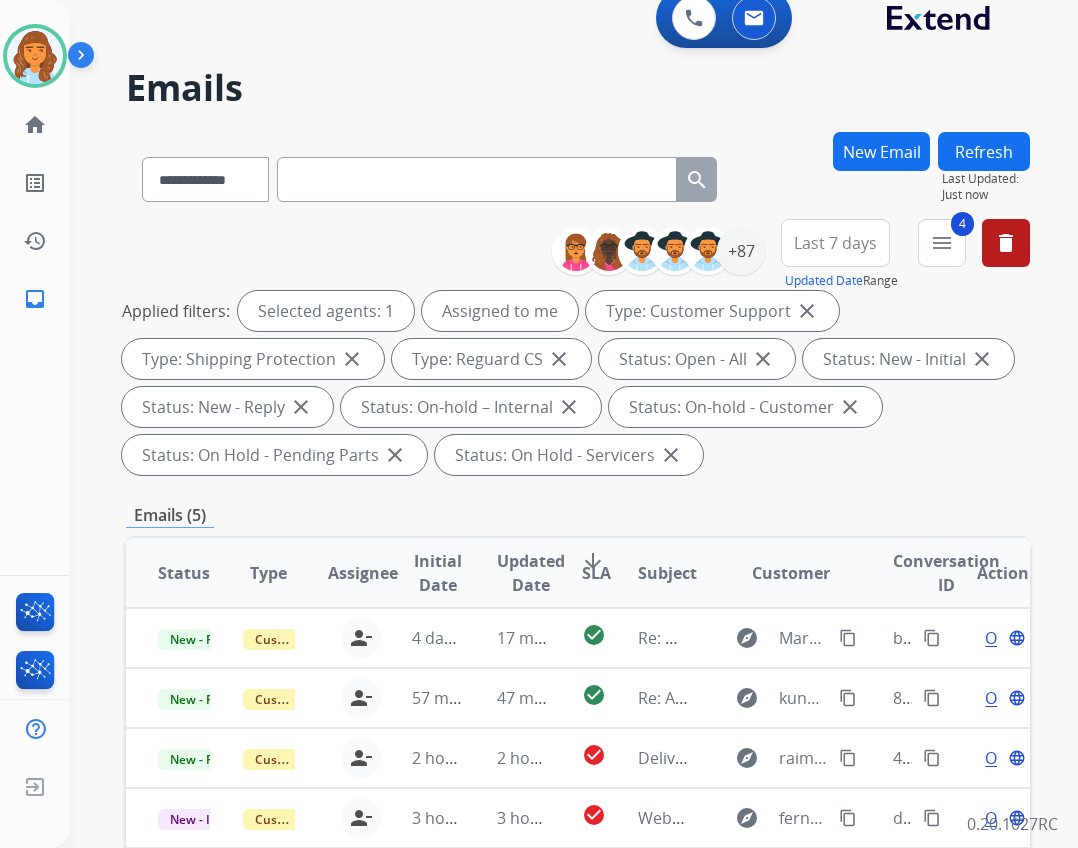 scroll, scrollTop: 0, scrollLeft: 0, axis: both 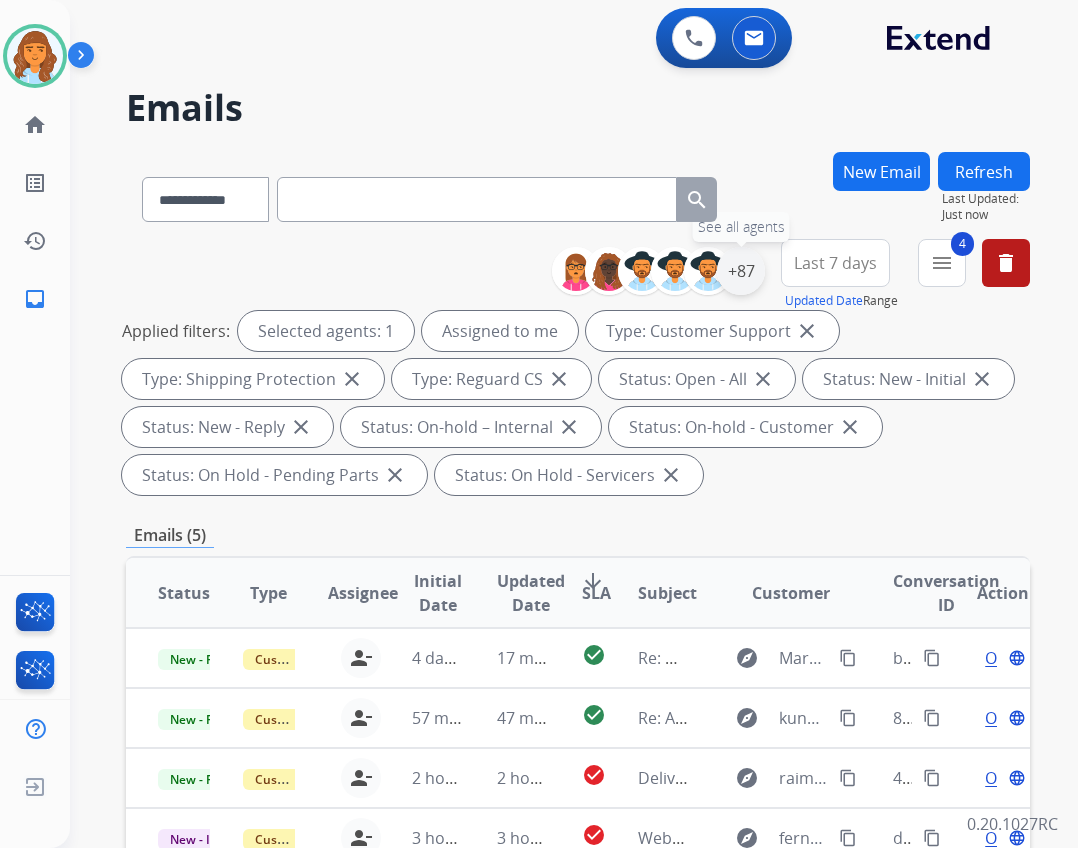 click on "+87" at bounding box center (741, 271) 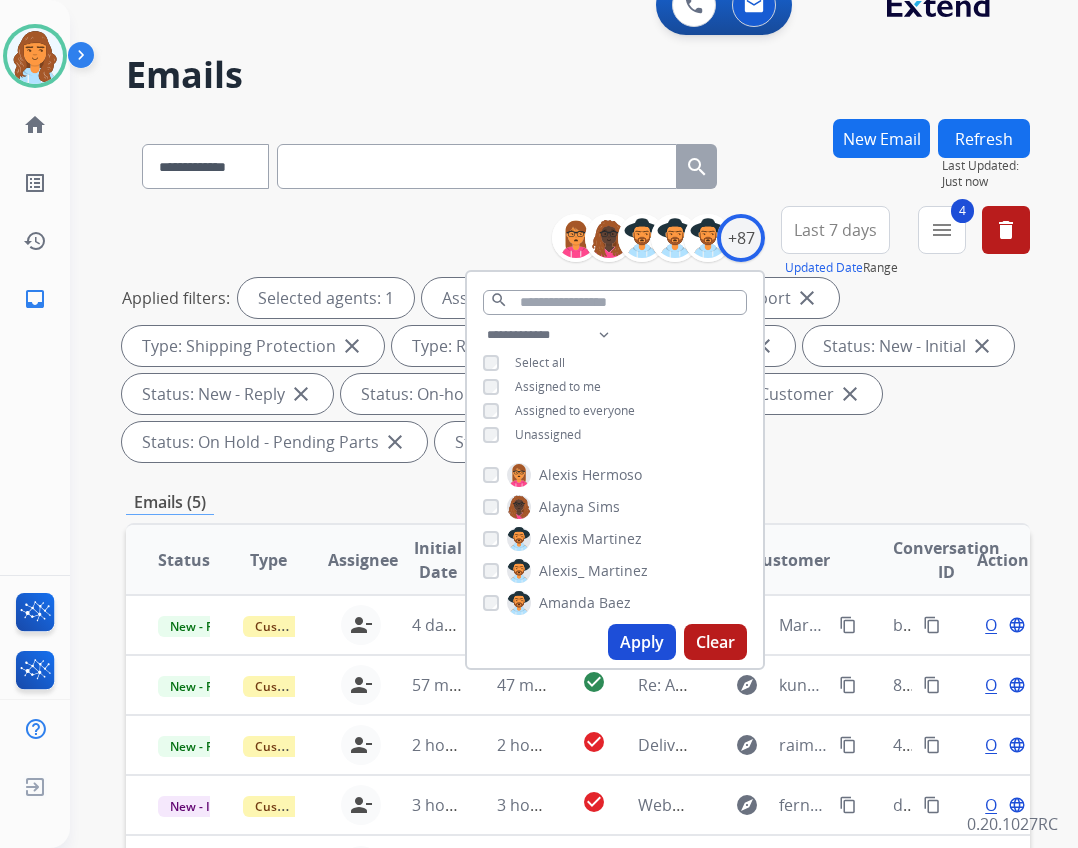 scroll, scrollTop: 0, scrollLeft: 0, axis: both 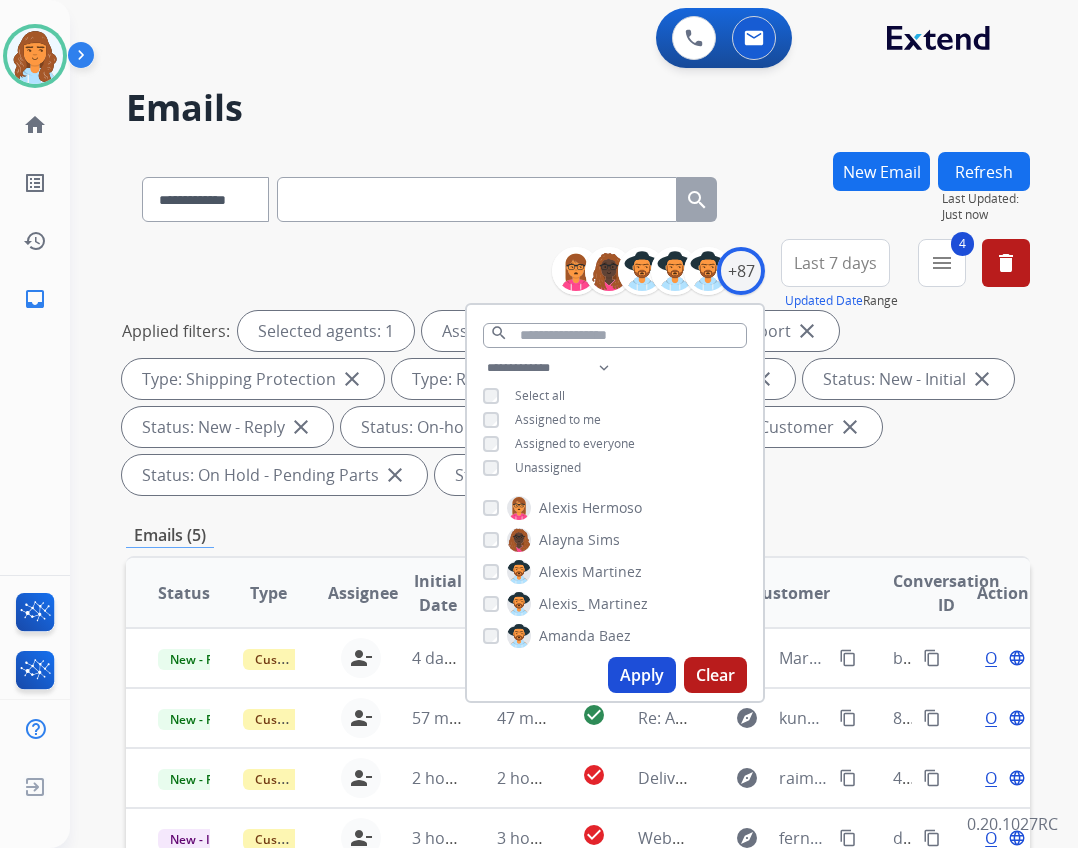 click on "**********" at bounding box center [578, 371] 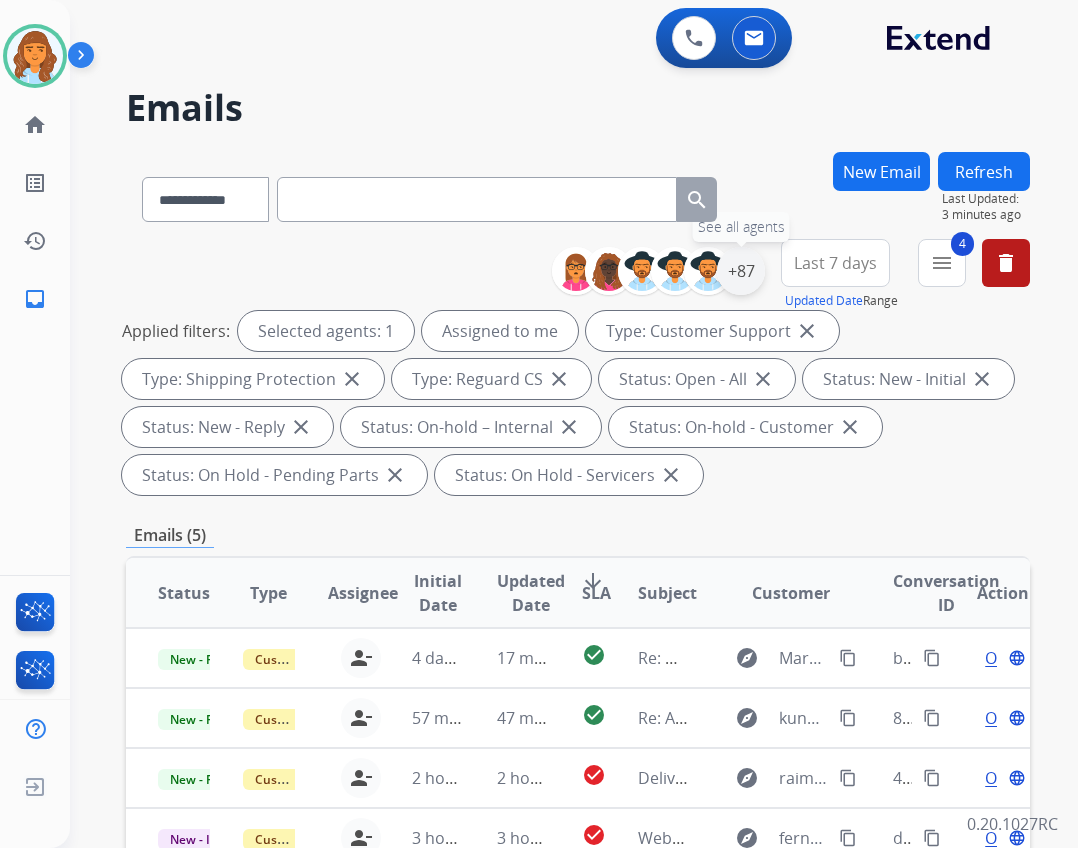 click on "+87" at bounding box center (741, 271) 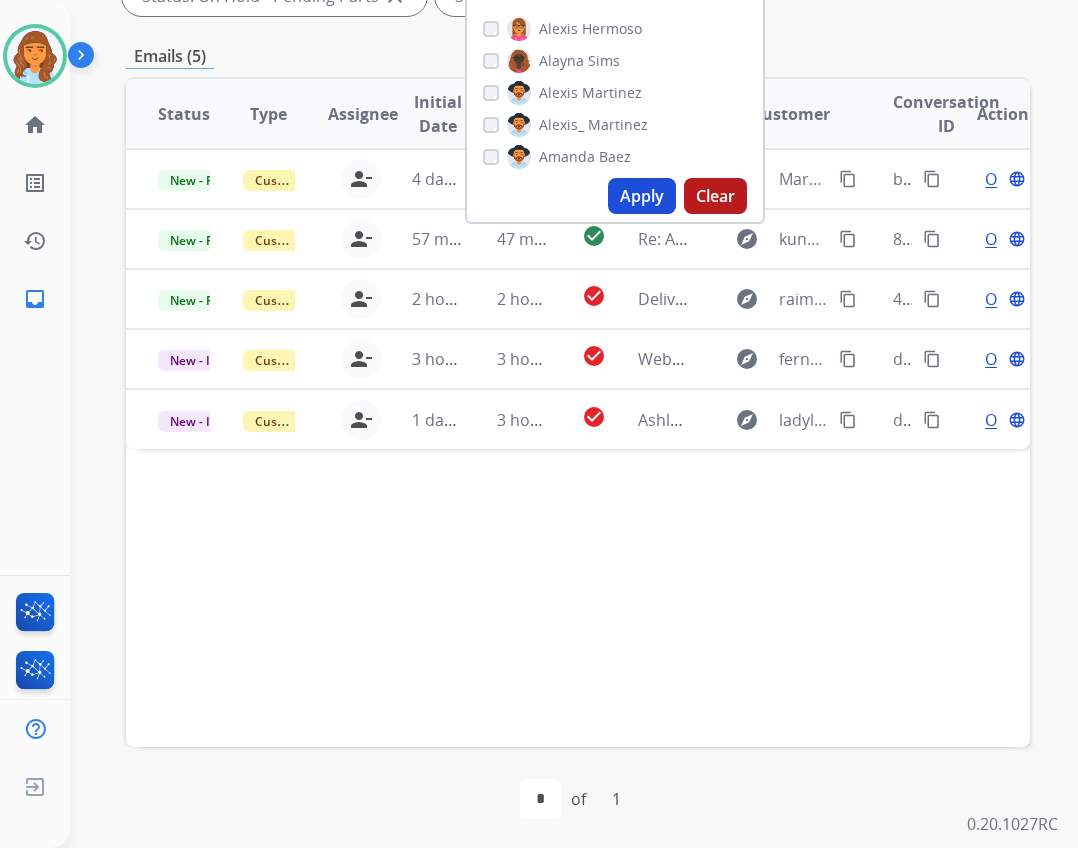 scroll, scrollTop: 482, scrollLeft: 0, axis: vertical 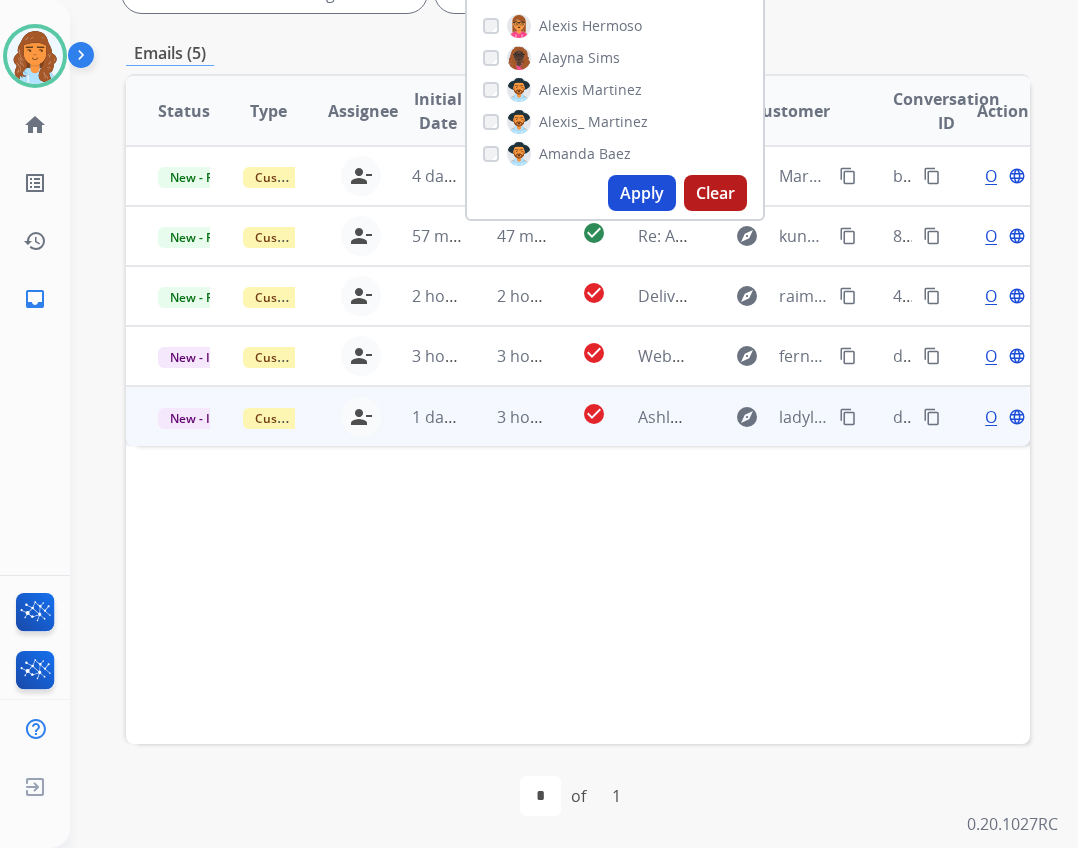 click on "Ashley purchase order king size frame" at bounding box center [648, 416] 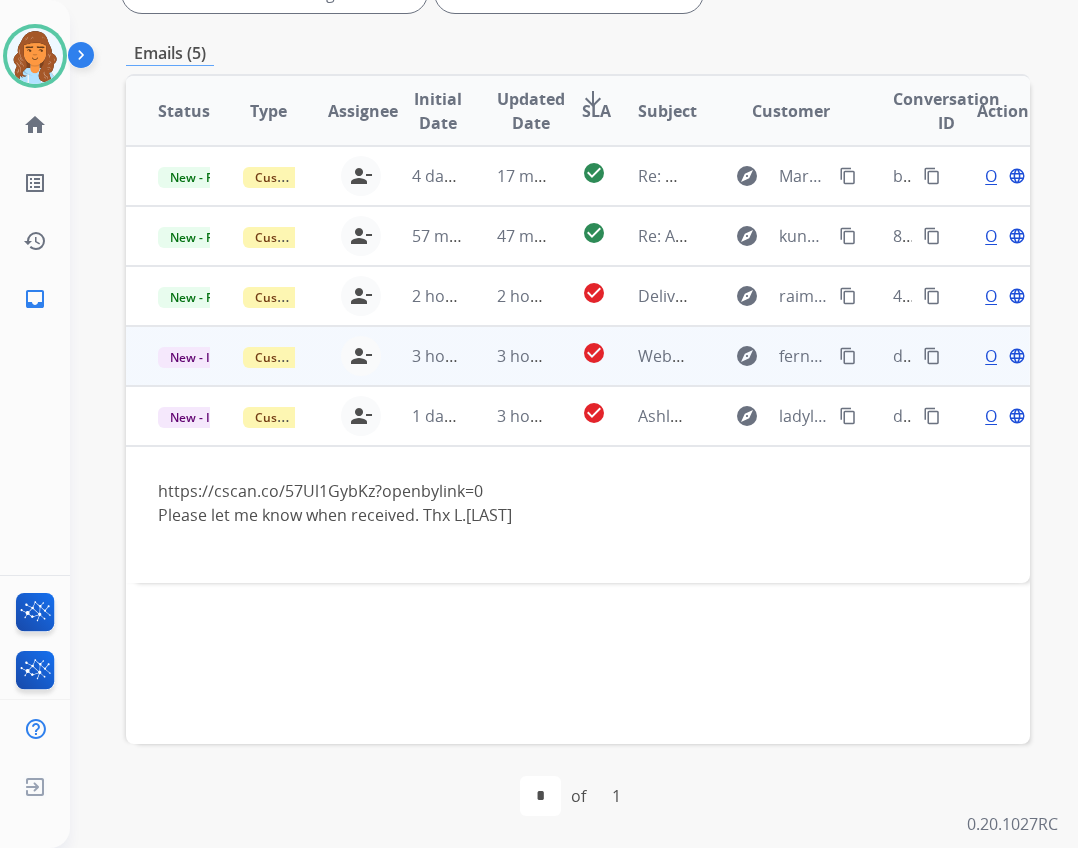 click on "check_circle" at bounding box center (578, 356) 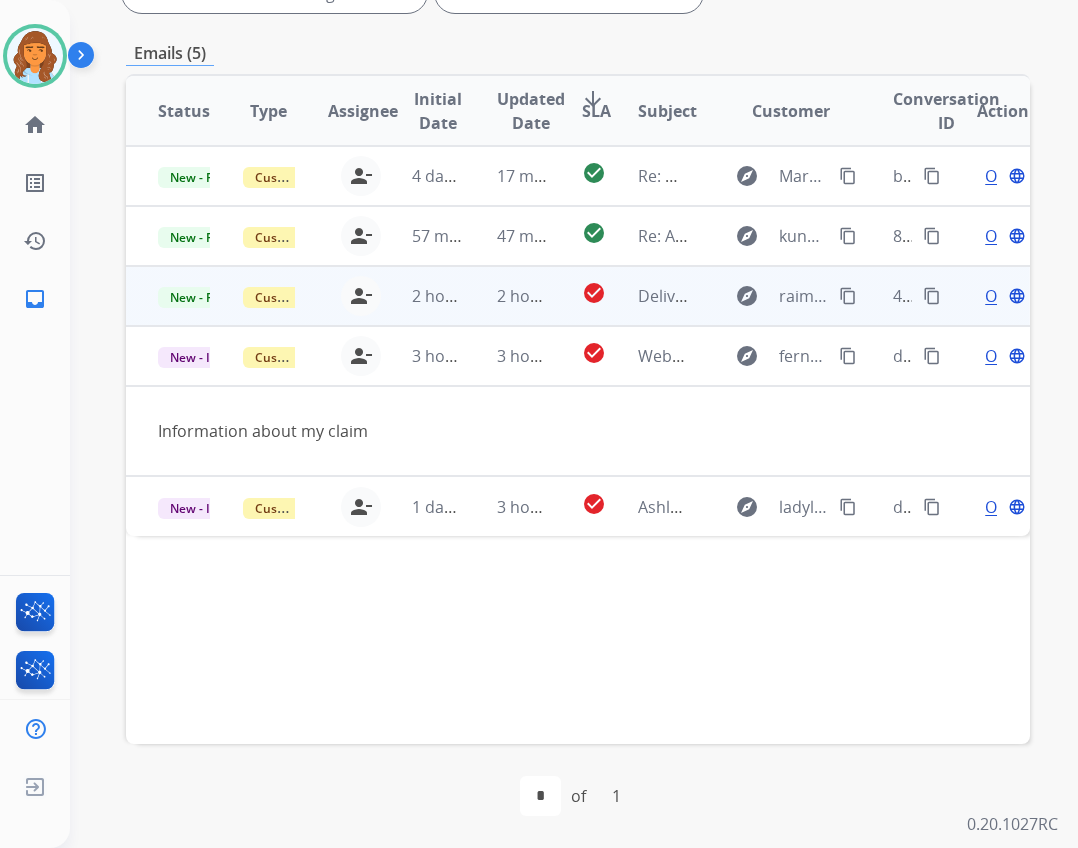 click on "check_circle" at bounding box center (578, 296) 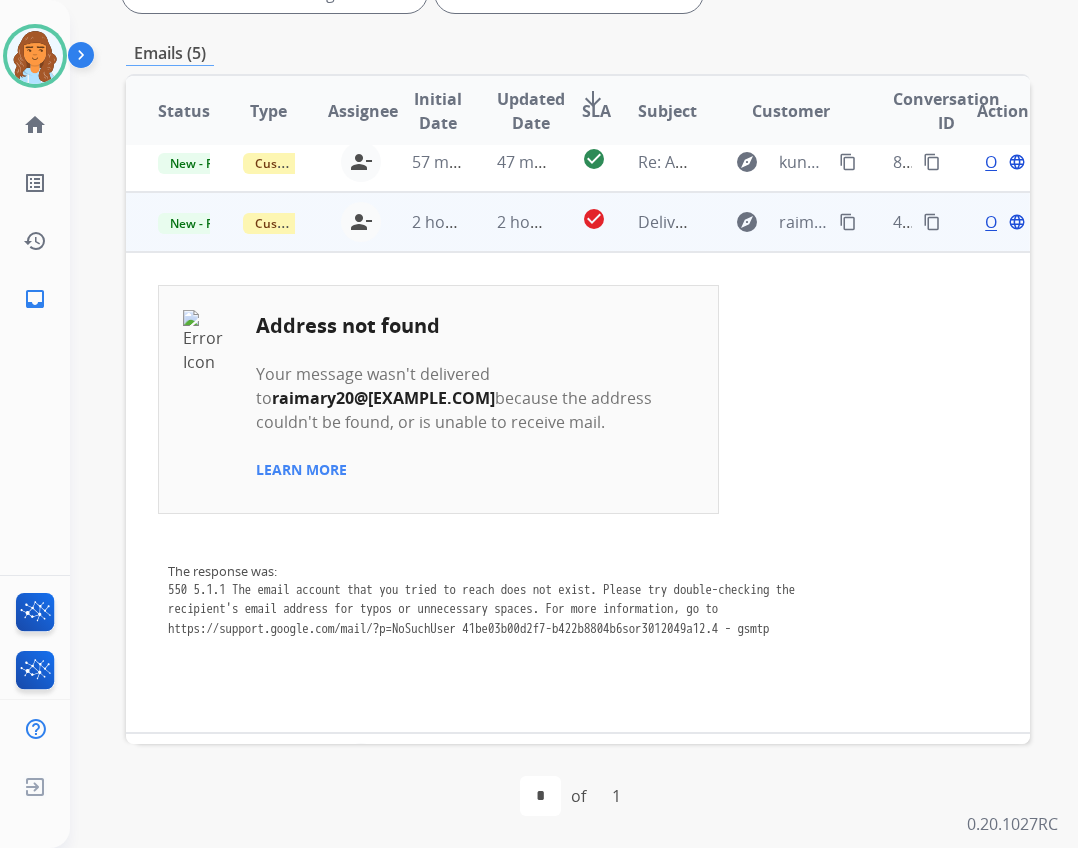 scroll, scrollTop: 0, scrollLeft: 0, axis: both 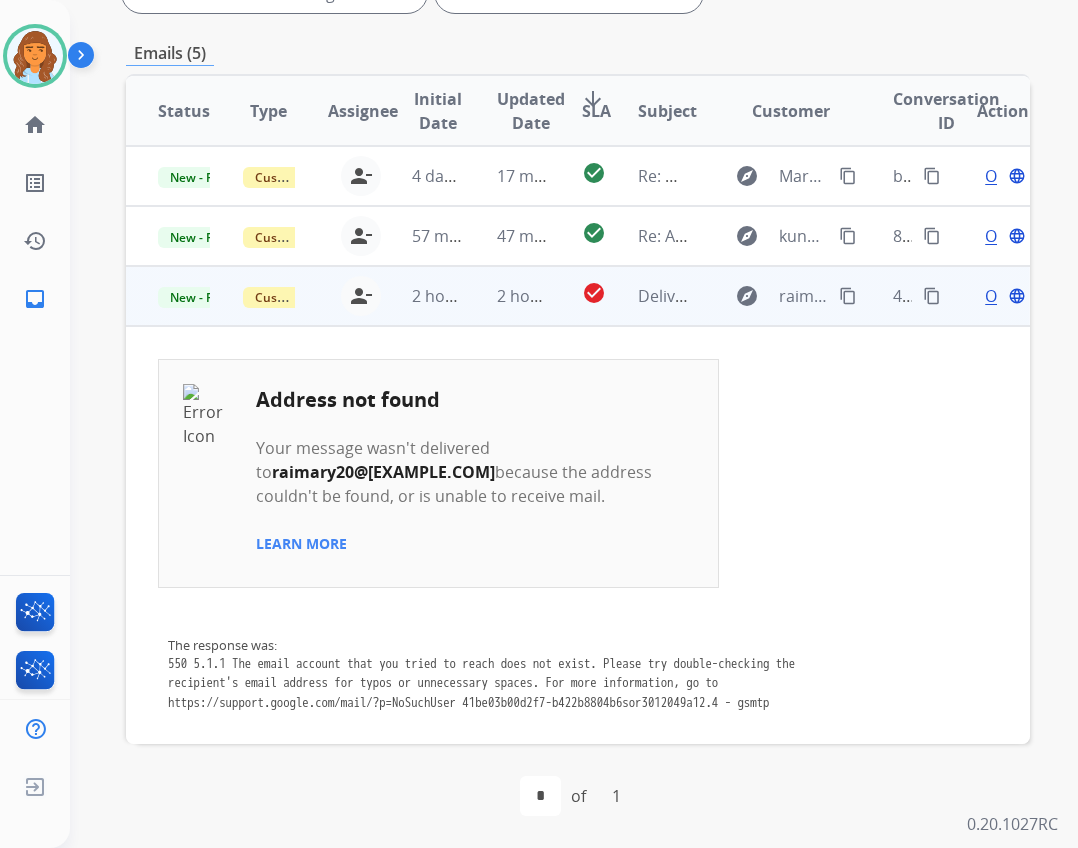 click on "Open" at bounding box center (1005, 296) 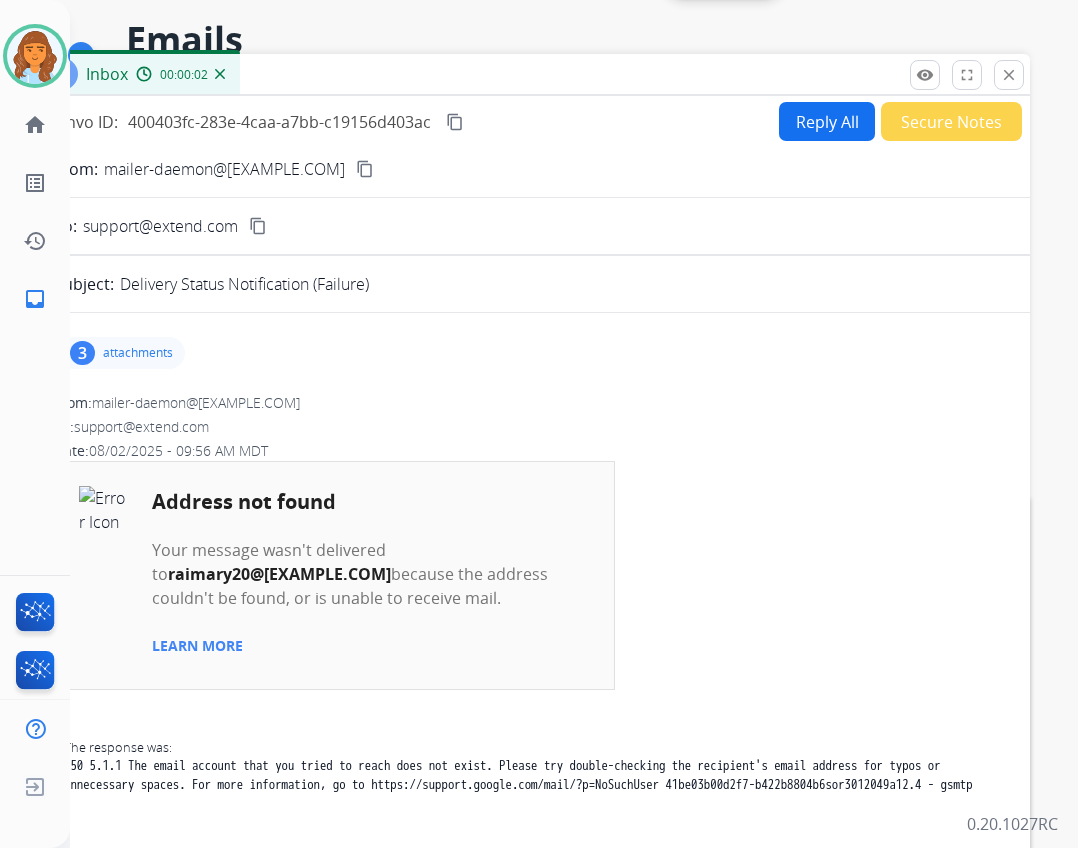 scroll, scrollTop: 0, scrollLeft: 0, axis: both 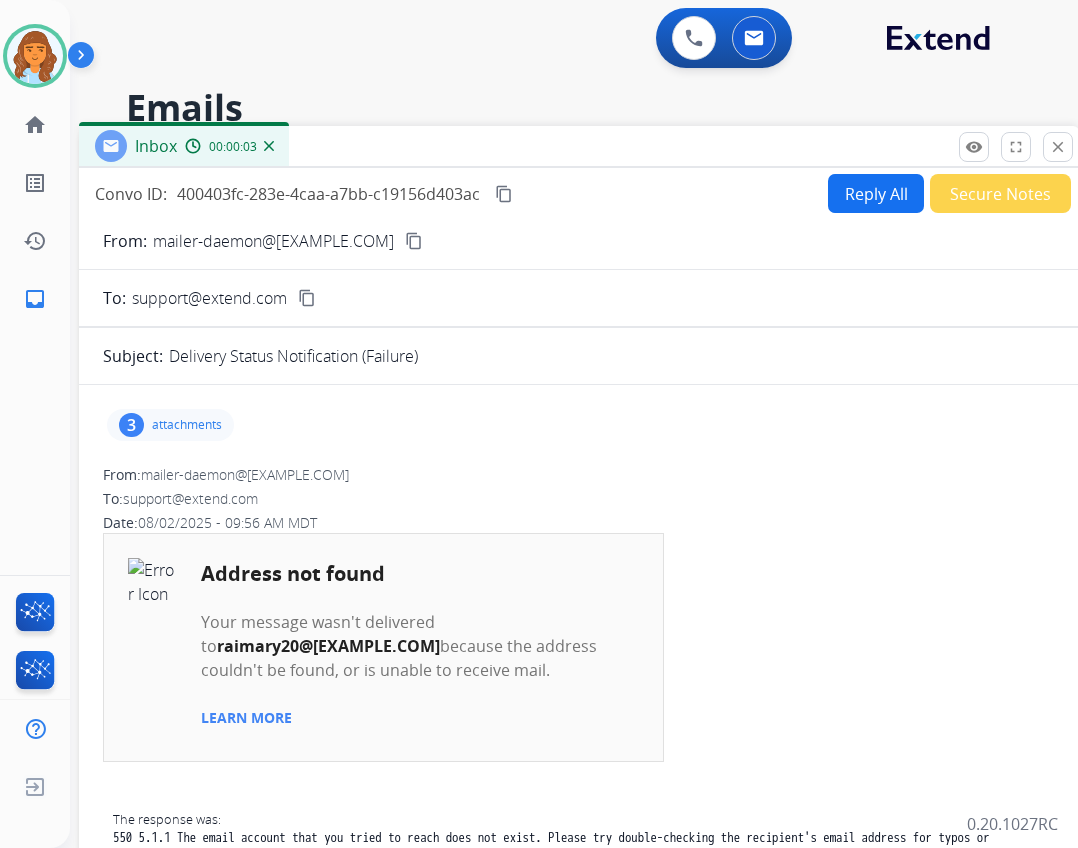 drag, startPoint x: 297, startPoint y: 153, endPoint x: 345, endPoint y: 158, distance: 48.259712 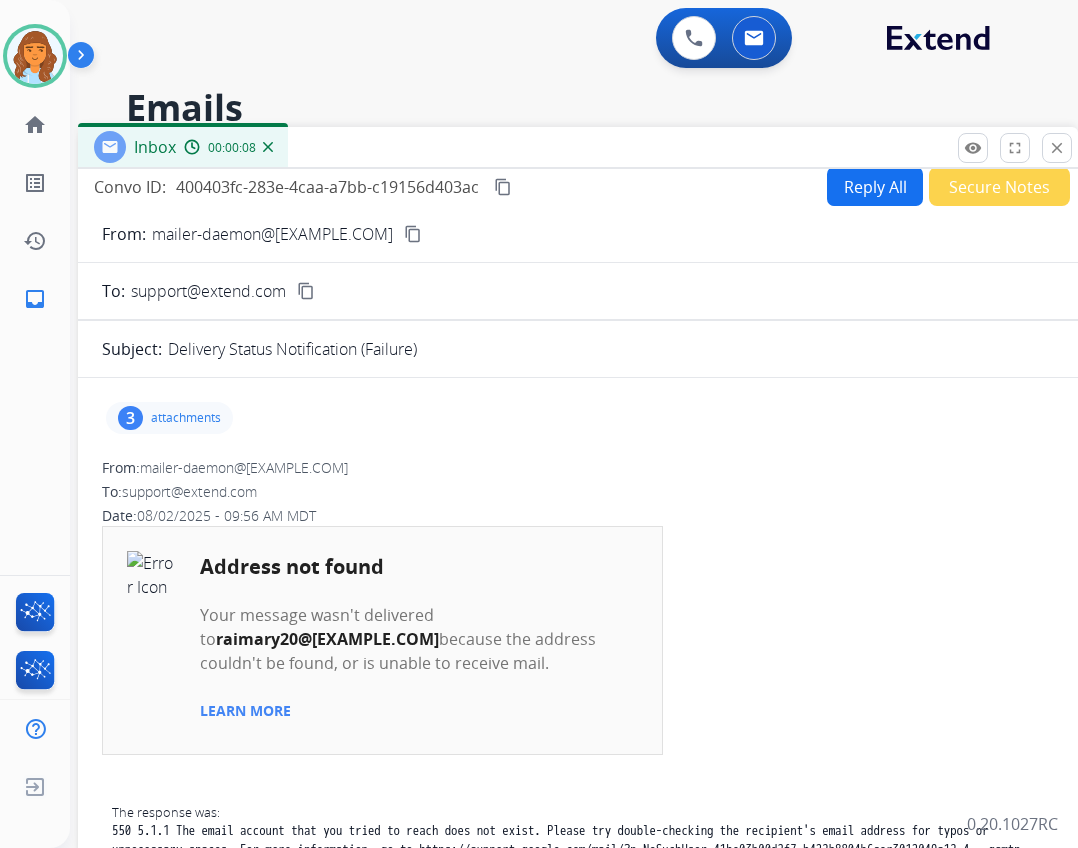 scroll, scrollTop: 0, scrollLeft: 0, axis: both 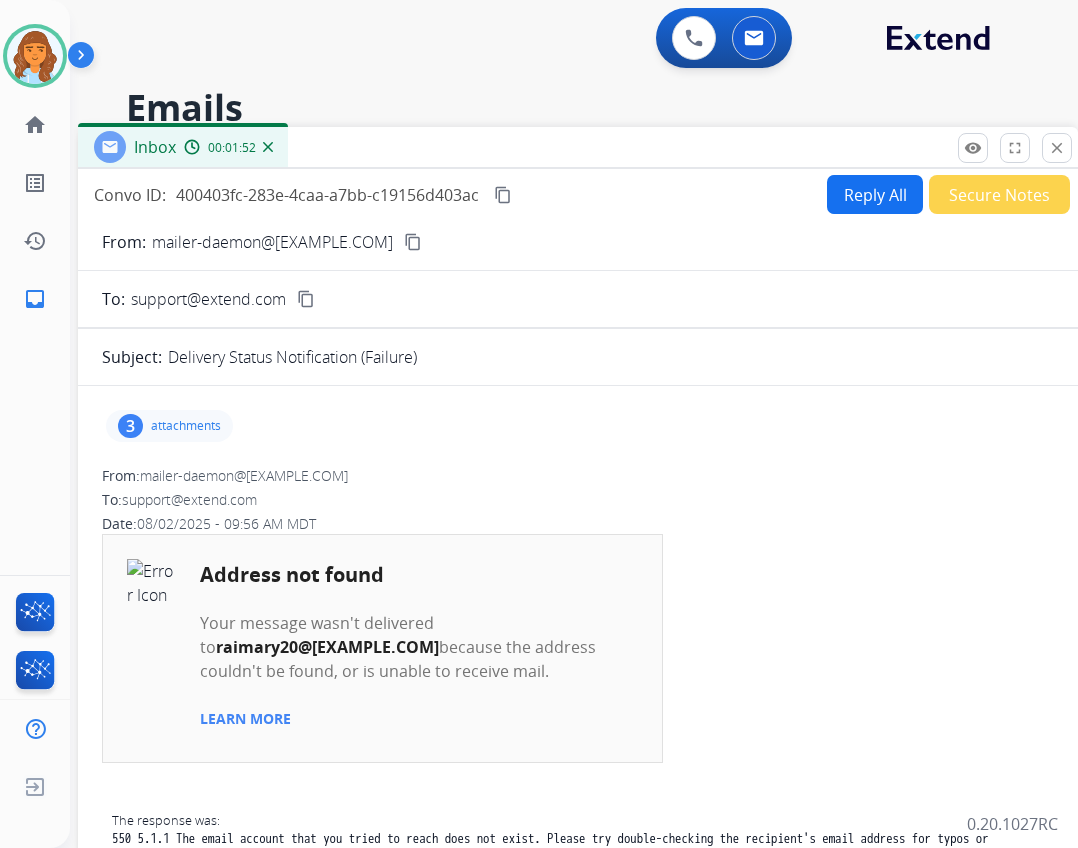 click on "3 attachments" at bounding box center [169, 426] 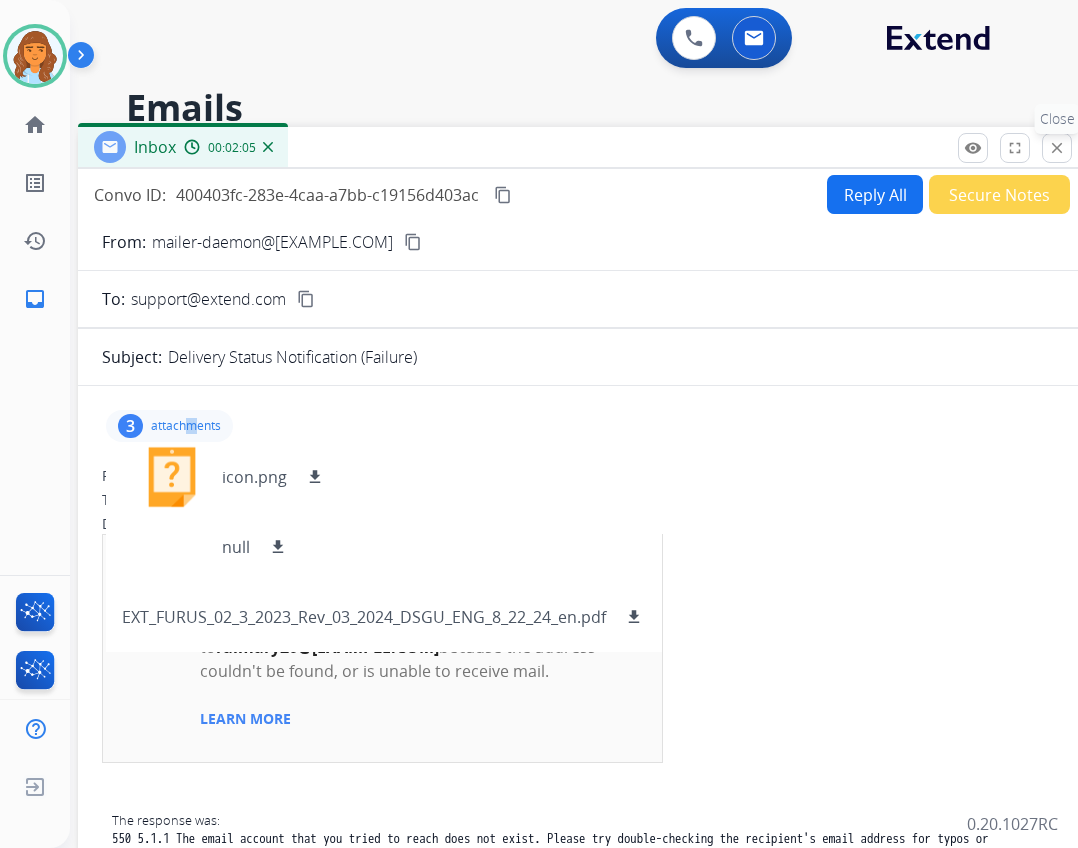 click on "close" at bounding box center (1057, 148) 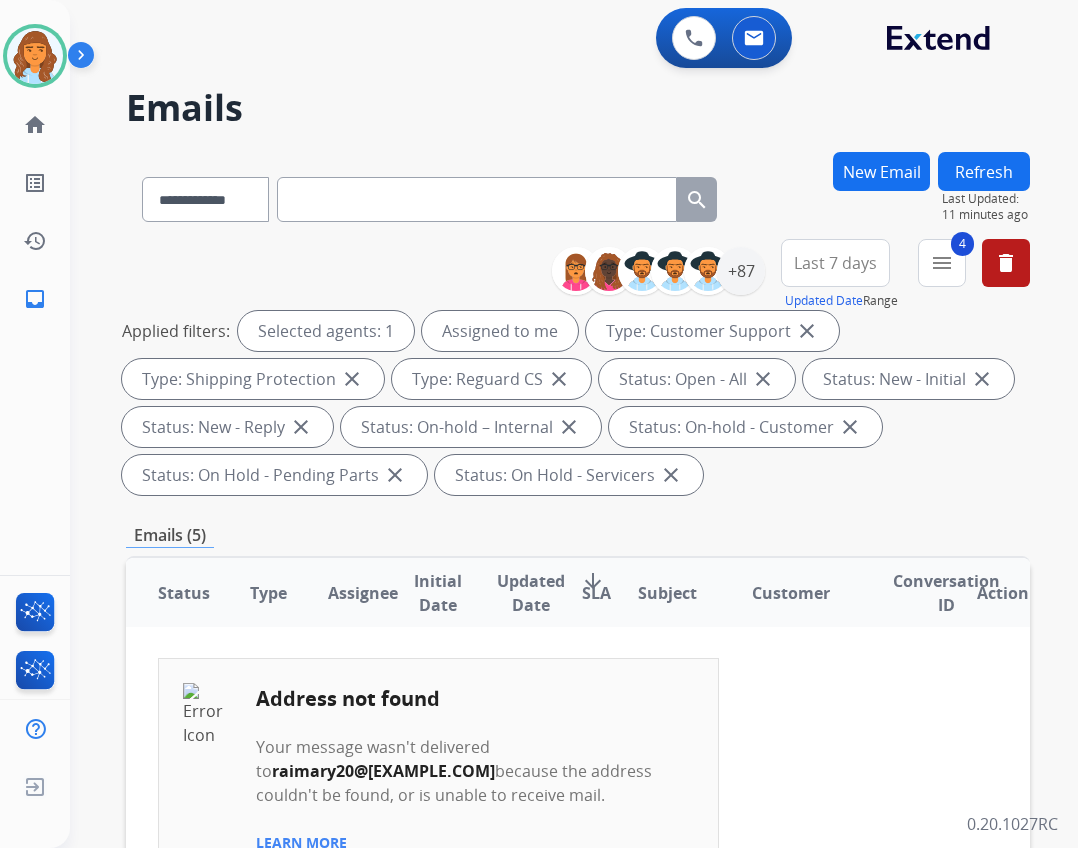 scroll, scrollTop: 202, scrollLeft: 0, axis: vertical 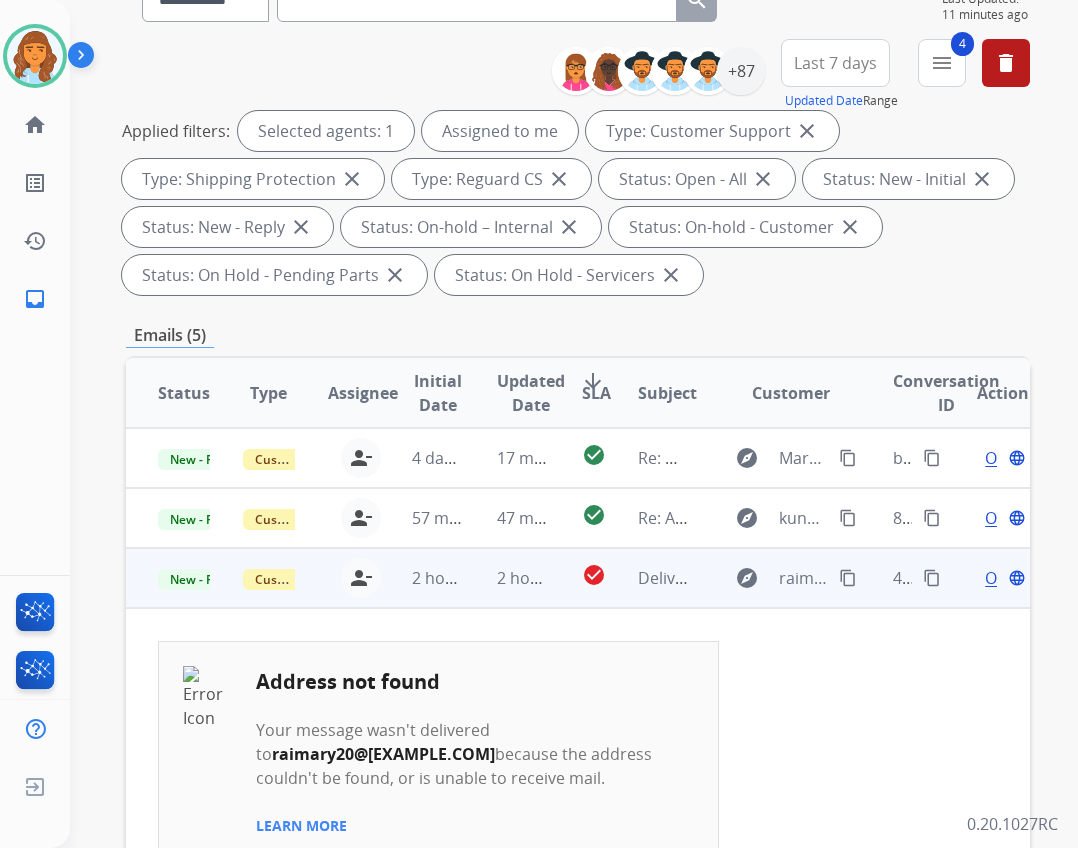 click on "Open language" at bounding box center (1003, 578) 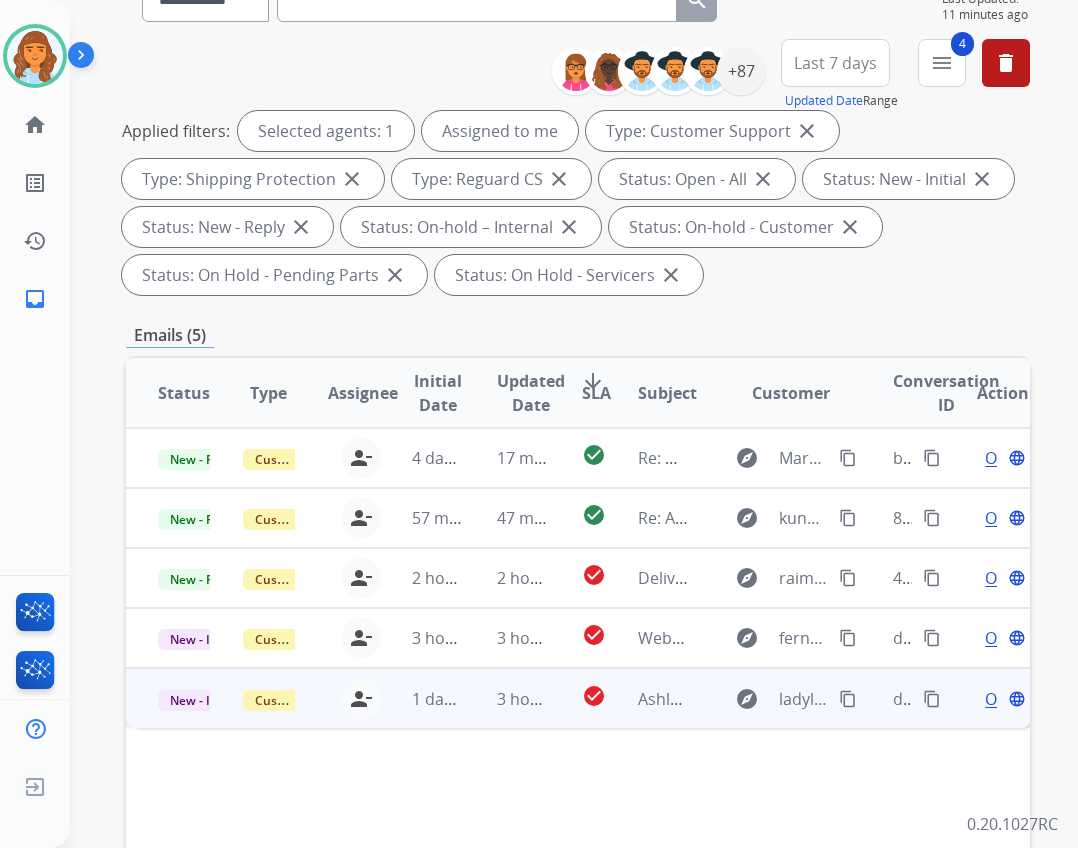click on "Open" at bounding box center (1005, 699) 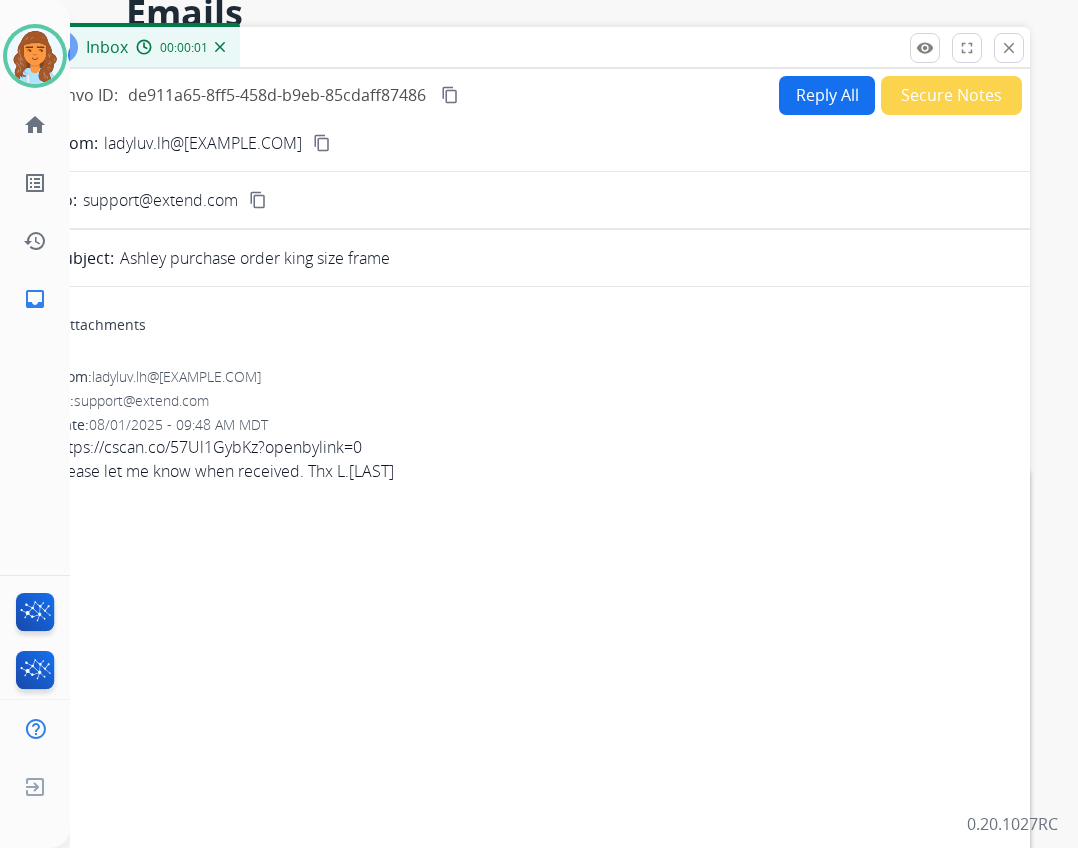 scroll, scrollTop: 0, scrollLeft: 0, axis: both 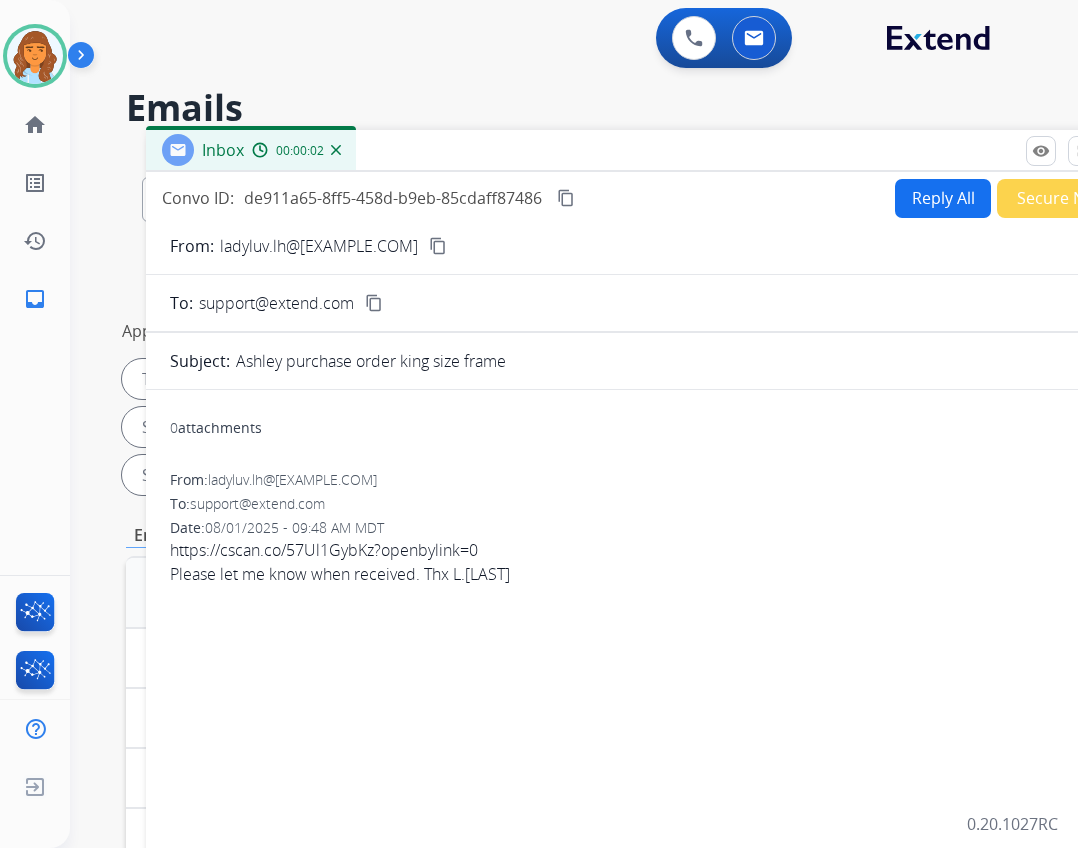 drag, startPoint x: 394, startPoint y: 132, endPoint x: 510, endPoint y: 140, distance: 116.275536 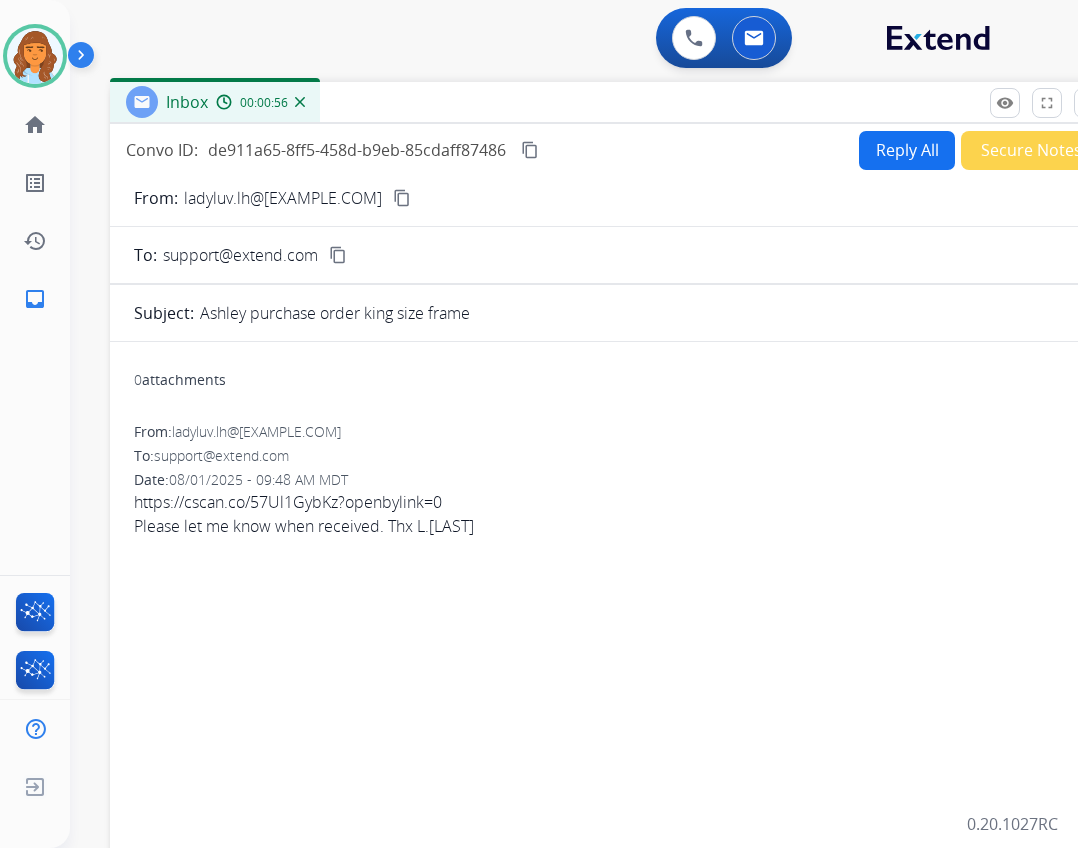 drag, startPoint x: 396, startPoint y: 145, endPoint x: 360, endPoint y: 97, distance: 60 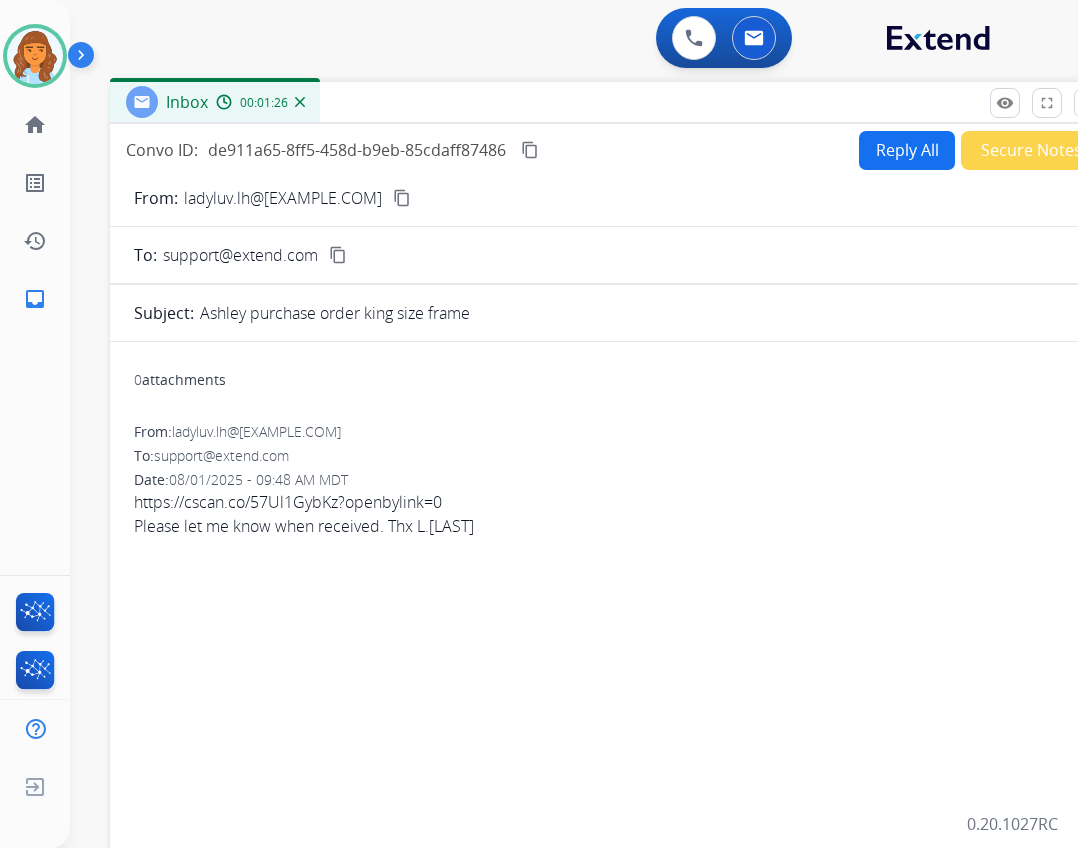 click on "Inbox  00:01:26" at bounding box center [610, 103] 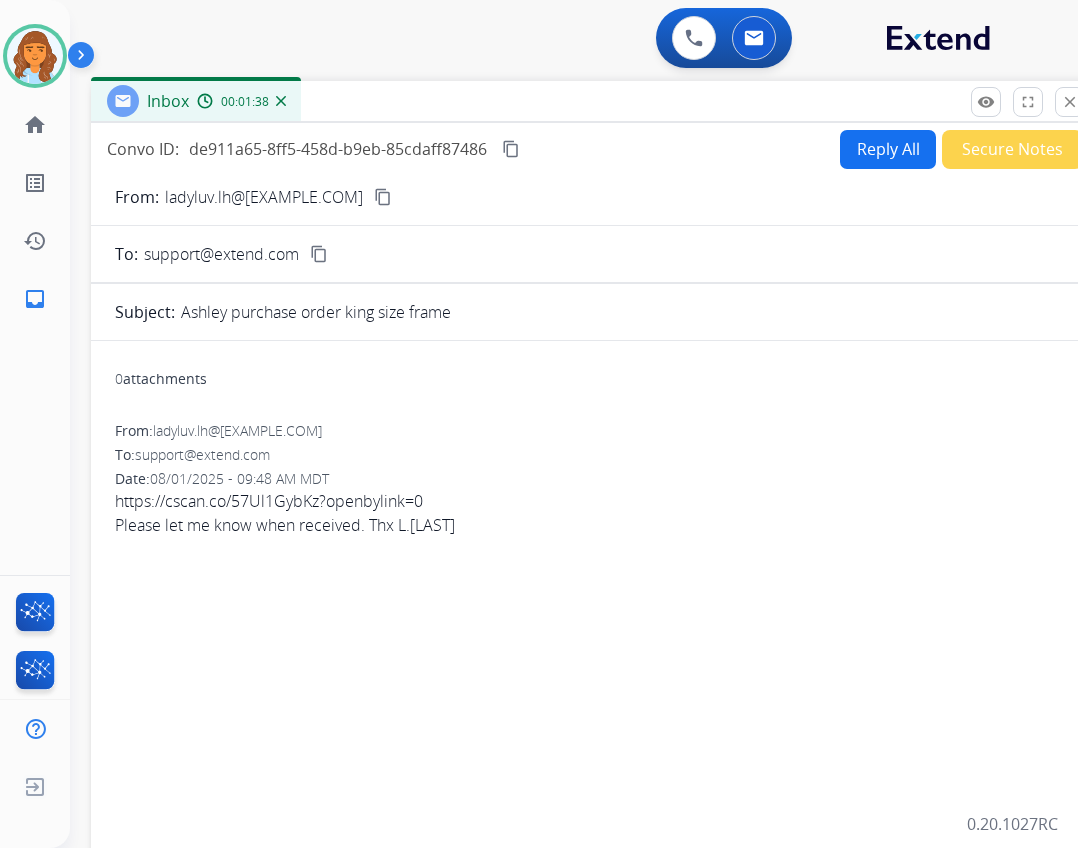 drag, startPoint x: 788, startPoint y: 106, endPoint x: 774, endPoint y: 89, distance: 22.022715 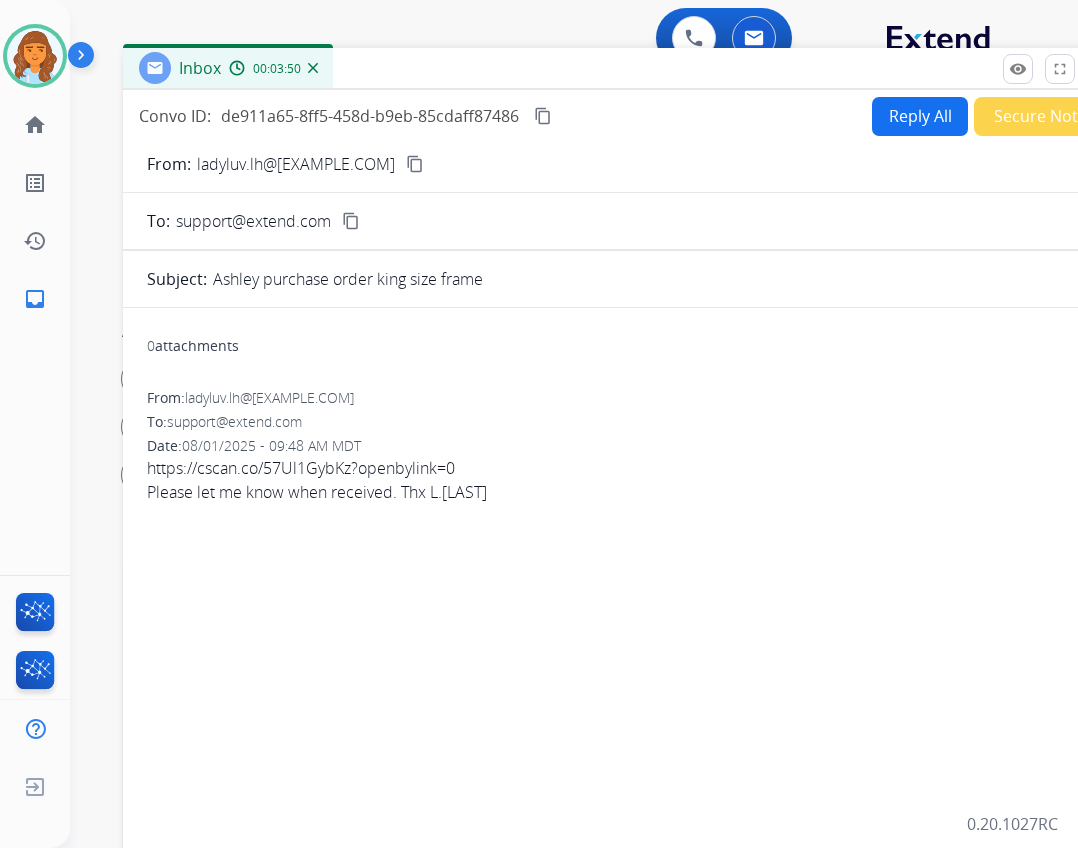 click on "Inbox  00:03:50" at bounding box center [623, 69] 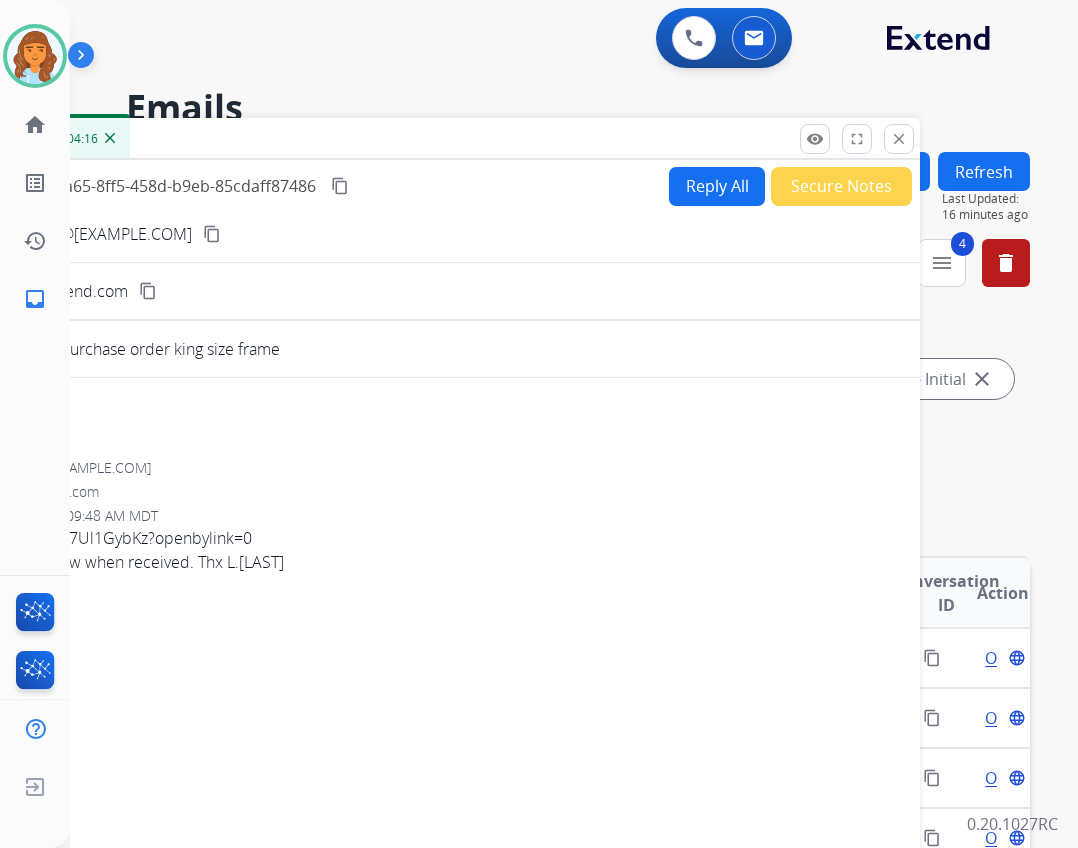 drag, startPoint x: 855, startPoint y: 74, endPoint x: 654, endPoint y: 141, distance: 211.8726 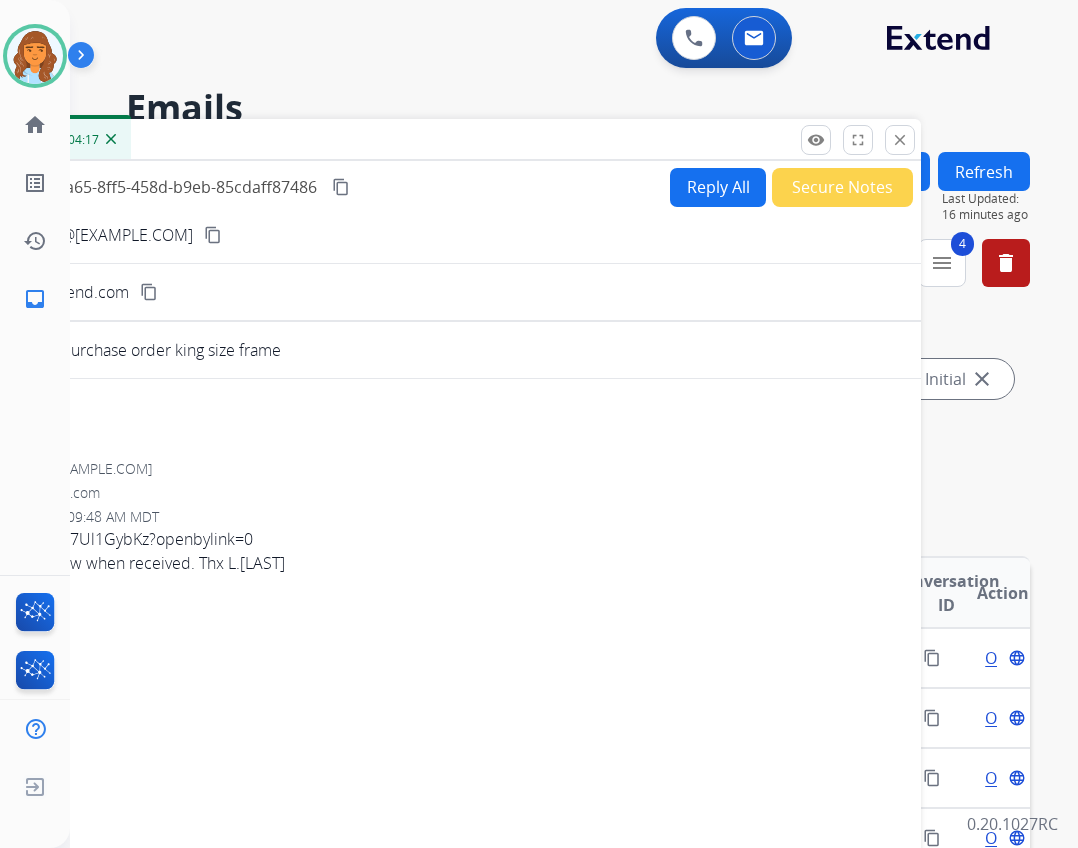 drag, startPoint x: 915, startPoint y: 123, endPoint x: 897, endPoint y: 138, distance: 23.43075 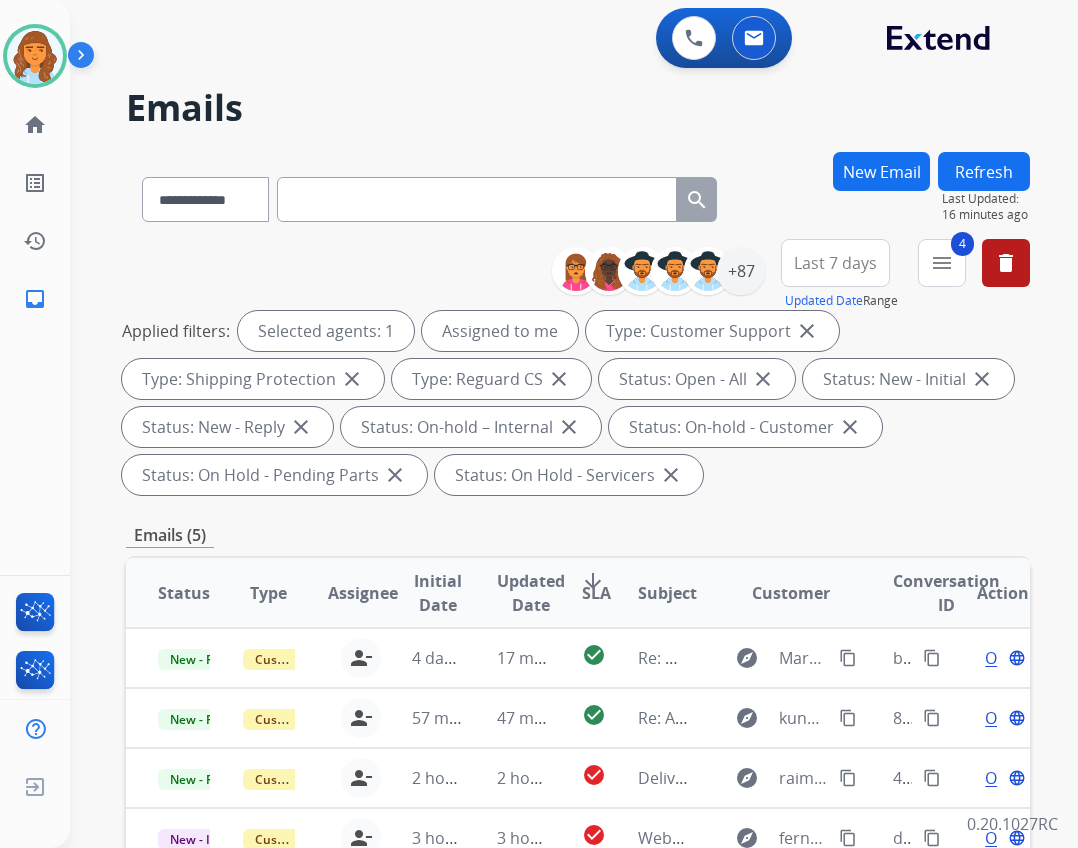 click on "New Email" at bounding box center [881, 171] 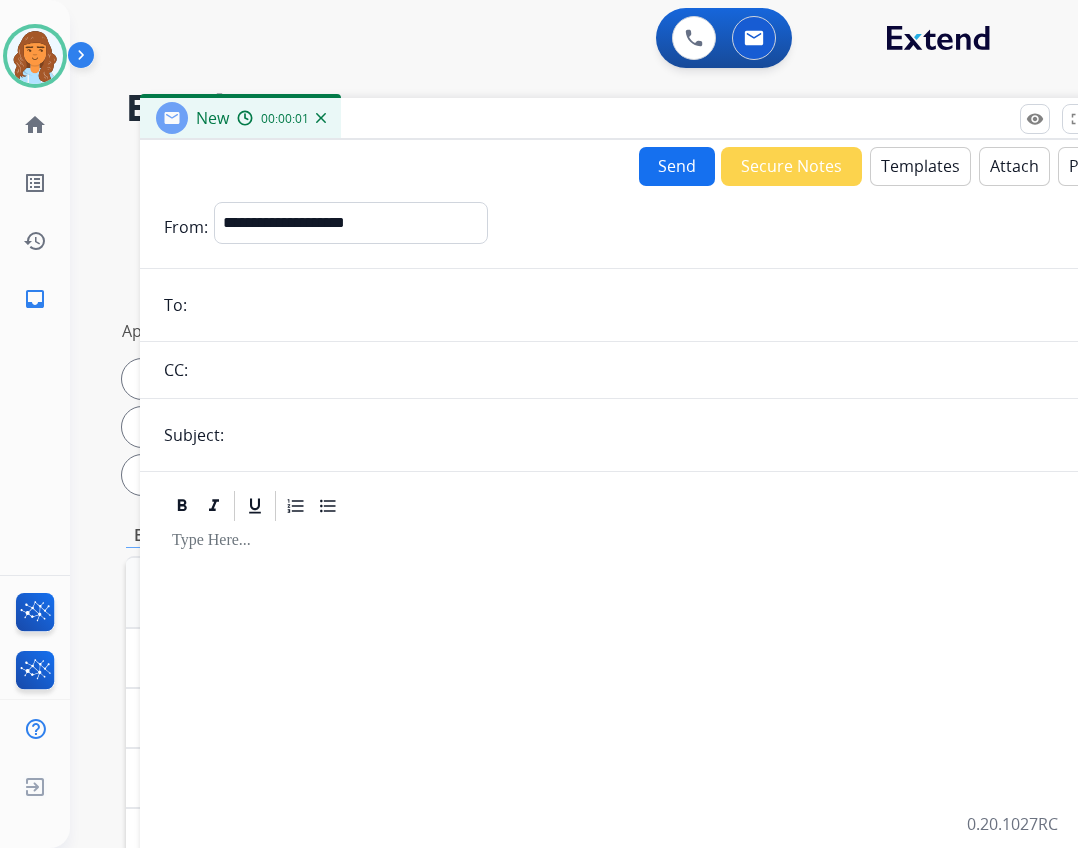 drag, startPoint x: 278, startPoint y: 148, endPoint x: 340, endPoint y: 189, distance: 74.330345 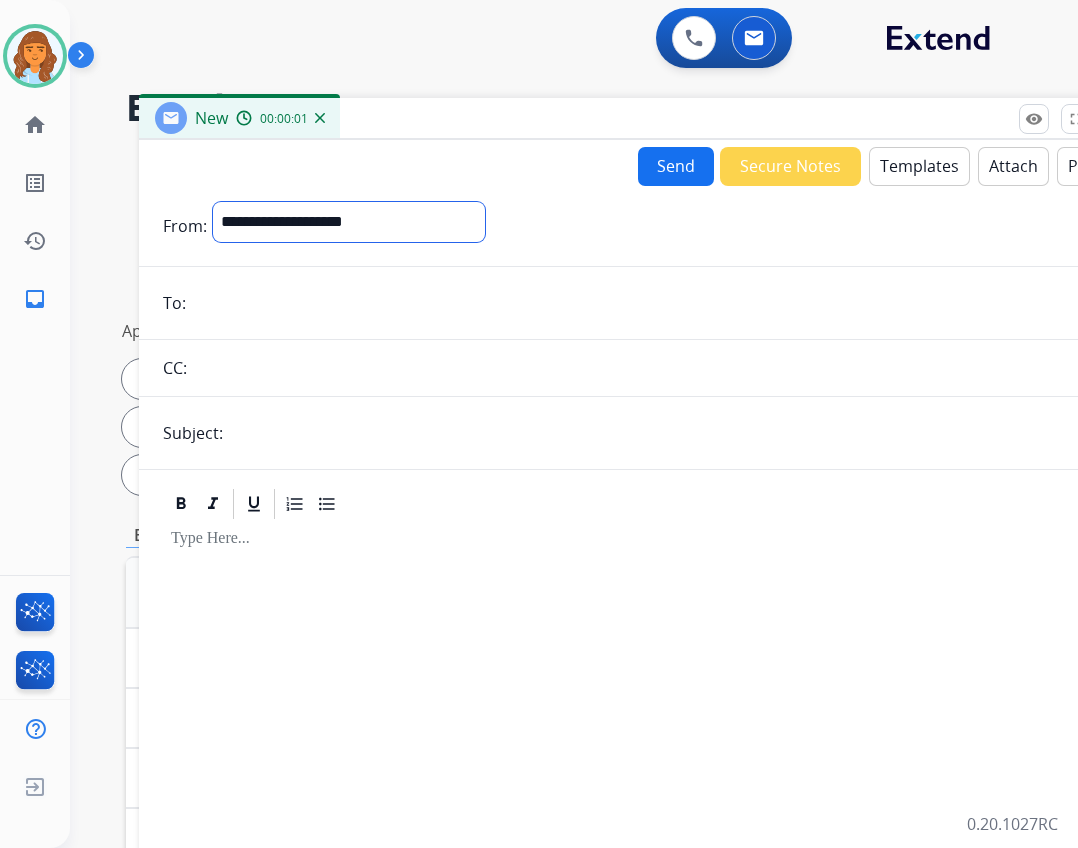 click on "**********" at bounding box center (349, 222) 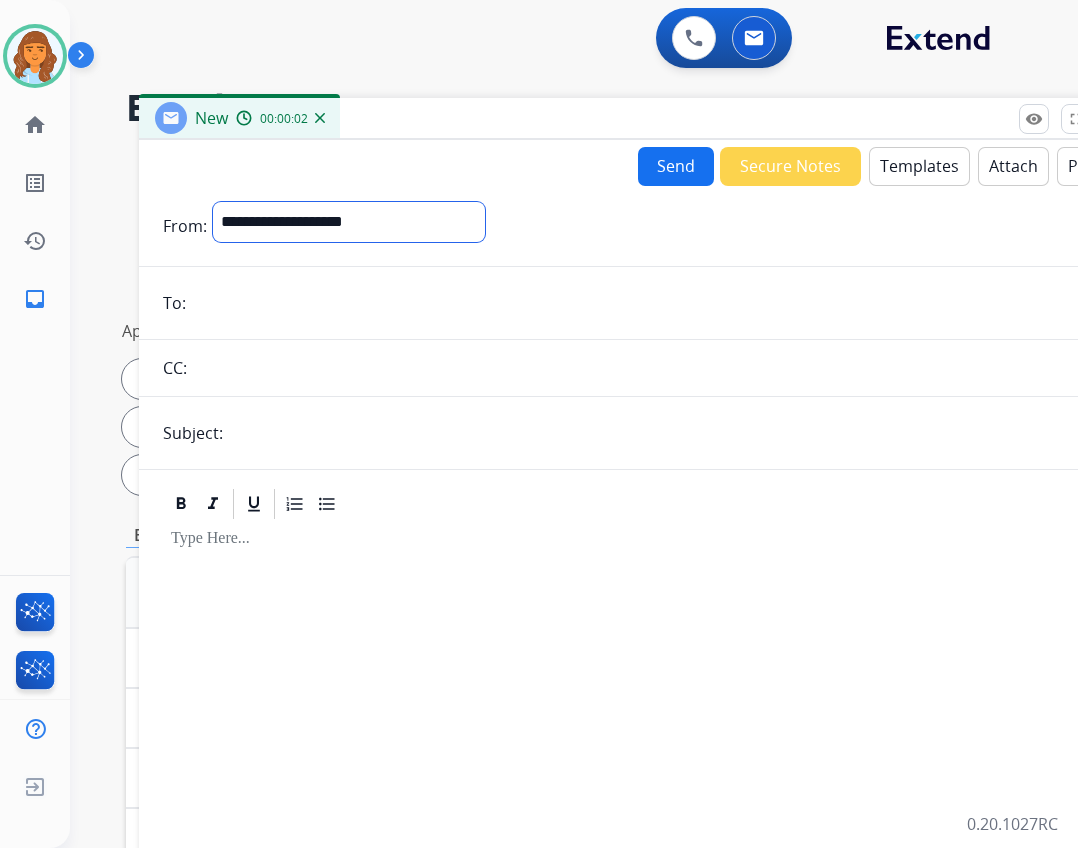 select on "**********" 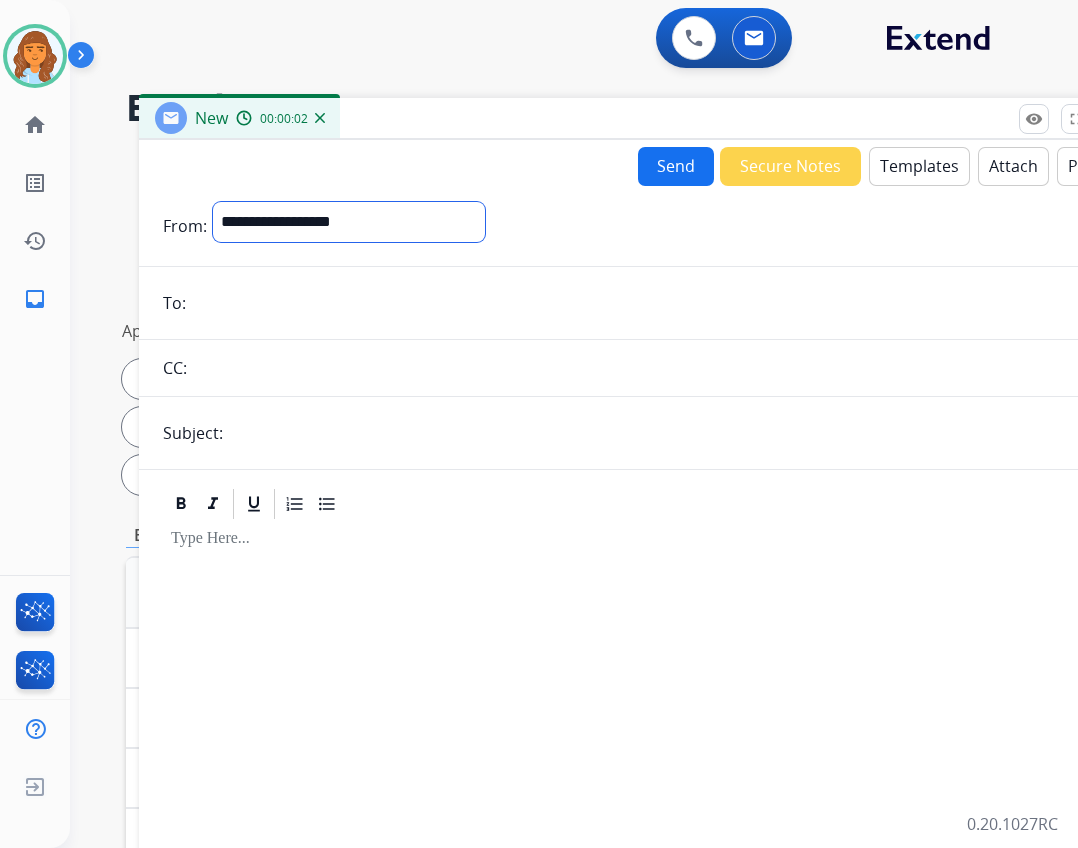 click on "**********" at bounding box center [349, 222] 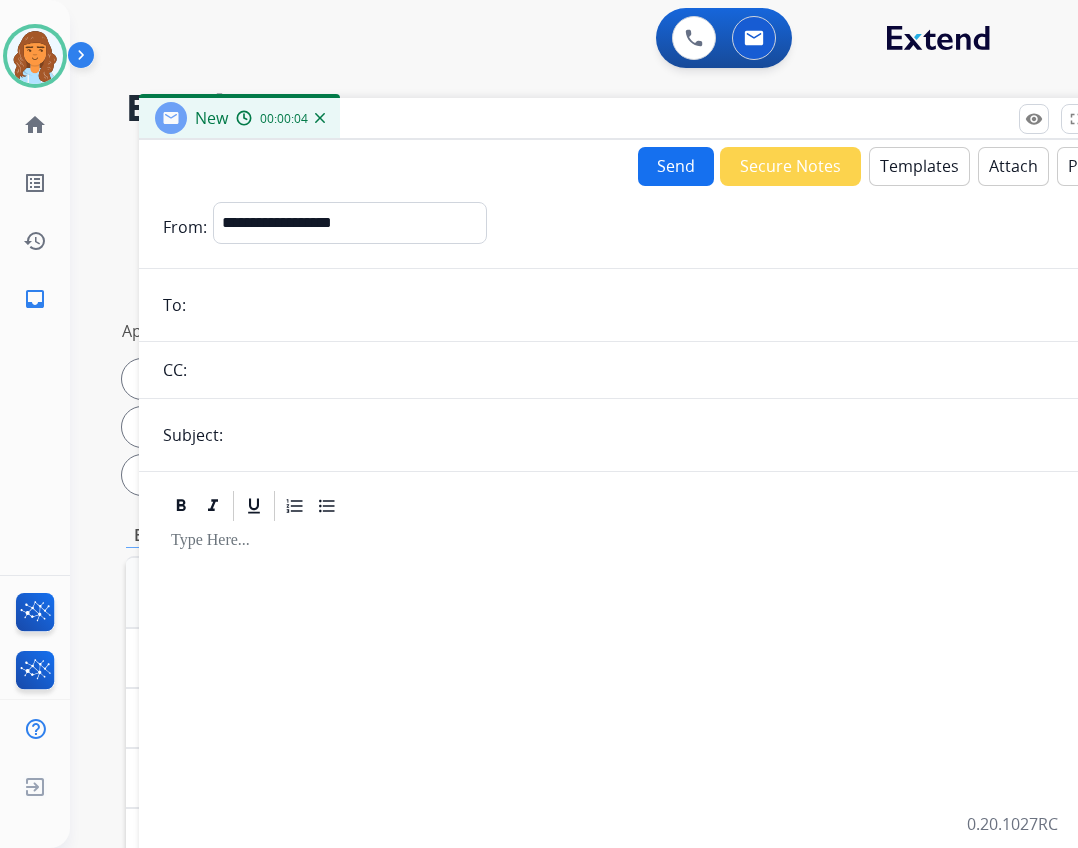 click at bounding box center [672, 435] 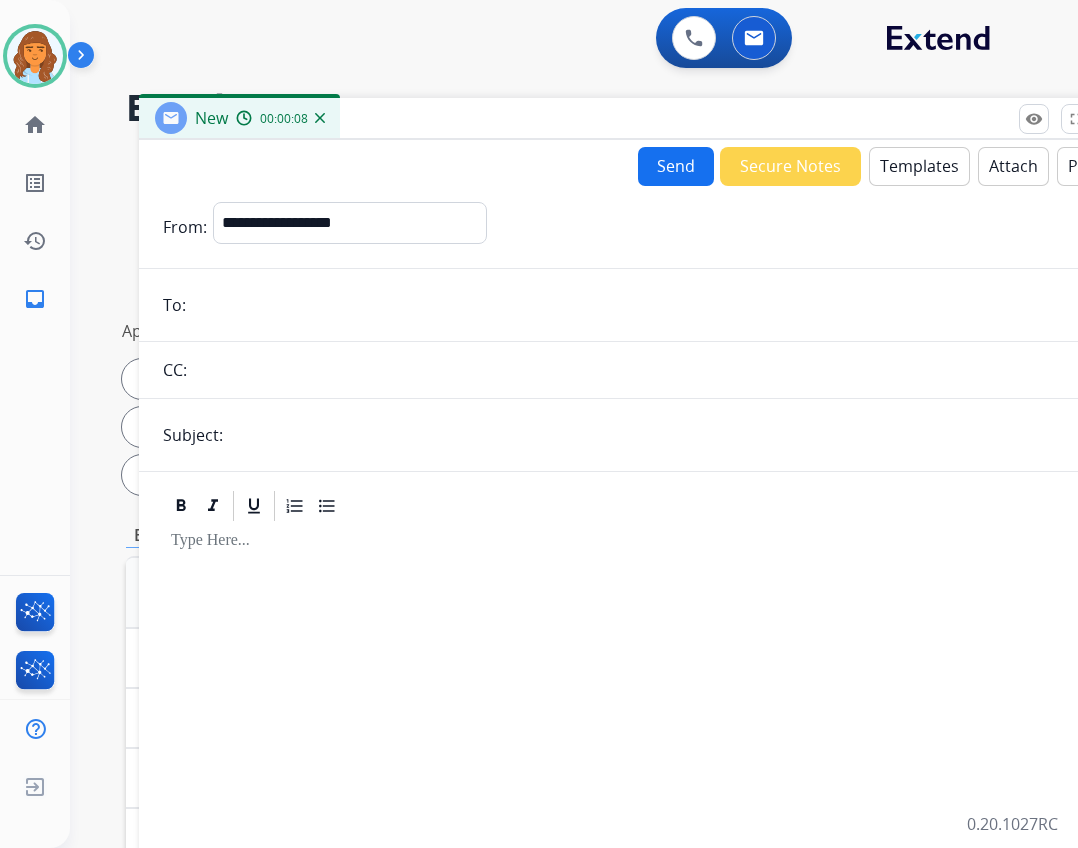 type on "**********" 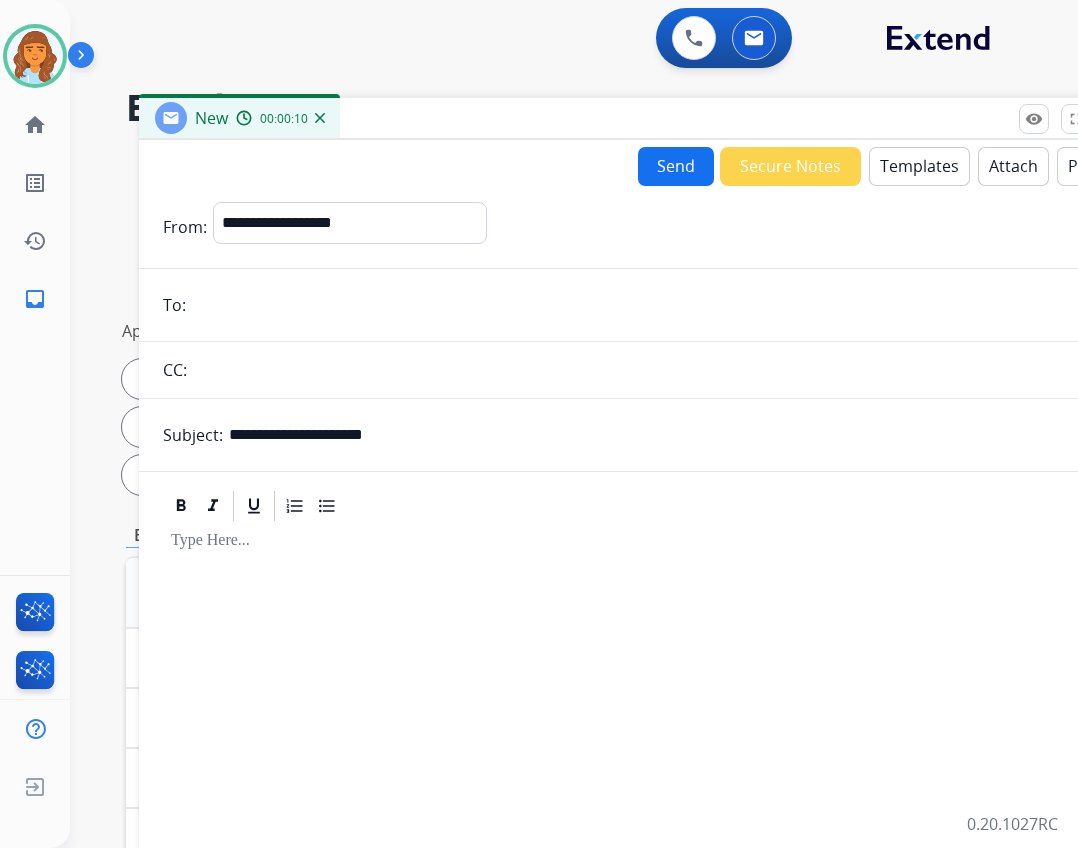 click on "Templates" at bounding box center (919, 166) 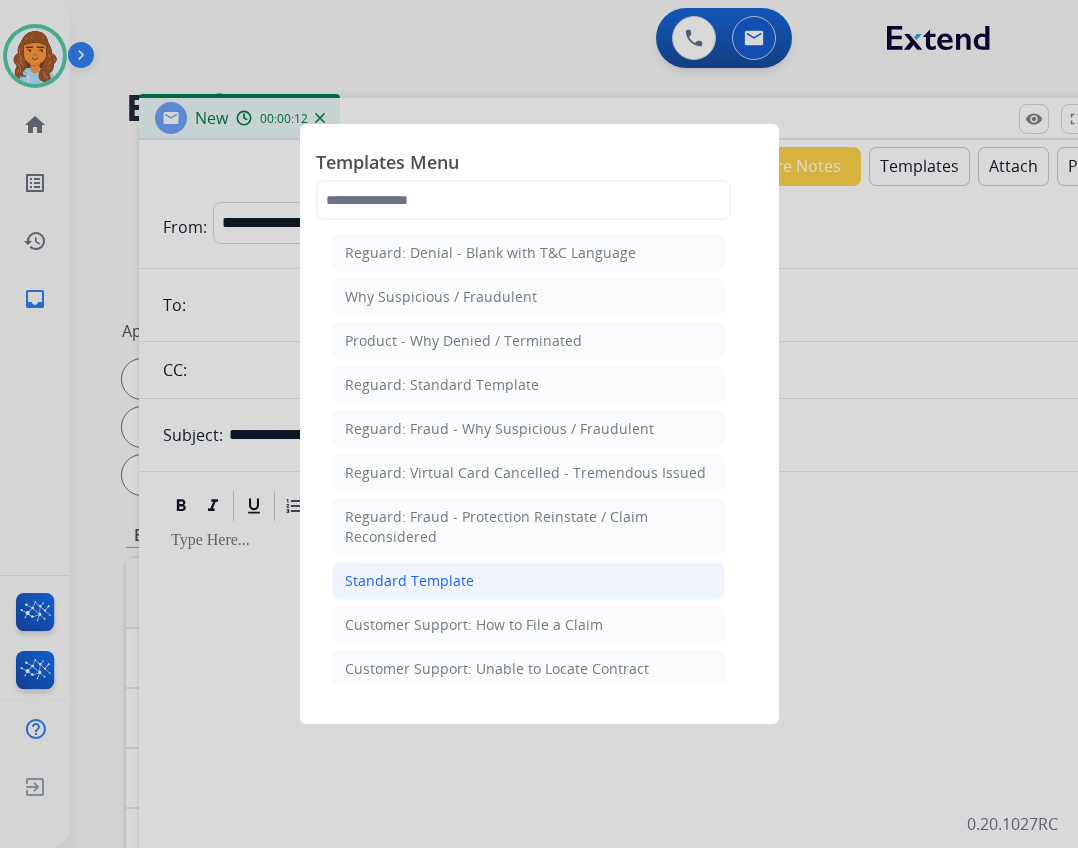 click on "Standard Template" 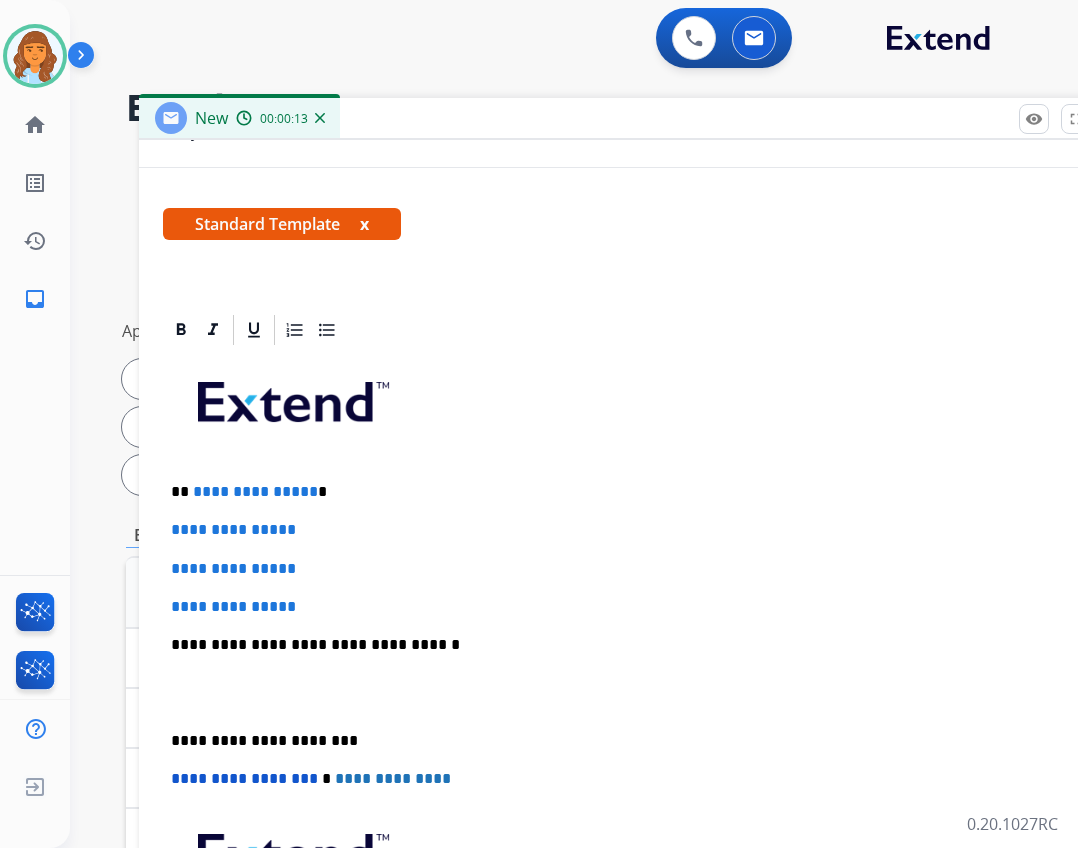 scroll, scrollTop: 309, scrollLeft: 0, axis: vertical 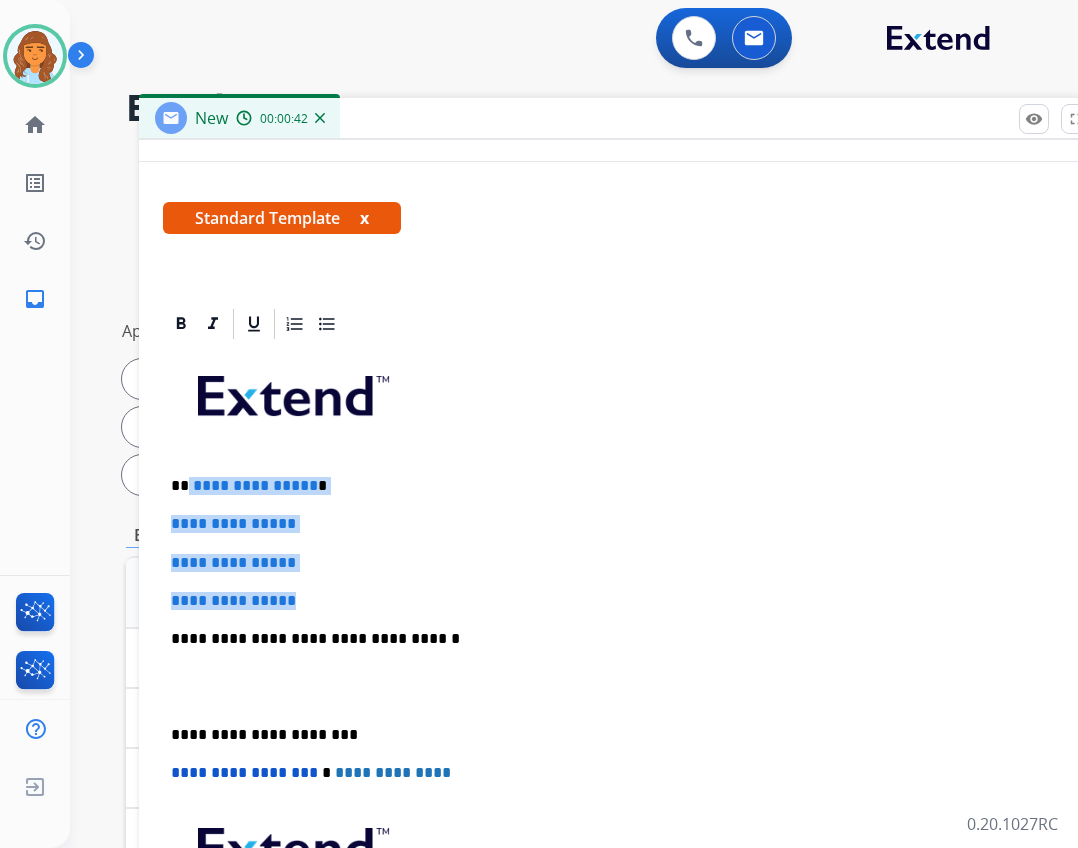 drag, startPoint x: 189, startPoint y: 485, endPoint x: 306, endPoint y: 588, distance: 155.87816 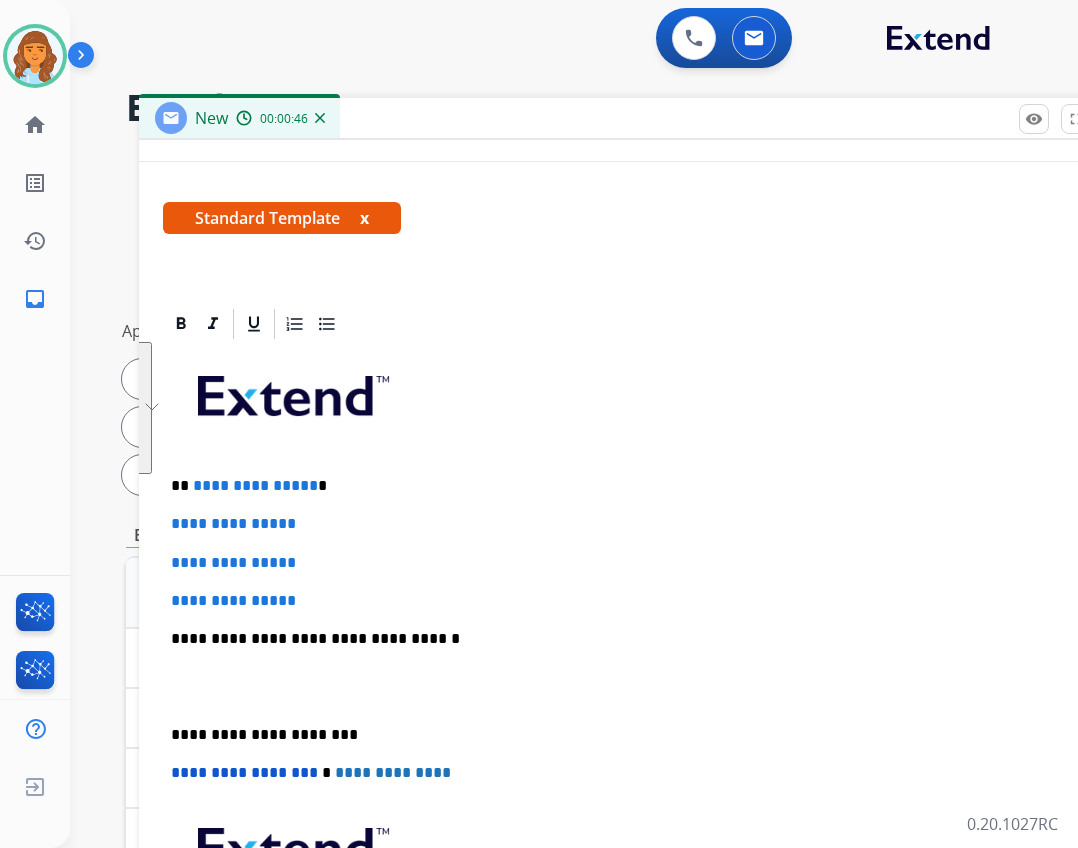 scroll, scrollTop: 194, scrollLeft: 0, axis: vertical 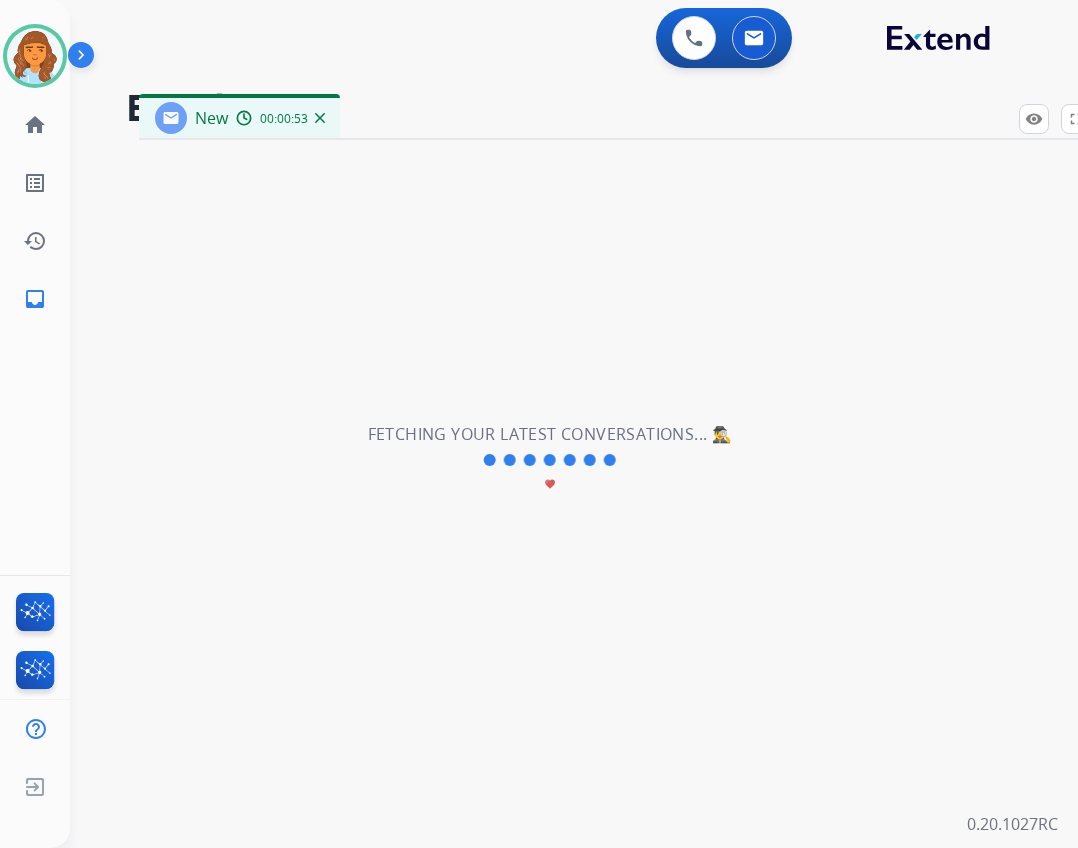 type 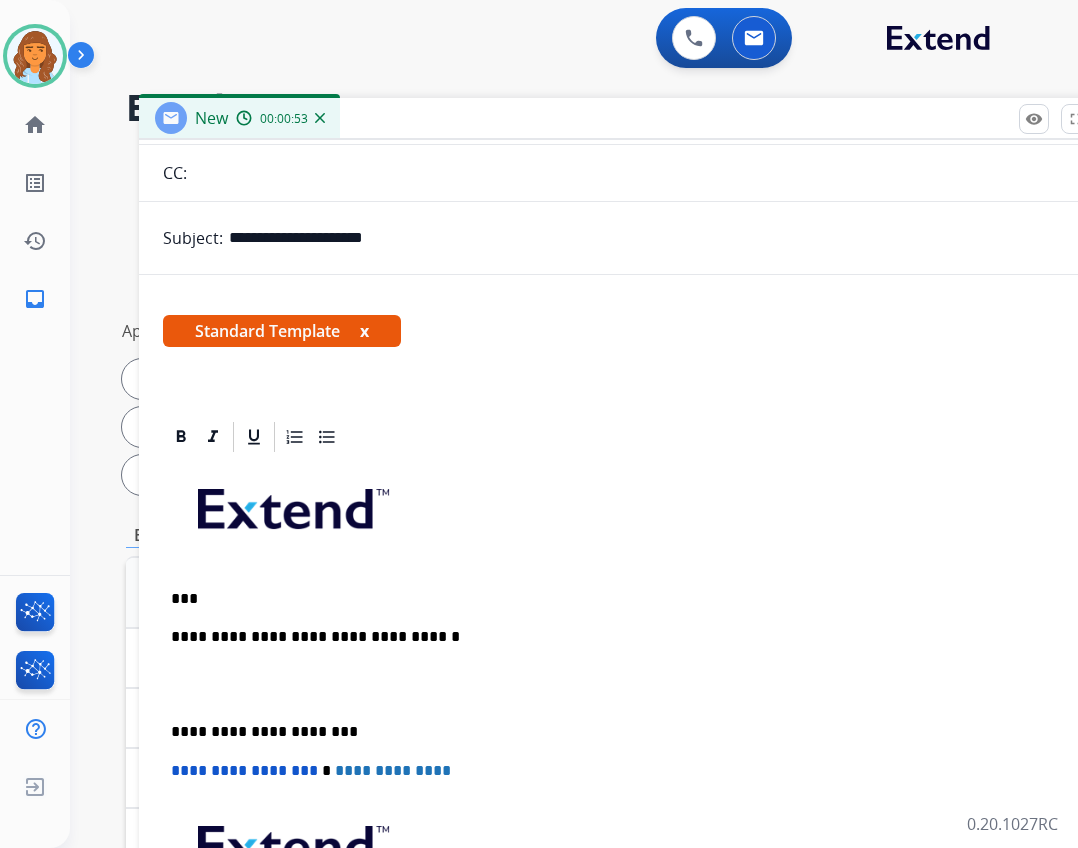 scroll, scrollTop: 194, scrollLeft: 0, axis: vertical 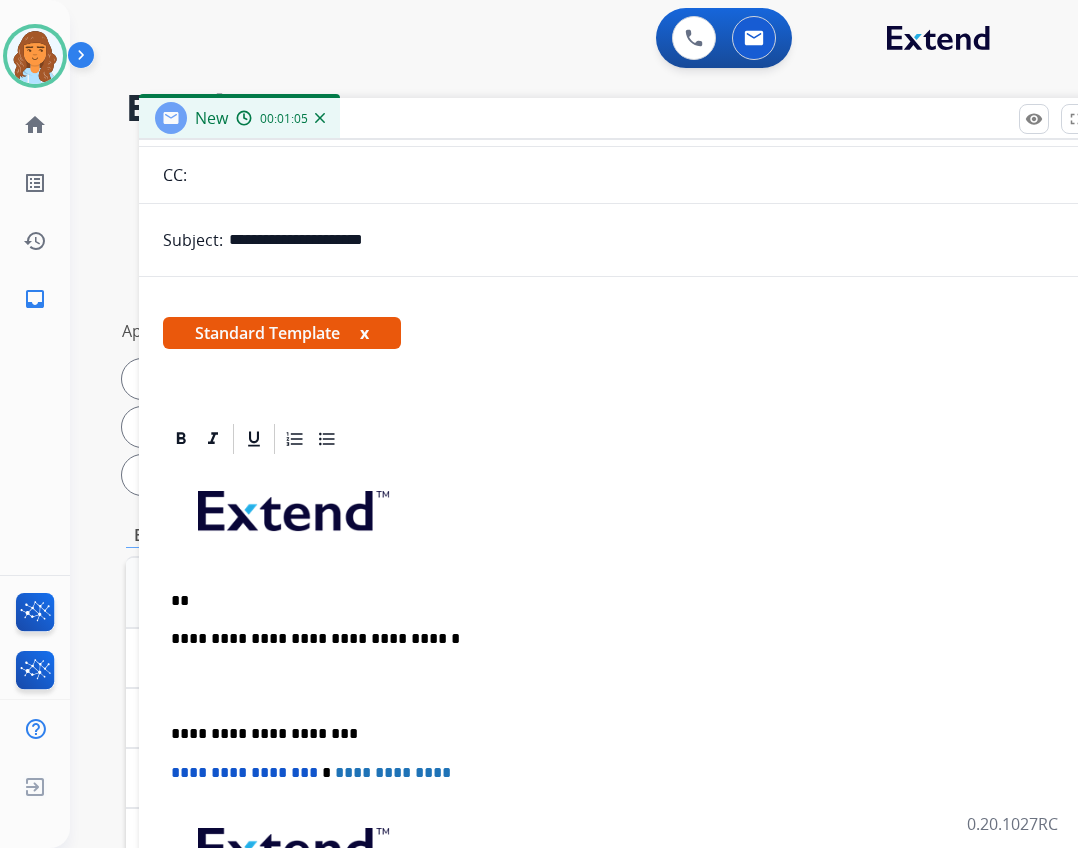 drag, startPoint x: 195, startPoint y: 612, endPoint x: 205, endPoint y: 607, distance: 11.18034 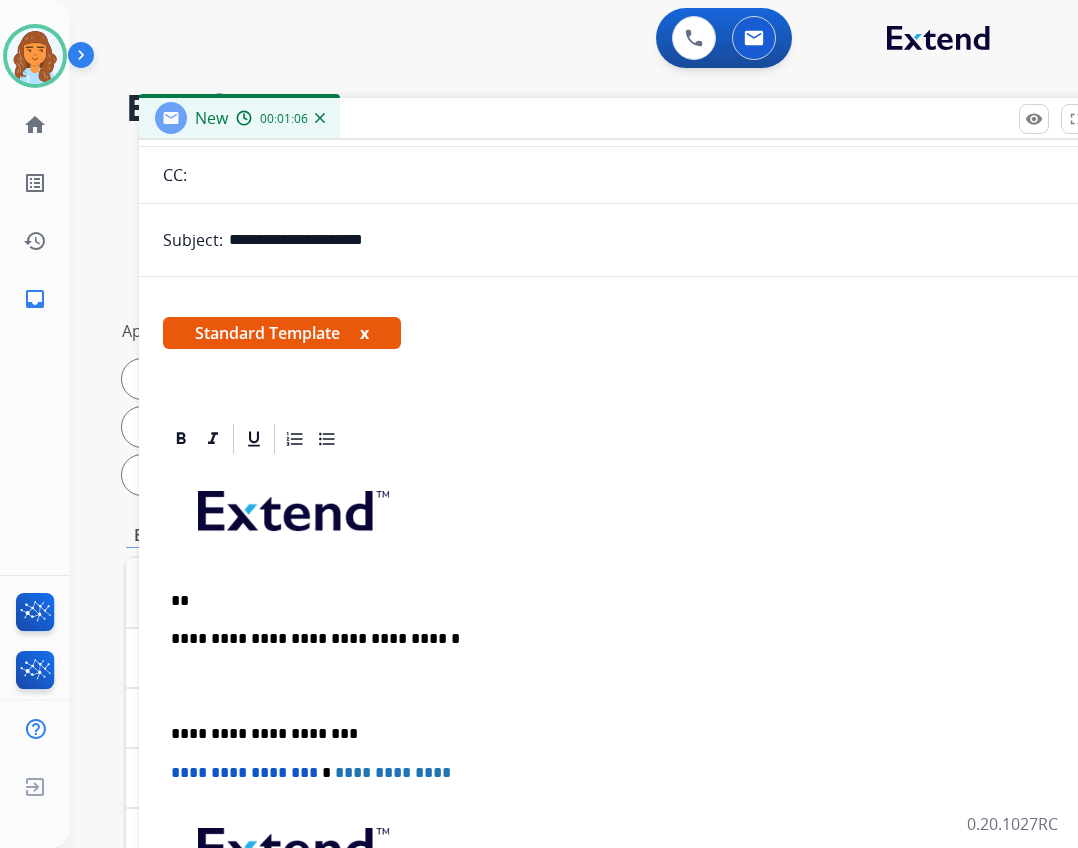 click on "**" at bounding box center (631, 601) 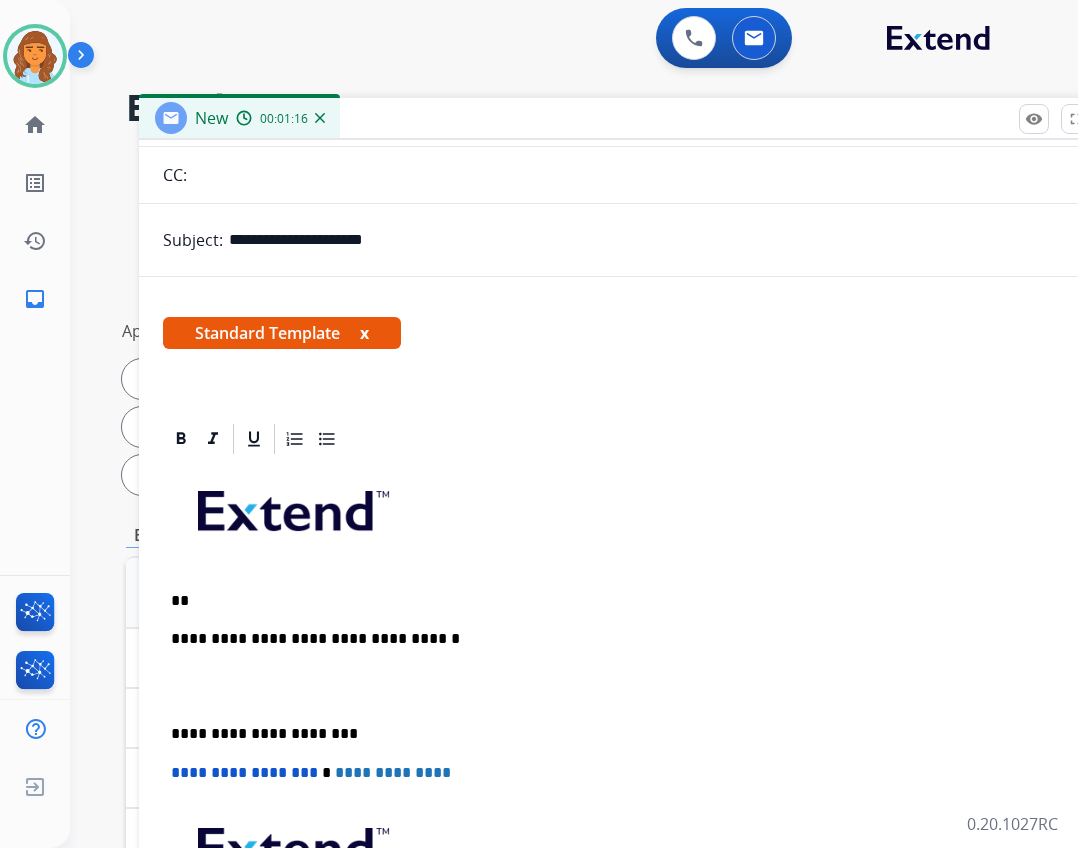 click on "**" at bounding box center (631, 601) 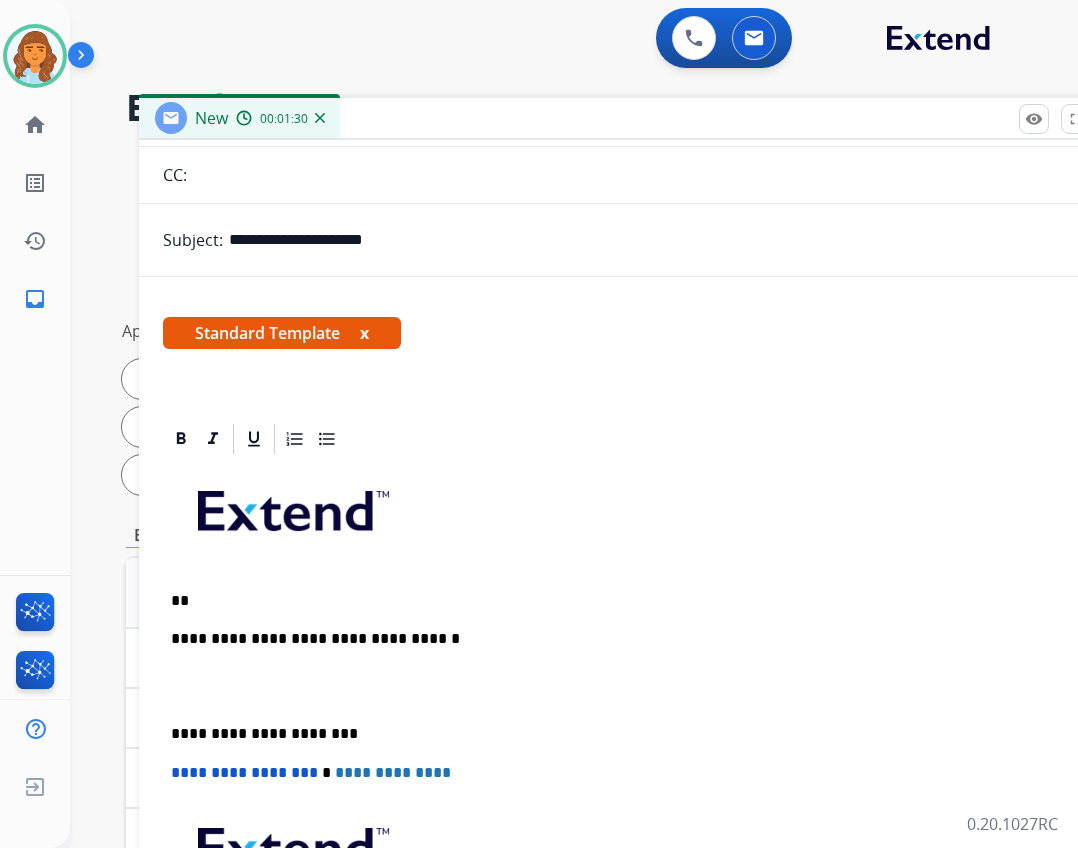 click on "**" at bounding box center (631, 601) 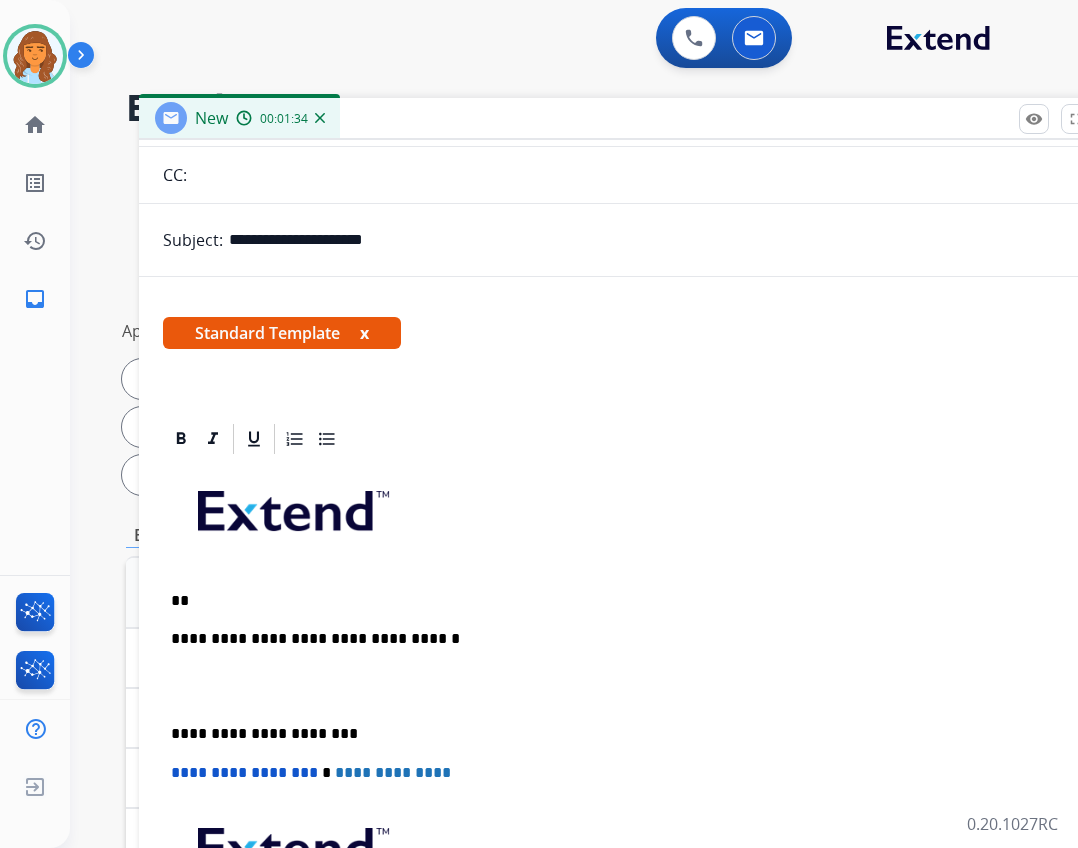 click on "**********" at bounding box center (639, 743) 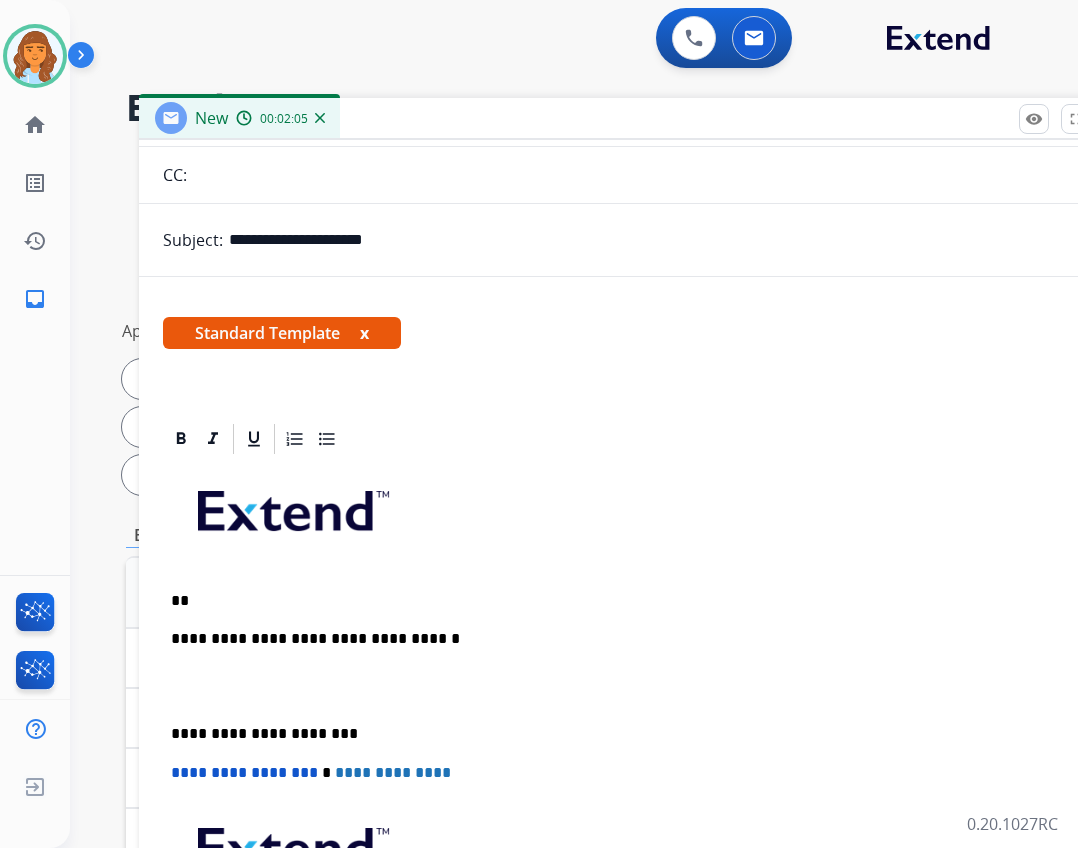 click on "**" at bounding box center (631, 601) 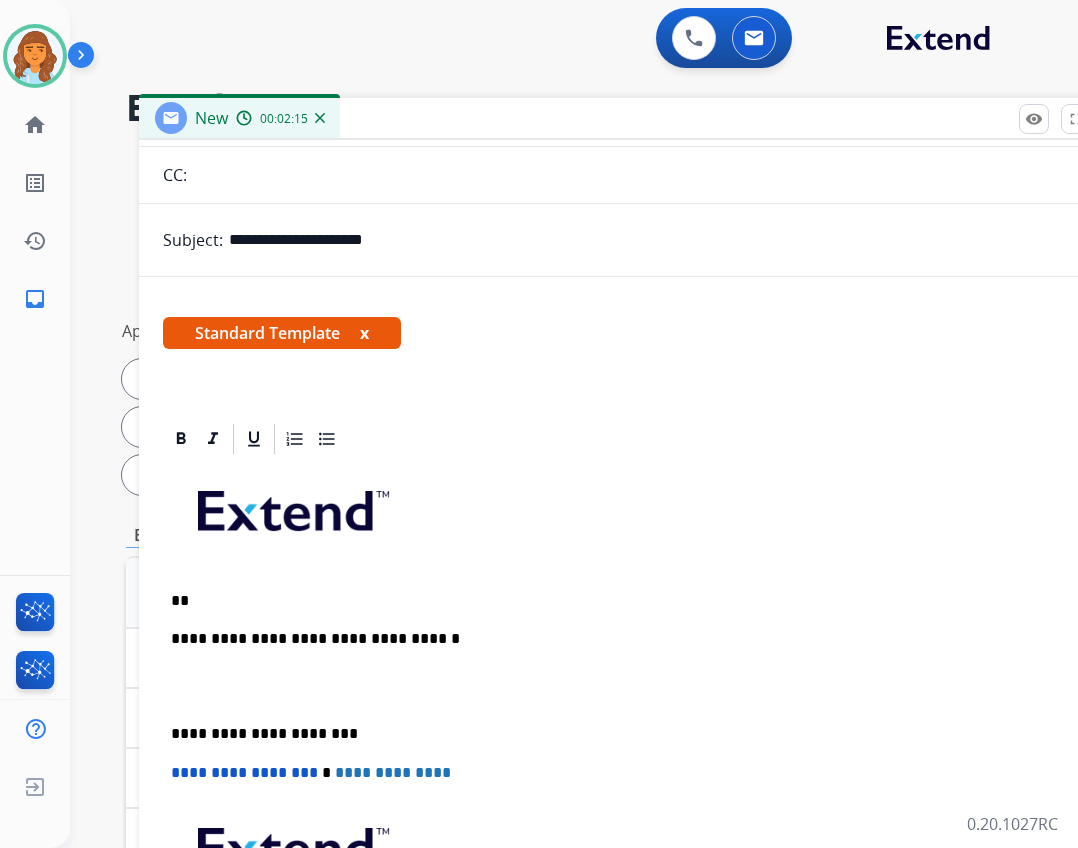 click on "**********" at bounding box center (639, 743) 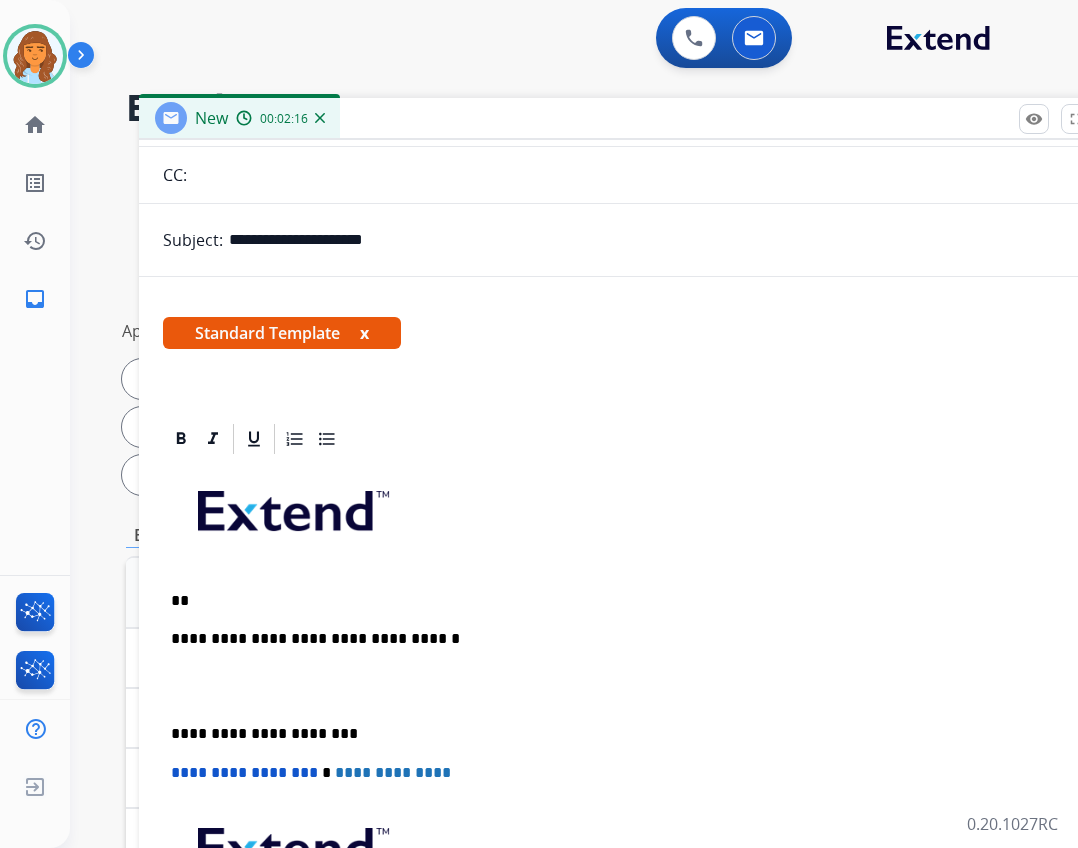 click on "**" at bounding box center (631, 601) 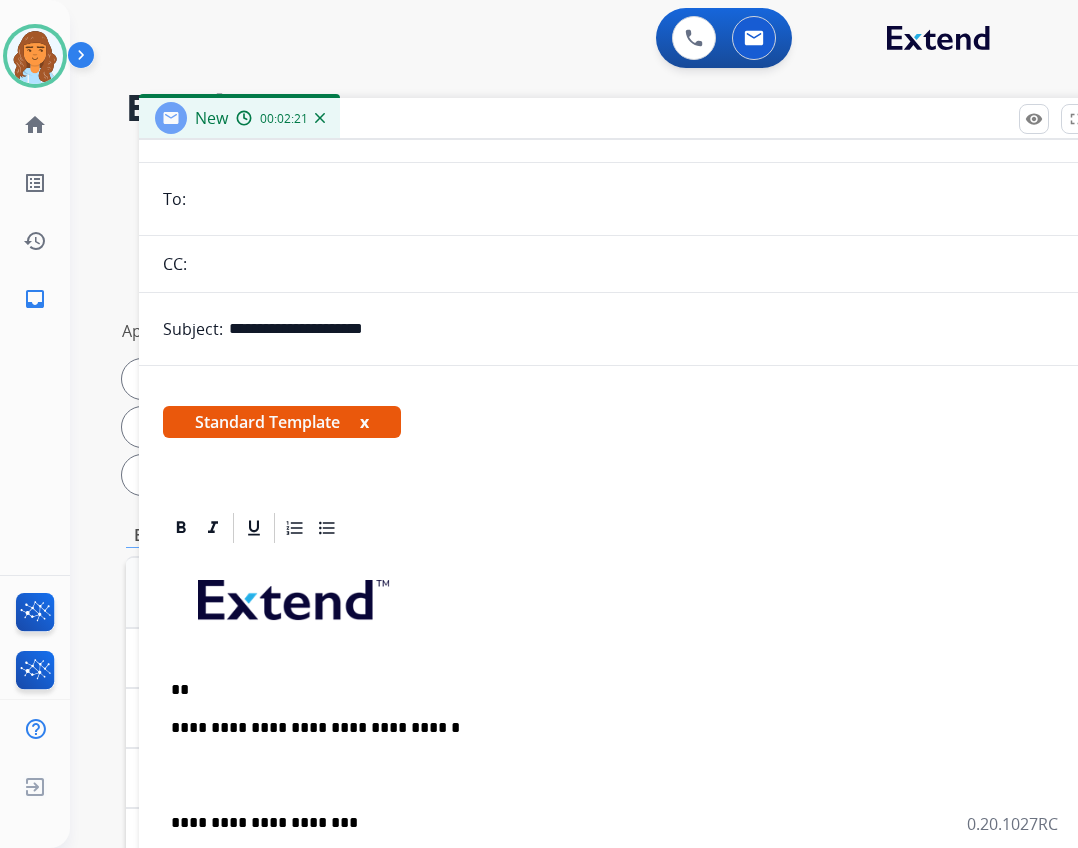 scroll, scrollTop: 0, scrollLeft: 0, axis: both 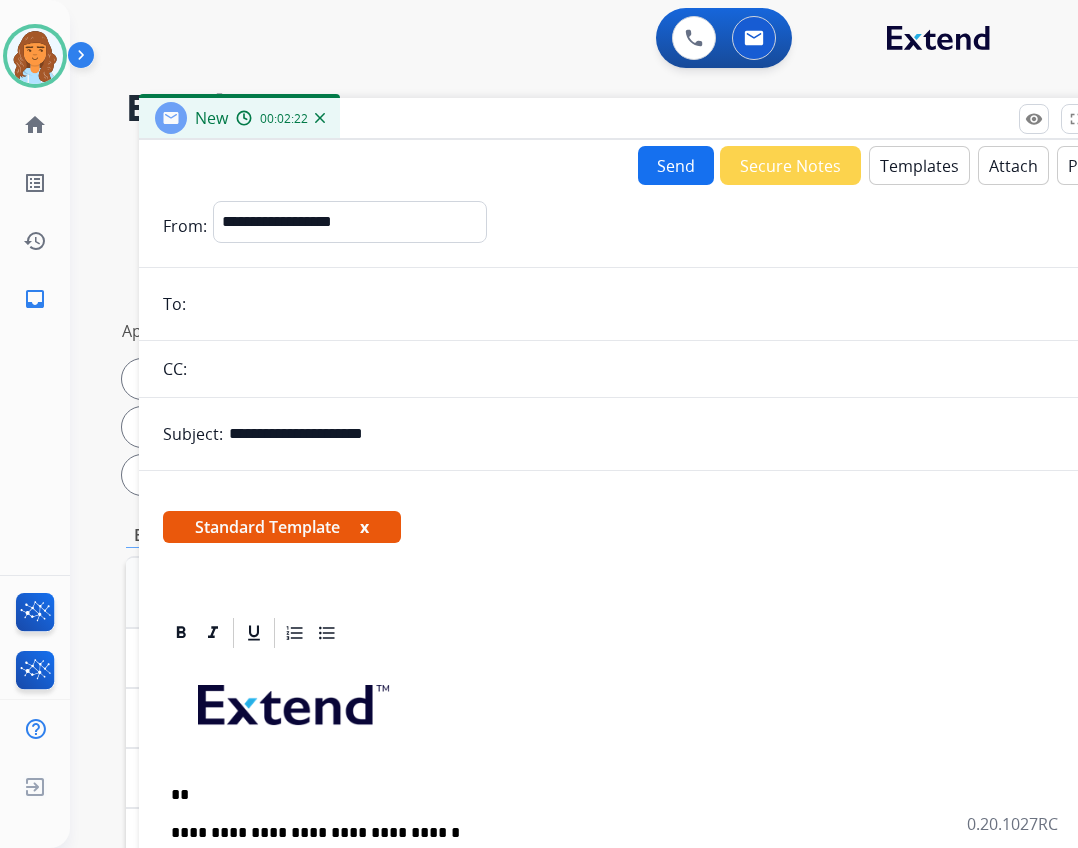 click at bounding box center (653, 304) 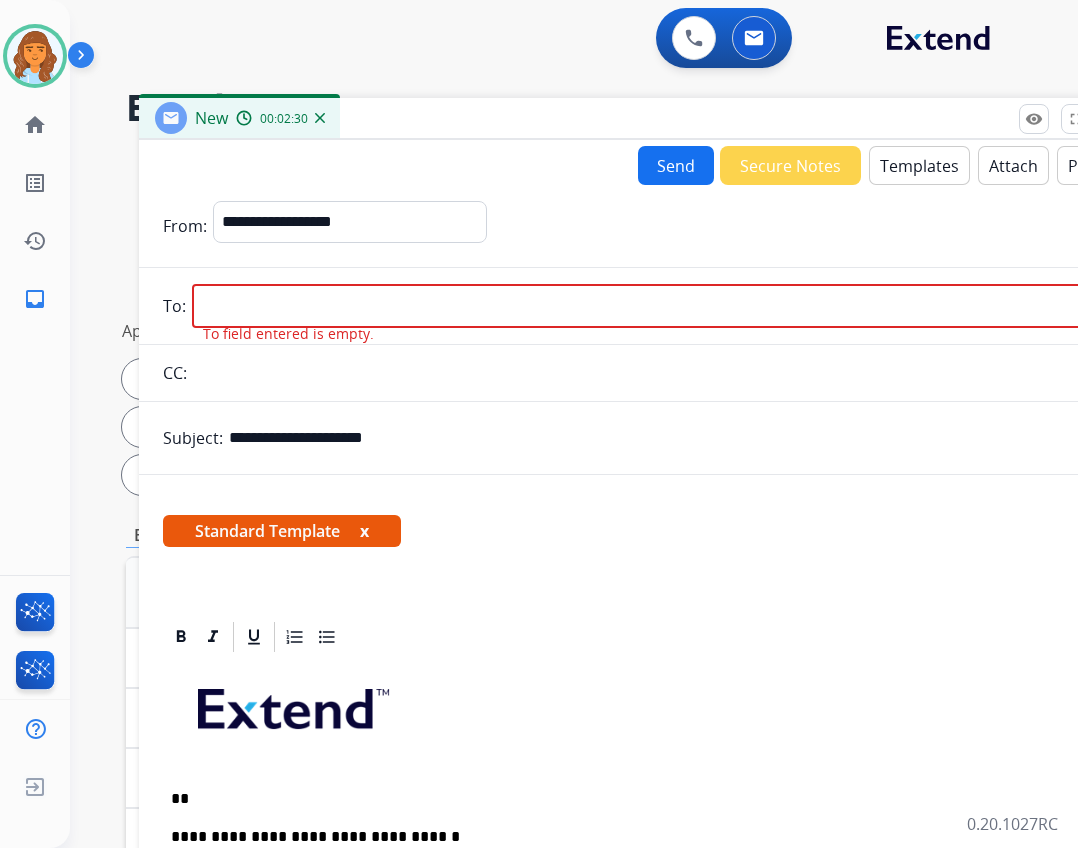 click at bounding box center (653, 306) 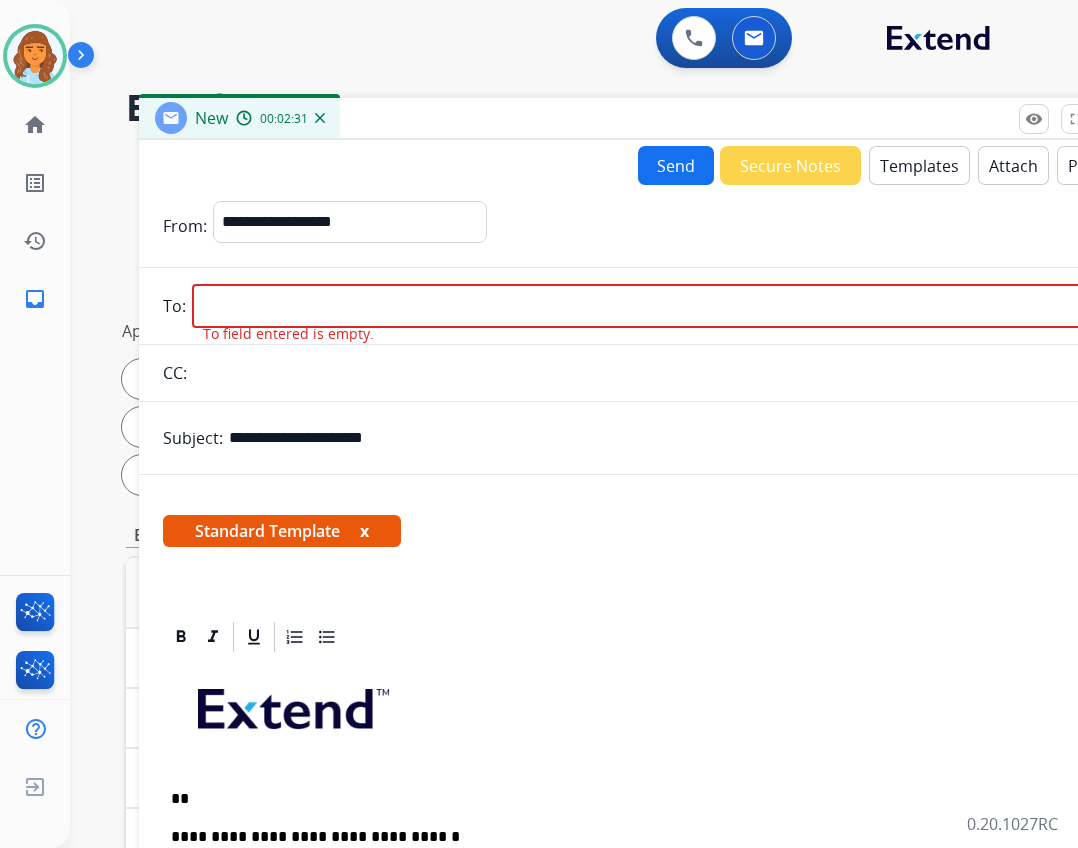 paste on "**********" 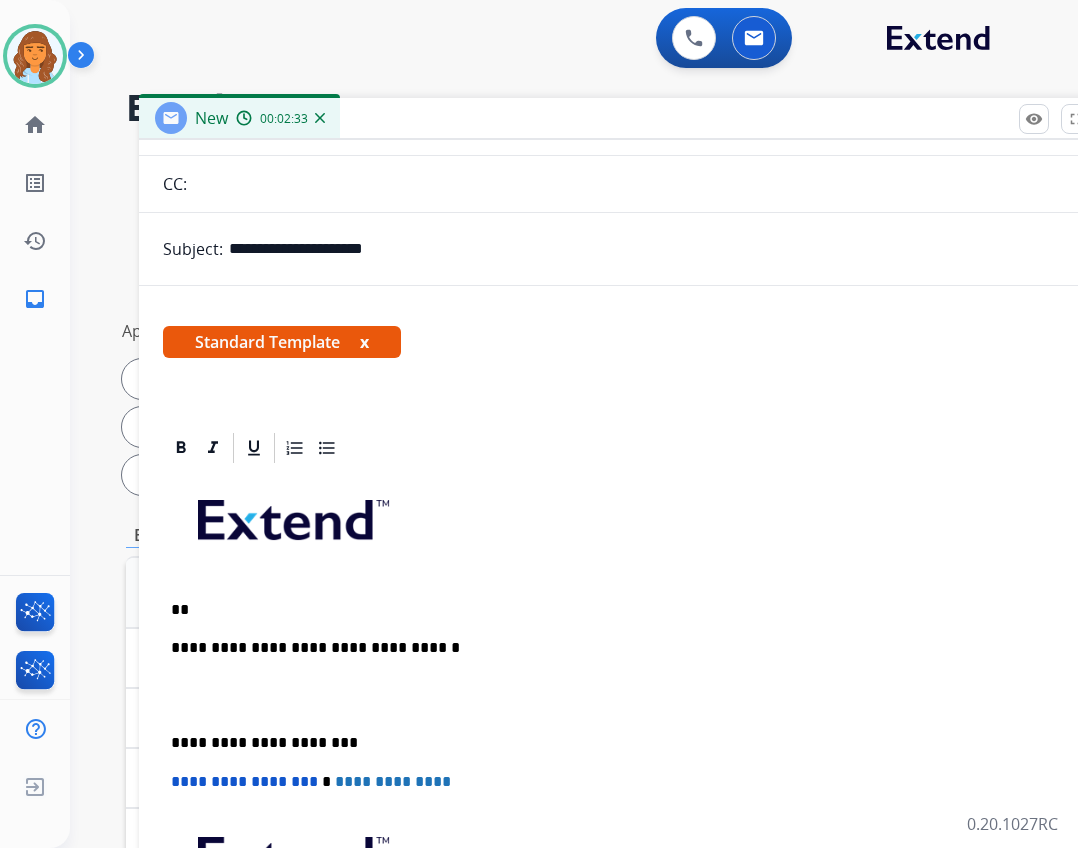 scroll, scrollTop: 194, scrollLeft: 0, axis: vertical 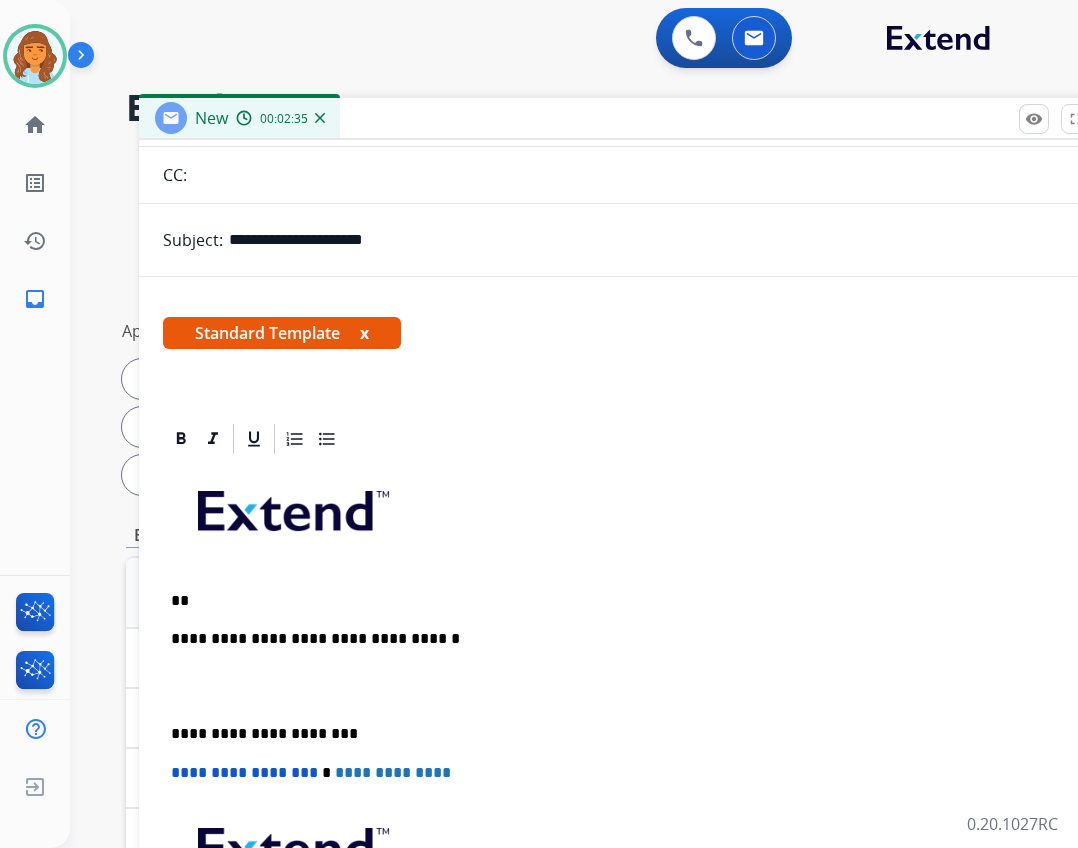type on "**********" 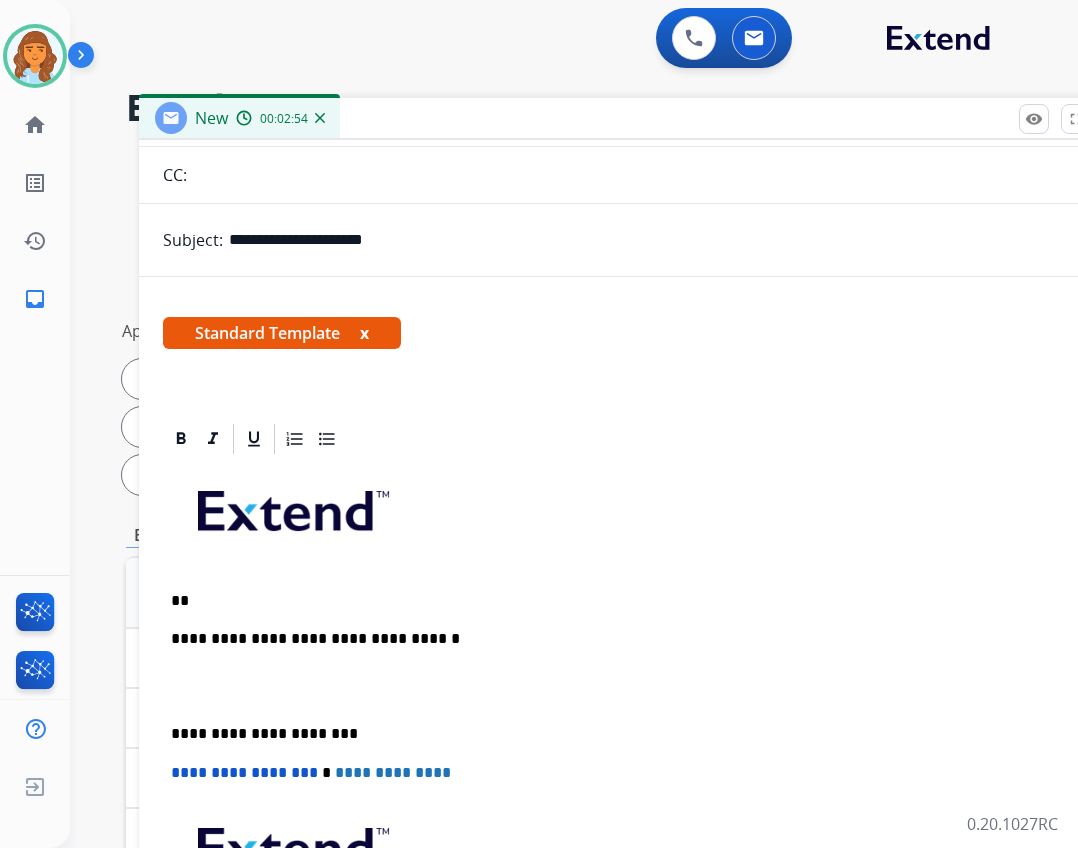 click on "**" at bounding box center (631, 601) 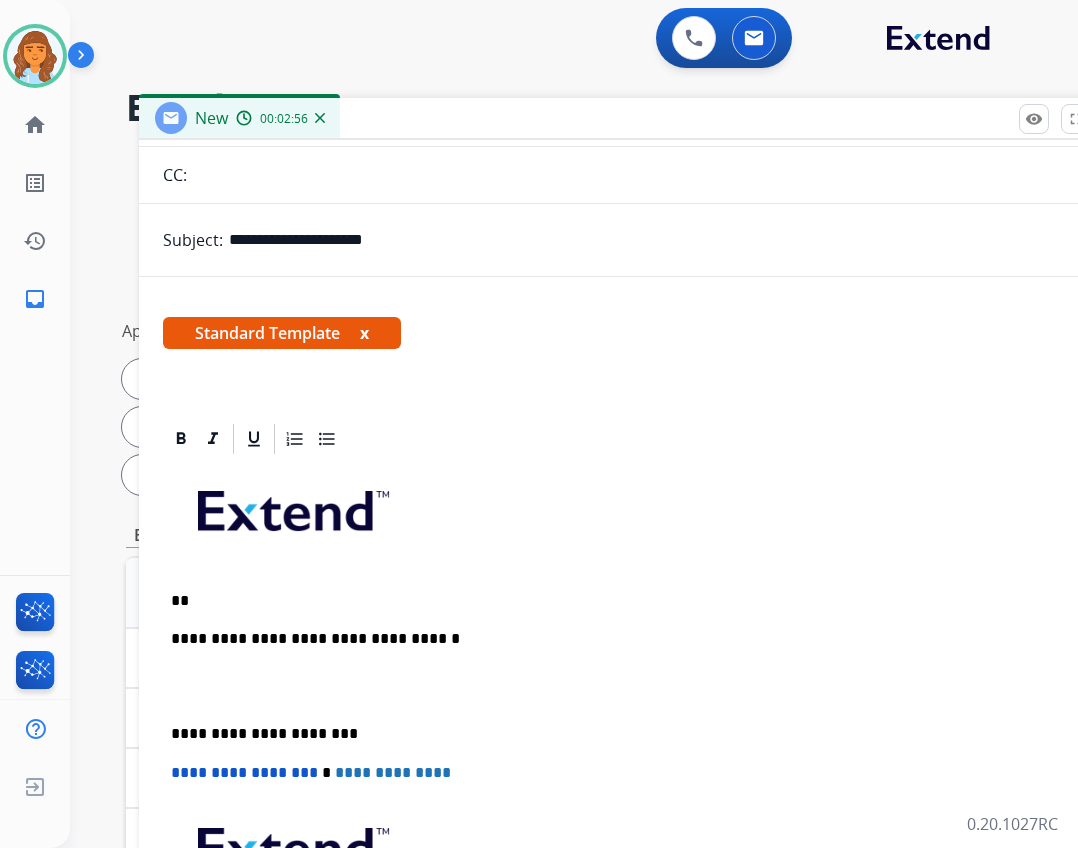 click on "**" at bounding box center [631, 601] 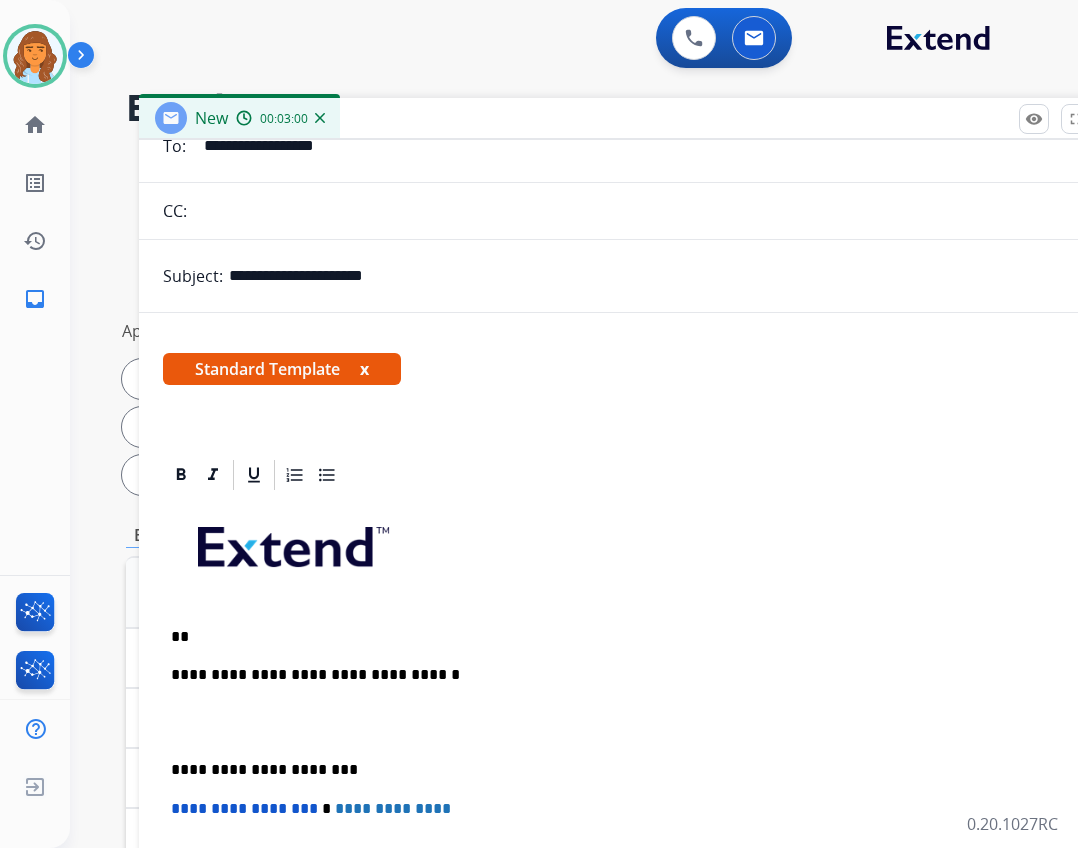 scroll, scrollTop: 194, scrollLeft: 0, axis: vertical 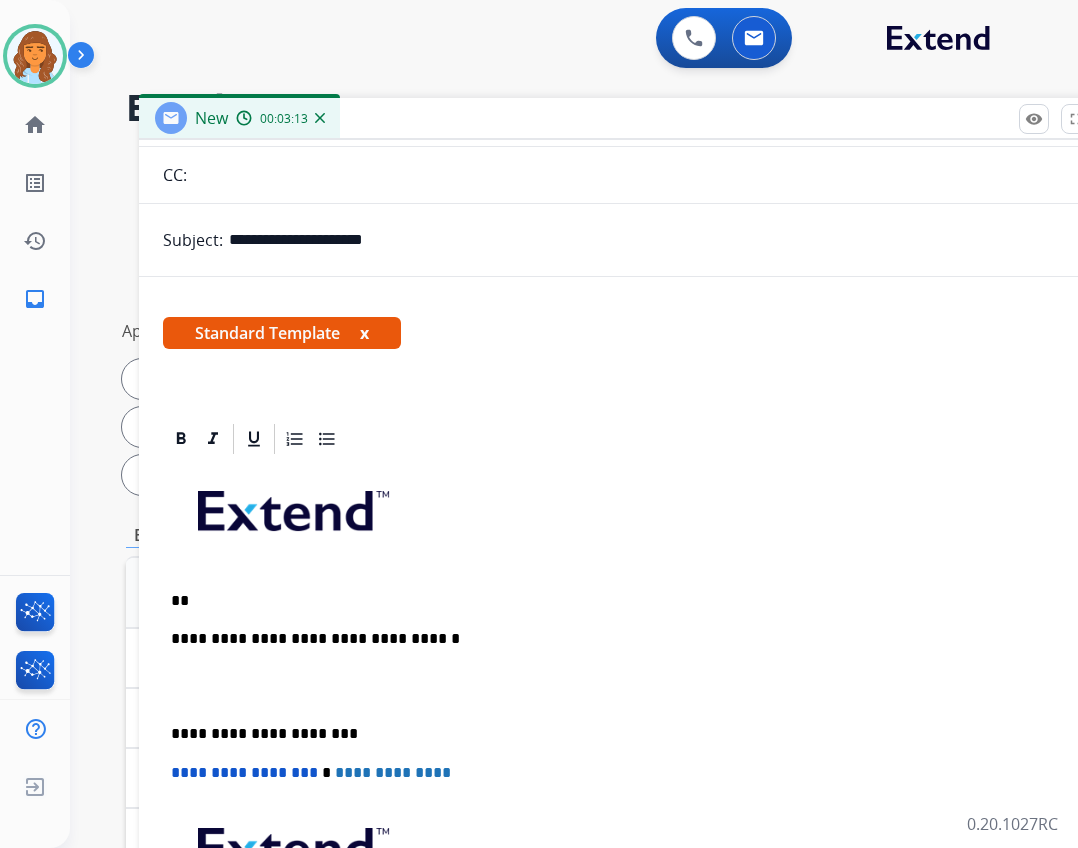 click on "**" at bounding box center (631, 601) 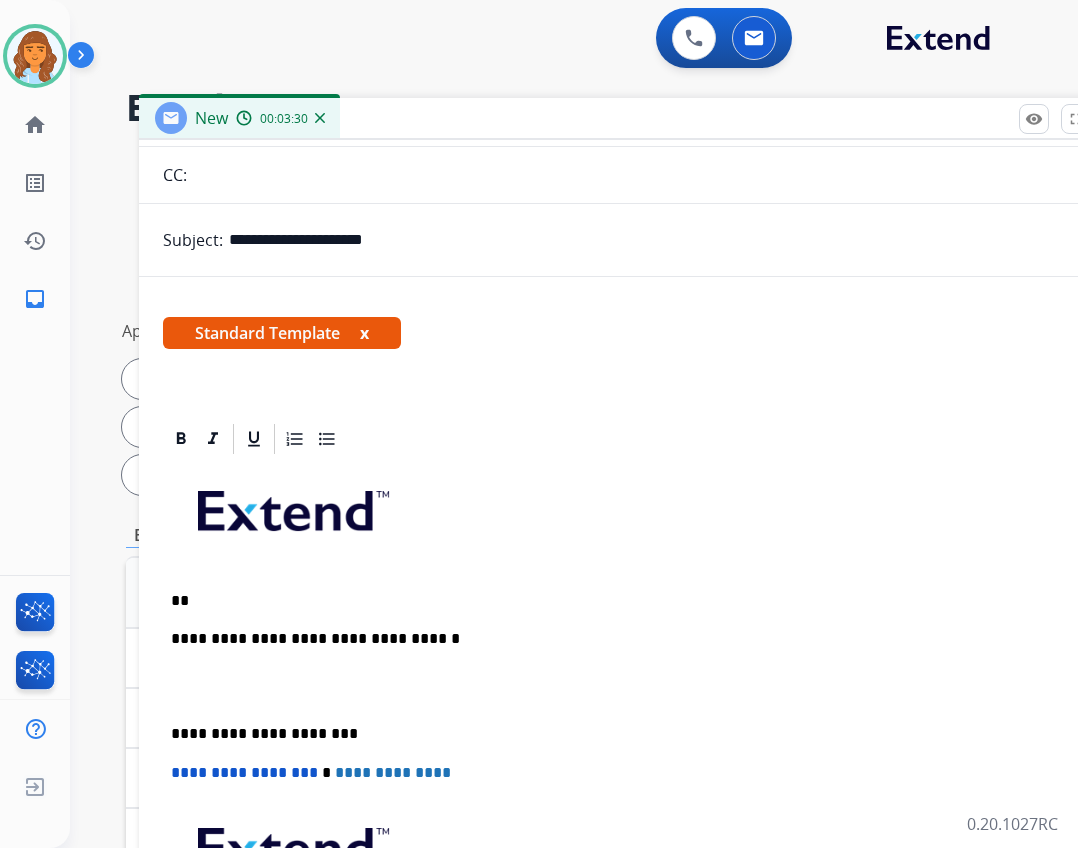 click on "**" at bounding box center [631, 601] 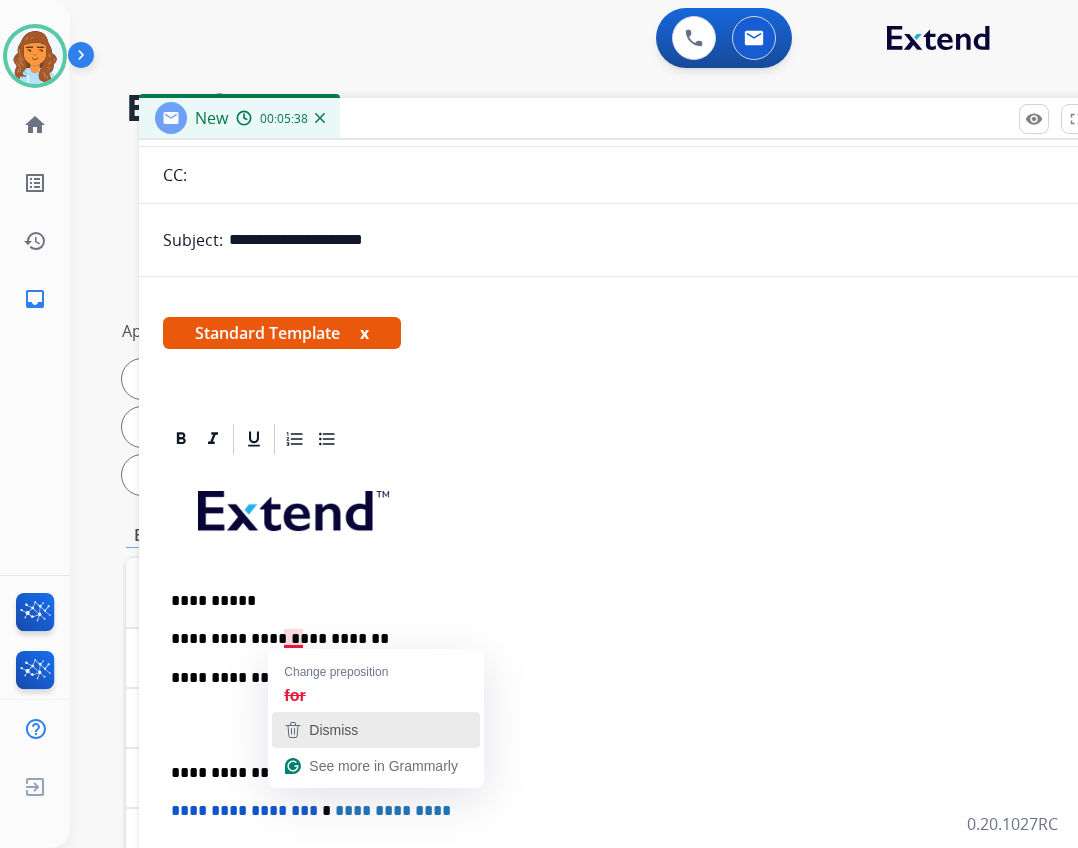 click on "Dismiss" at bounding box center (331, 730) 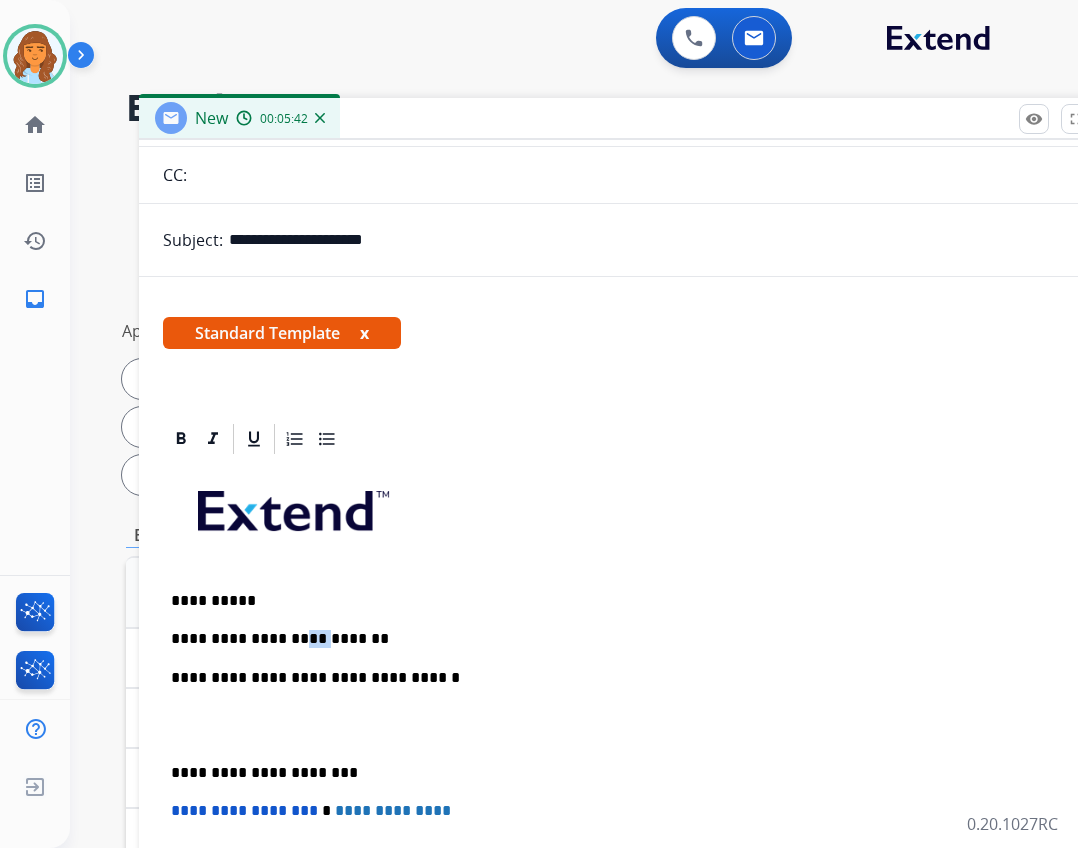 drag, startPoint x: 301, startPoint y: 647, endPoint x: 286, endPoint y: 637, distance: 18.027756 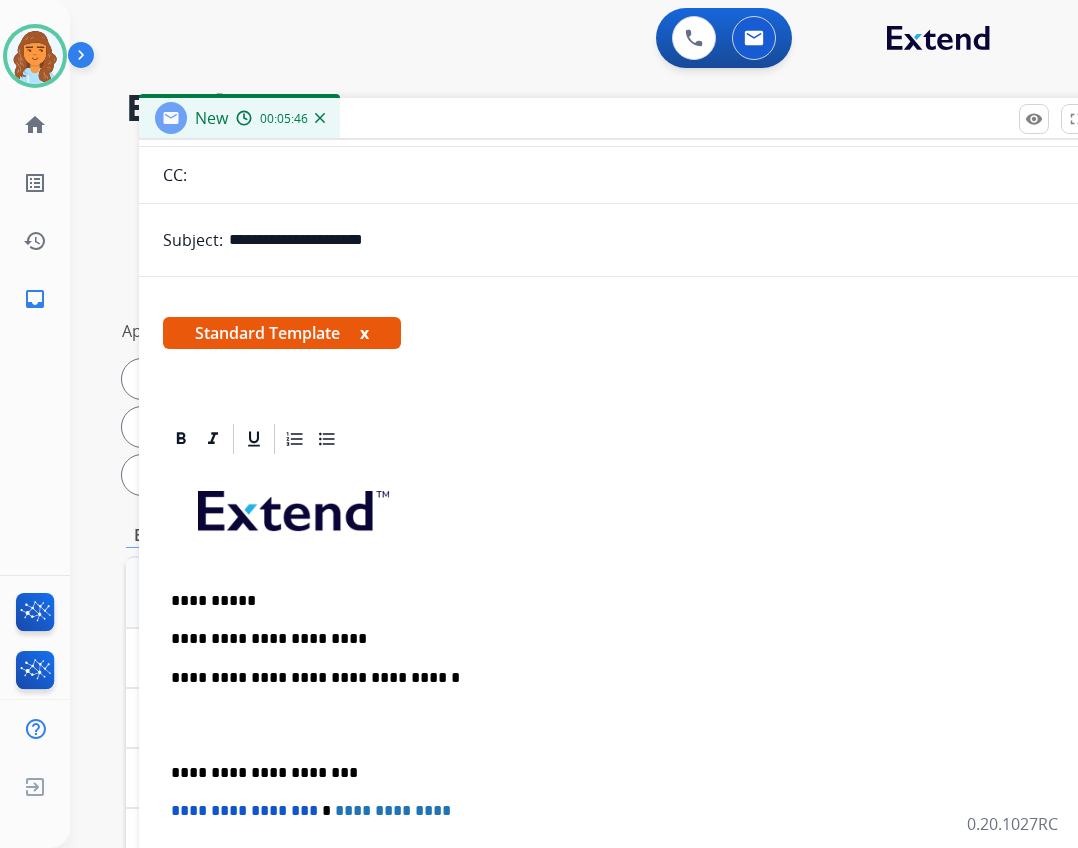 click on "**********" at bounding box center (631, 639) 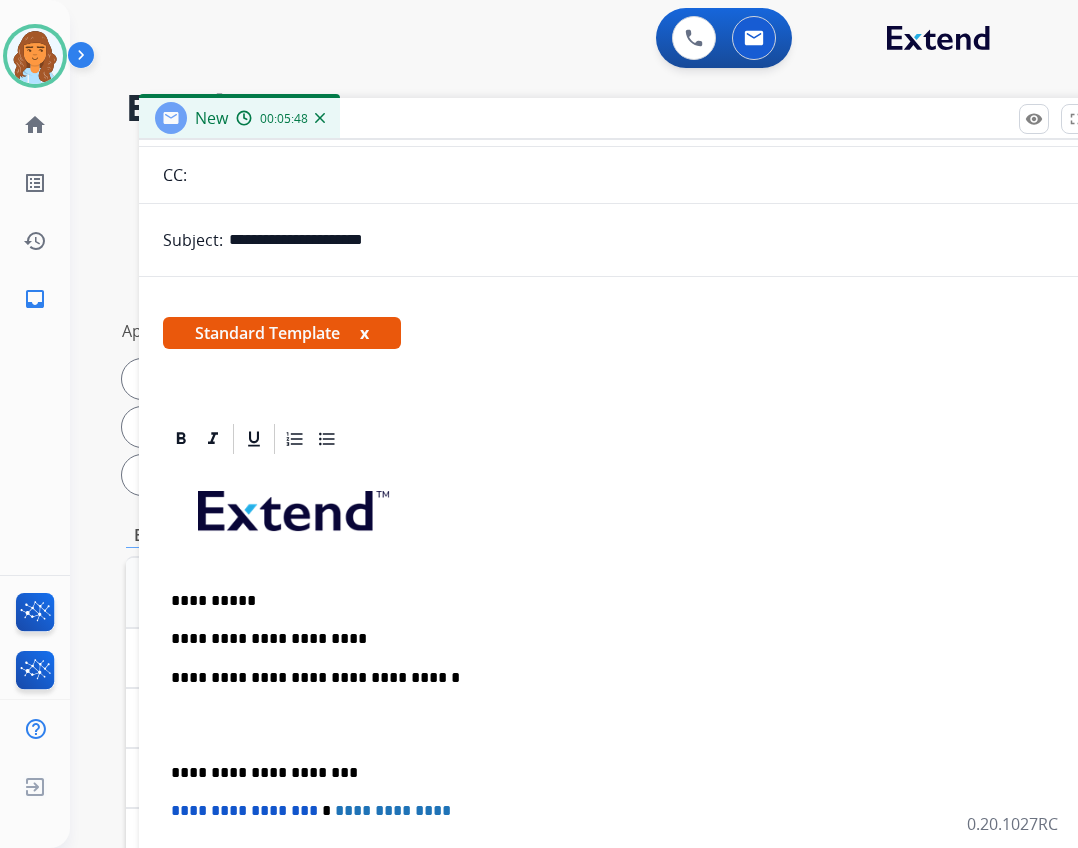 click on "**********" at bounding box center [631, 639] 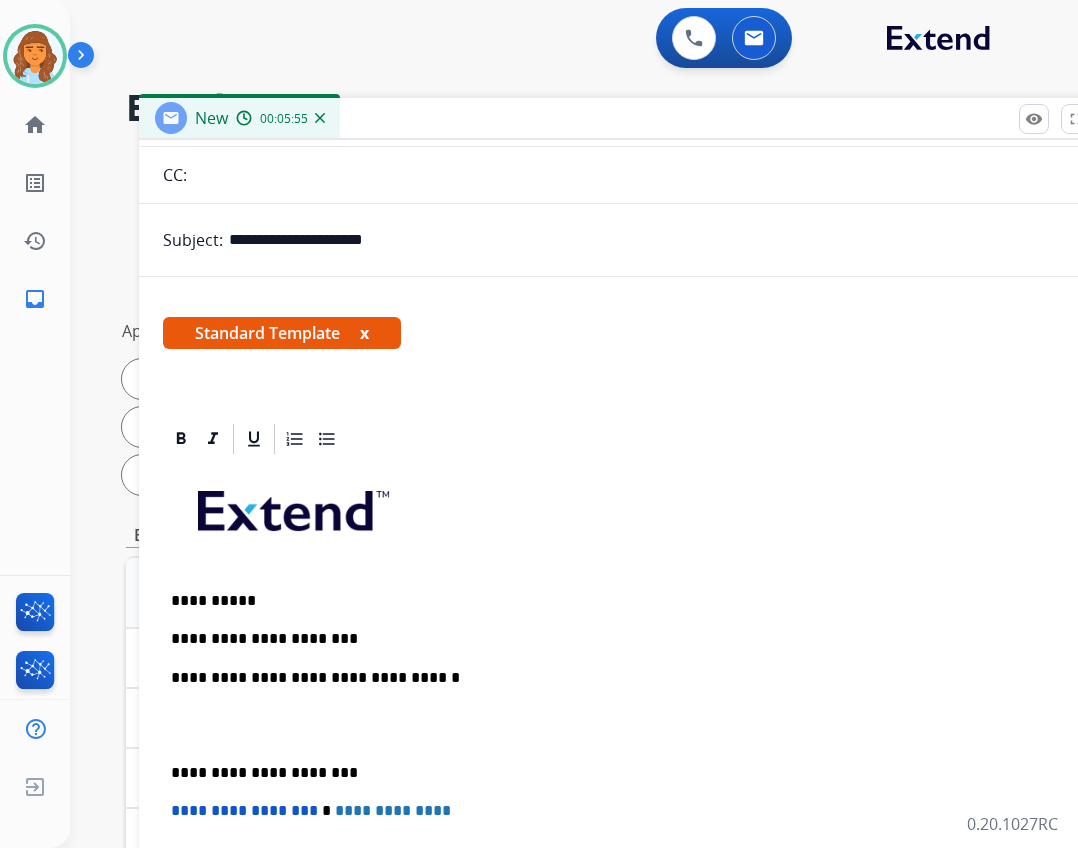 click on "**********" at bounding box center (631, 639) 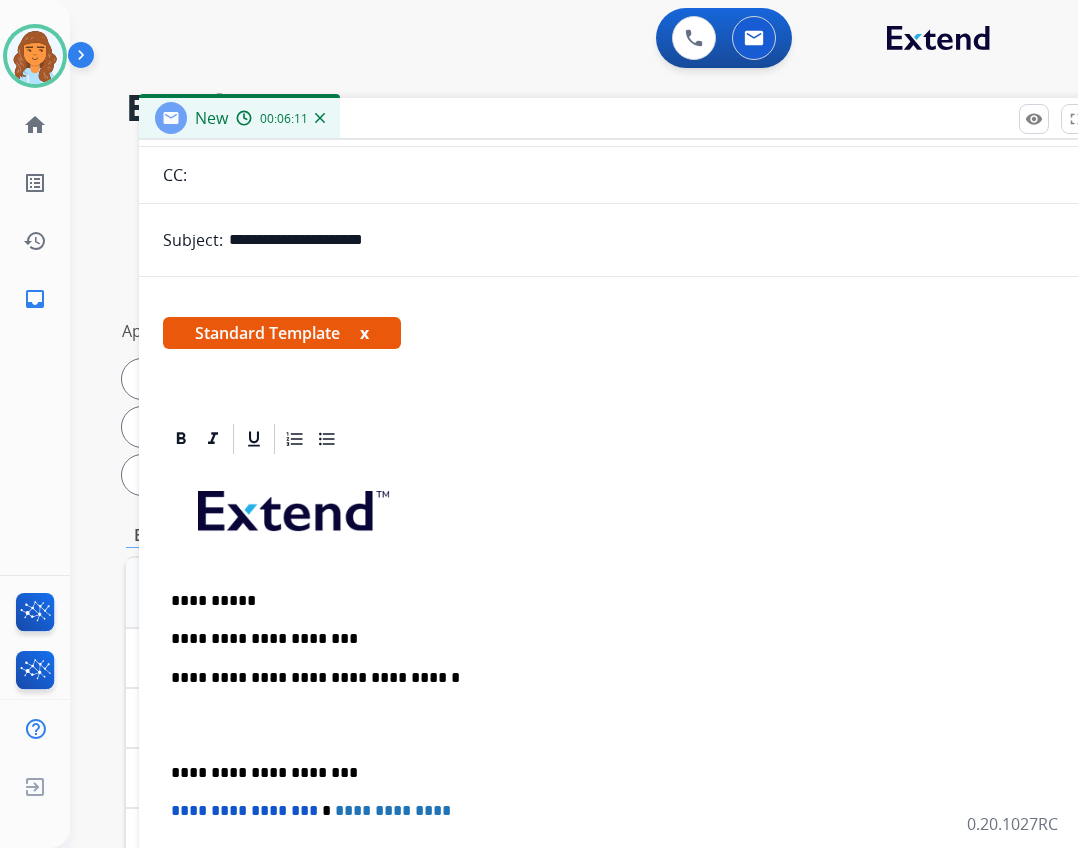 drag, startPoint x: 448, startPoint y: 646, endPoint x: 437, endPoint y: 646, distance: 11 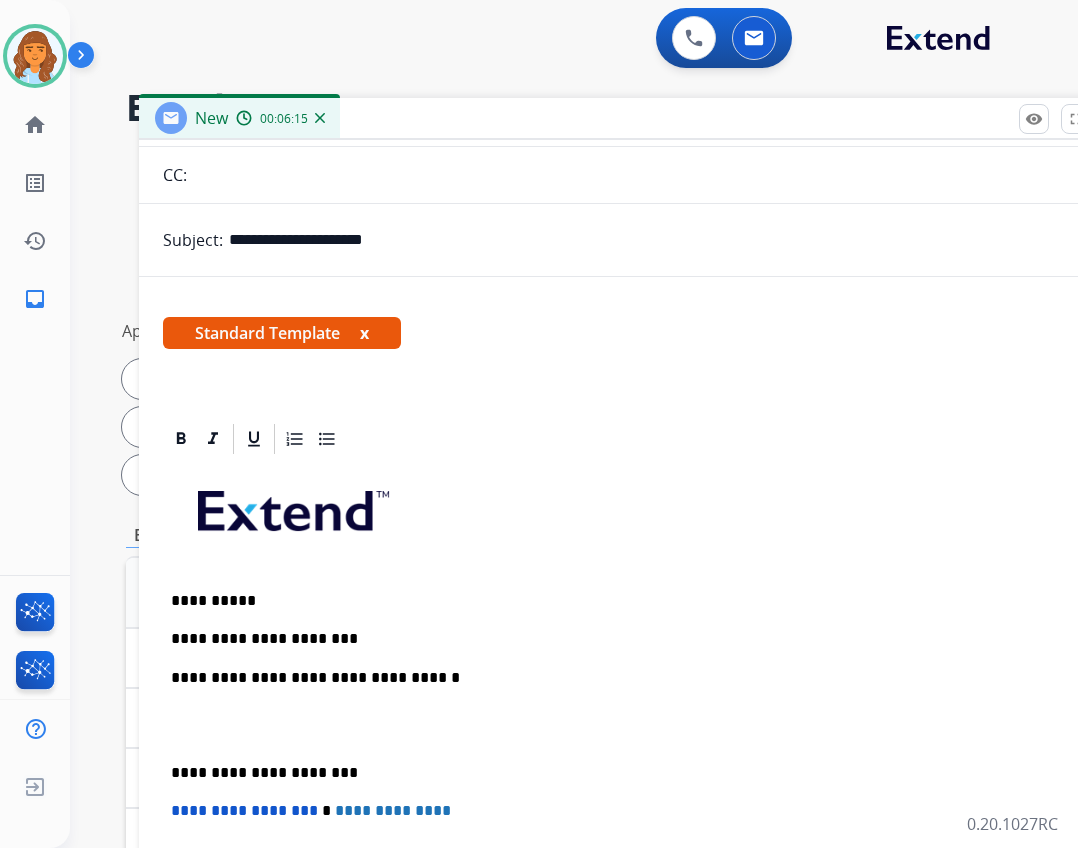 click on "**********" at bounding box center [639, 762] 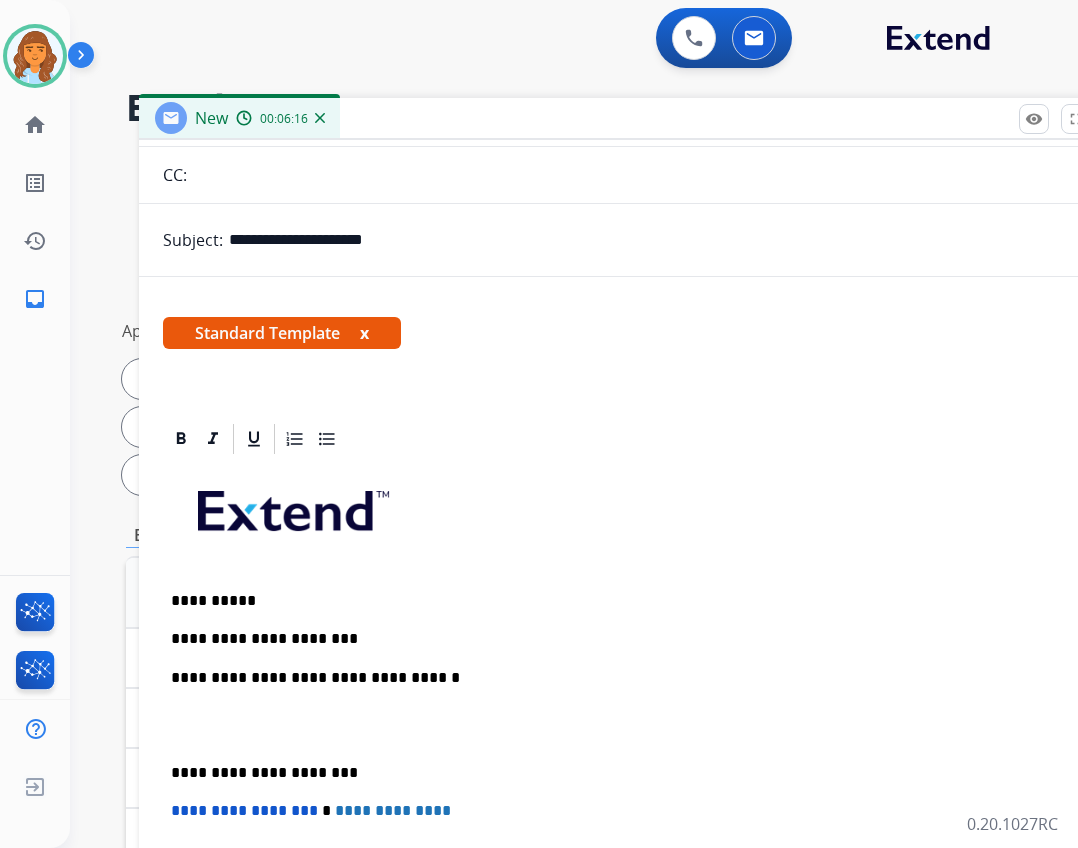 click on "**********" at bounding box center [631, 639] 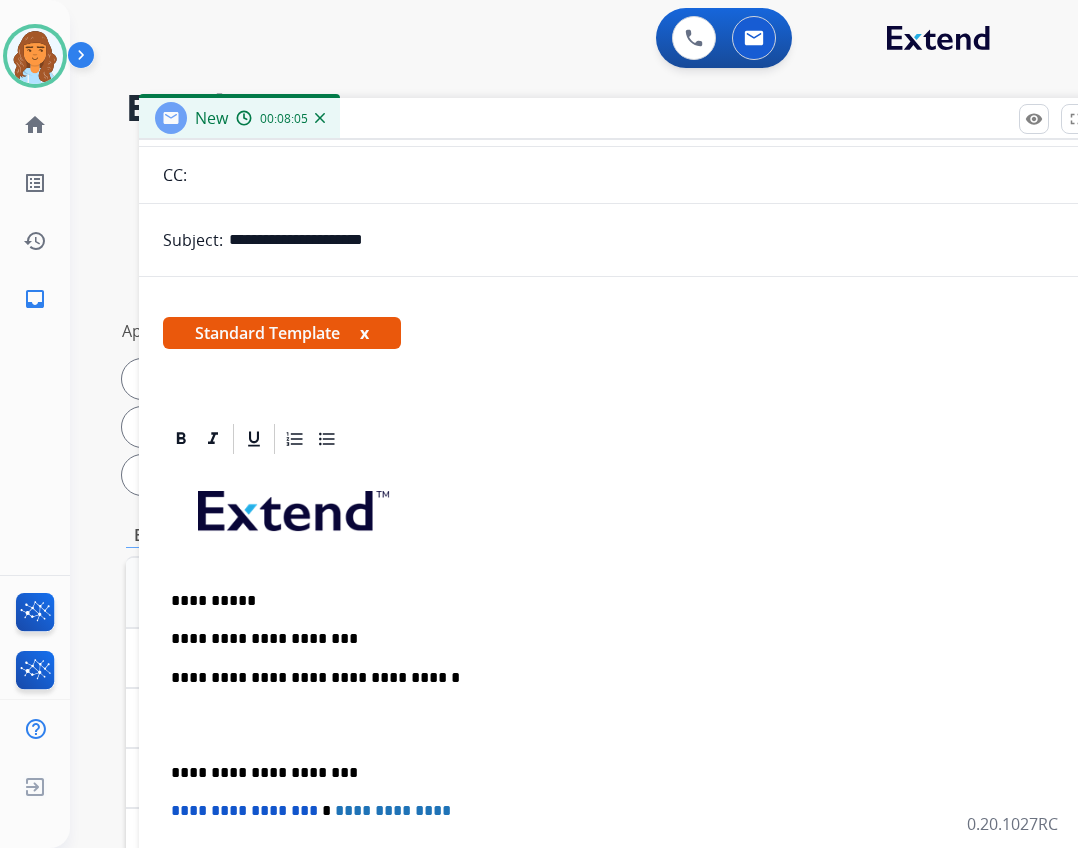 click on "**********" at bounding box center (631, 639) 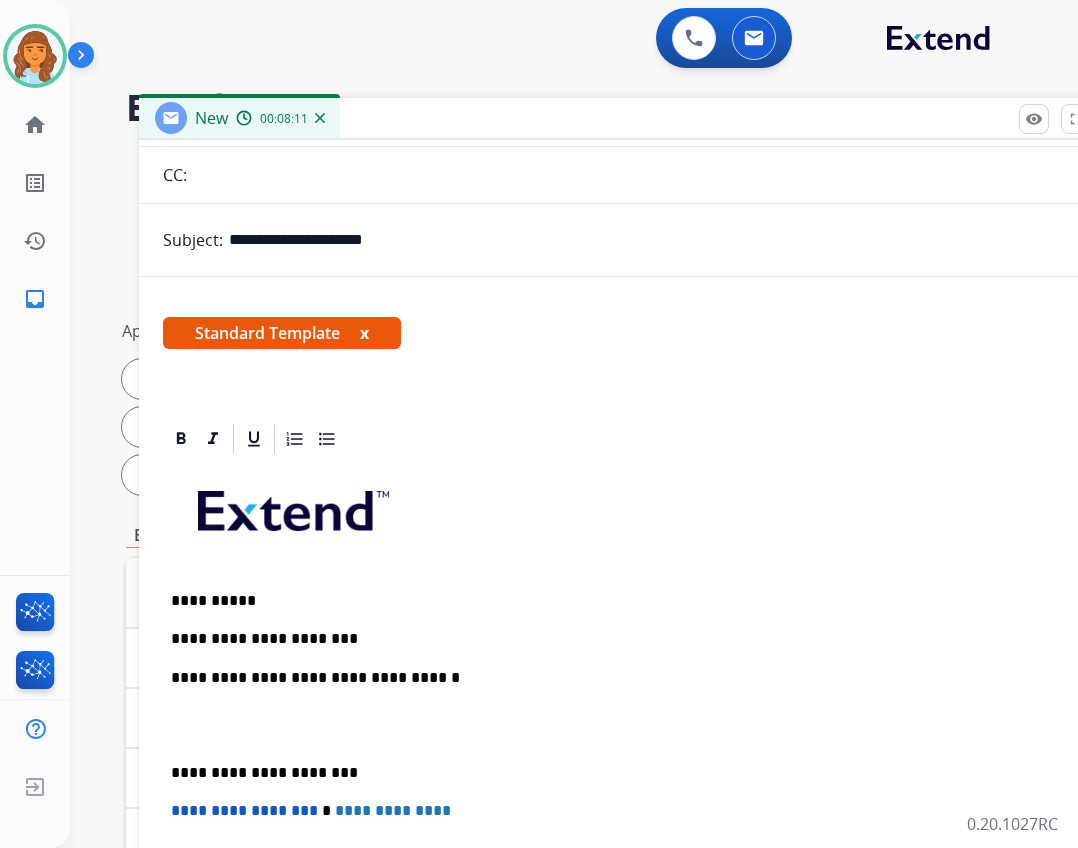 click on "**********" at bounding box center (631, 639) 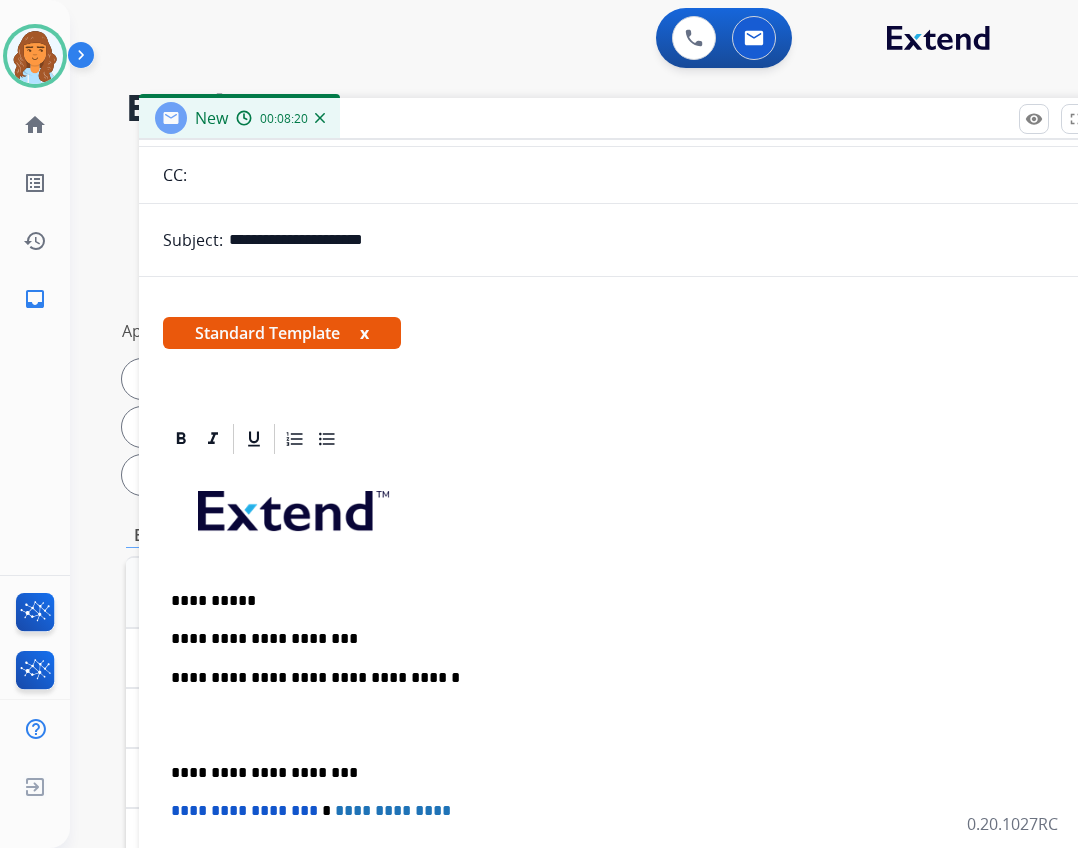 click on "**********" at bounding box center (639, 762) 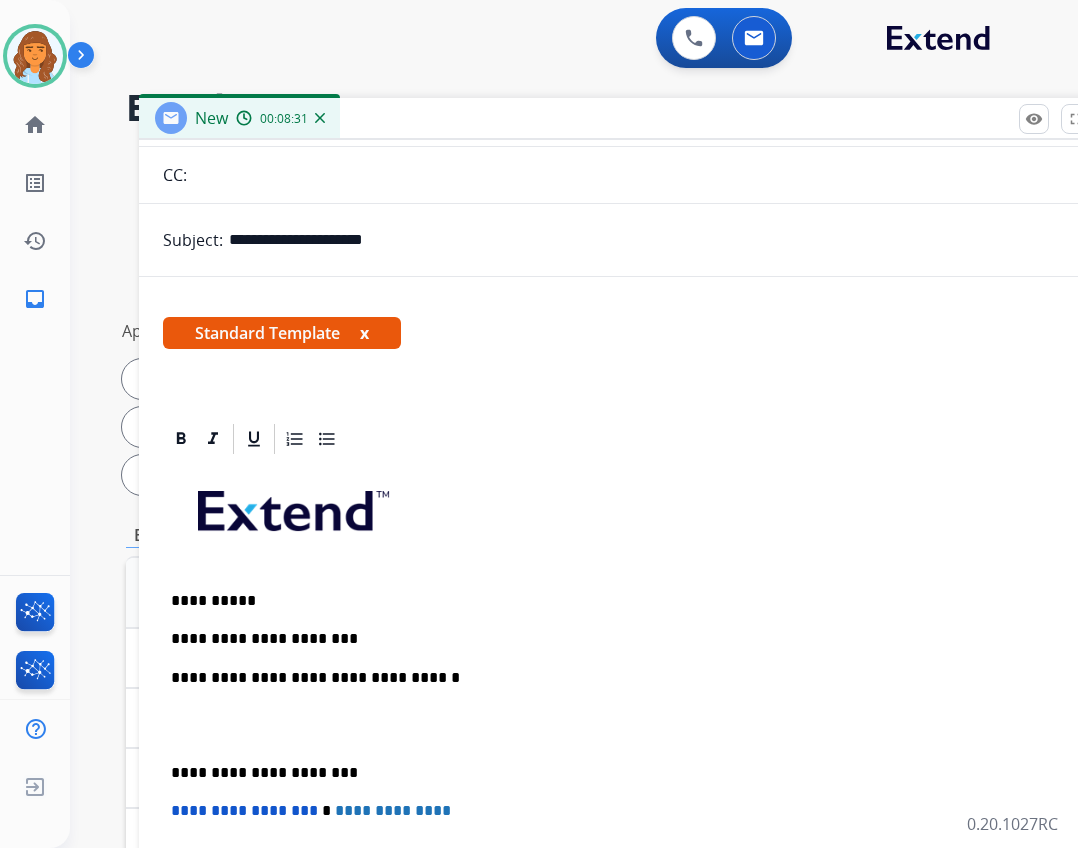 click on "**********" at bounding box center (631, 639) 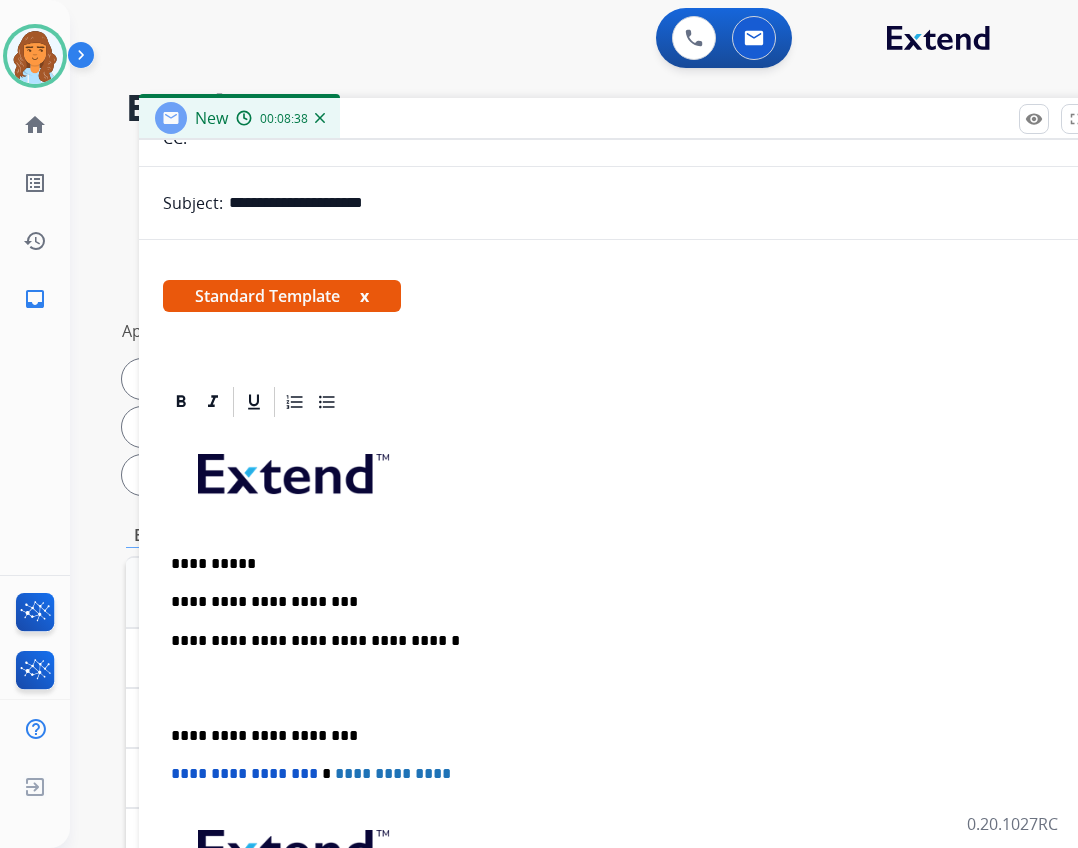 scroll, scrollTop: 232, scrollLeft: 0, axis: vertical 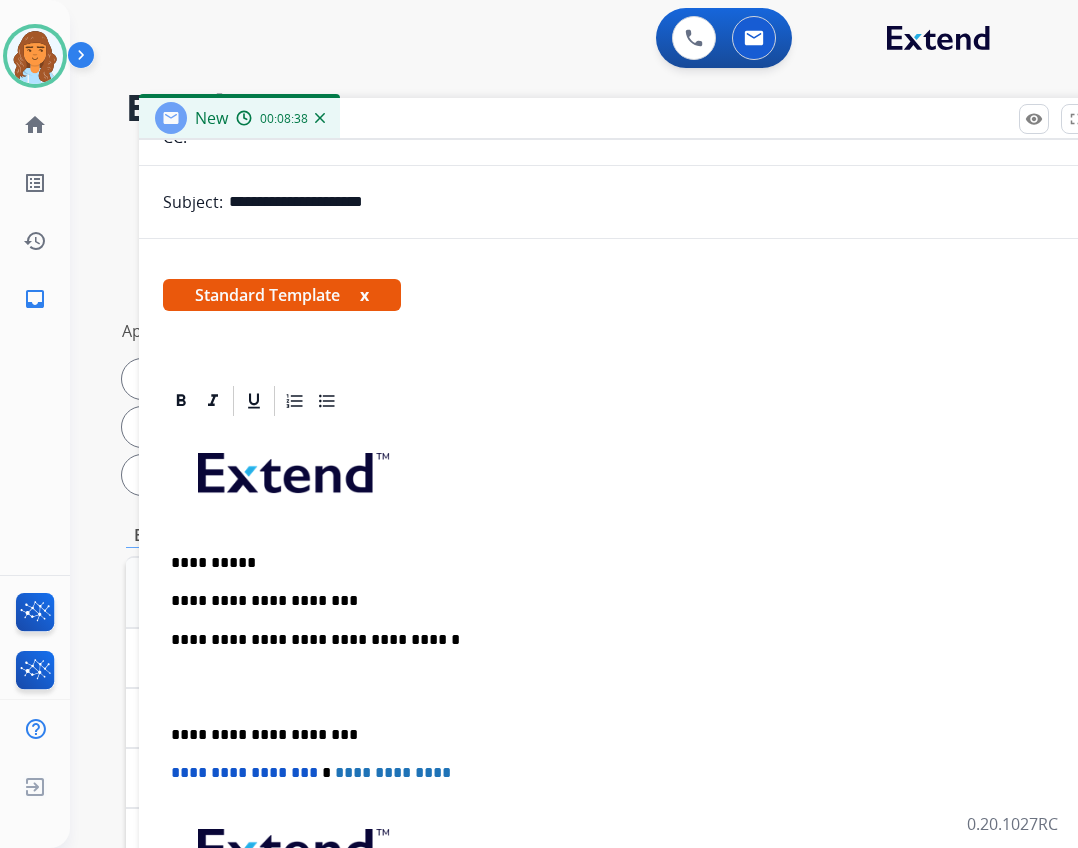 click on "**********" at bounding box center [631, 601] 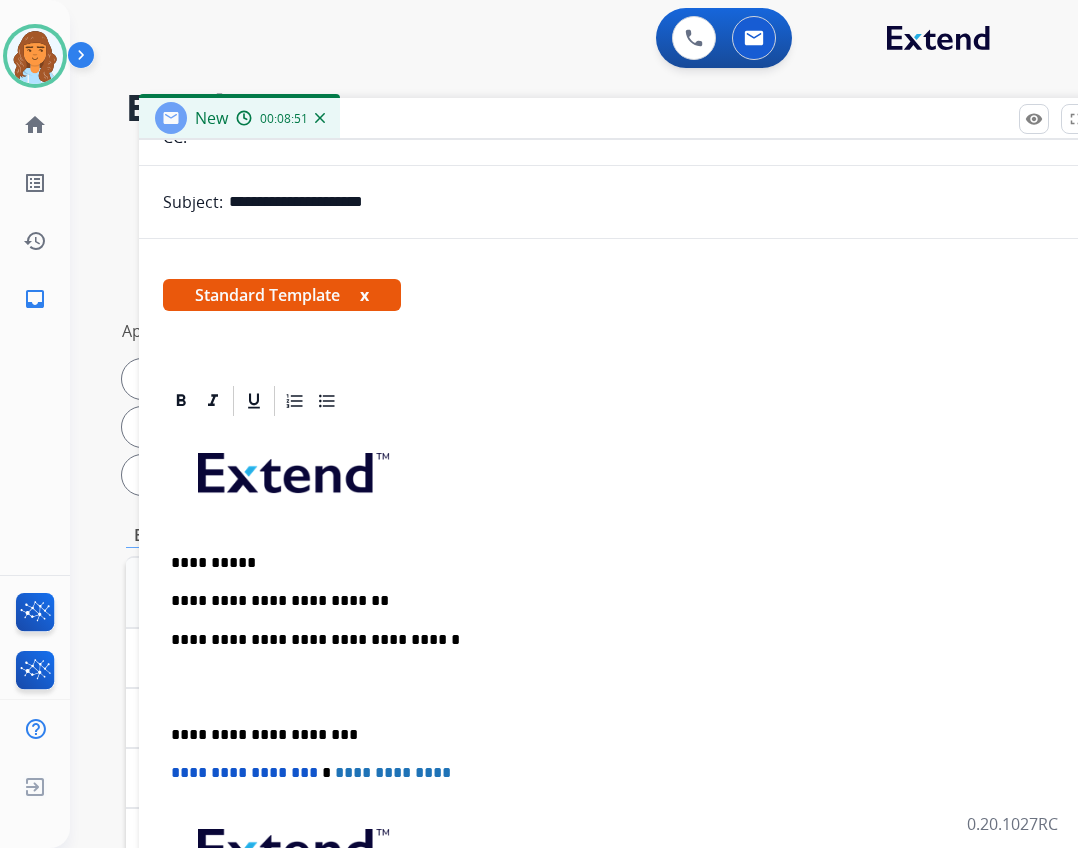 click on "**********" at bounding box center (639, 724) 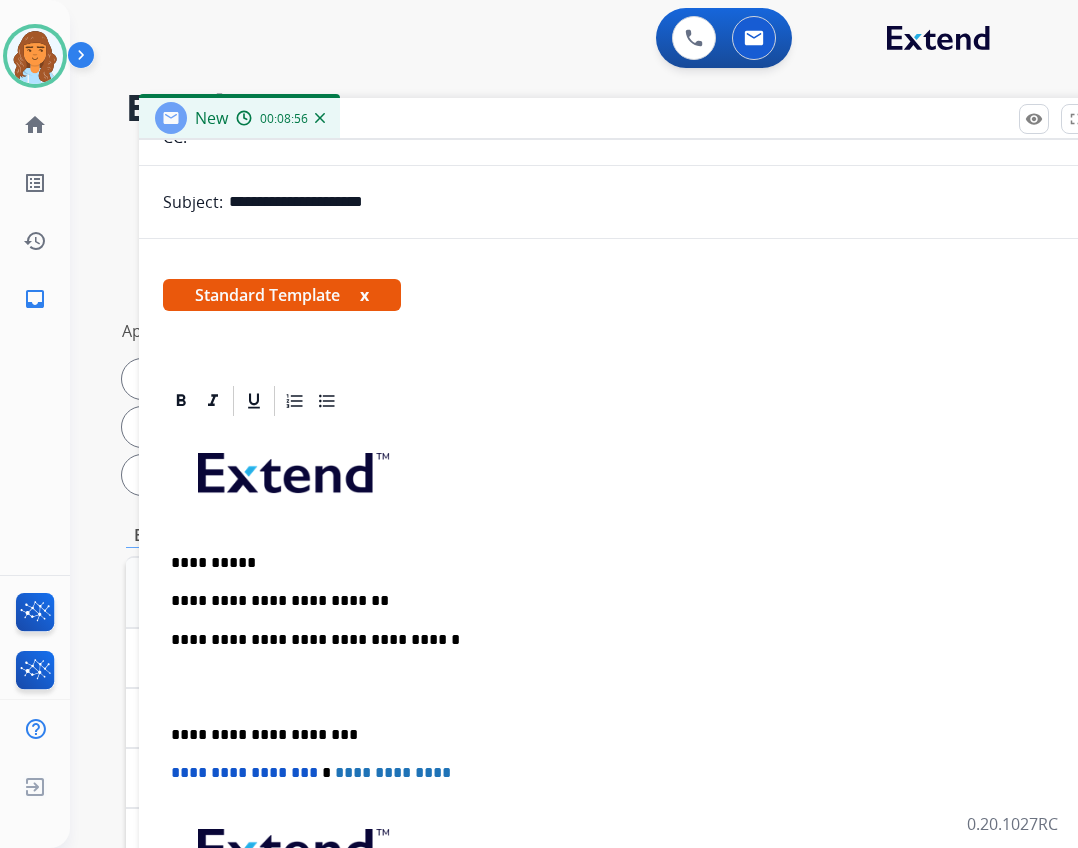 click on "**********" at bounding box center [631, 601] 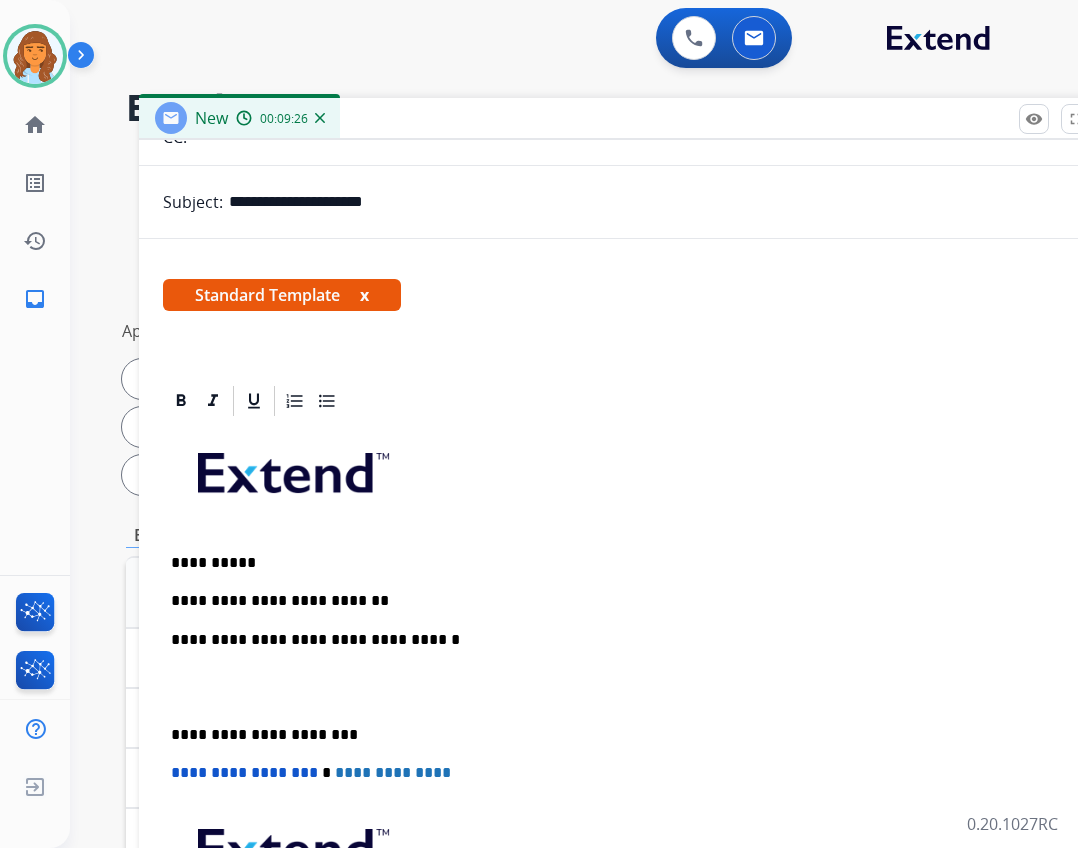 click on "**********" at bounding box center (631, 601) 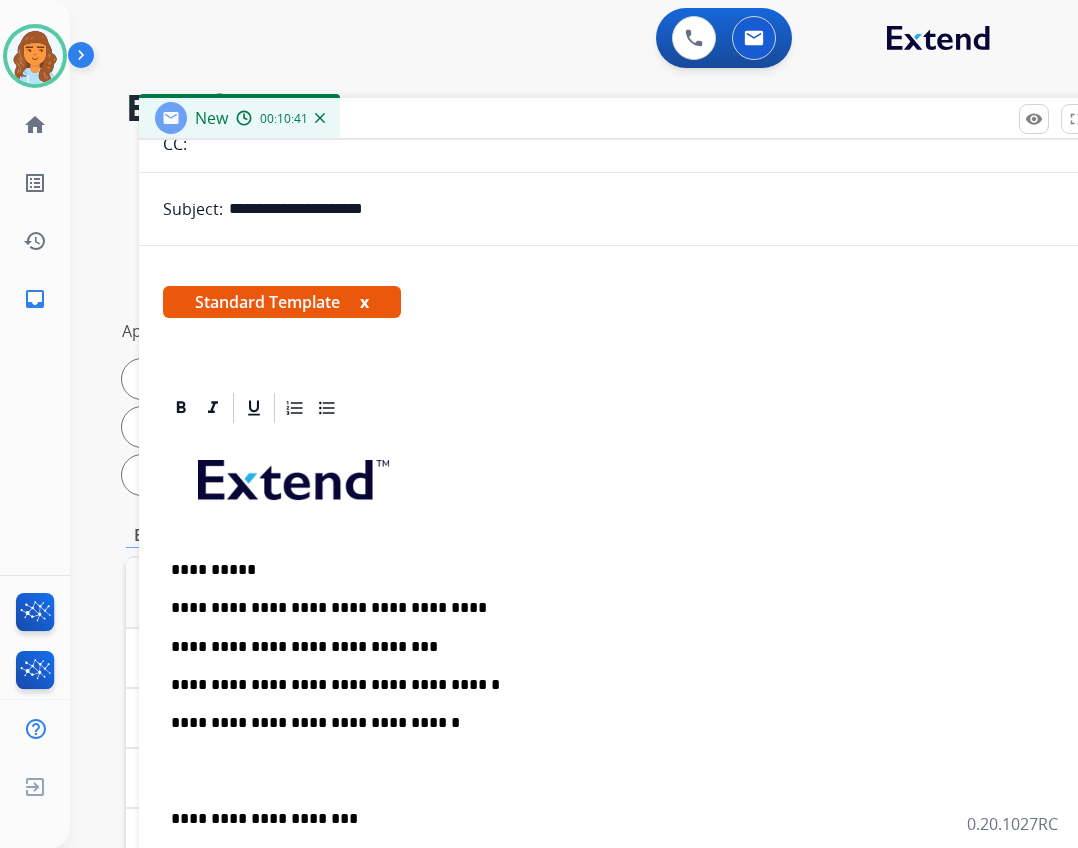 scroll, scrollTop: 309, scrollLeft: 0, axis: vertical 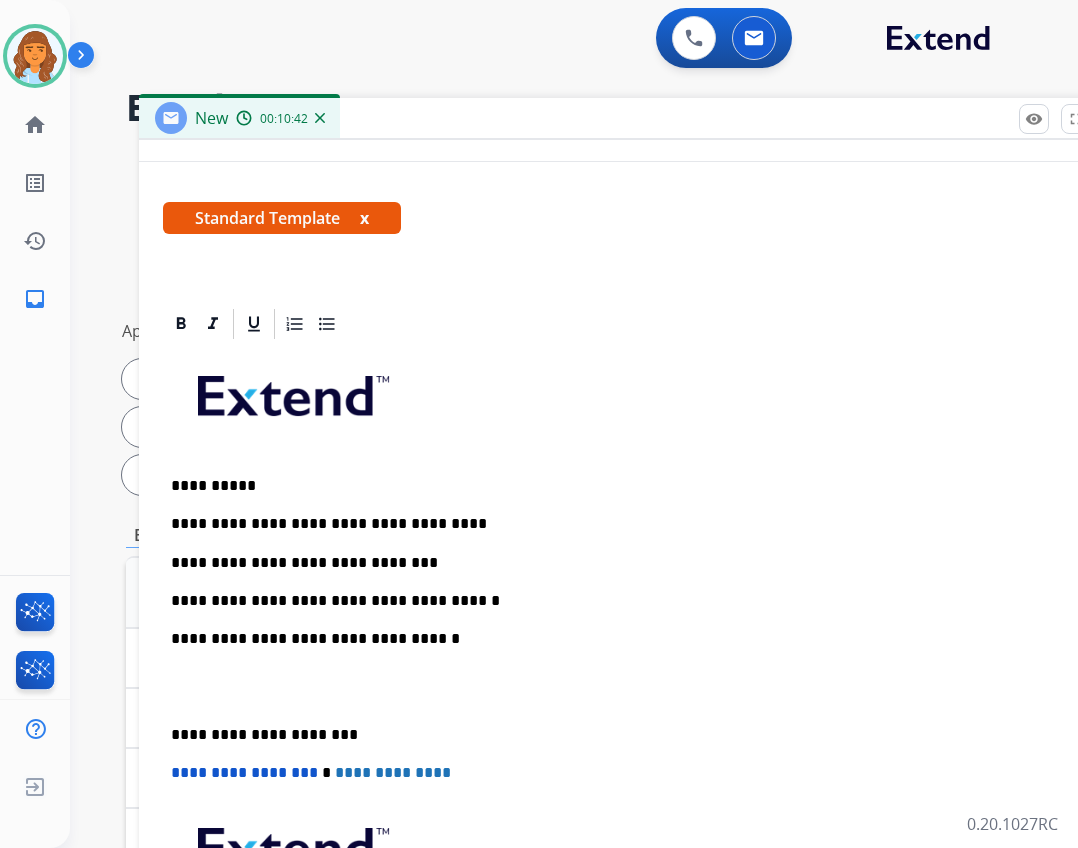 click on "**********" at bounding box center (631, 735) 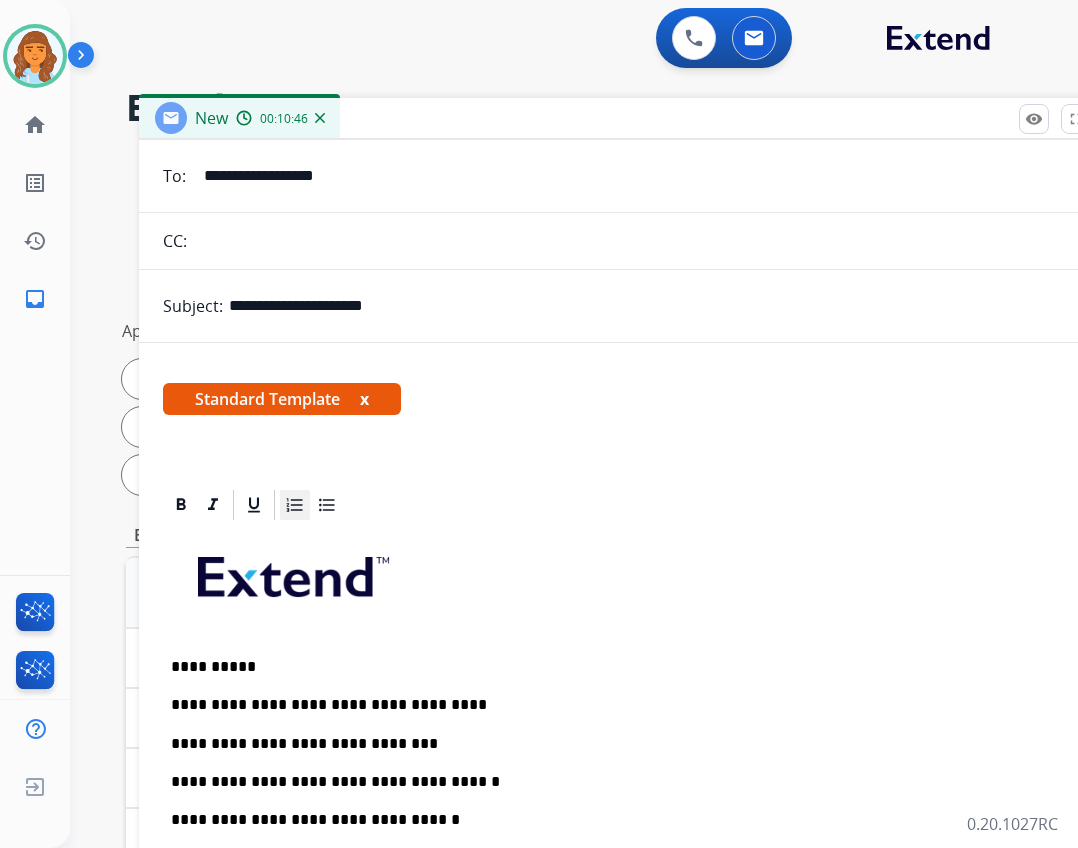 scroll, scrollTop: 0, scrollLeft: 0, axis: both 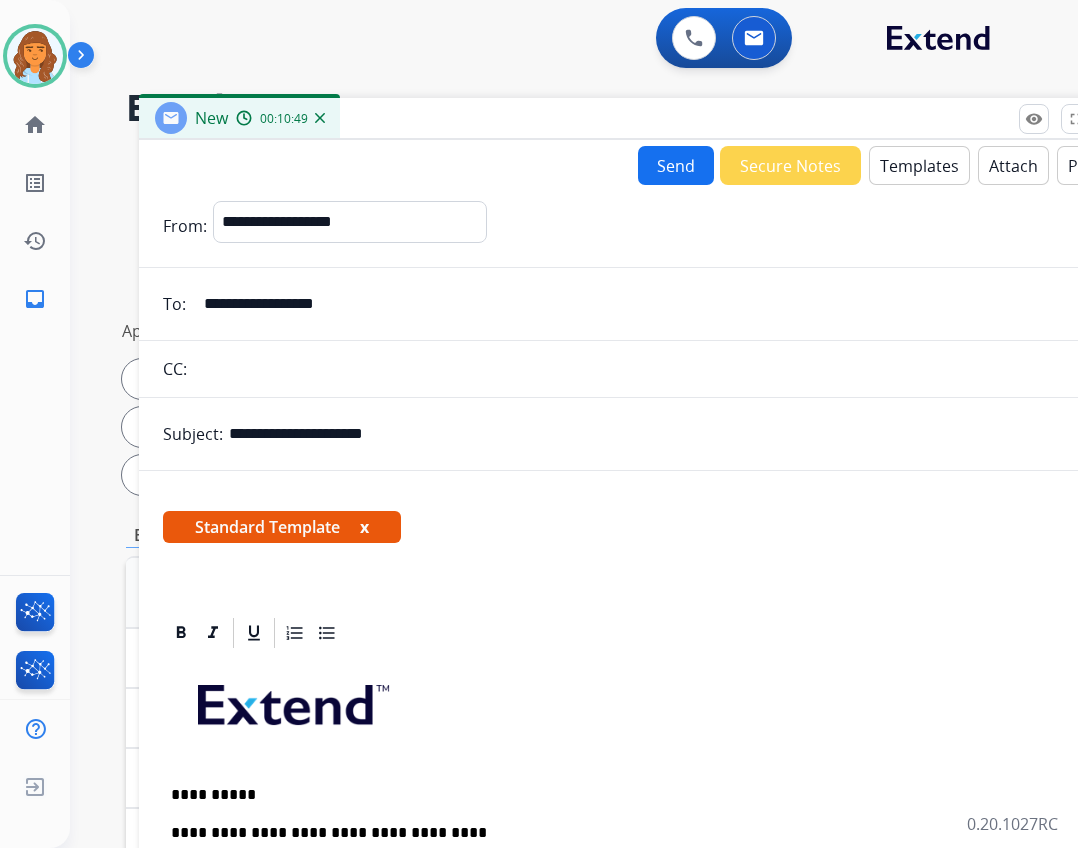 click on "Send  Secure Notes  Templates Attach  Pause" at bounding box center (639, 165) 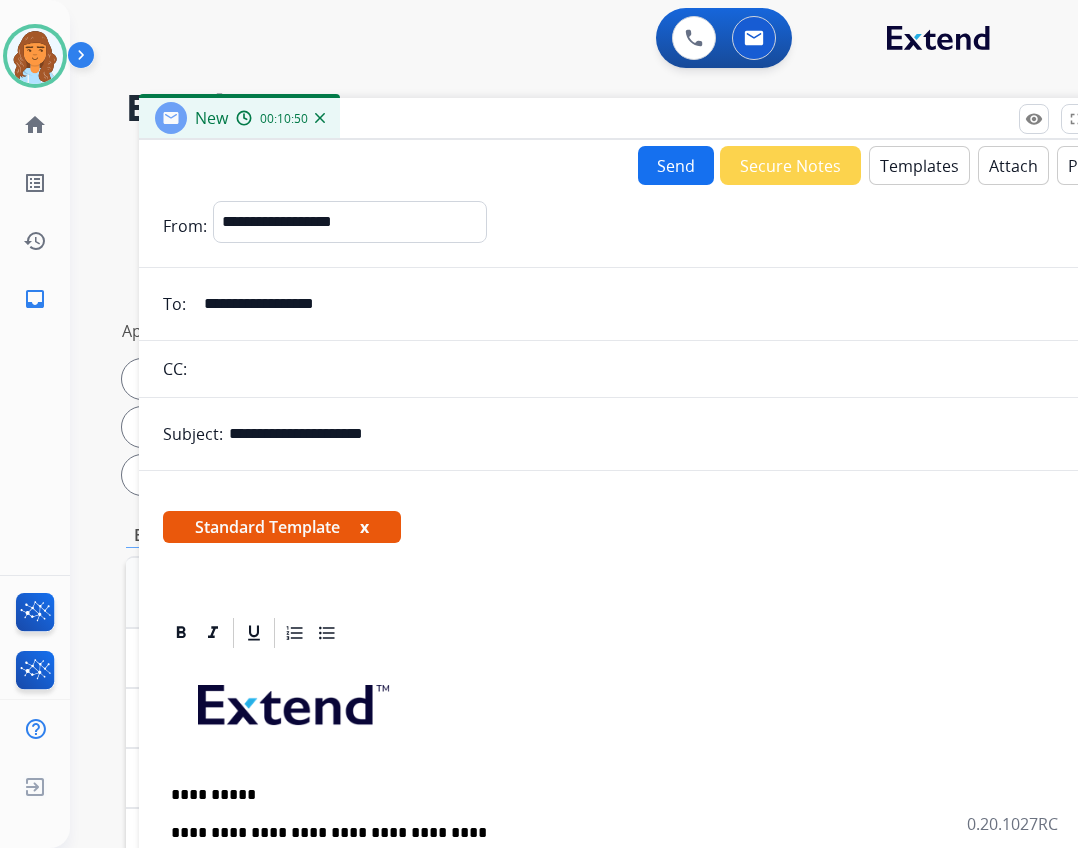 click on "Send" at bounding box center (676, 165) 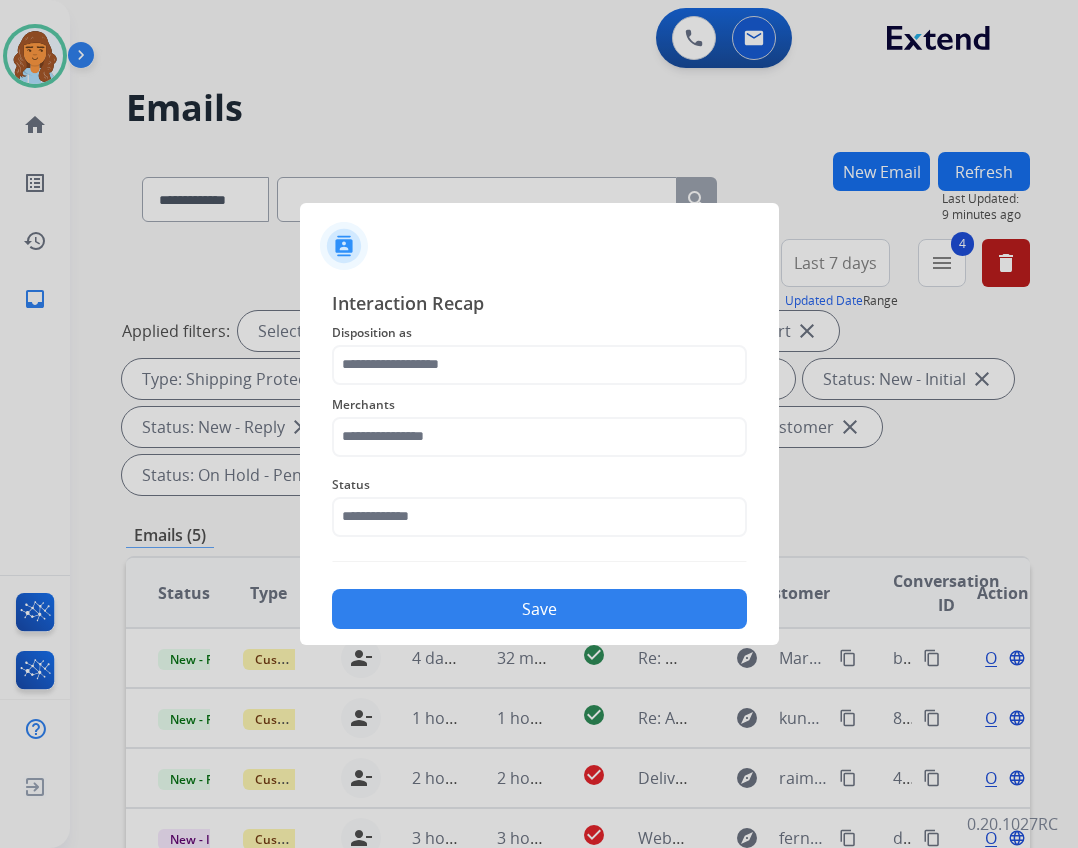 click on "Disposition as" 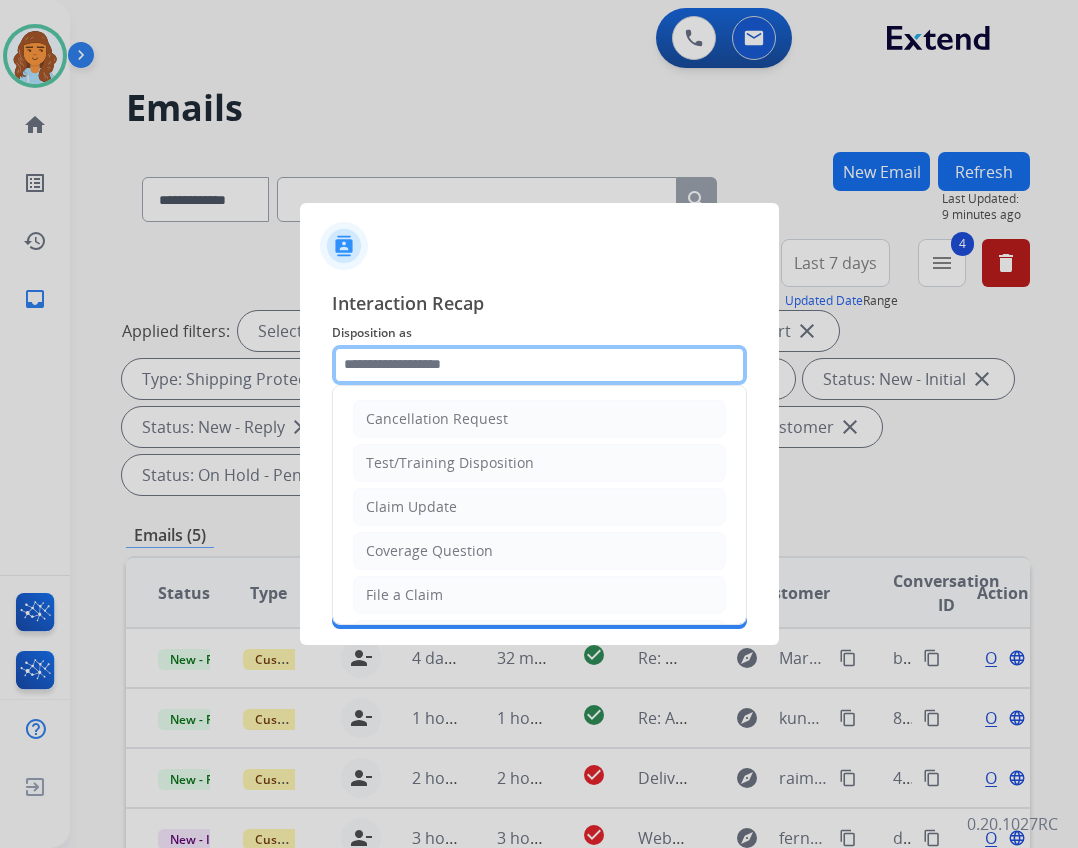 drag, startPoint x: 555, startPoint y: 358, endPoint x: 557, endPoint y: 375, distance: 17.117243 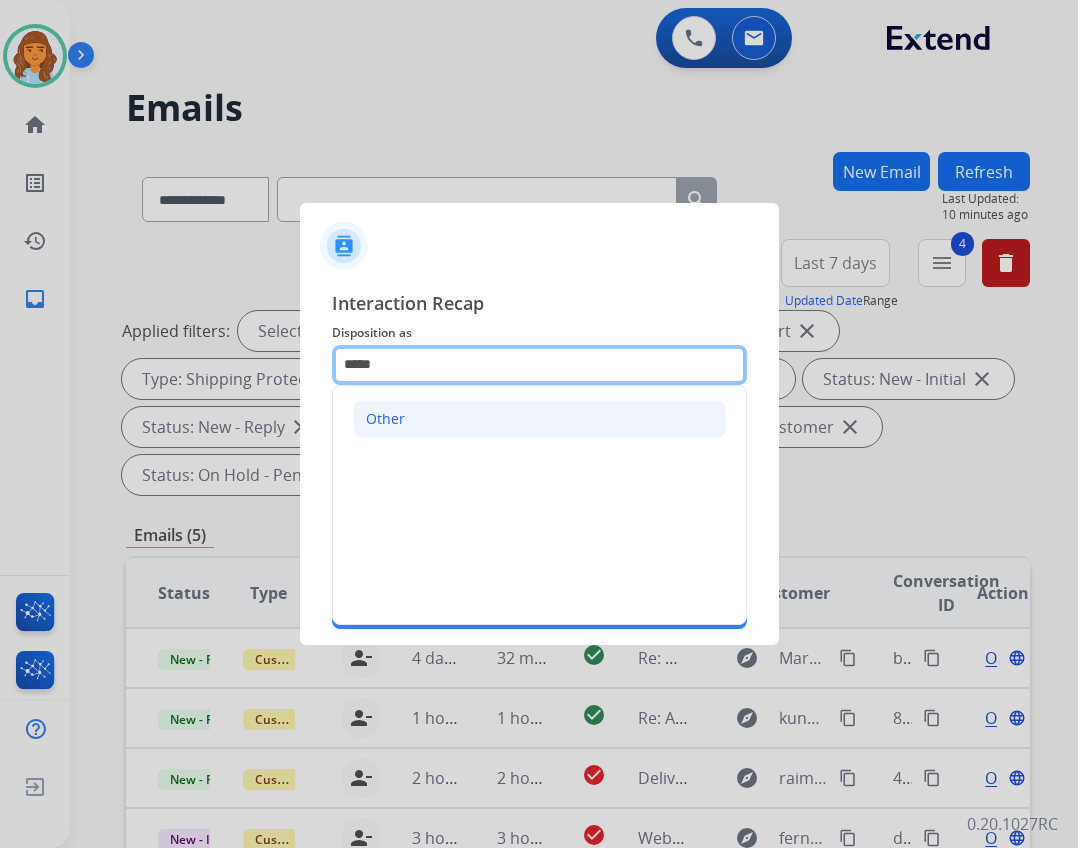 type on "*****" 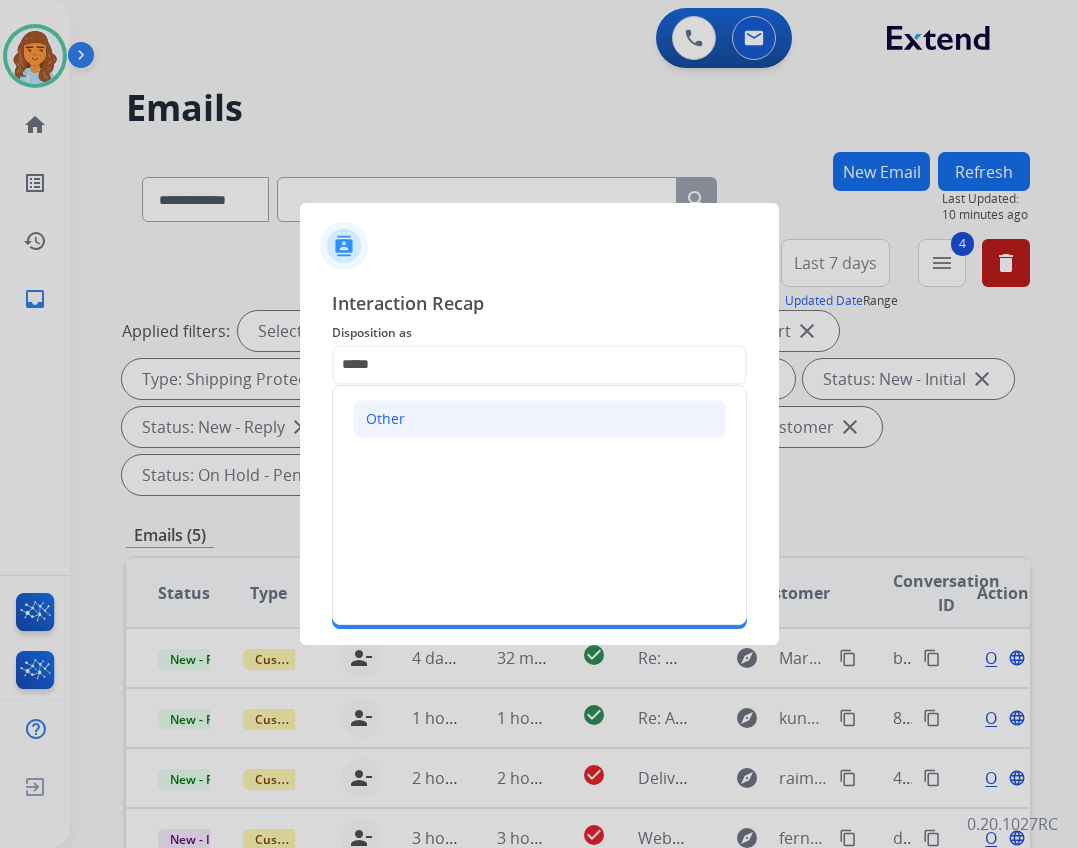 click on "Other" 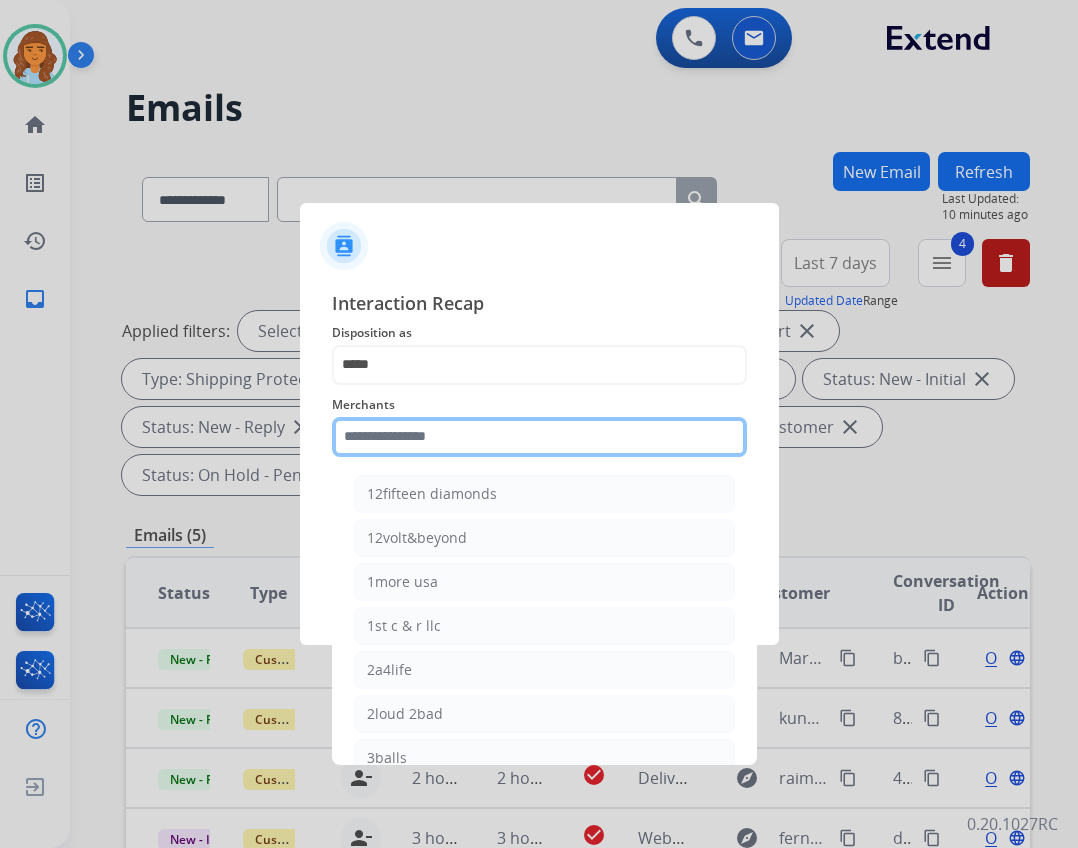 click 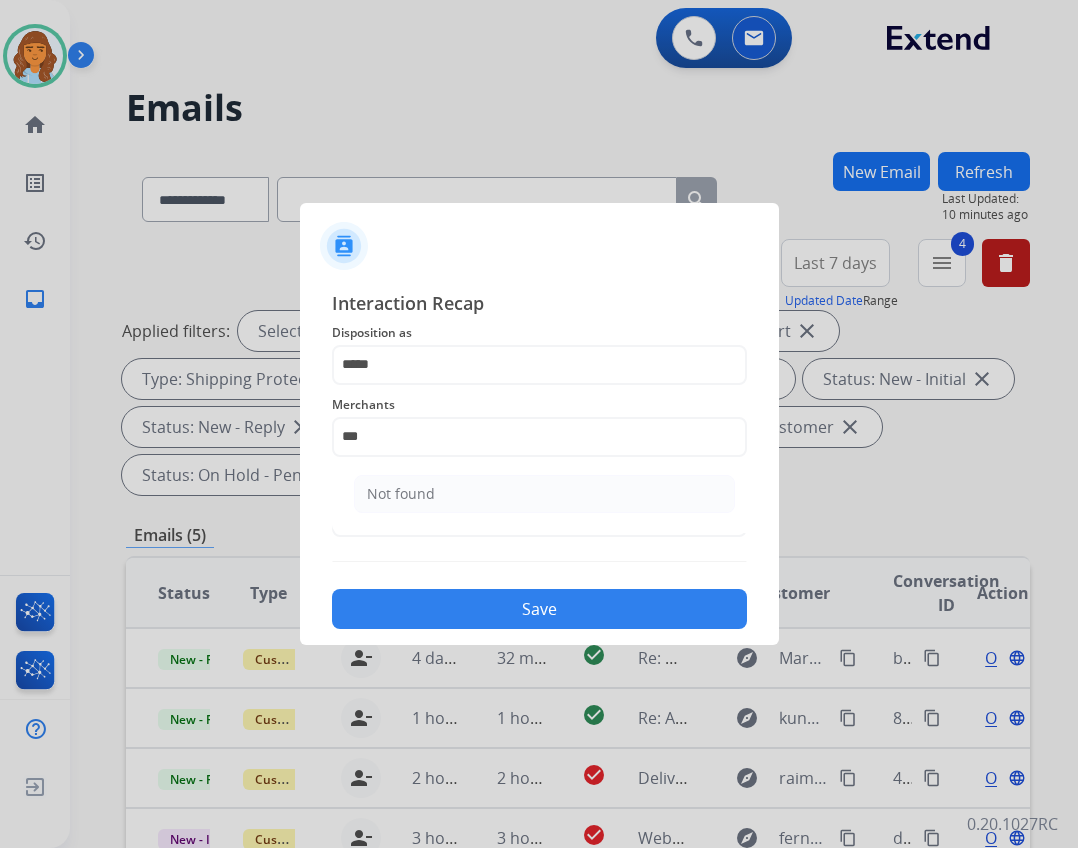 drag, startPoint x: 511, startPoint y: 494, endPoint x: 500, endPoint y: 495, distance: 11.045361 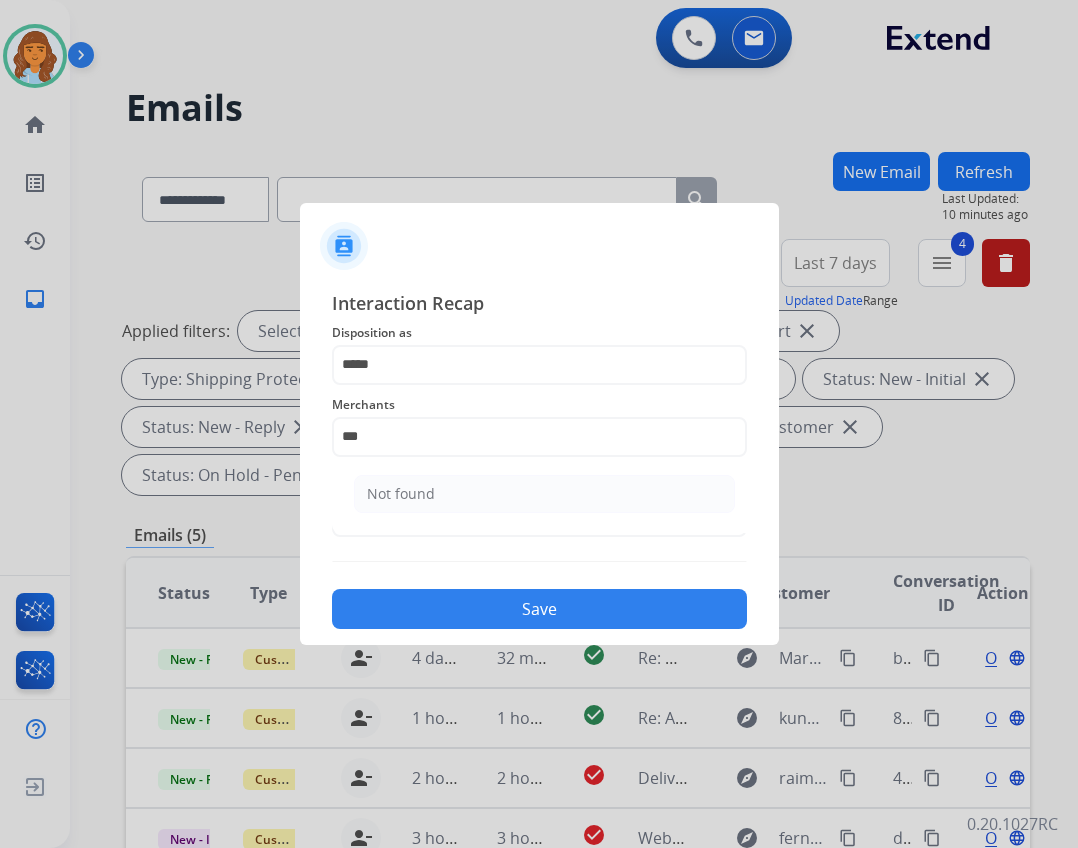 click on "Not found" 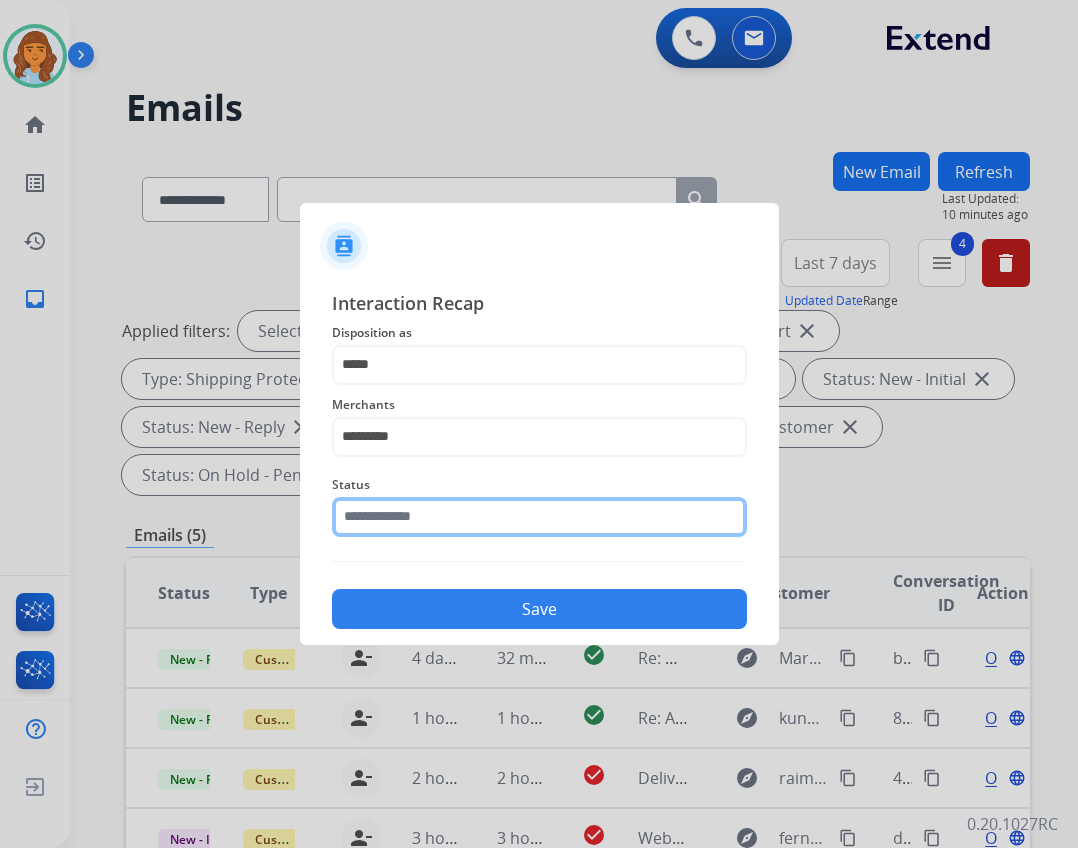 click 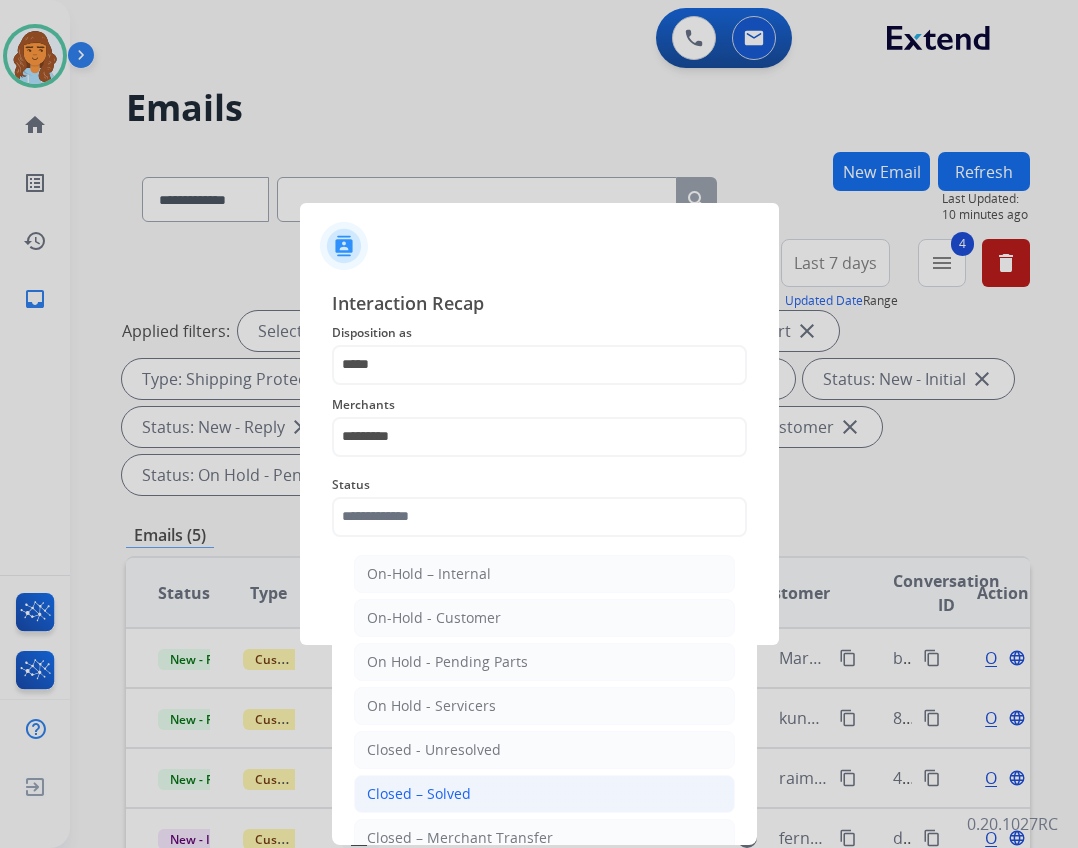 click on "Closed – Solved" 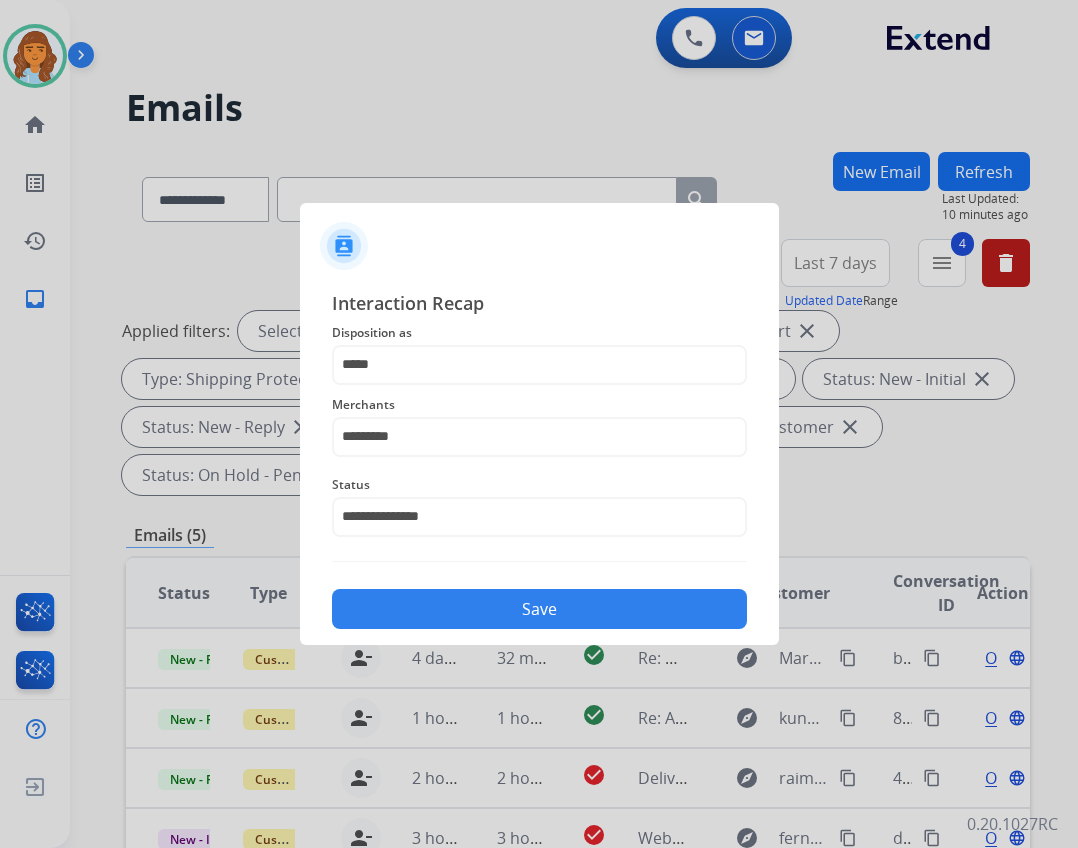 click on "Save" 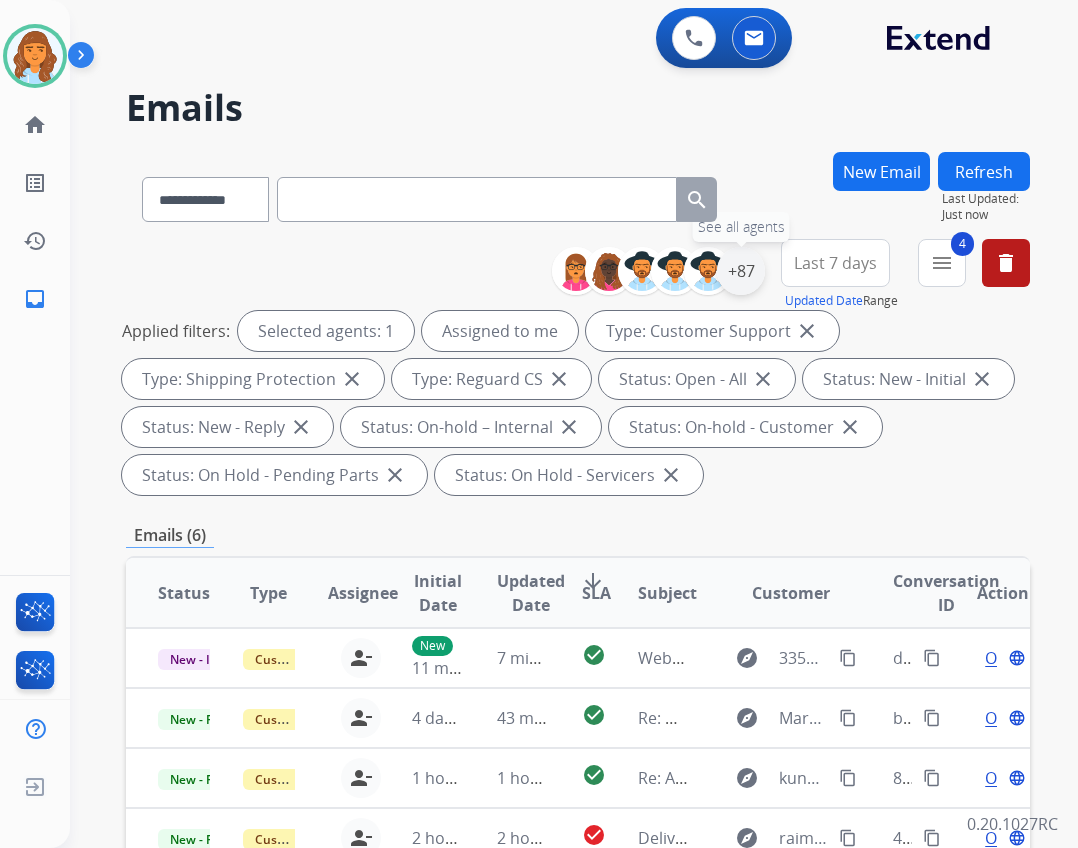 click on "+87" at bounding box center [741, 271] 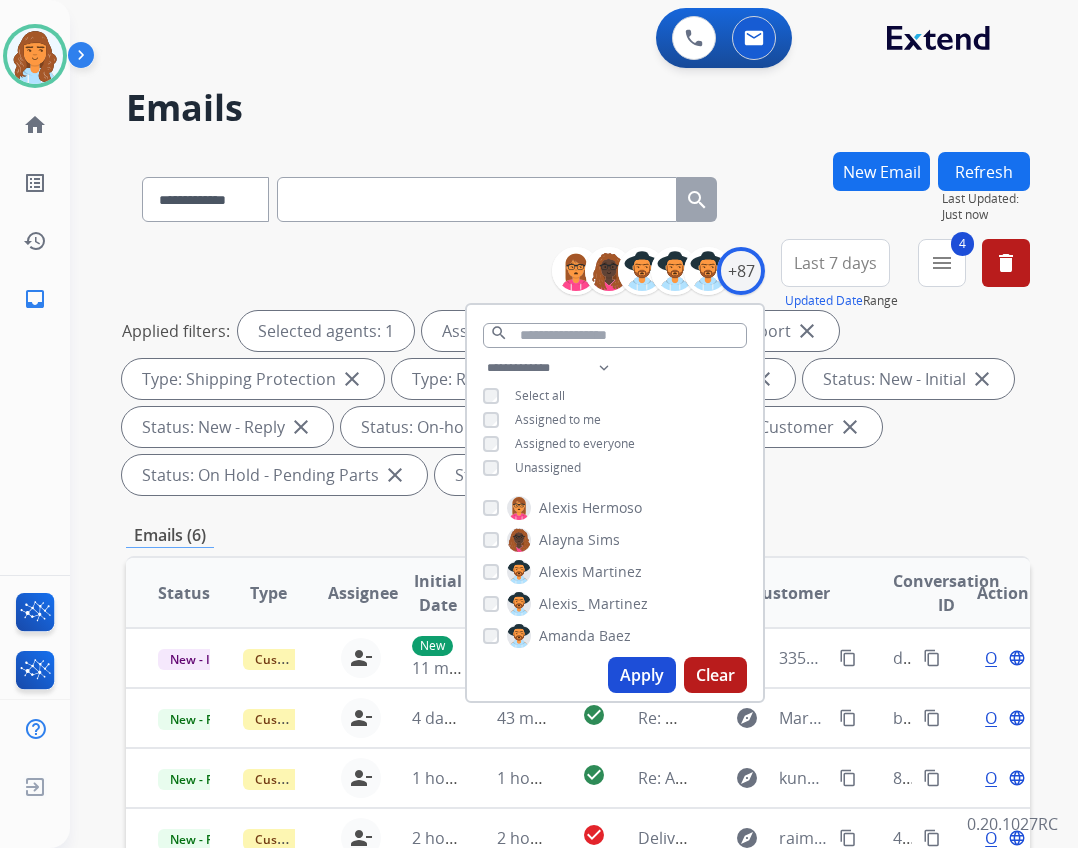click on "Apply" at bounding box center (642, 675) 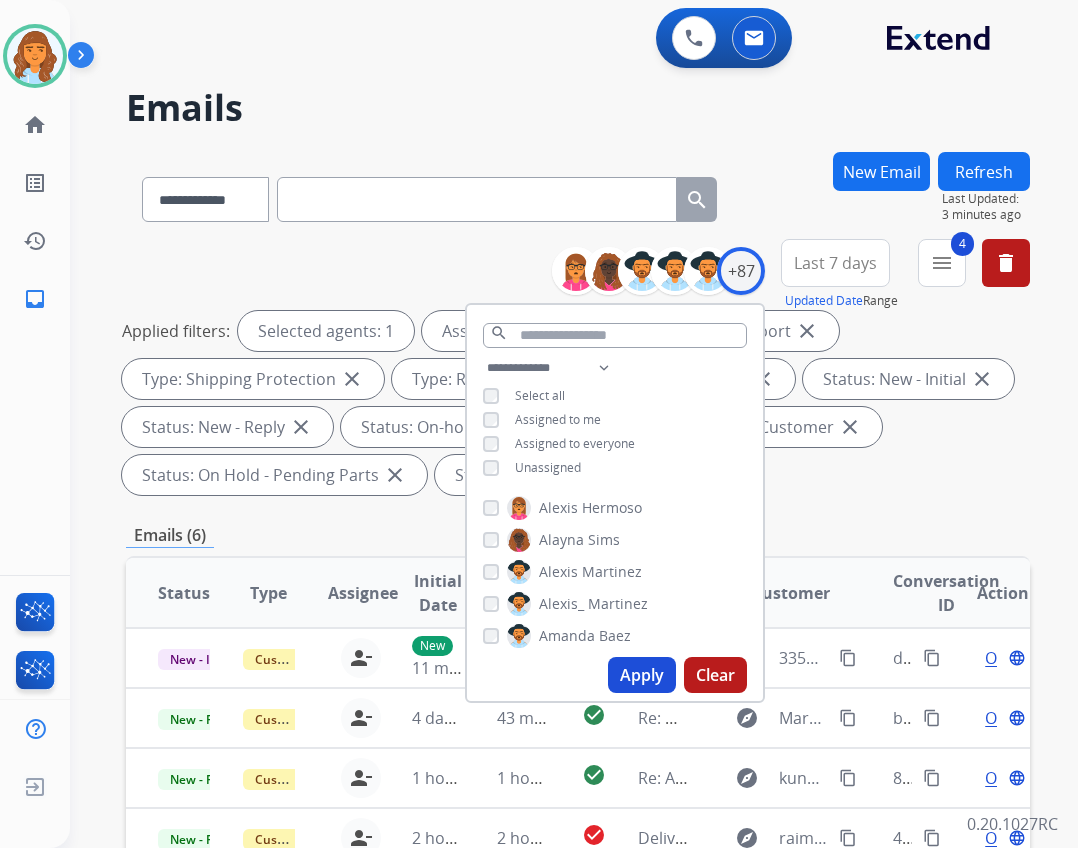 click on "Apply" at bounding box center (642, 675) 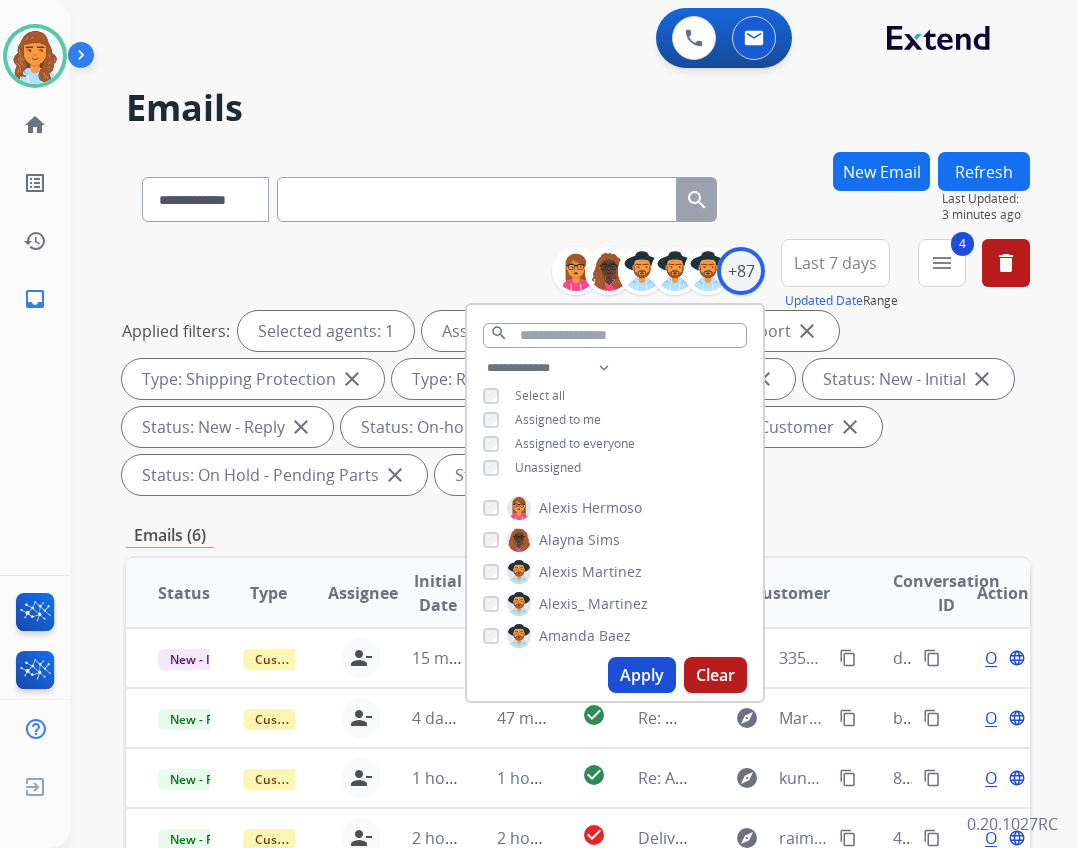 click on "**********" at bounding box center [578, 371] 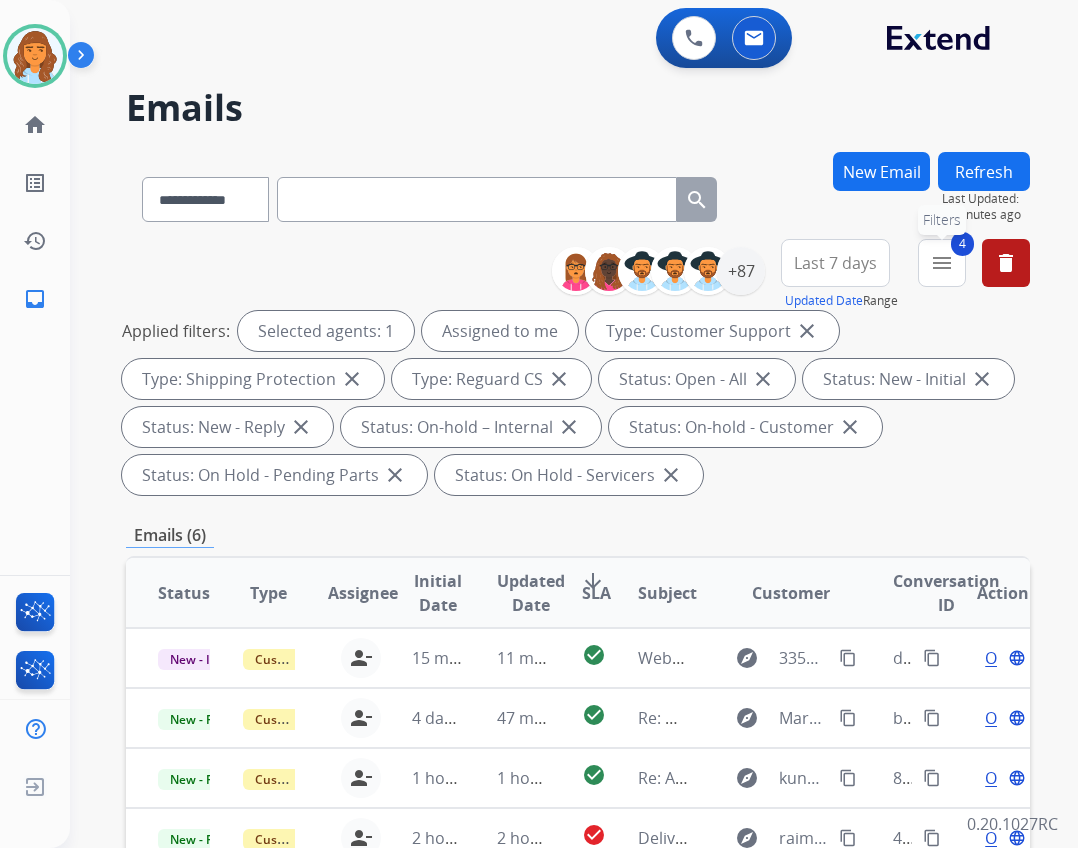 click on "menu" at bounding box center [942, 263] 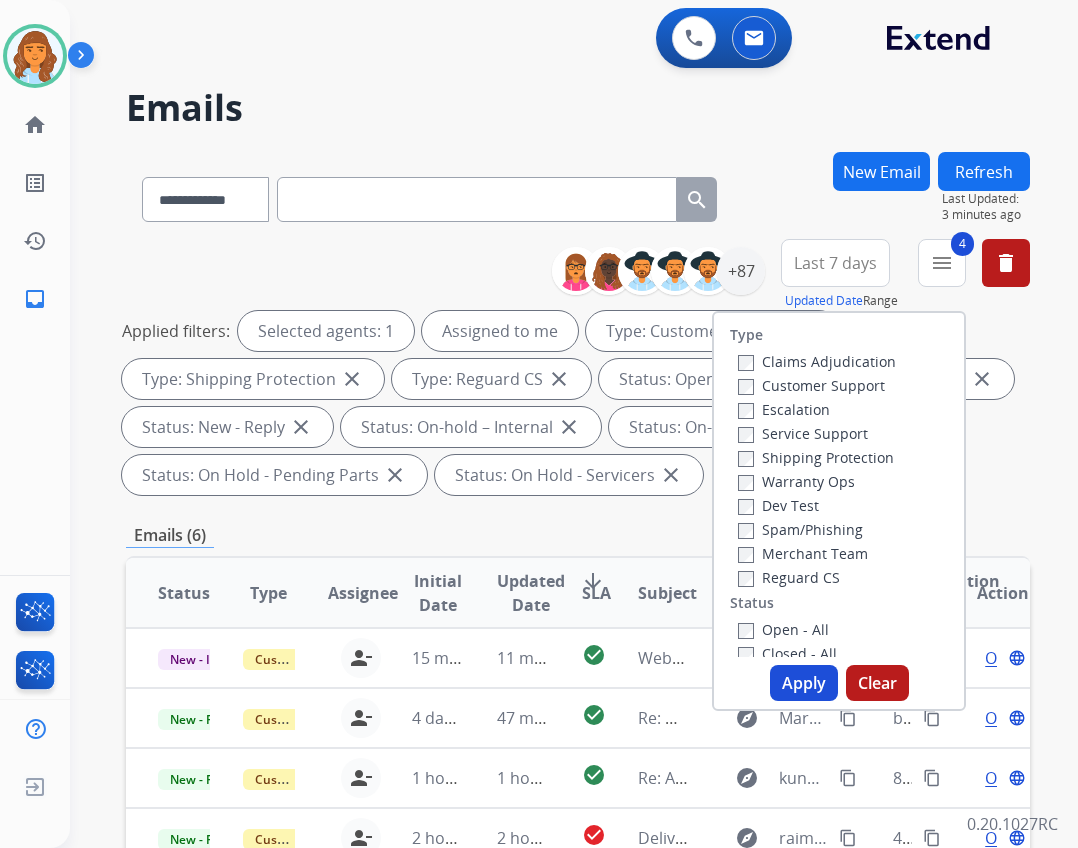 click on "Closed - All" at bounding box center (787, 653) 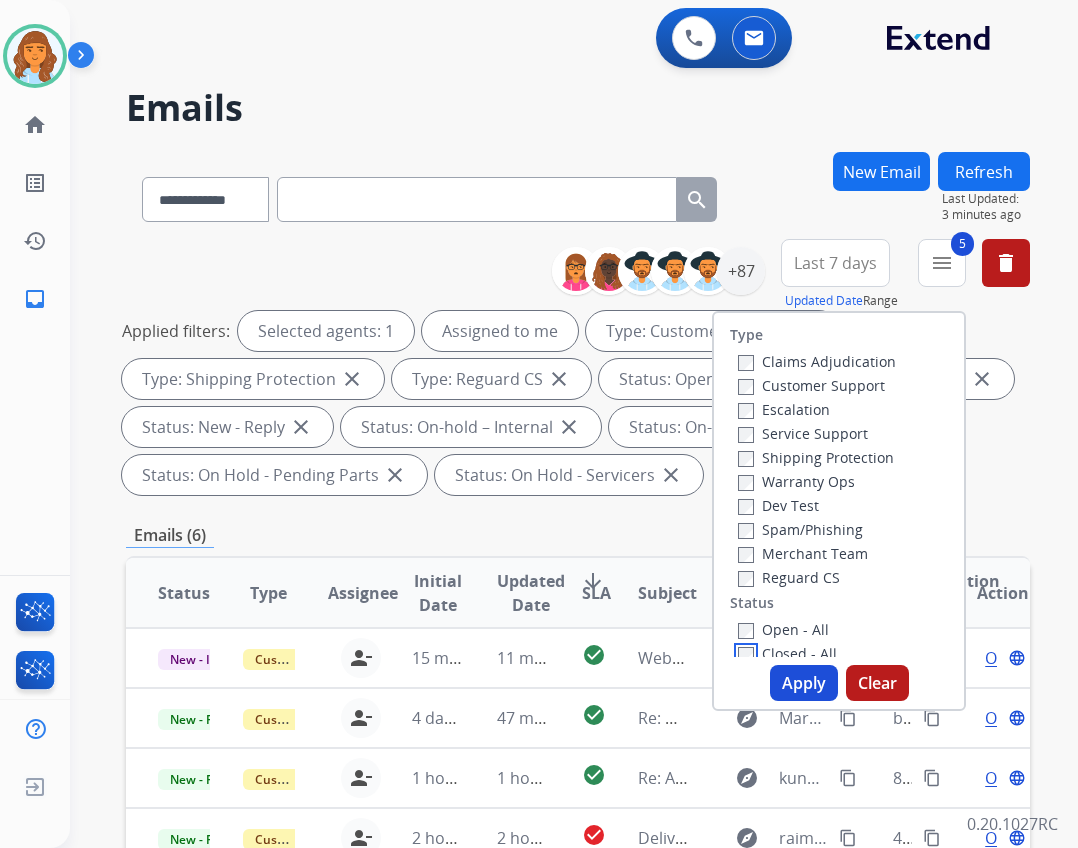 scroll, scrollTop: 6, scrollLeft: 0, axis: vertical 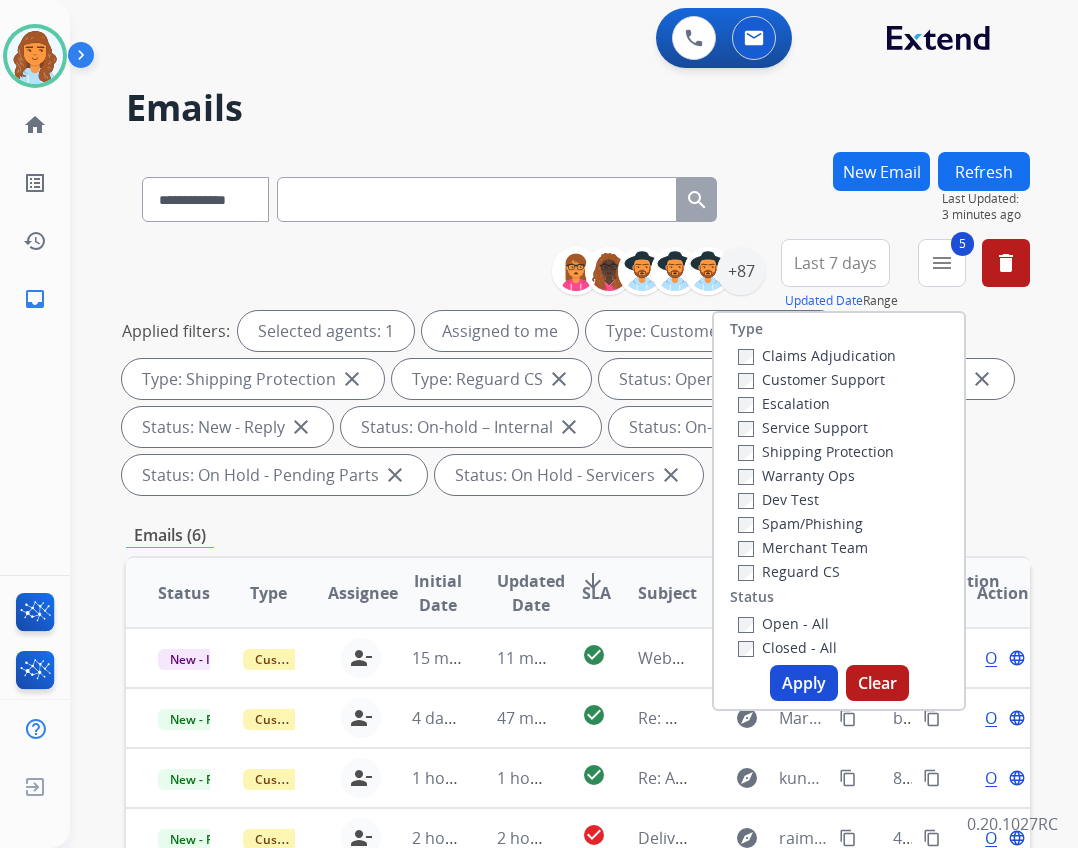 click on "Apply" at bounding box center [804, 683] 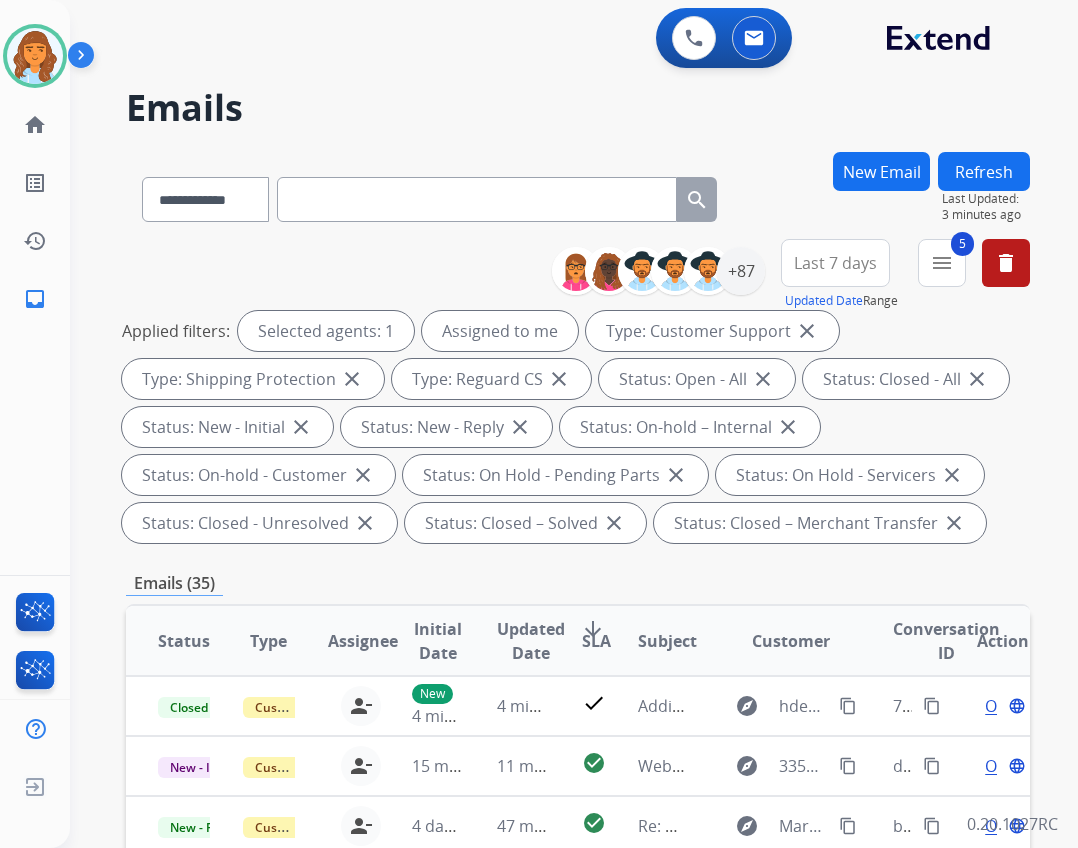 scroll, scrollTop: 2, scrollLeft: 0, axis: vertical 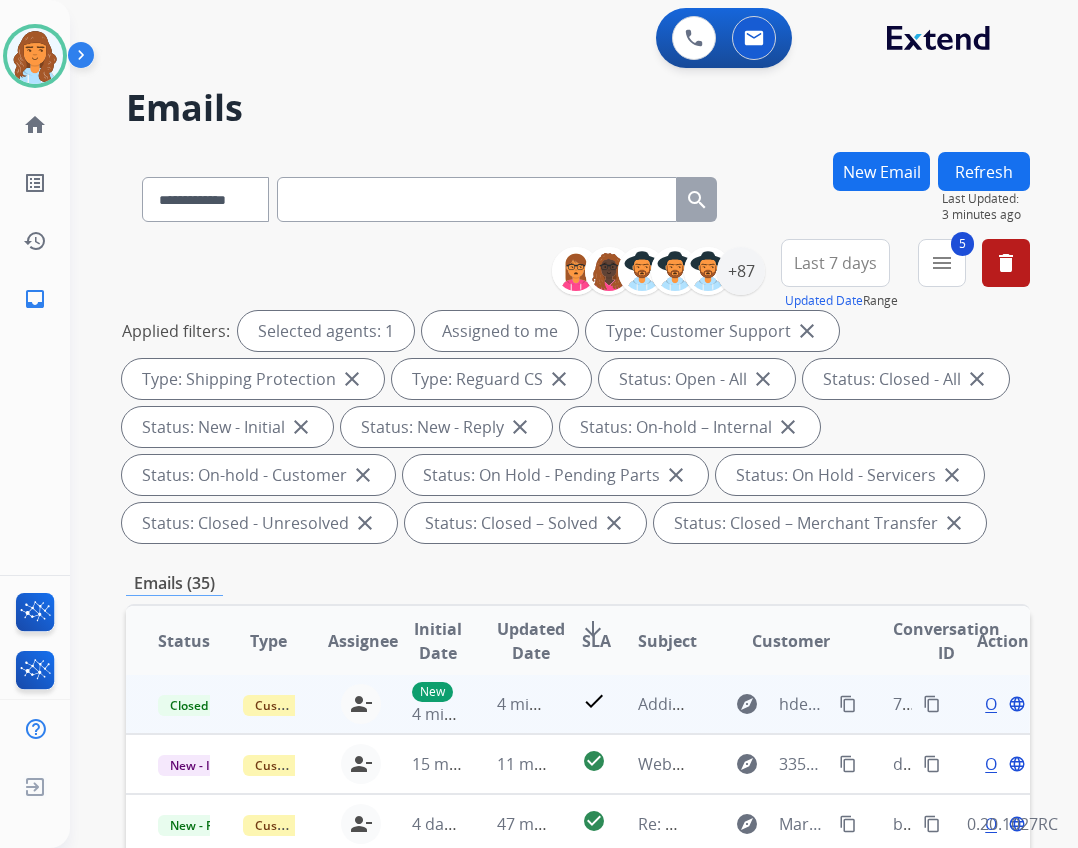 click on "content_copy" at bounding box center [932, 704] 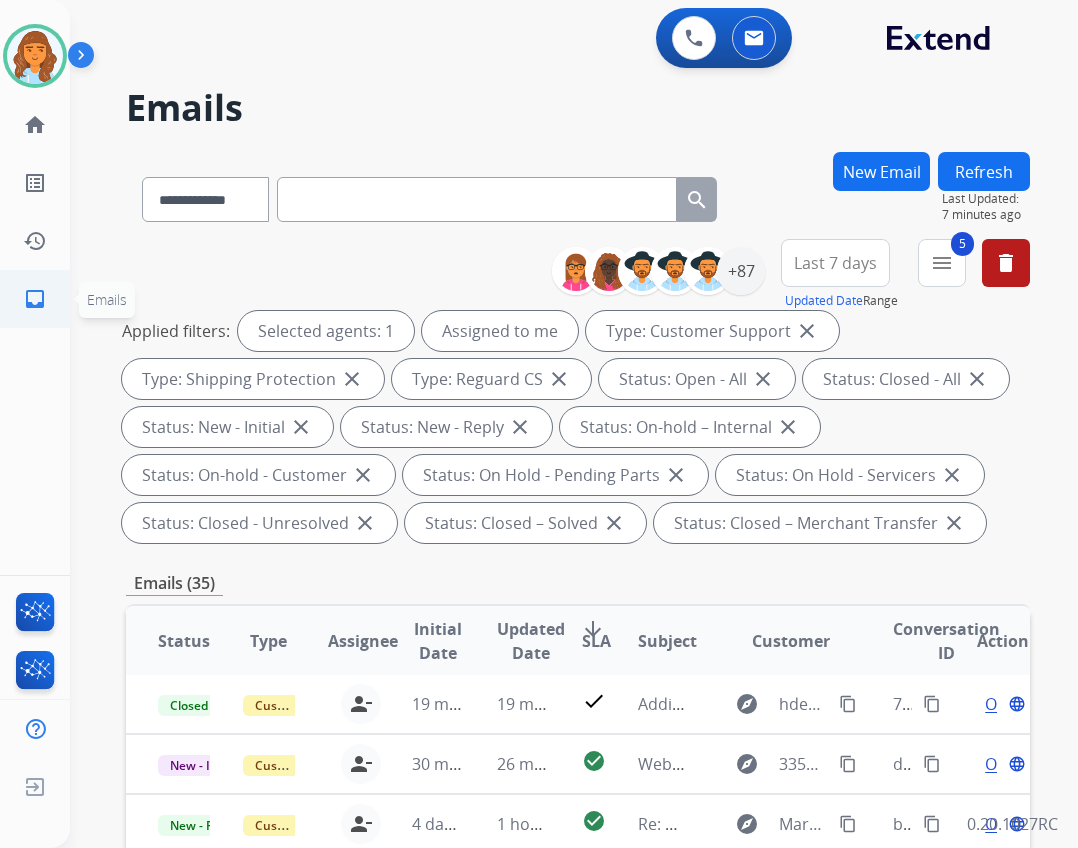 click on "inbox  Emails" 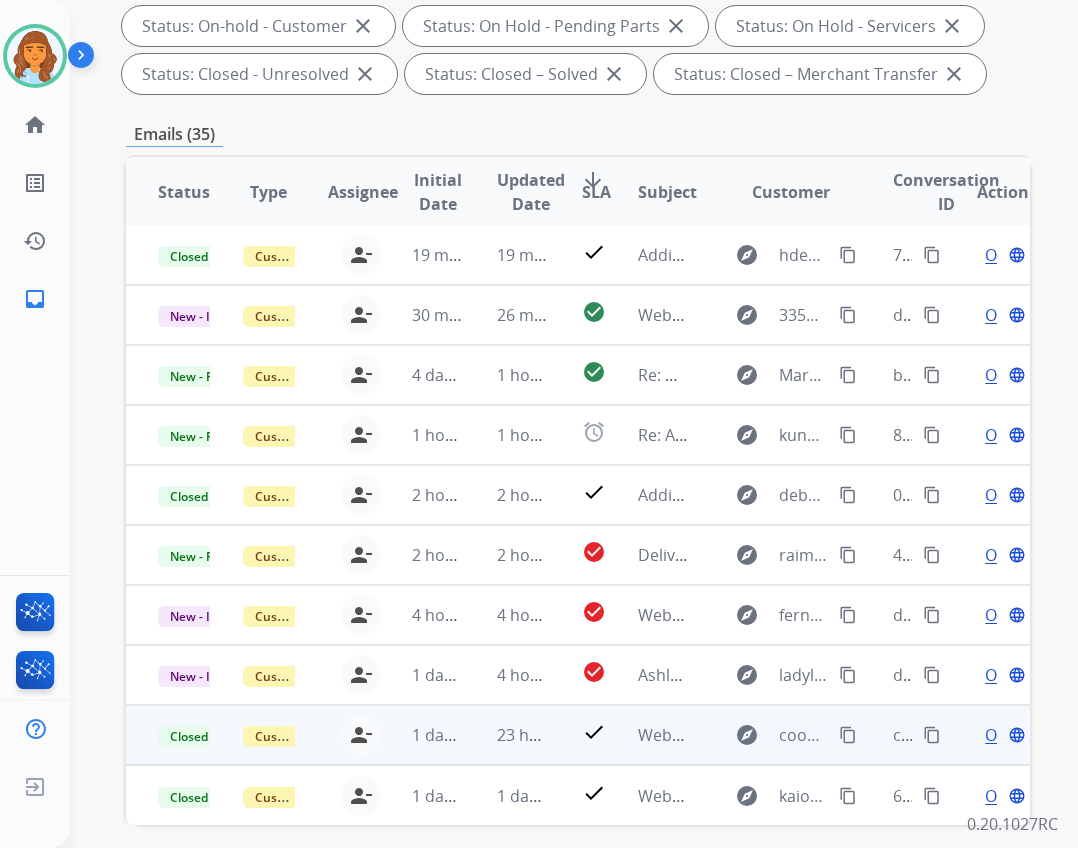 scroll, scrollTop: 500, scrollLeft: 0, axis: vertical 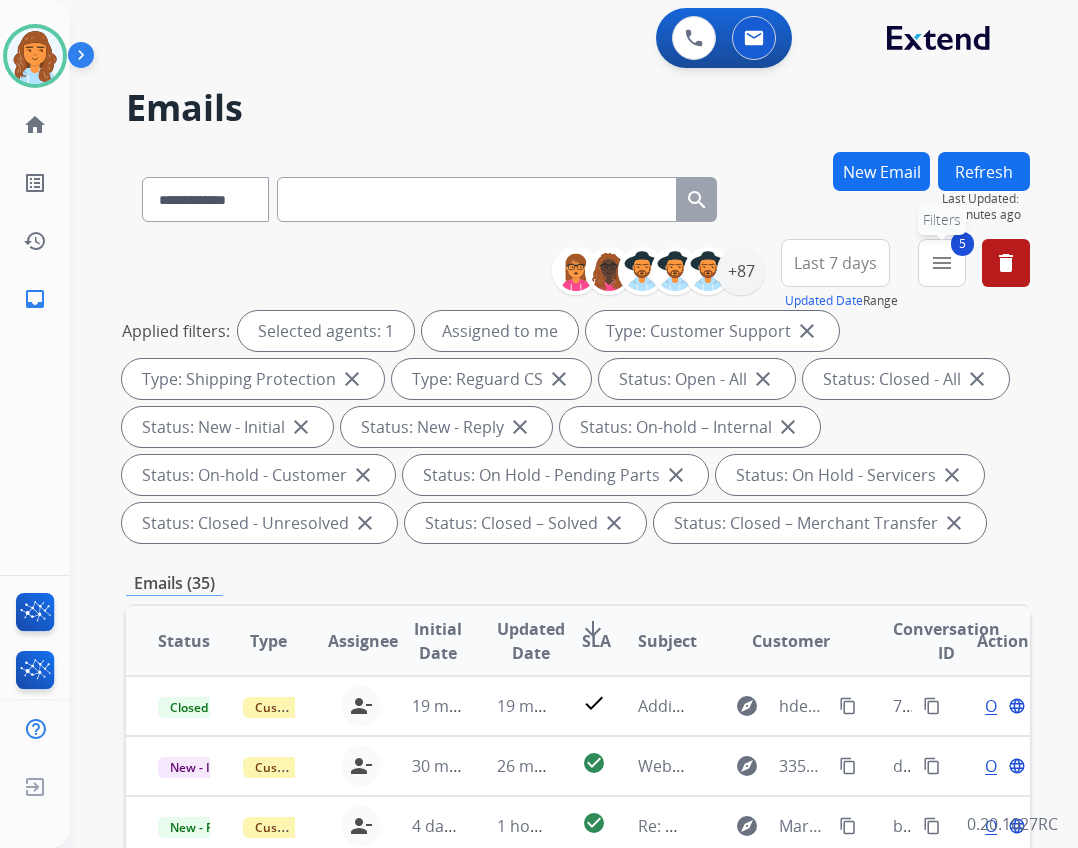 click on "5 menu  Filters" at bounding box center (942, 263) 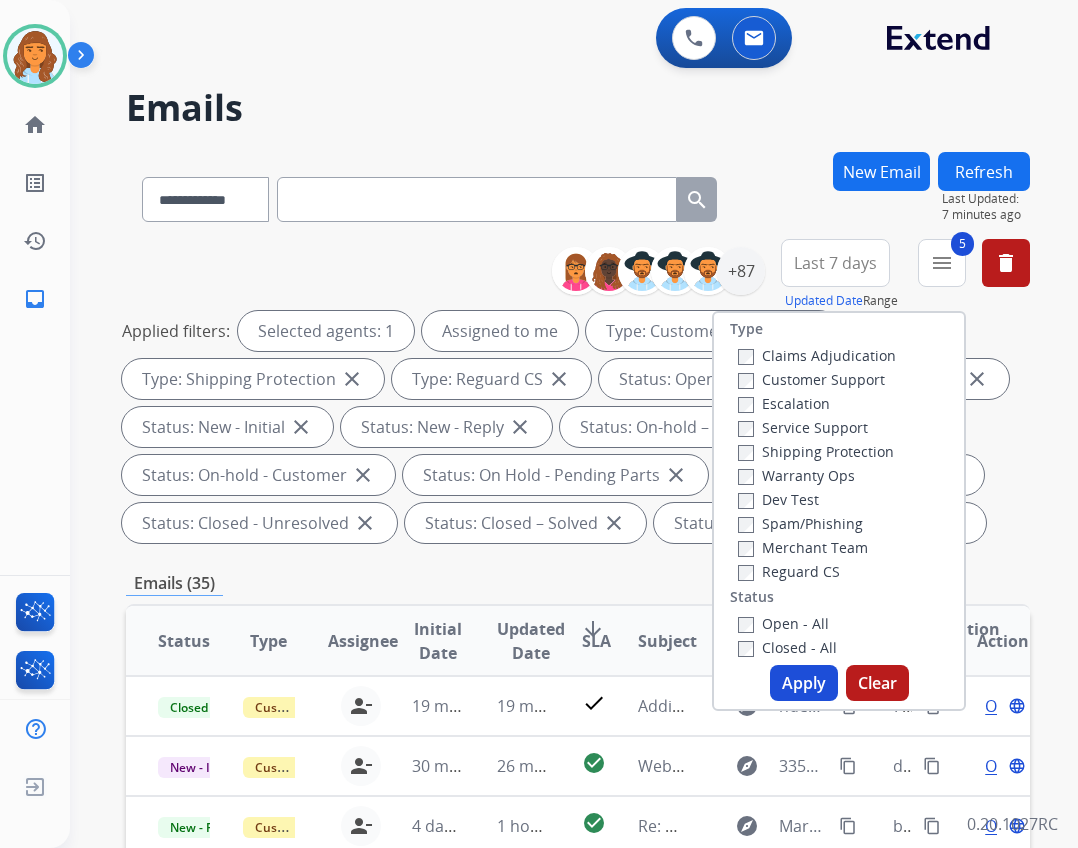 click on "Refresh" at bounding box center [984, 171] 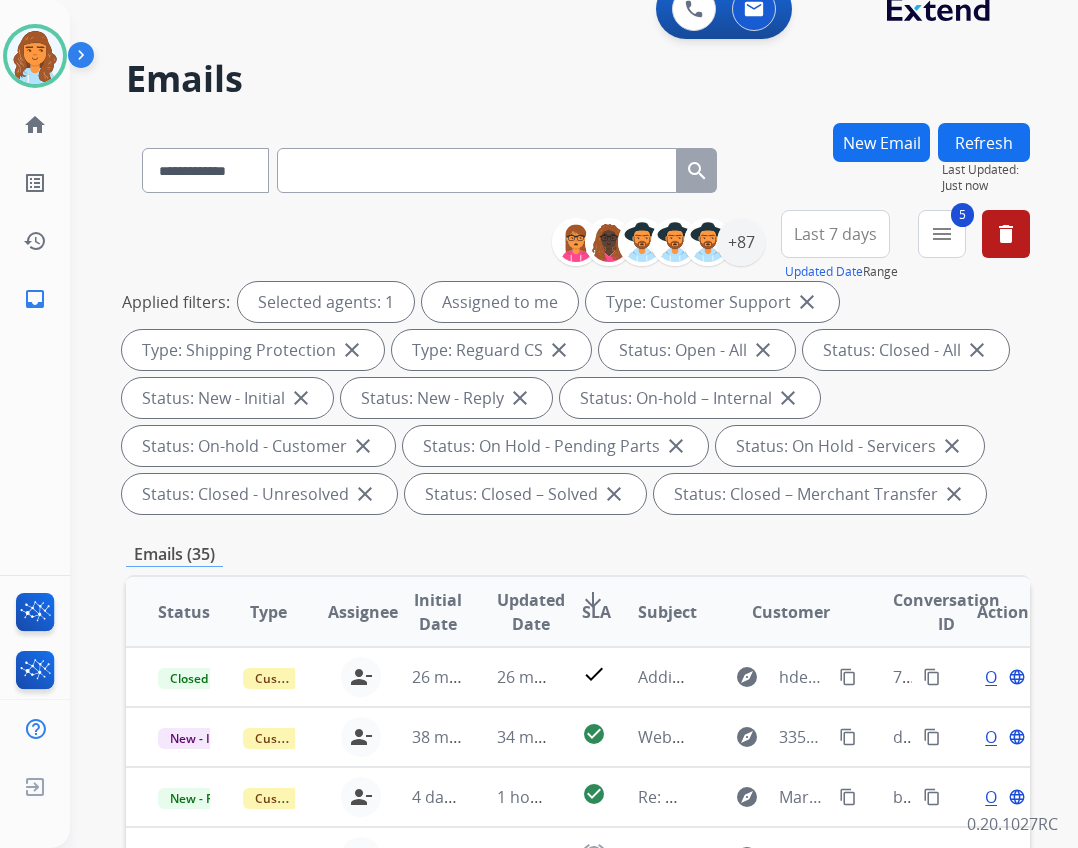 scroll, scrollTop: 0, scrollLeft: 0, axis: both 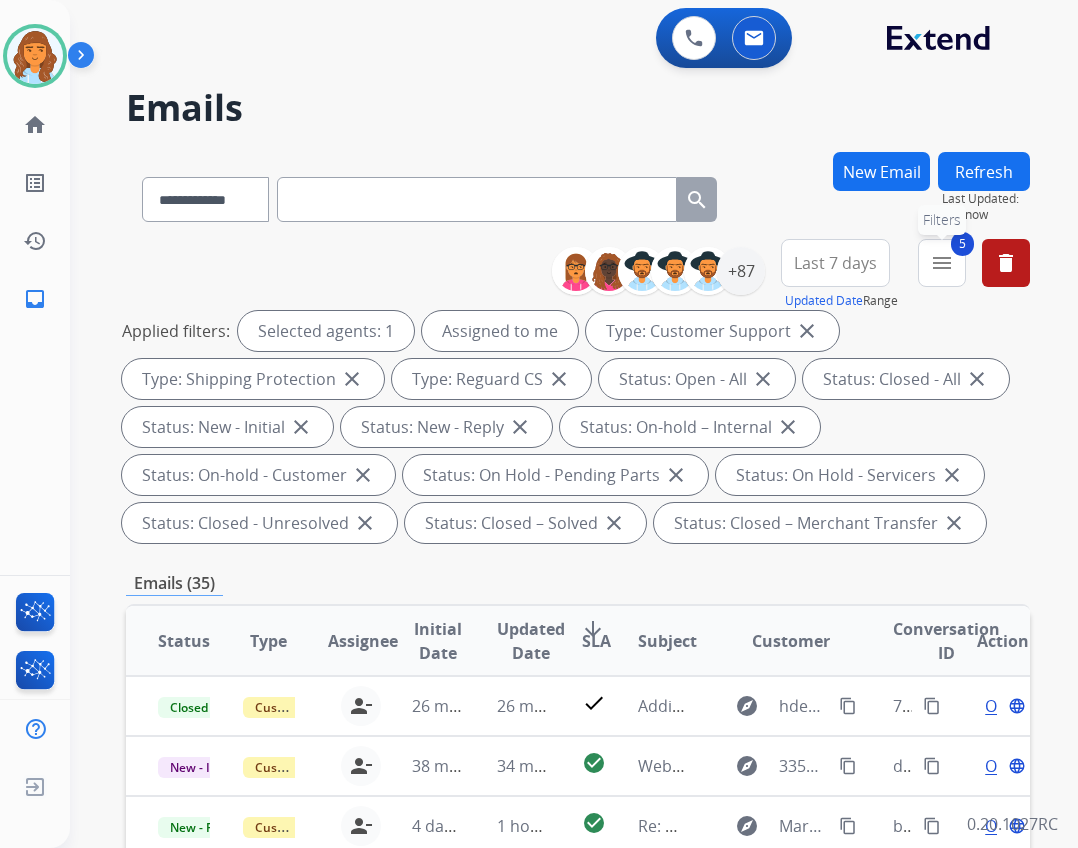 click on "5 menu  Filters" at bounding box center (942, 263) 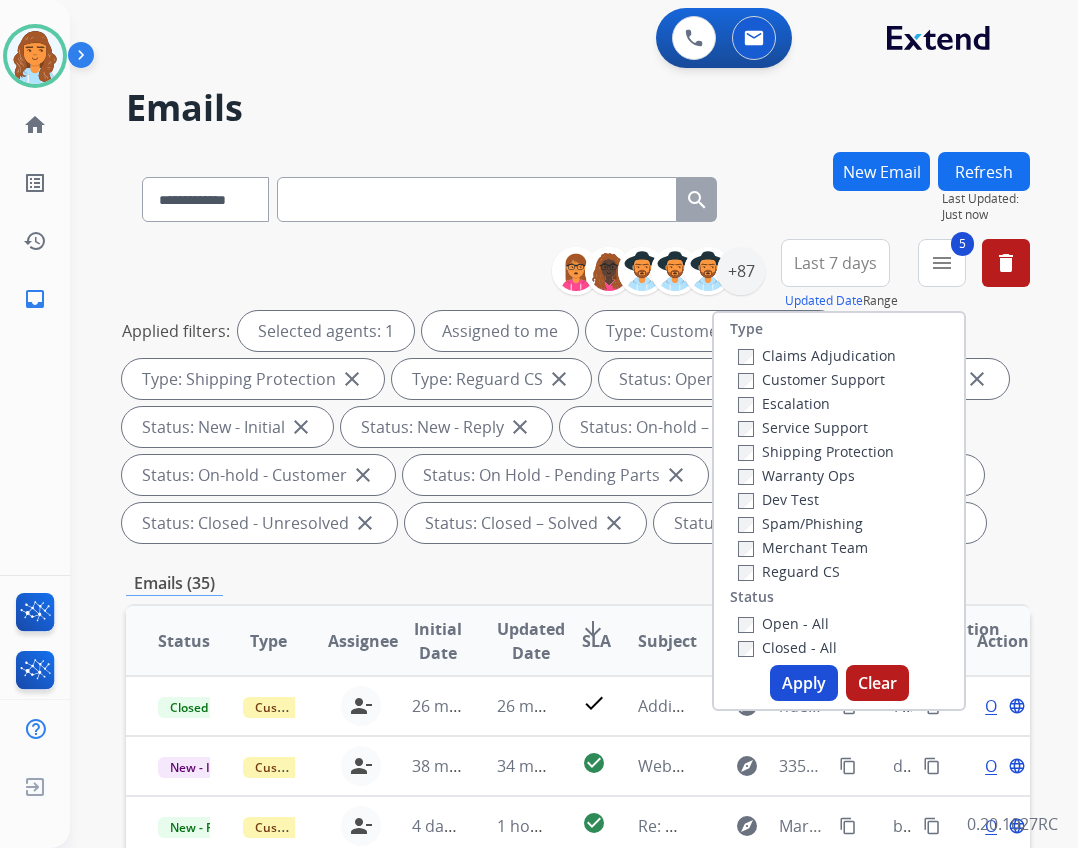 click on "Closed - All" at bounding box center [787, 647] 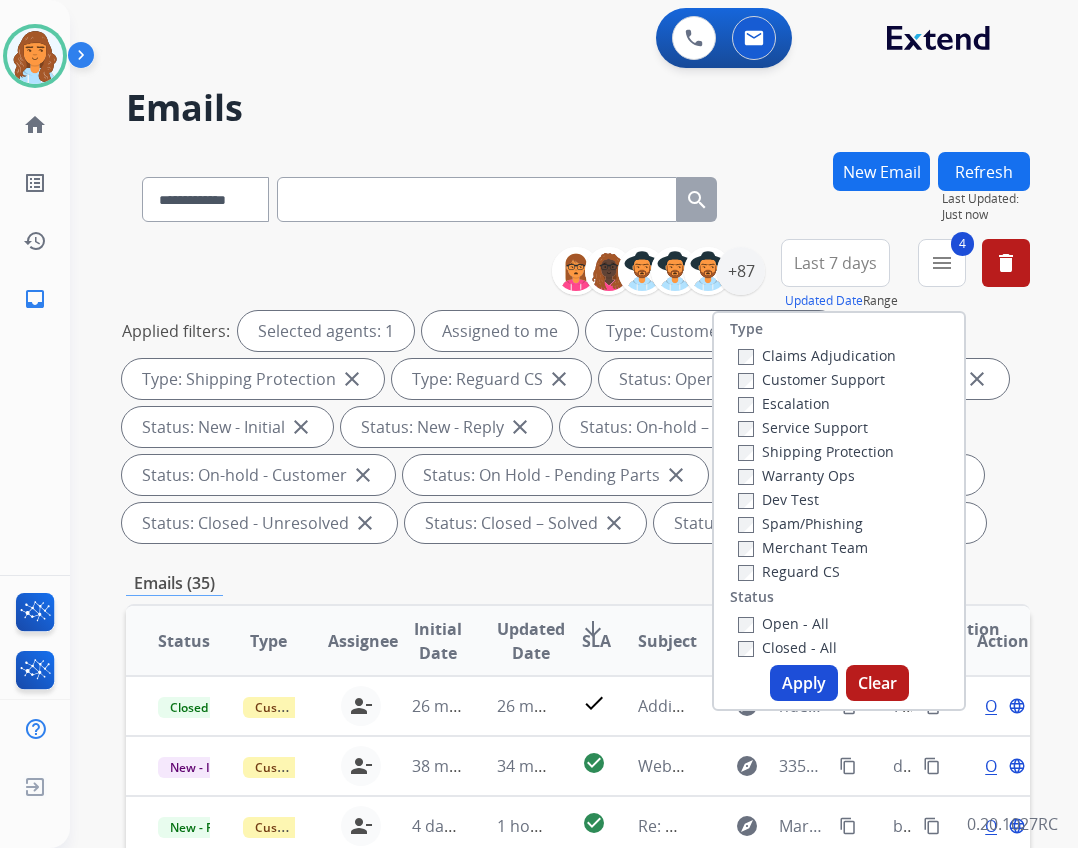 click on "Apply" at bounding box center (804, 683) 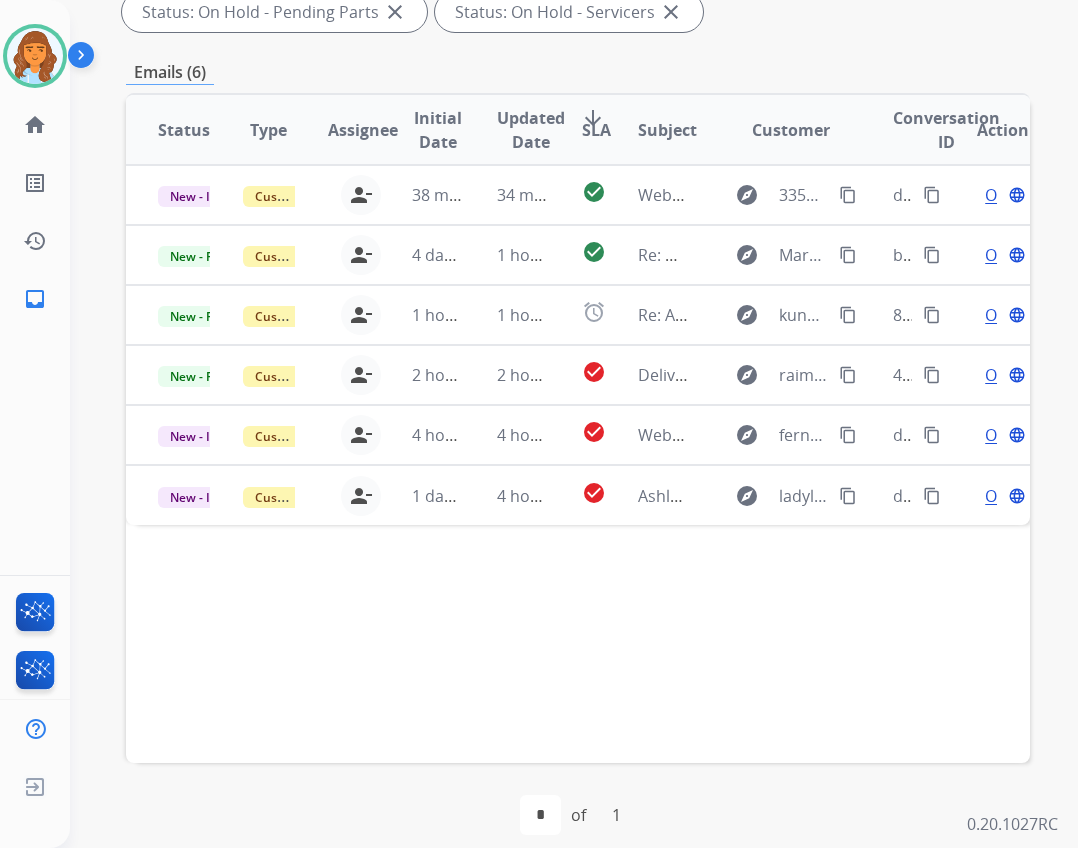 scroll, scrollTop: 482, scrollLeft: 0, axis: vertical 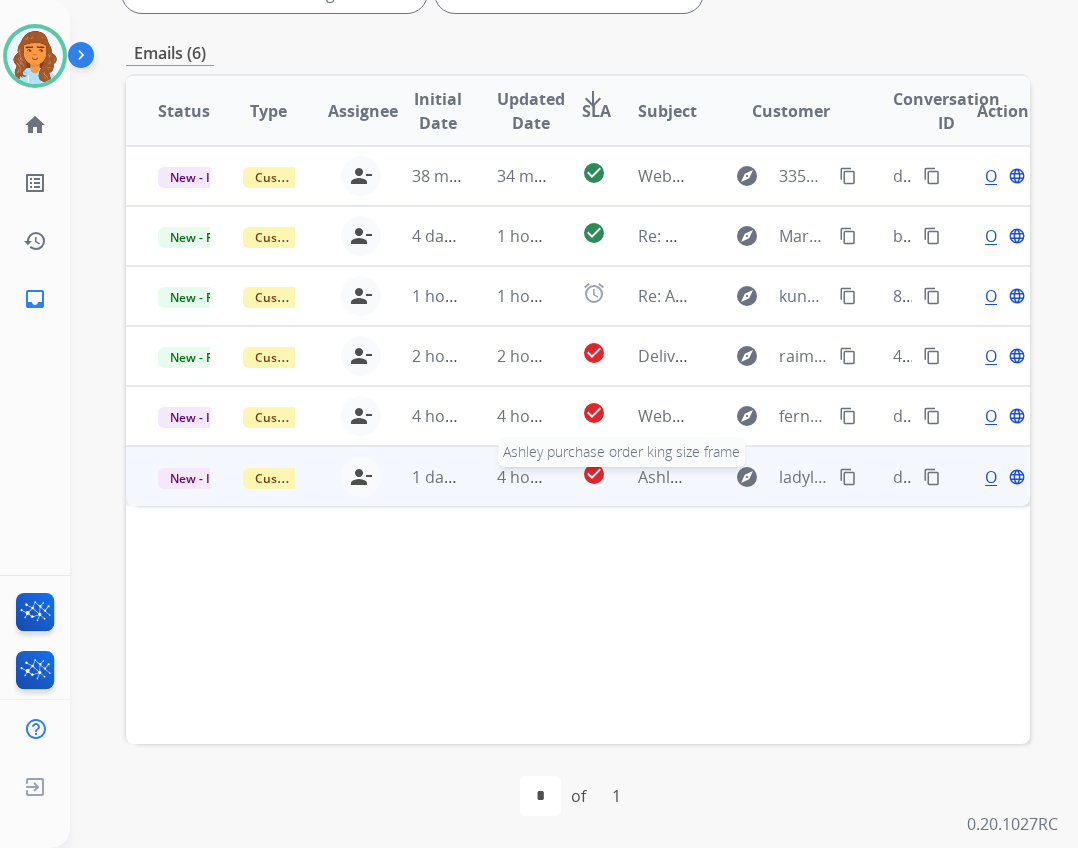 click on "Ashley purchase order king size frame" at bounding box center (781, 477) 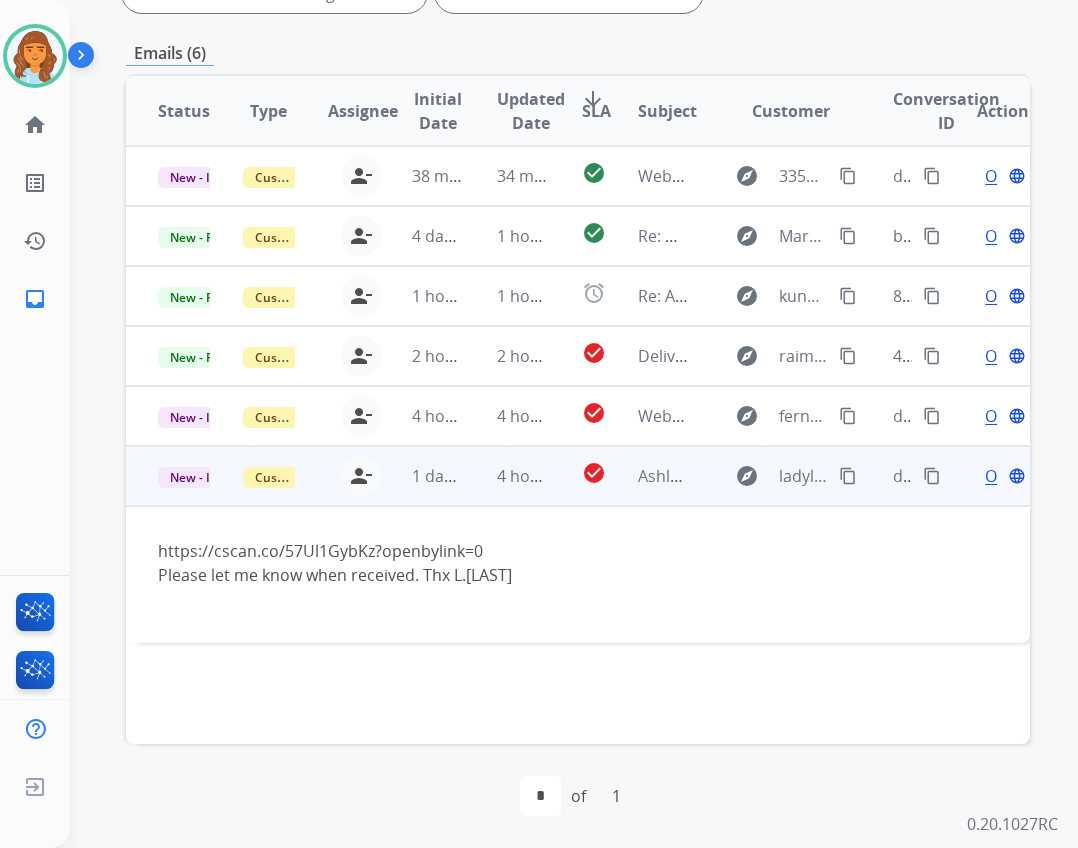 click on "content_copy" at bounding box center [848, 476] 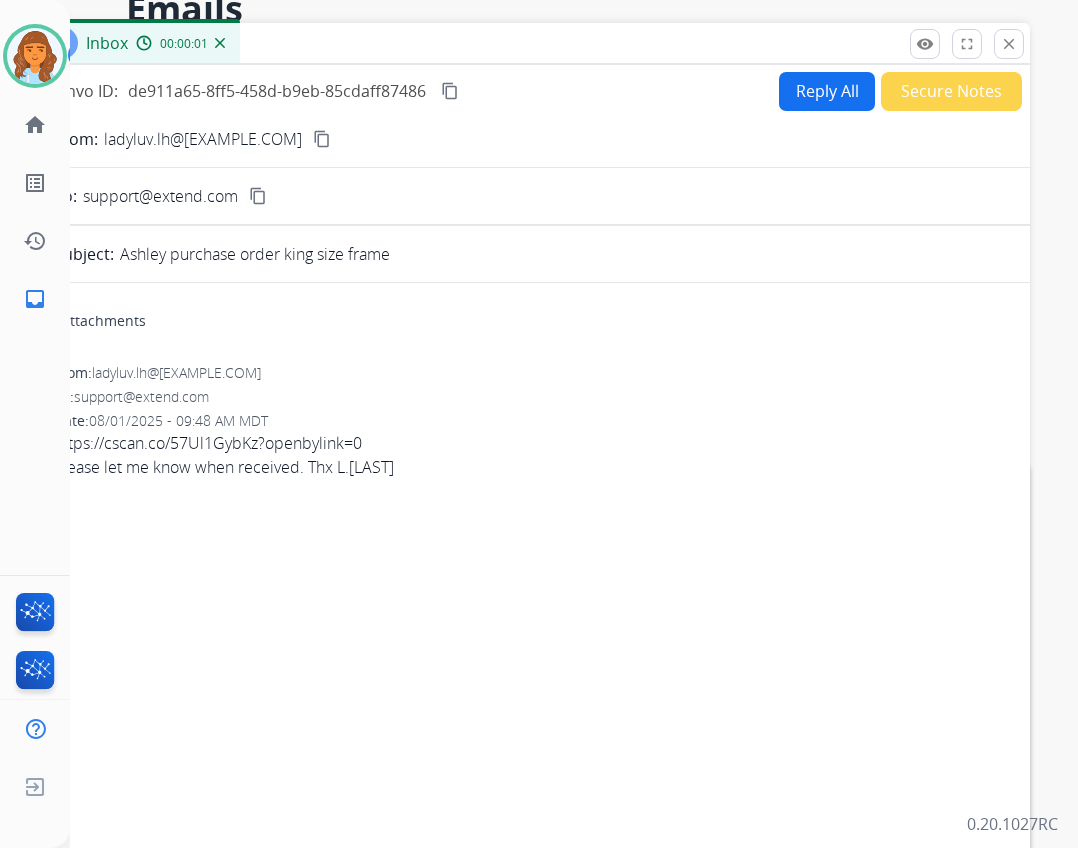 scroll, scrollTop: 82, scrollLeft: 0, axis: vertical 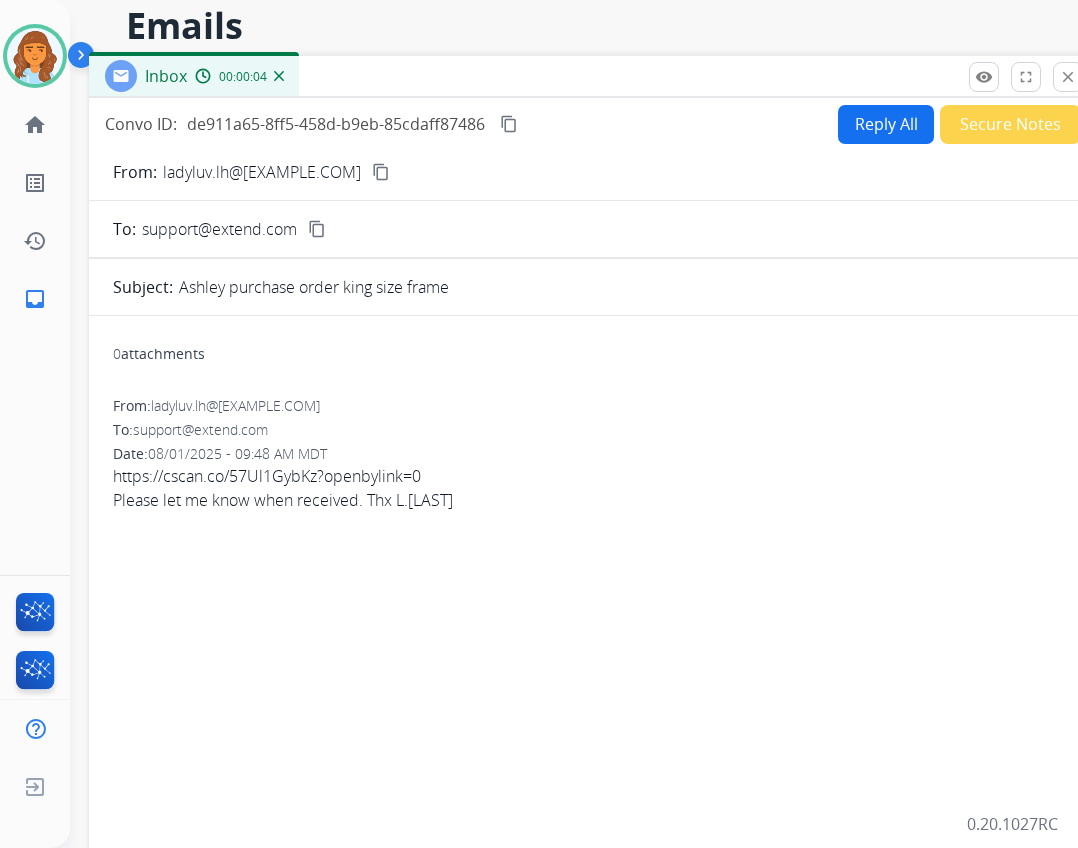 drag, startPoint x: 298, startPoint y: 55, endPoint x: 355, endPoint y: 66, distance: 58.0517 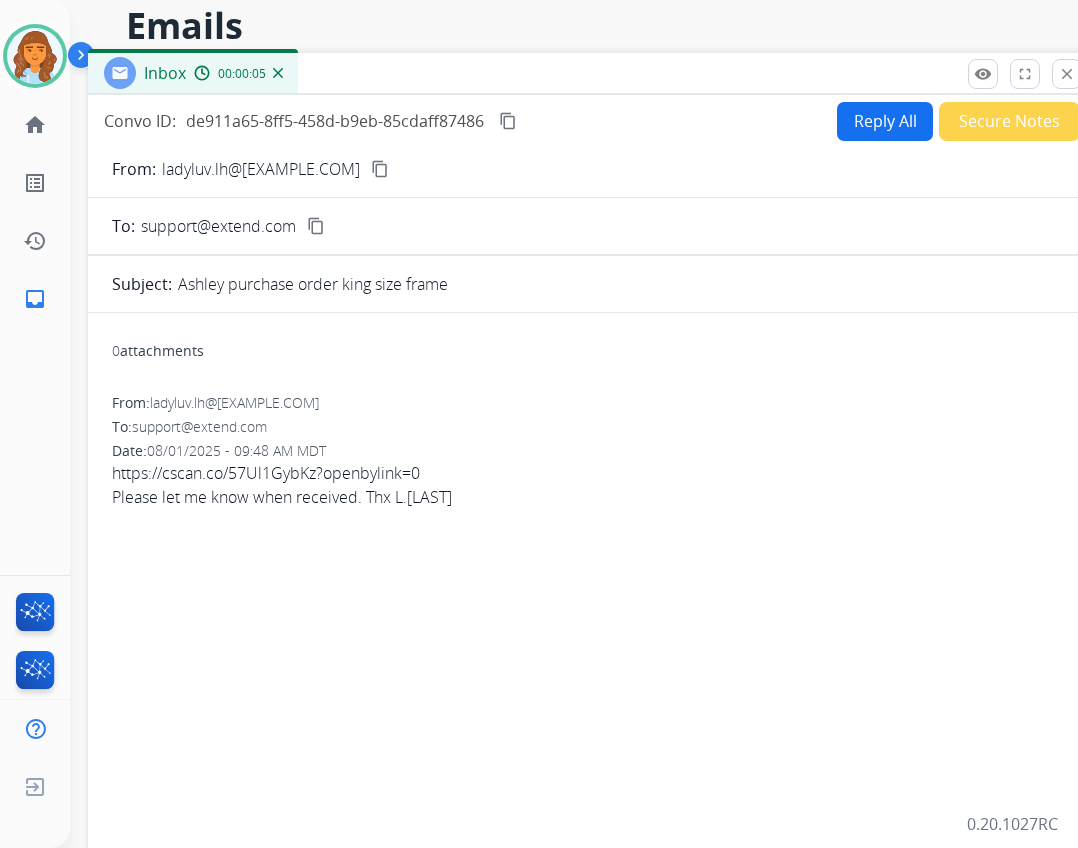click on "Reply All" at bounding box center (885, 121) 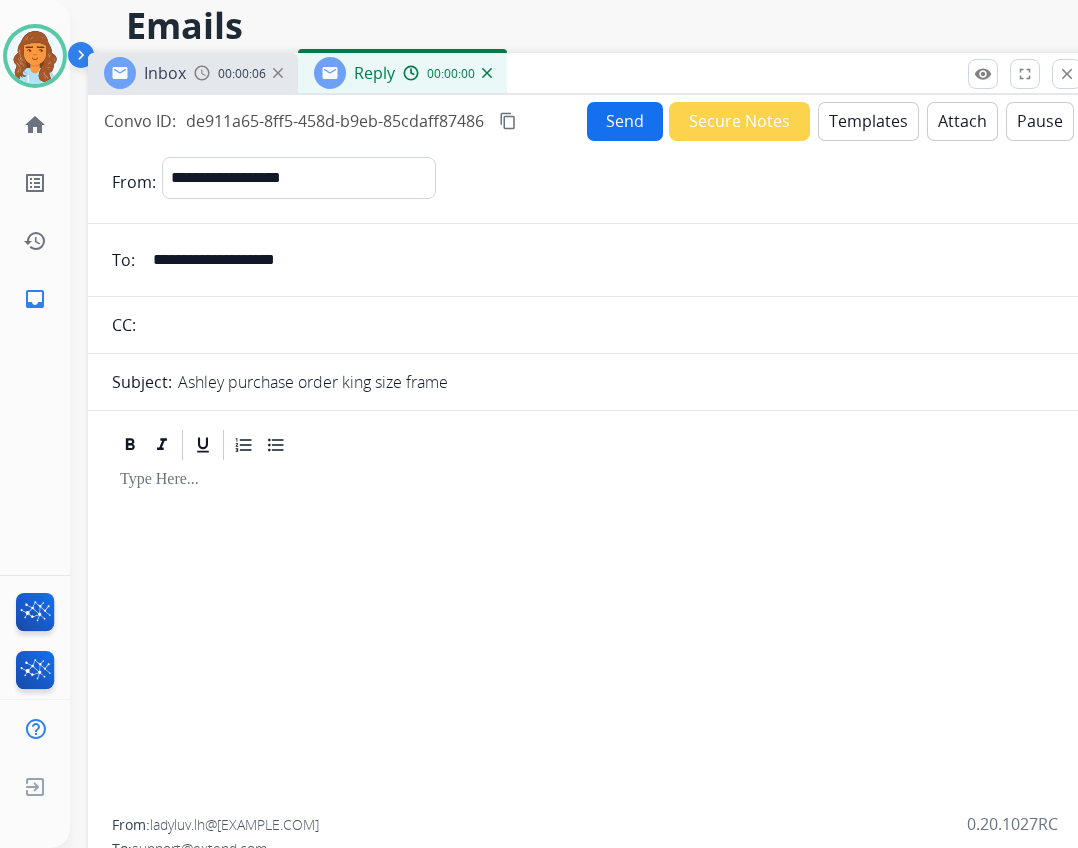 click on "Templates" at bounding box center (868, 121) 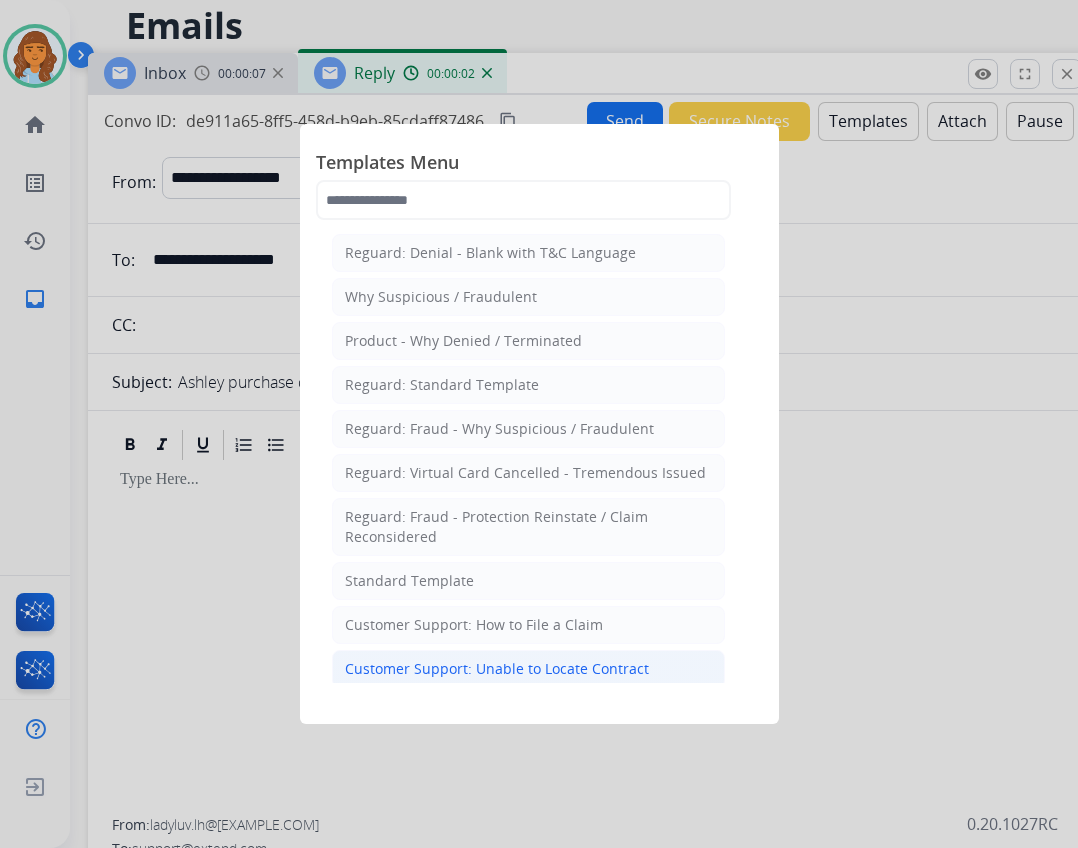 click on "Customer Support: Unable to Locate Contract" 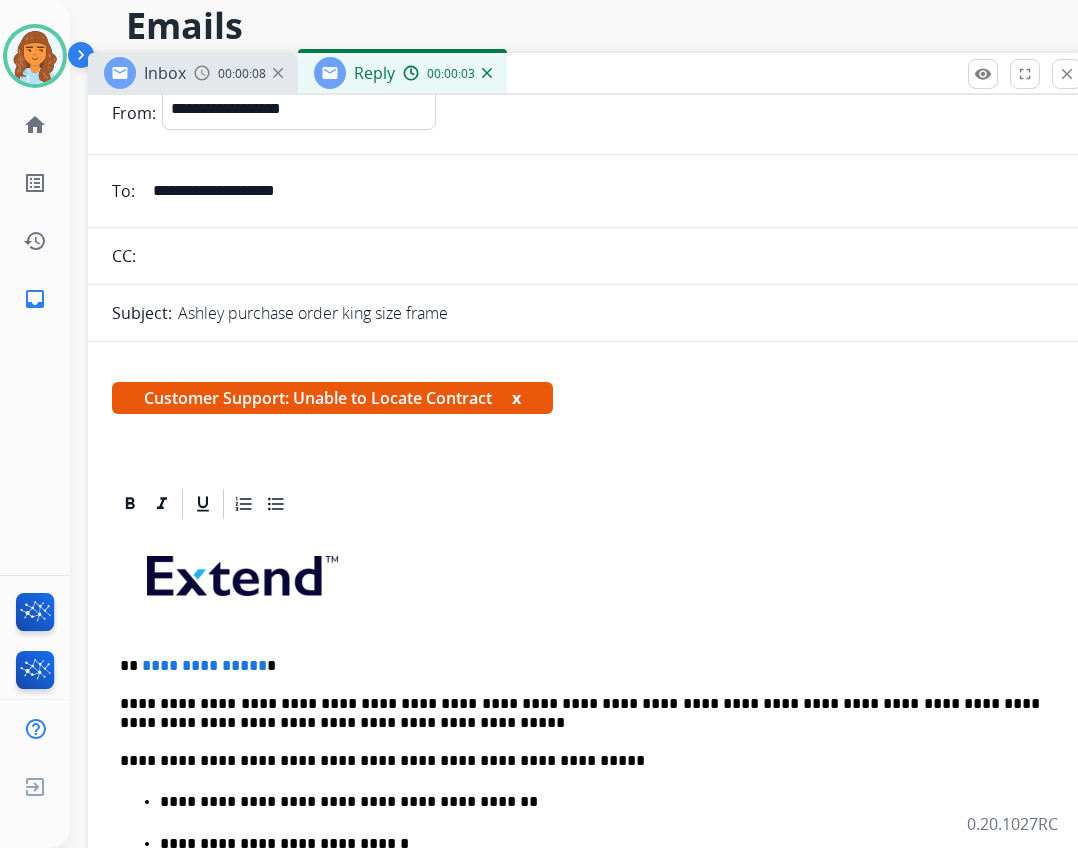 scroll, scrollTop: 100, scrollLeft: 0, axis: vertical 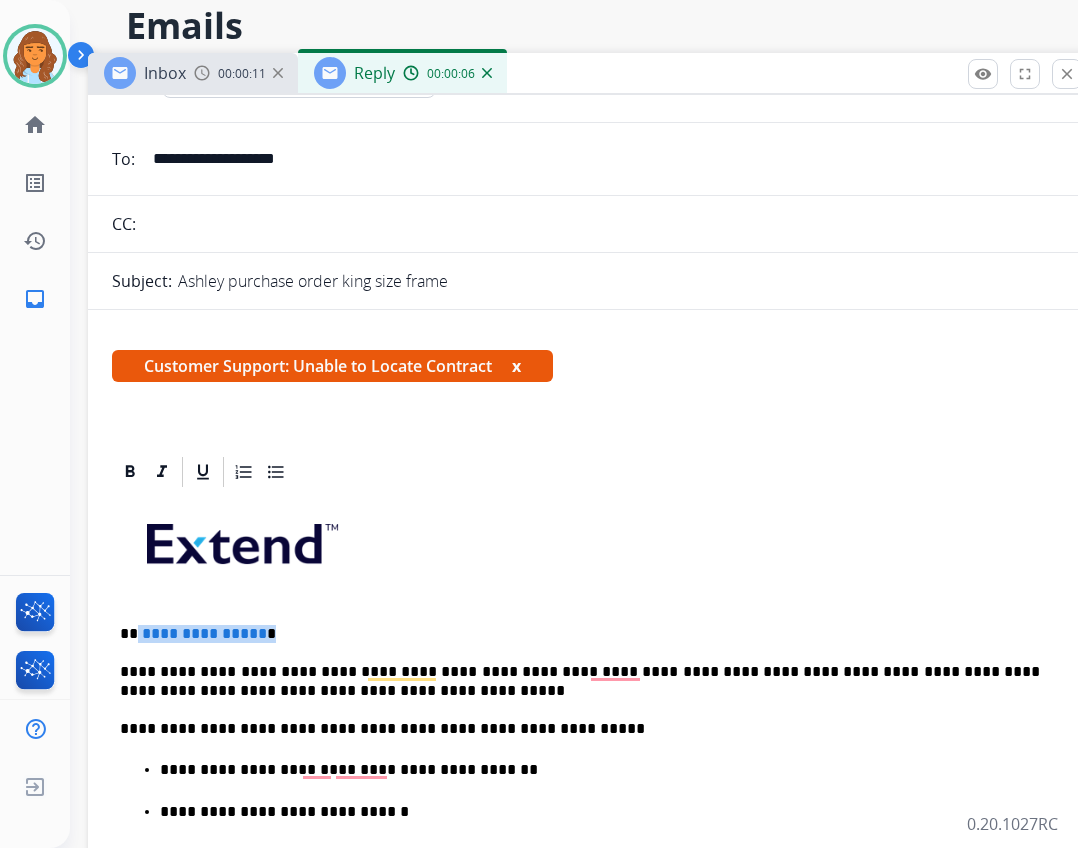 drag, startPoint x: 137, startPoint y: 634, endPoint x: 268, endPoint y: 637, distance: 131.03435 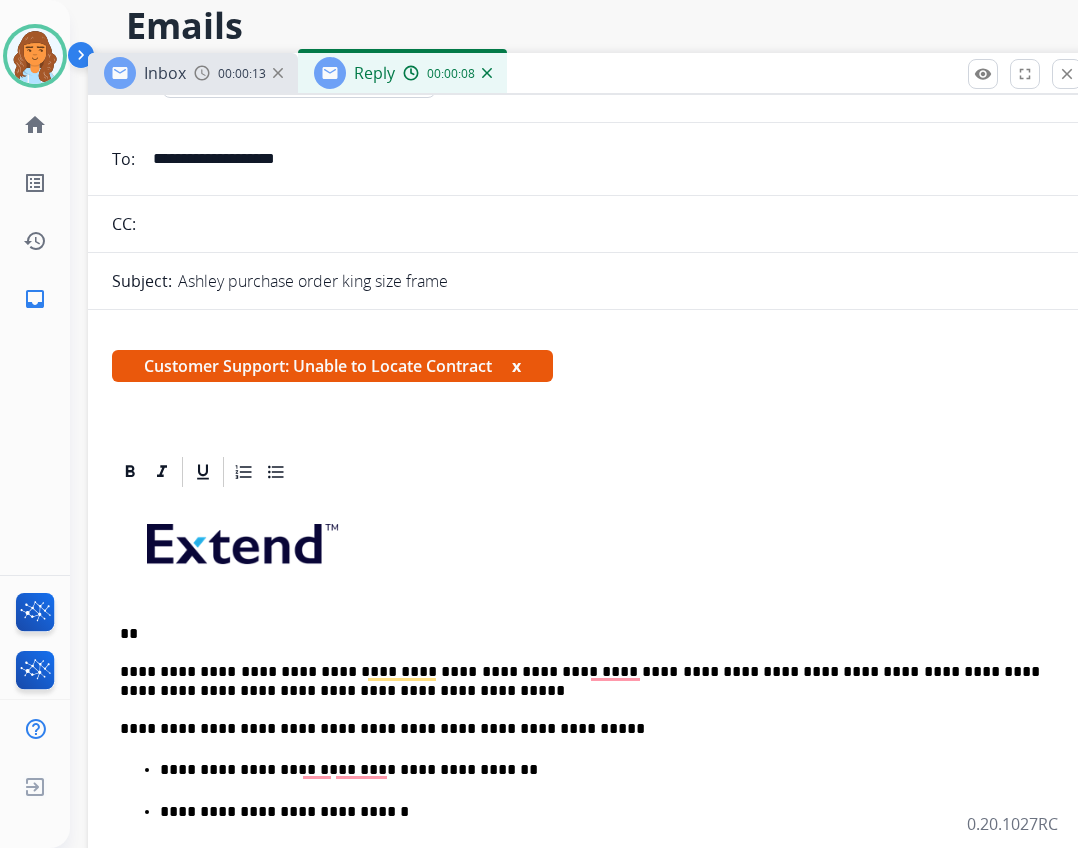 type 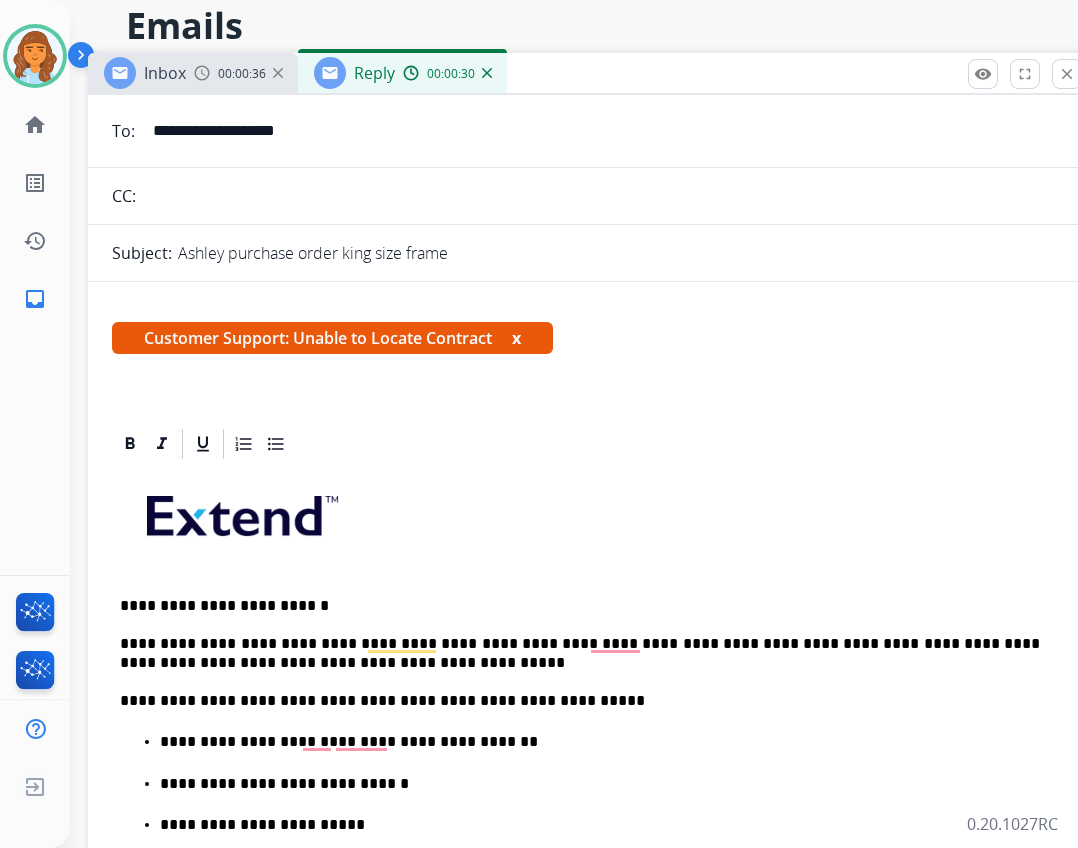scroll, scrollTop: 0, scrollLeft: 0, axis: both 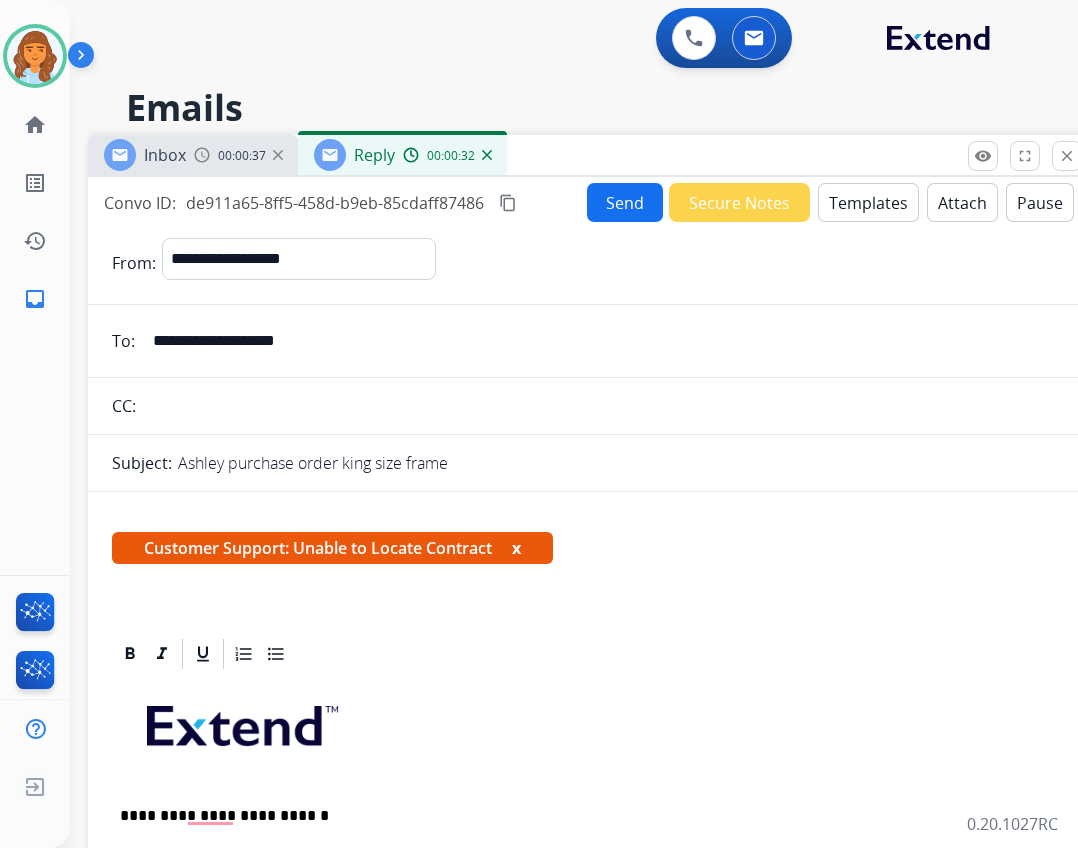 click on "Send" at bounding box center (625, 202) 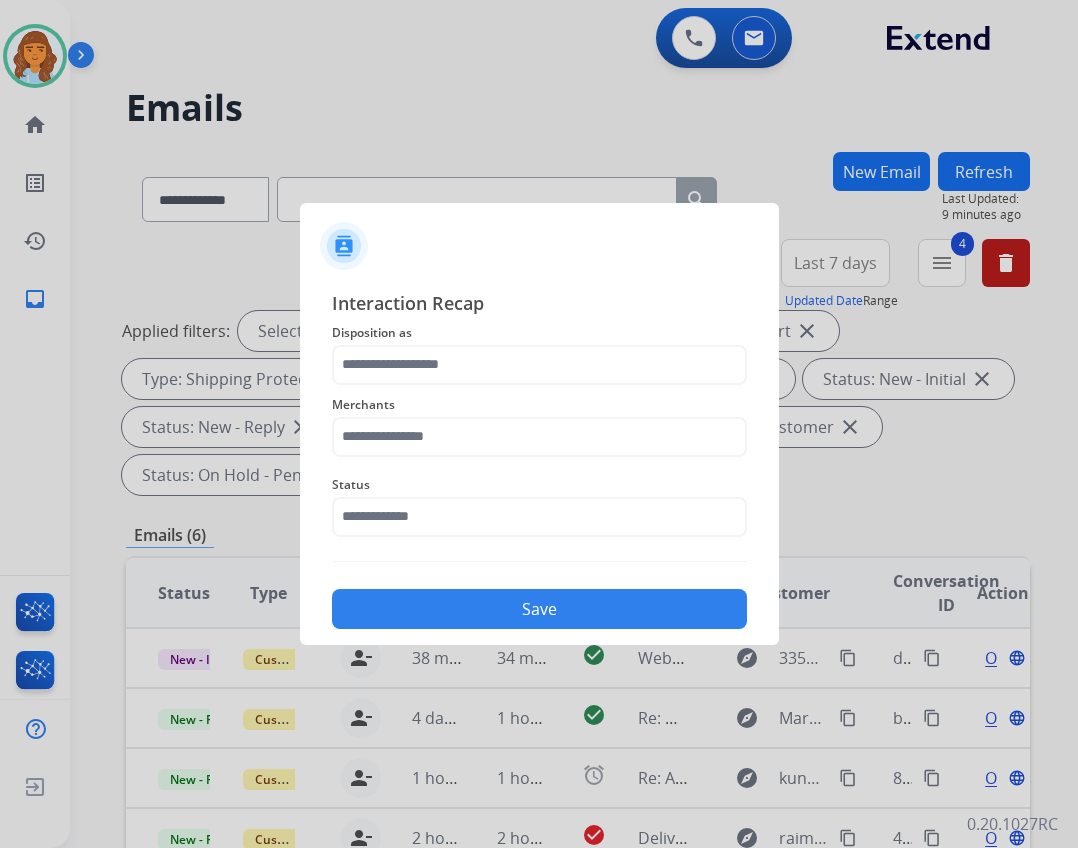 click on "Merchants" 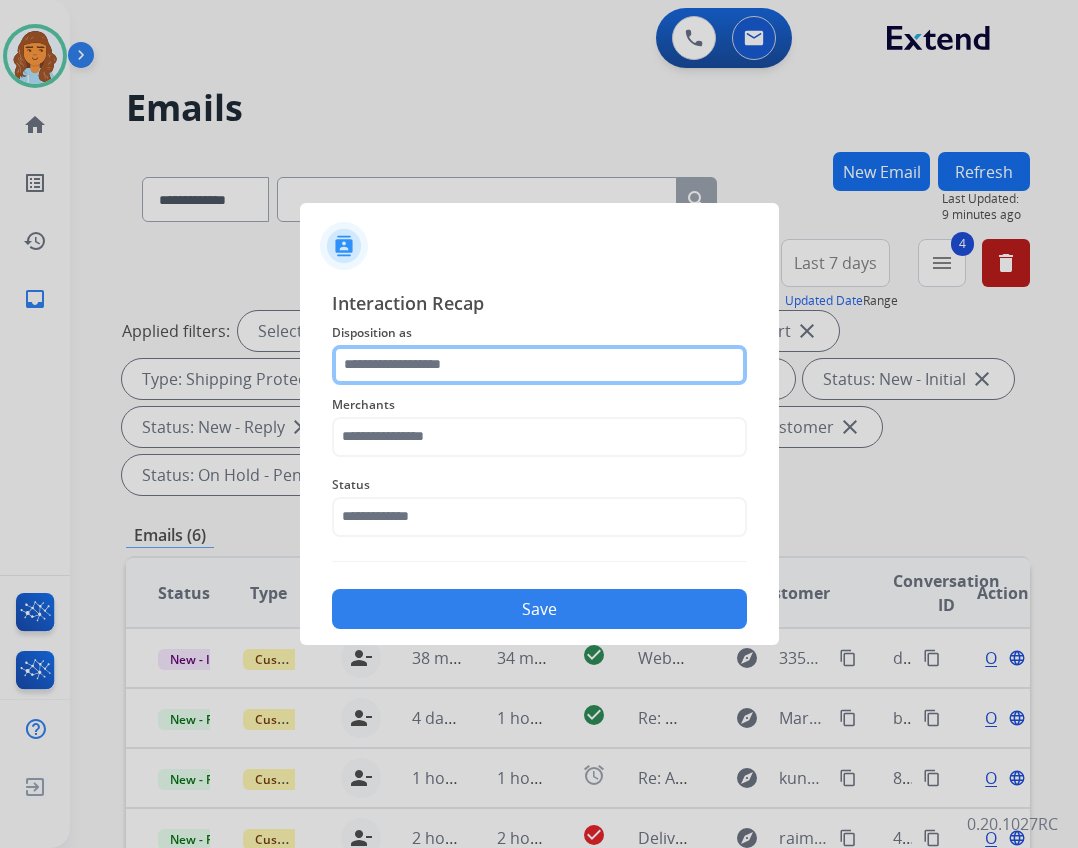 click 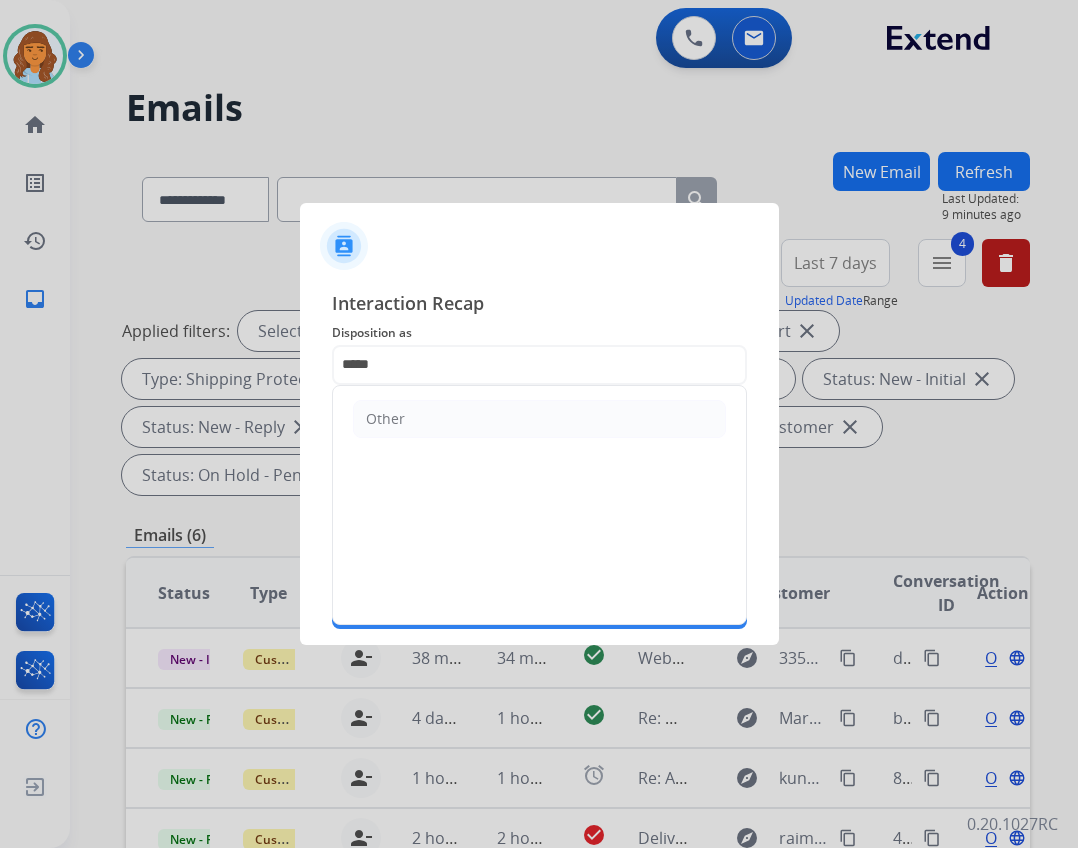click on "Other" 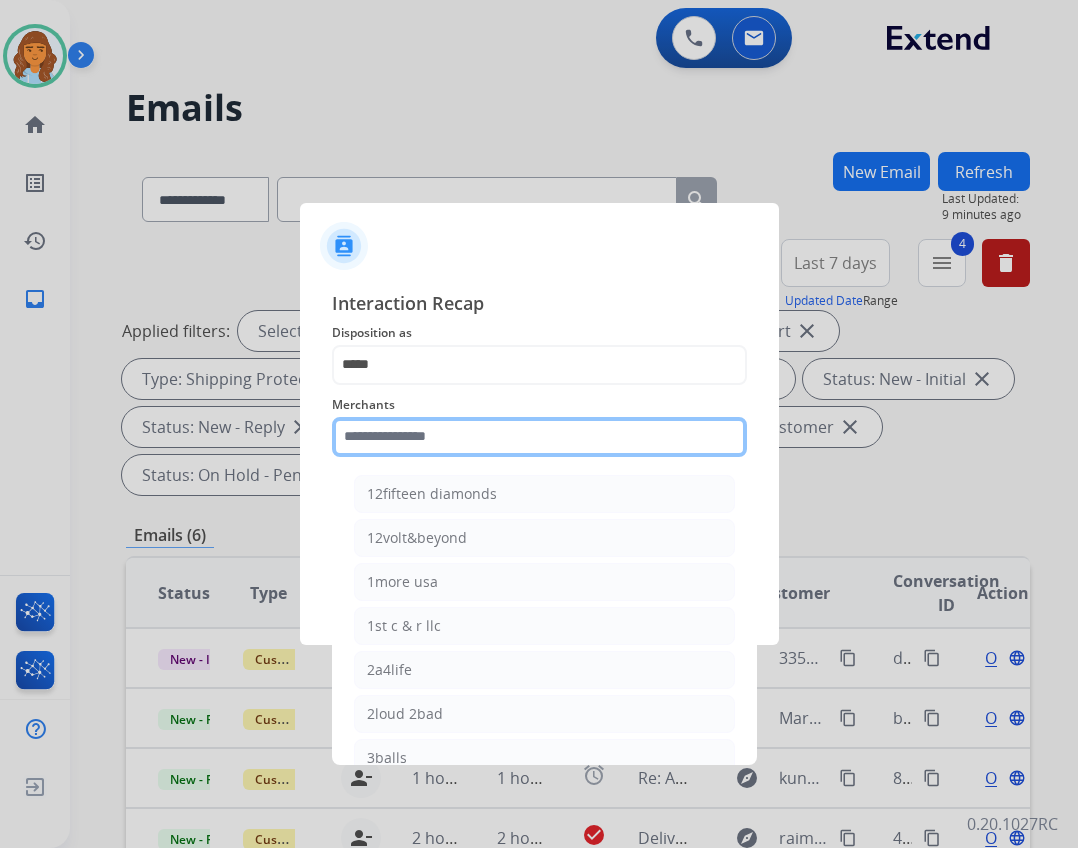 drag, startPoint x: 481, startPoint y: 430, endPoint x: 485, endPoint y: 413, distance: 17.464249 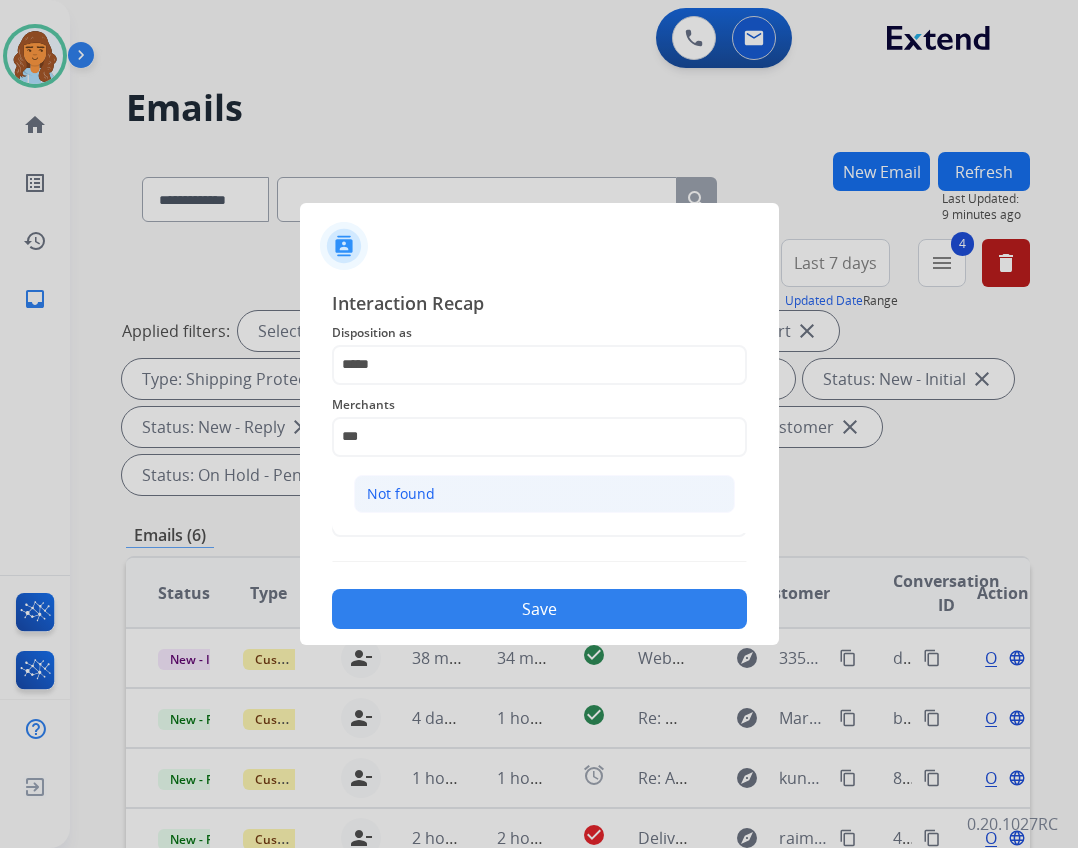 click on "Not found" 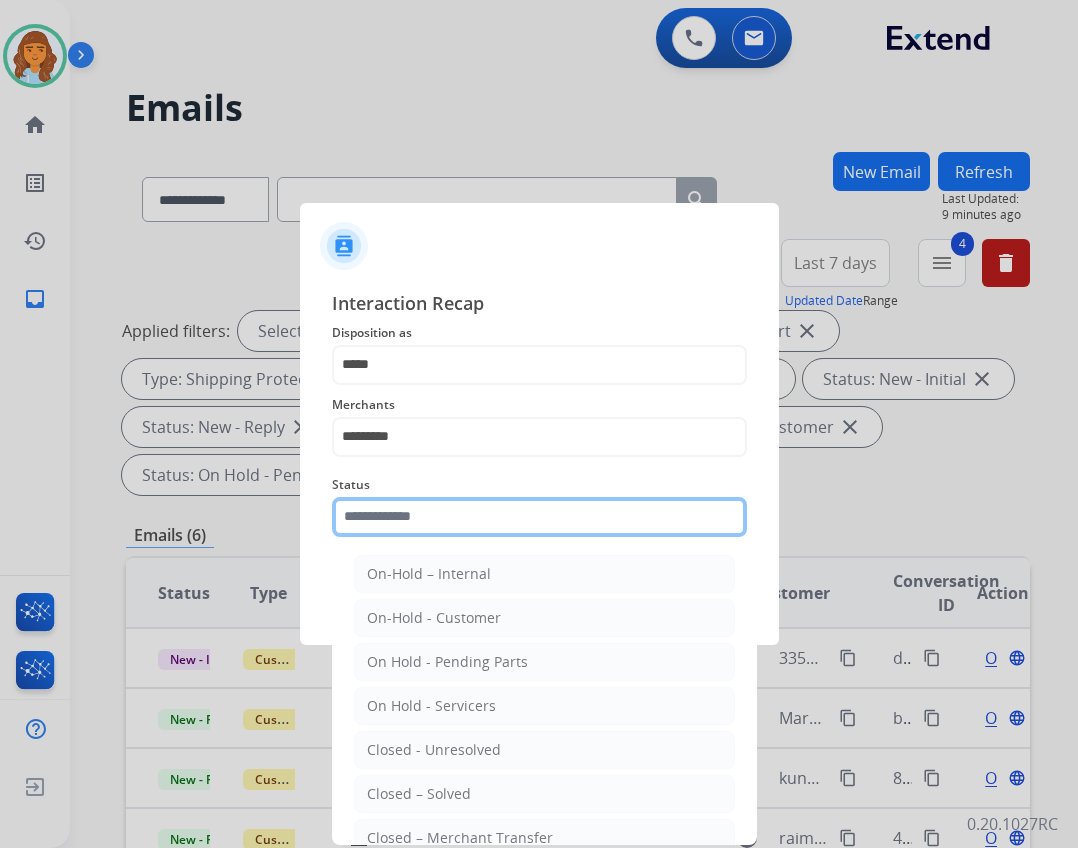 click 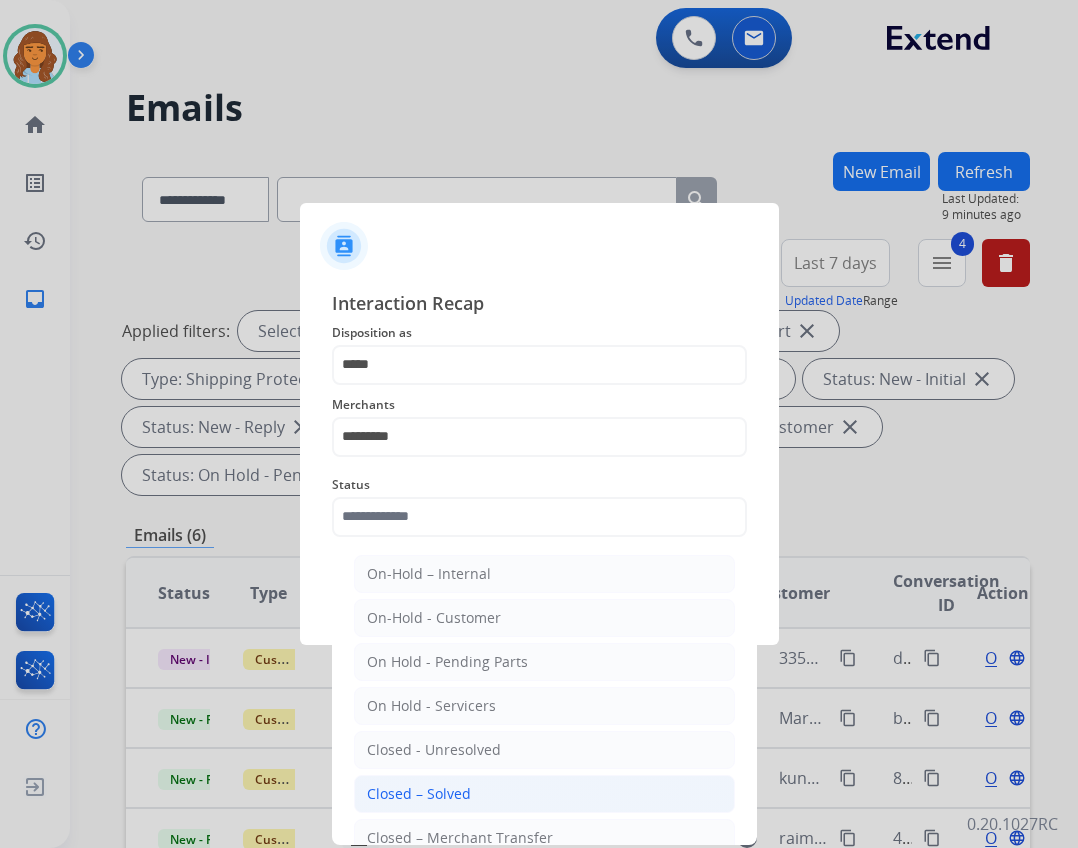 click on "Closed – Solved" 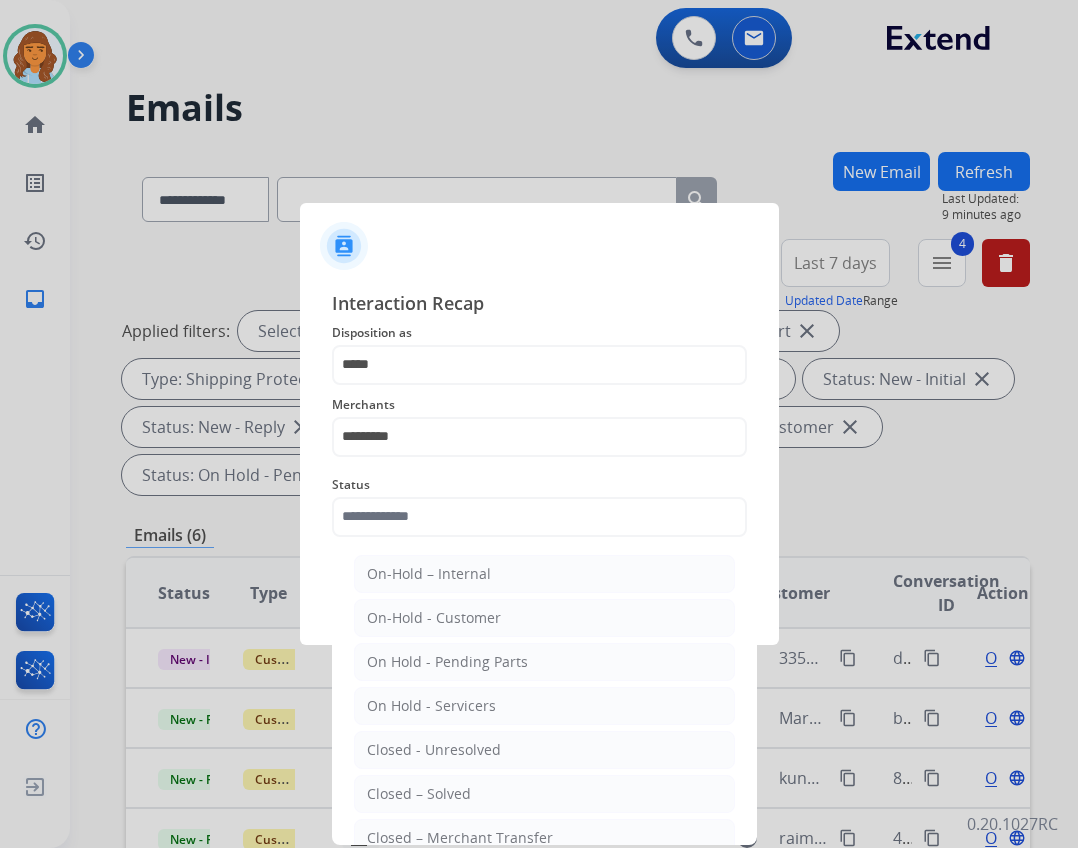type on "**********" 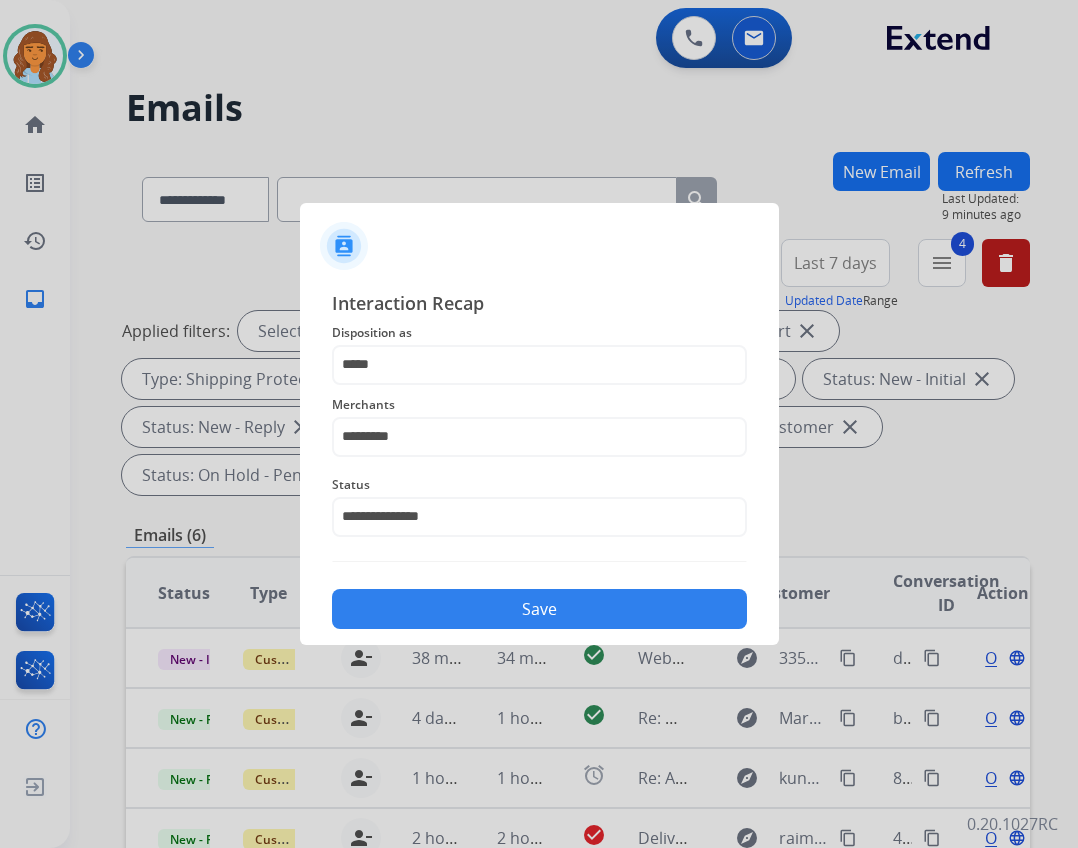 click at bounding box center [539, 424] 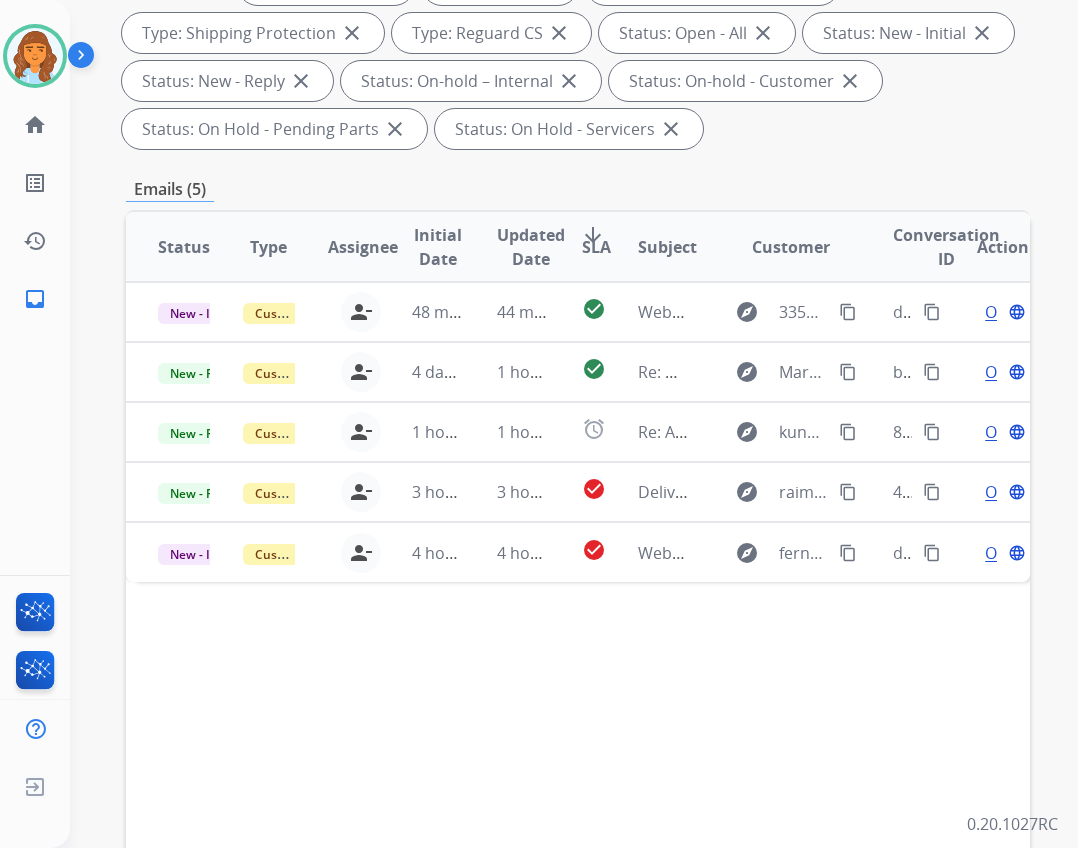 scroll, scrollTop: 400, scrollLeft: 0, axis: vertical 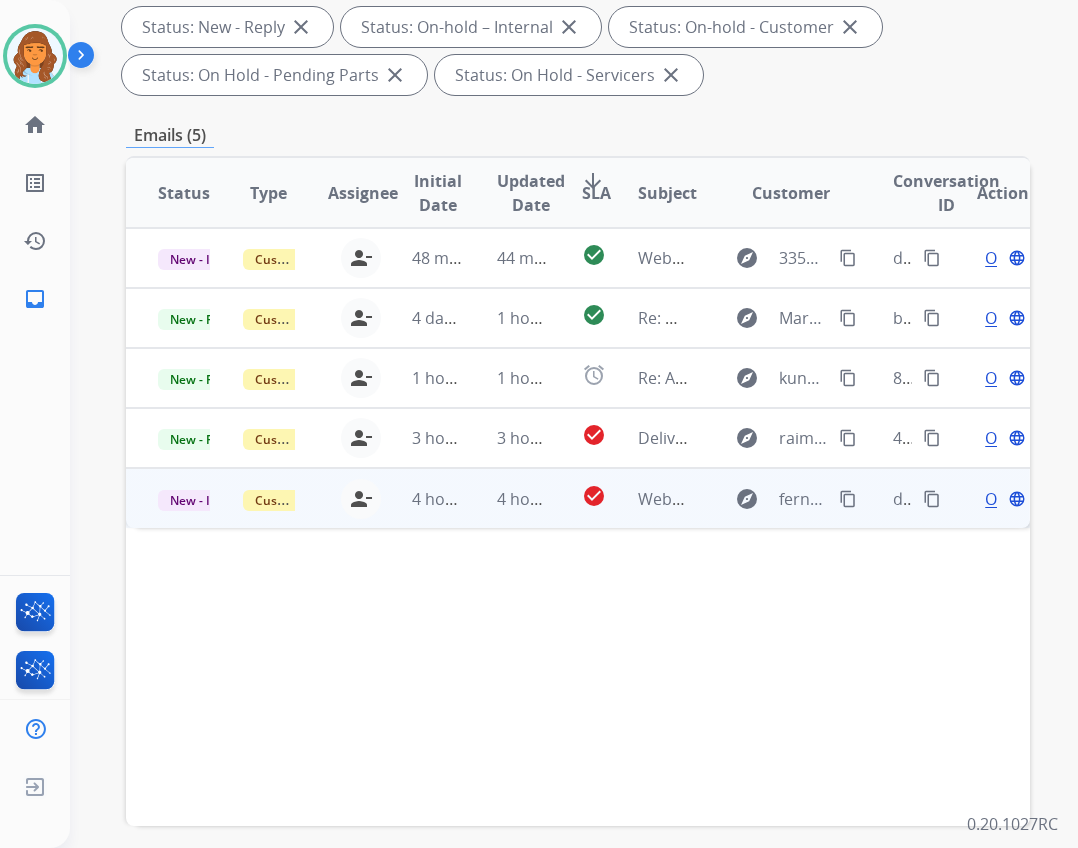 click on "Webform from fernandooviol24@[EXAMPLE.COM] on 08/02/2025" at bounding box center [648, 498] 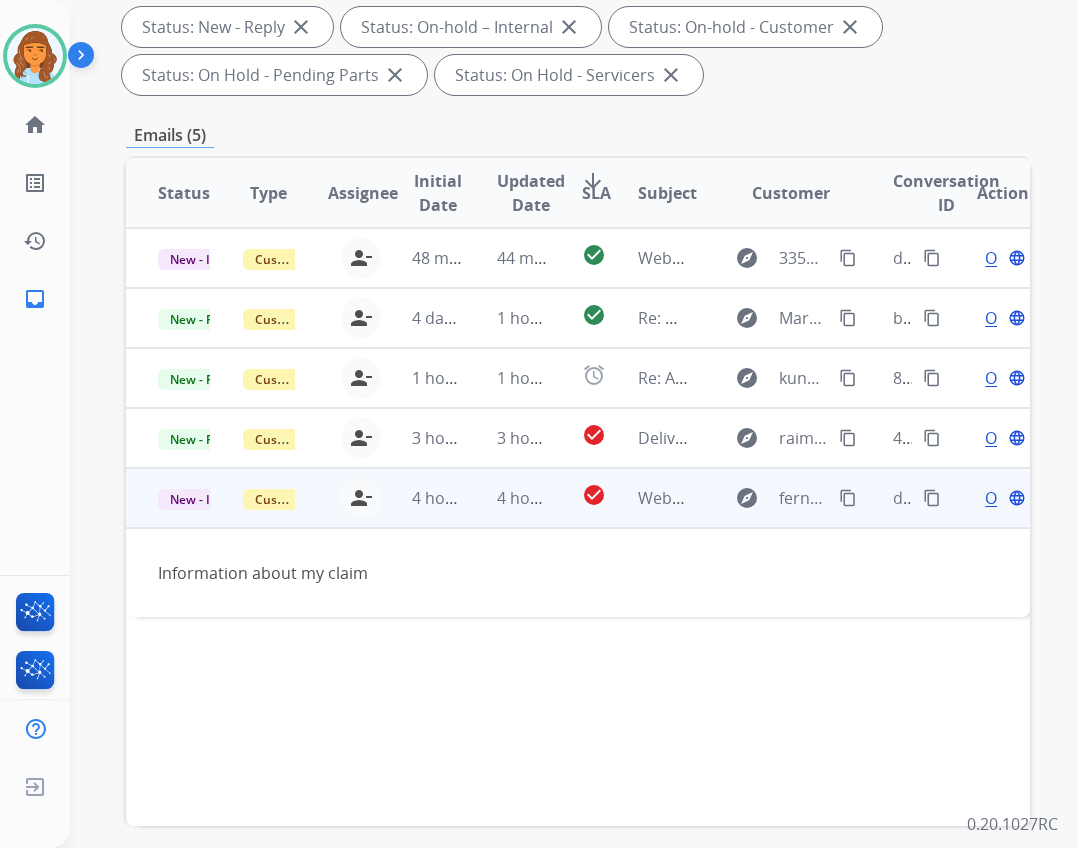 click on "content_copy" at bounding box center [932, 498] 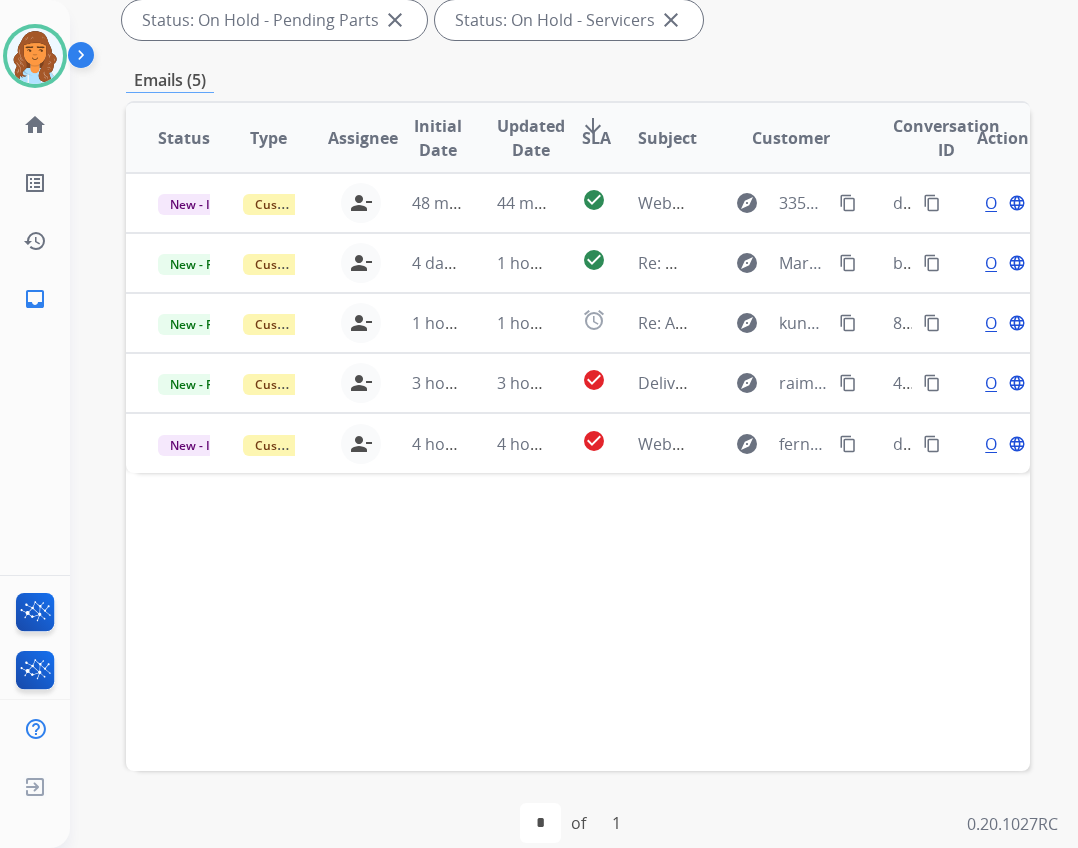 scroll, scrollTop: 482, scrollLeft: 0, axis: vertical 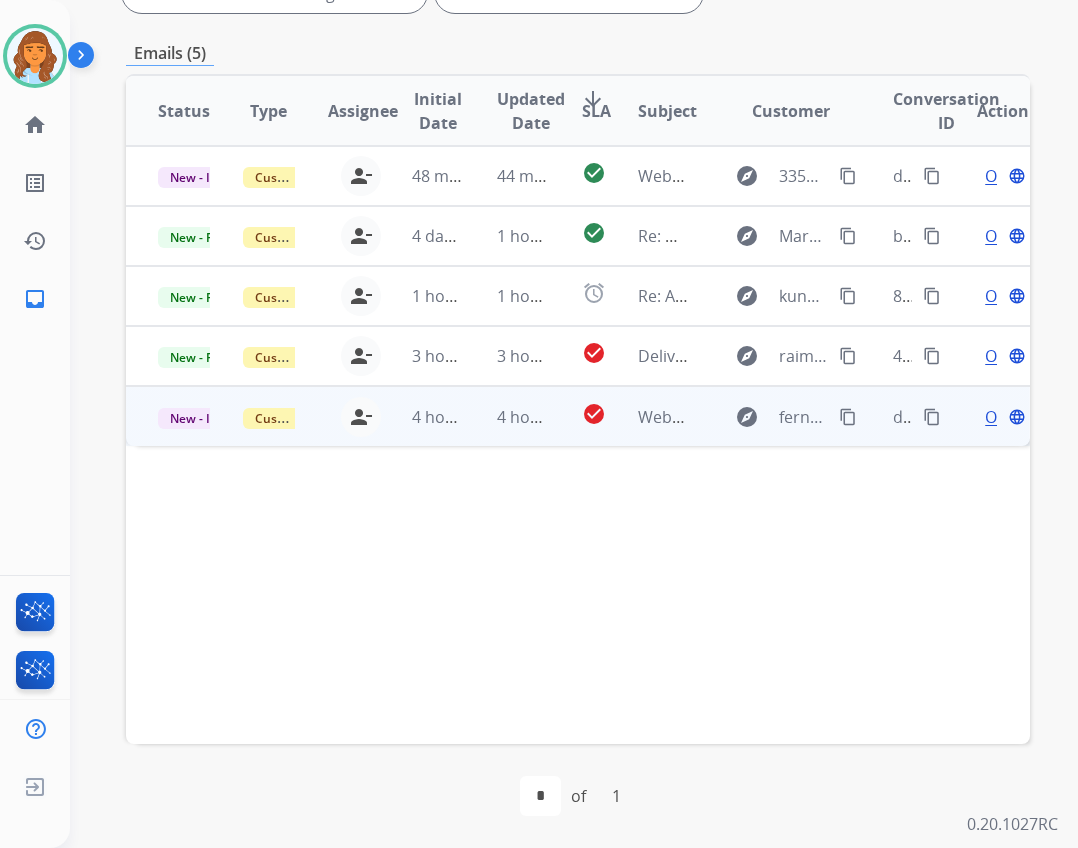 click on "Open language" at bounding box center (1003, 417) 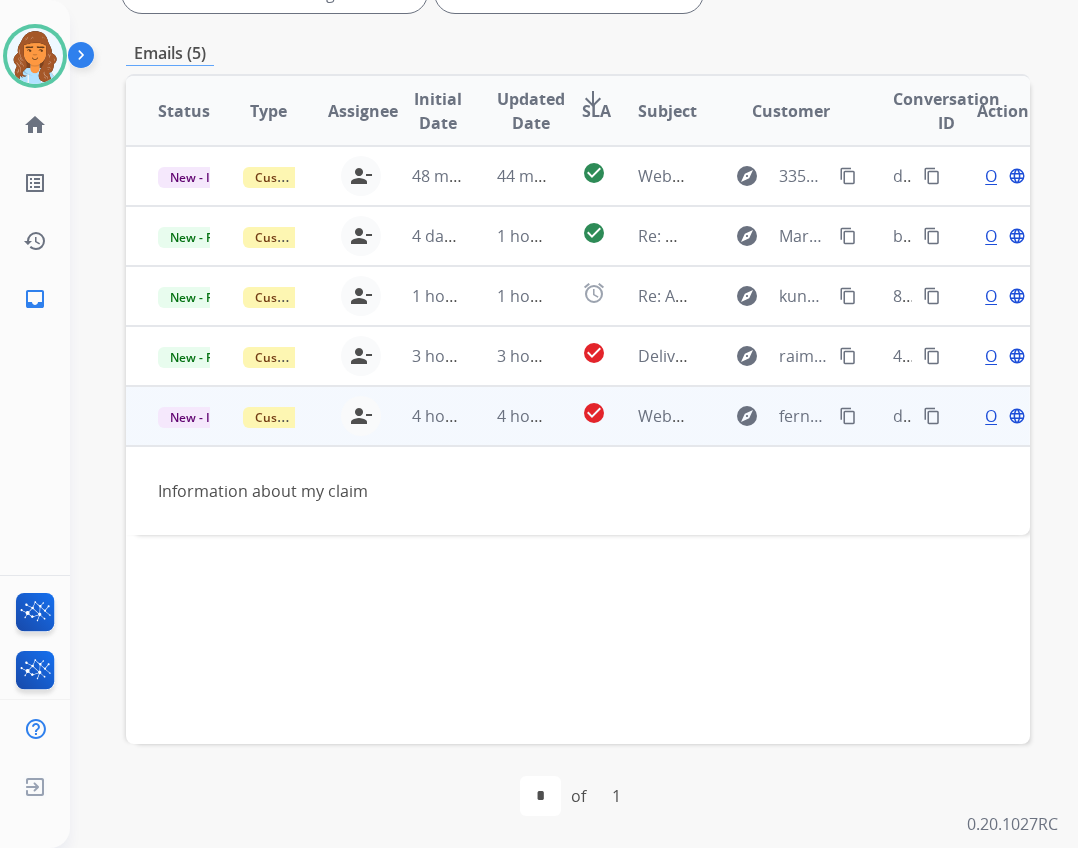 click on "Open" at bounding box center (1005, 416) 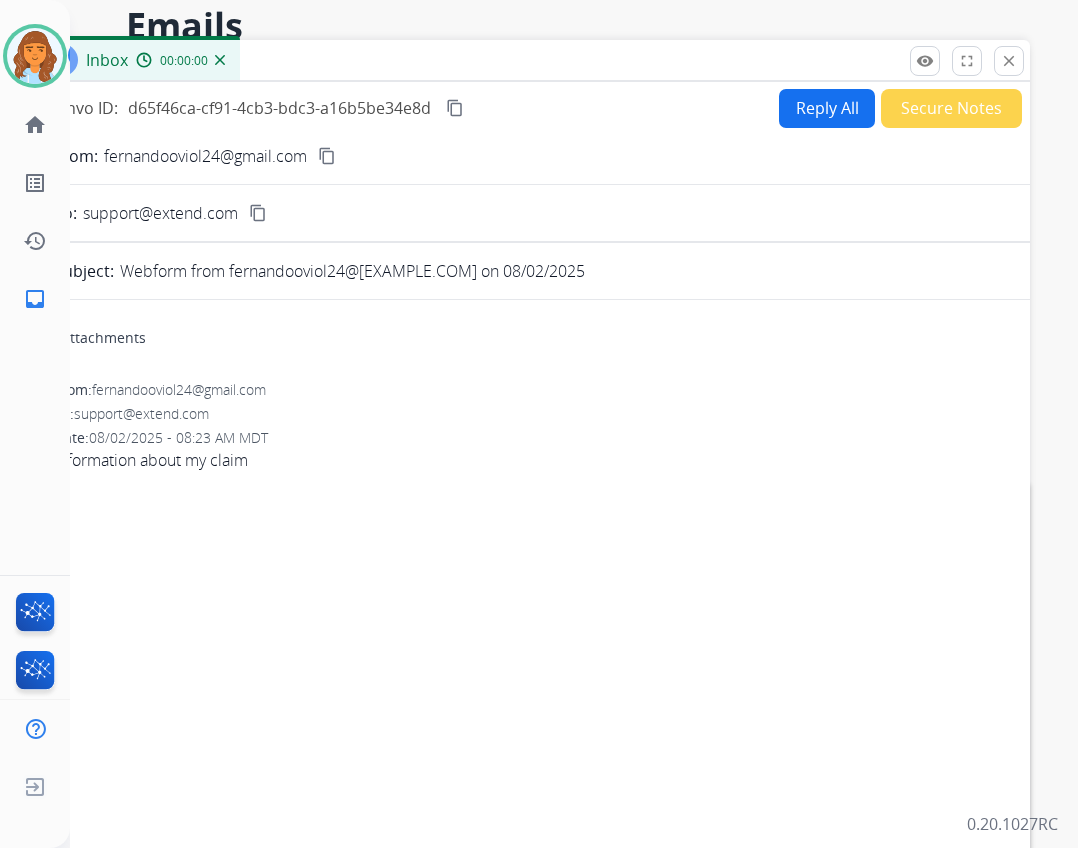 scroll, scrollTop: 0, scrollLeft: 0, axis: both 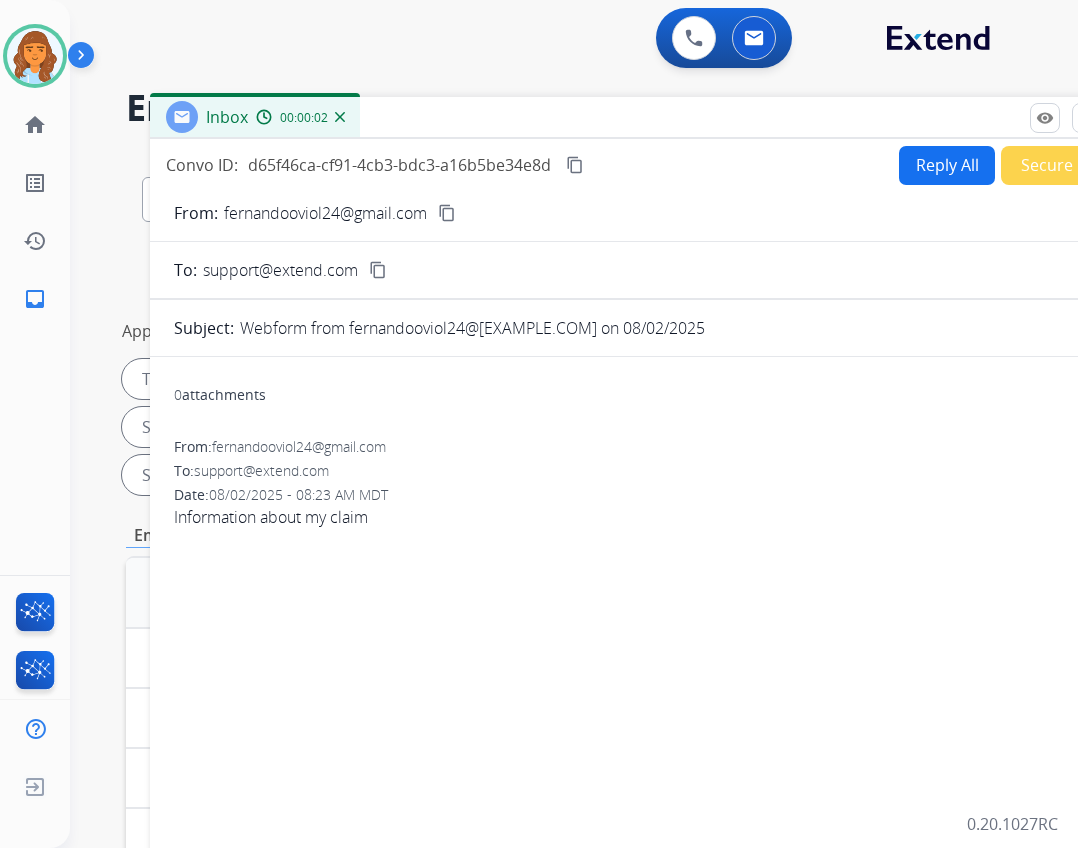 drag, startPoint x: 326, startPoint y: 137, endPoint x: 450, endPoint y: 112, distance: 126.495056 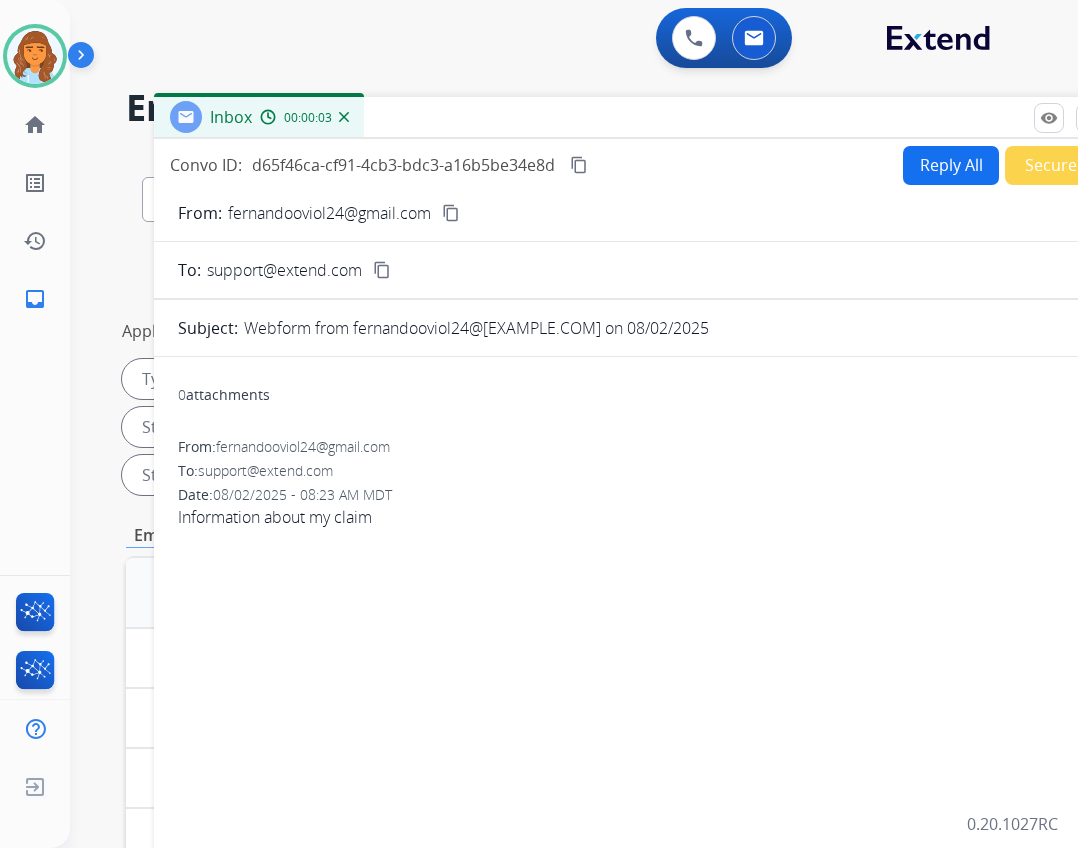click on "Reply All" at bounding box center [951, 165] 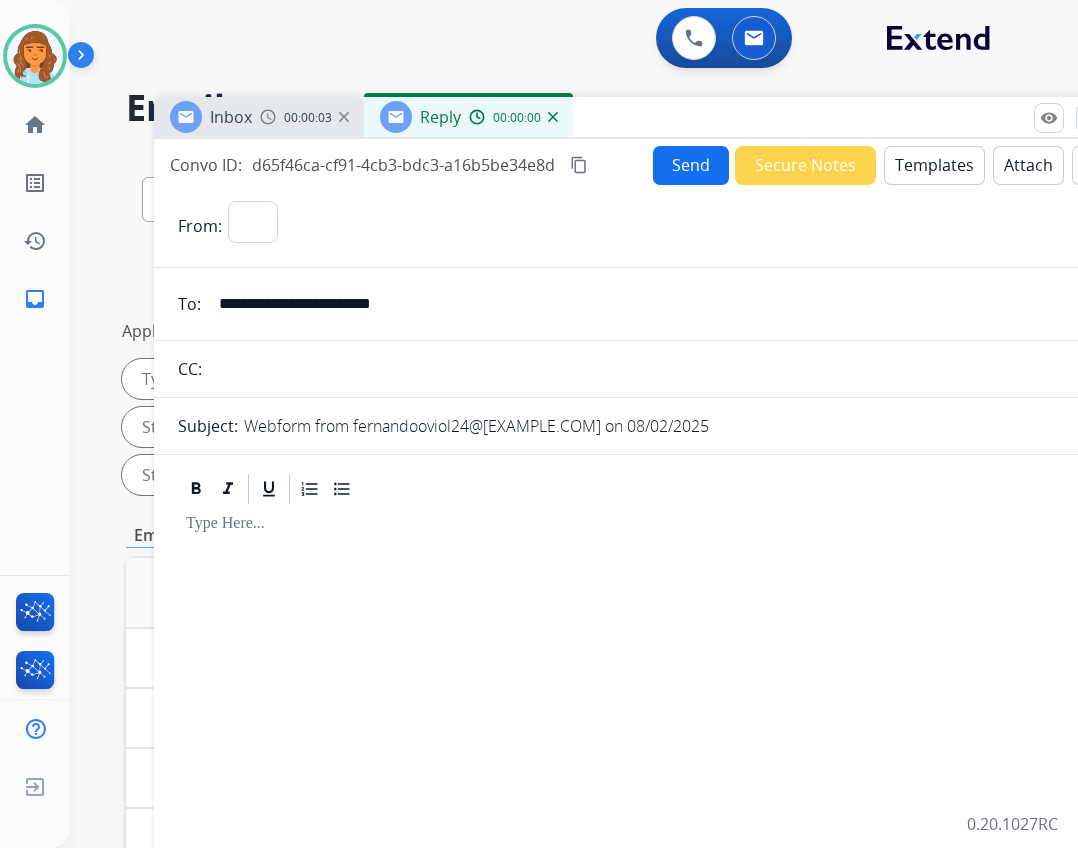 select on "**********" 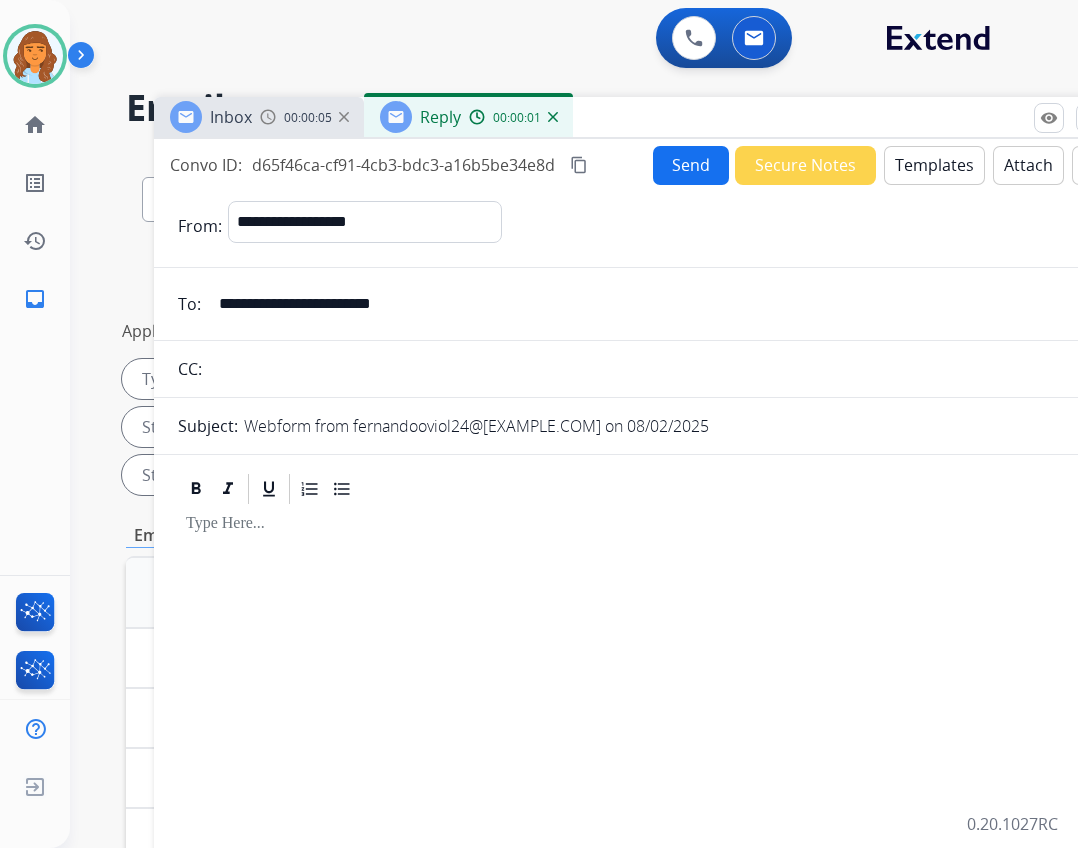 click on "Templates" at bounding box center [934, 165] 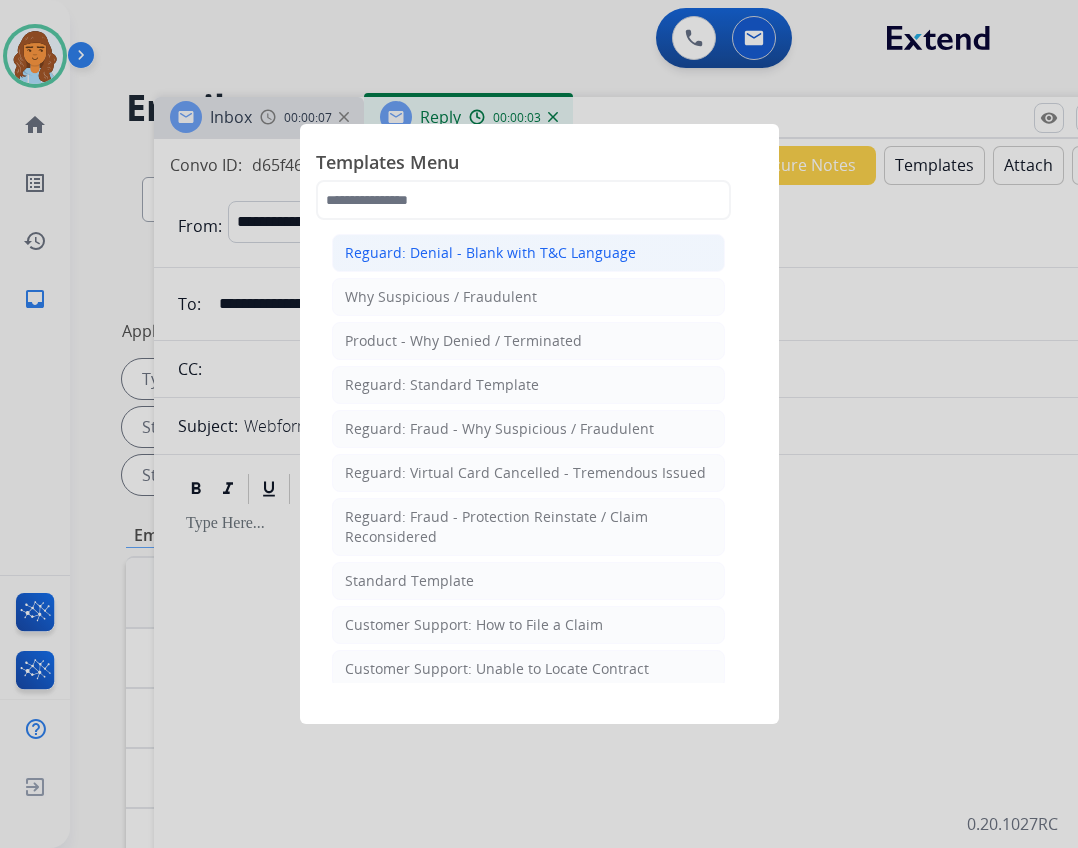 click on "Reguard: Denial - Blank with T&C Language" 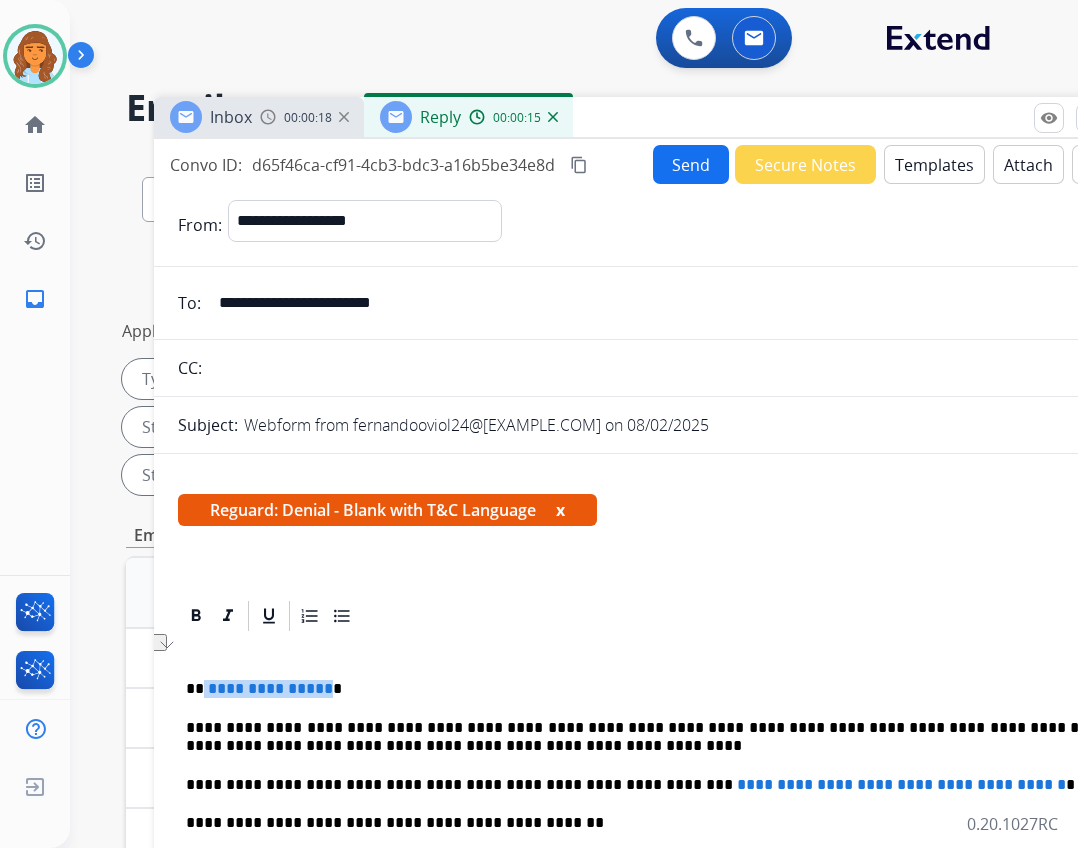 drag, startPoint x: 204, startPoint y: 686, endPoint x: 321, endPoint y: 692, distance: 117.15375 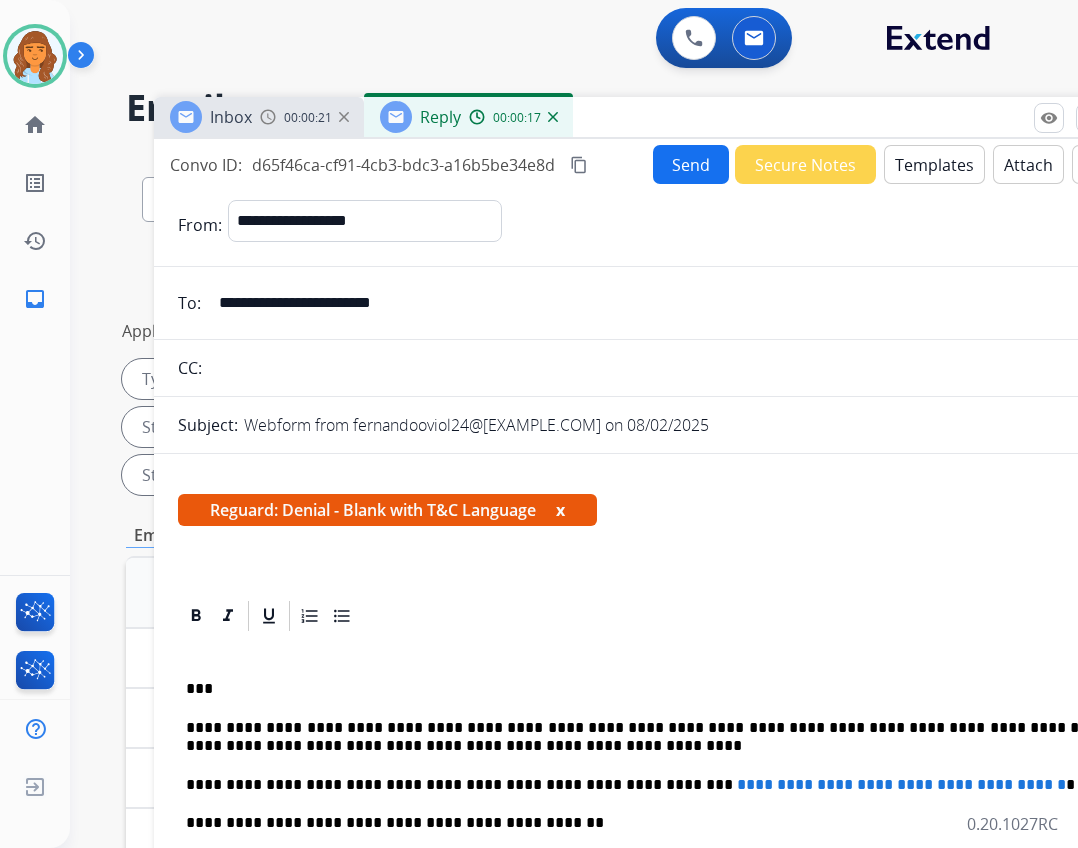 type 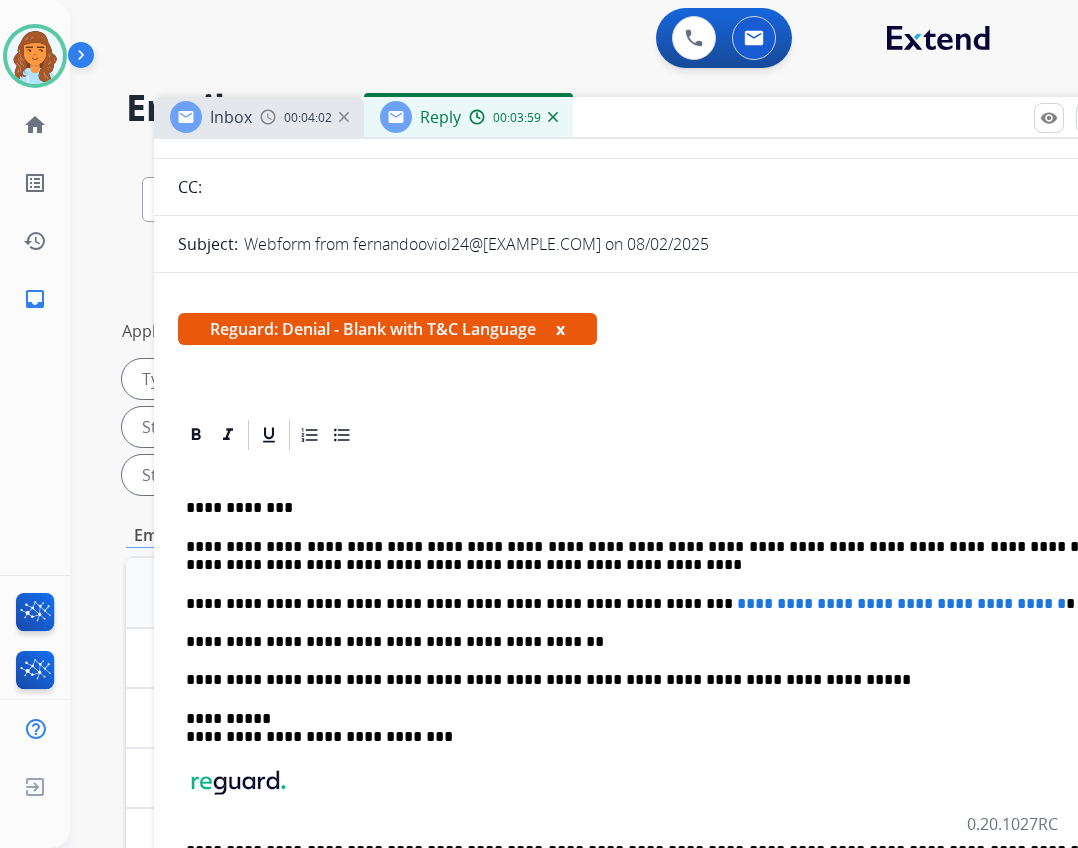 scroll, scrollTop: 200, scrollLeft: 0, axis: vertical 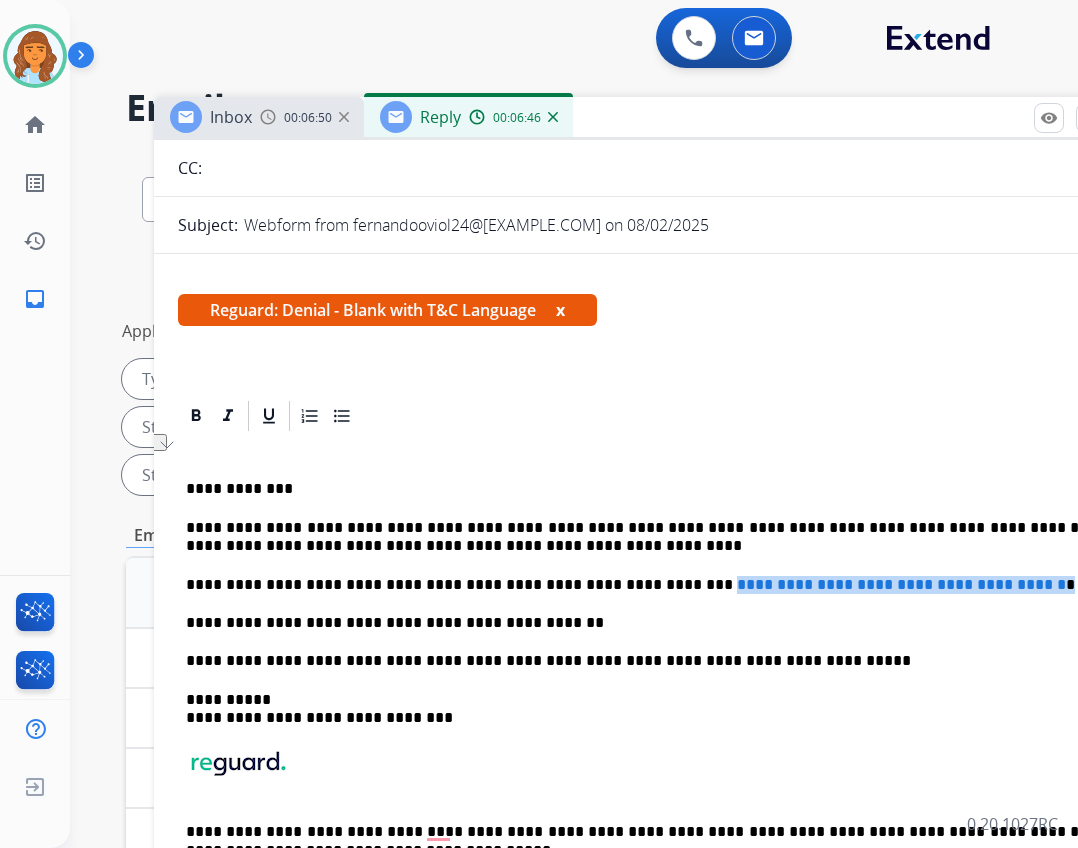 drag, startPoint x: 1028, startPoint y: 594, endPoint x: 623, endPoint y: 581, distance: 405.2086 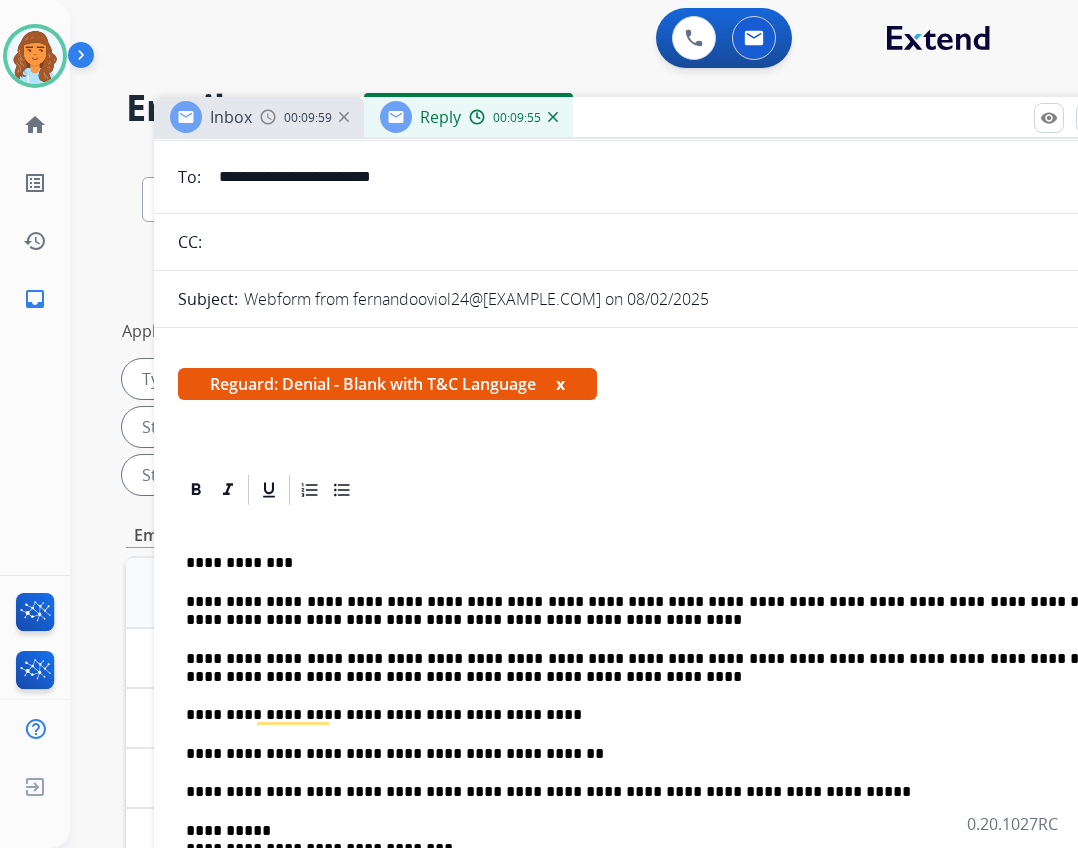 scroll, scrollTop: 0, scrollLeft: 0, axis: both 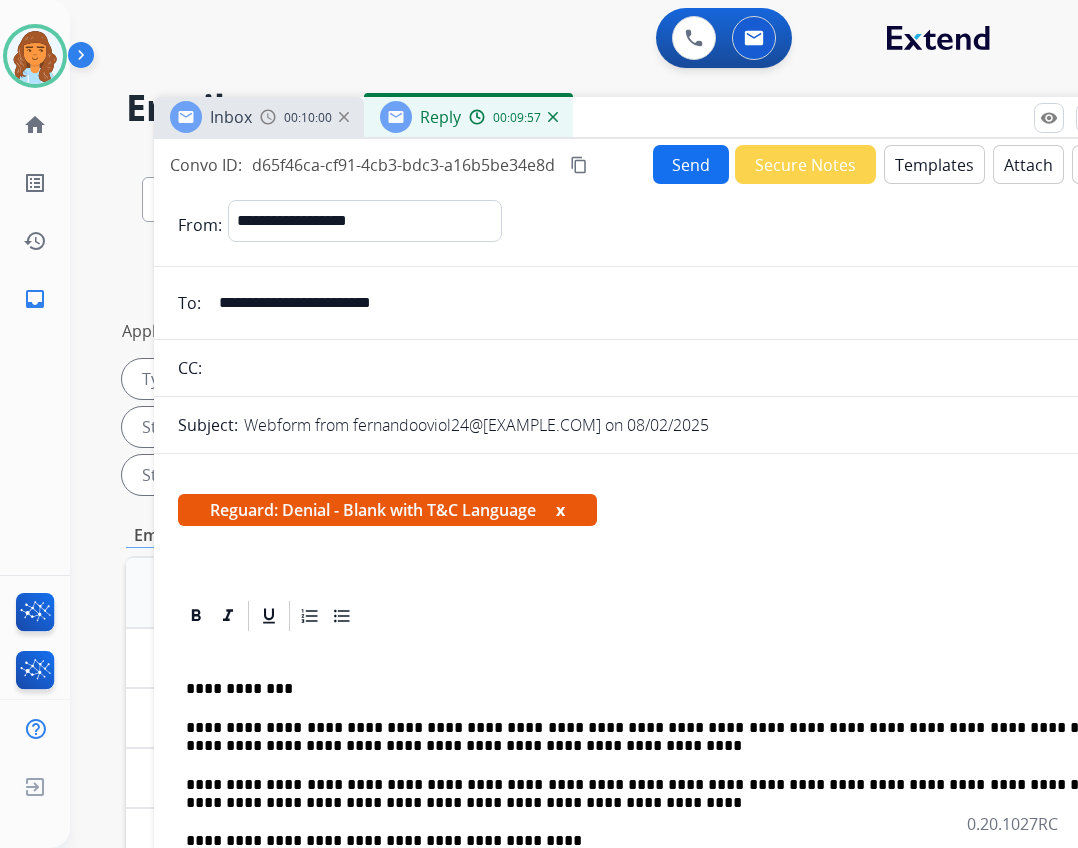 click on "Attach" at bounding box center (1028, 164) 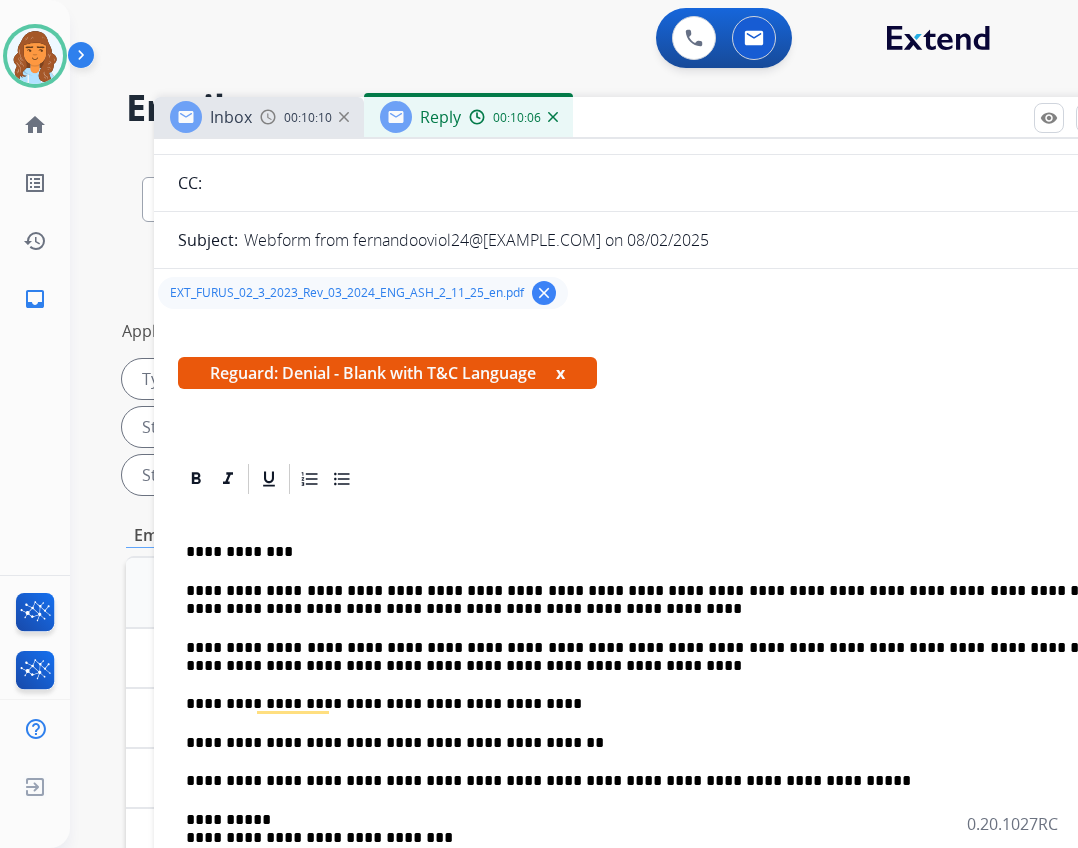 scroll, scrollTop: 0, scrollLeft: 0, axis: both 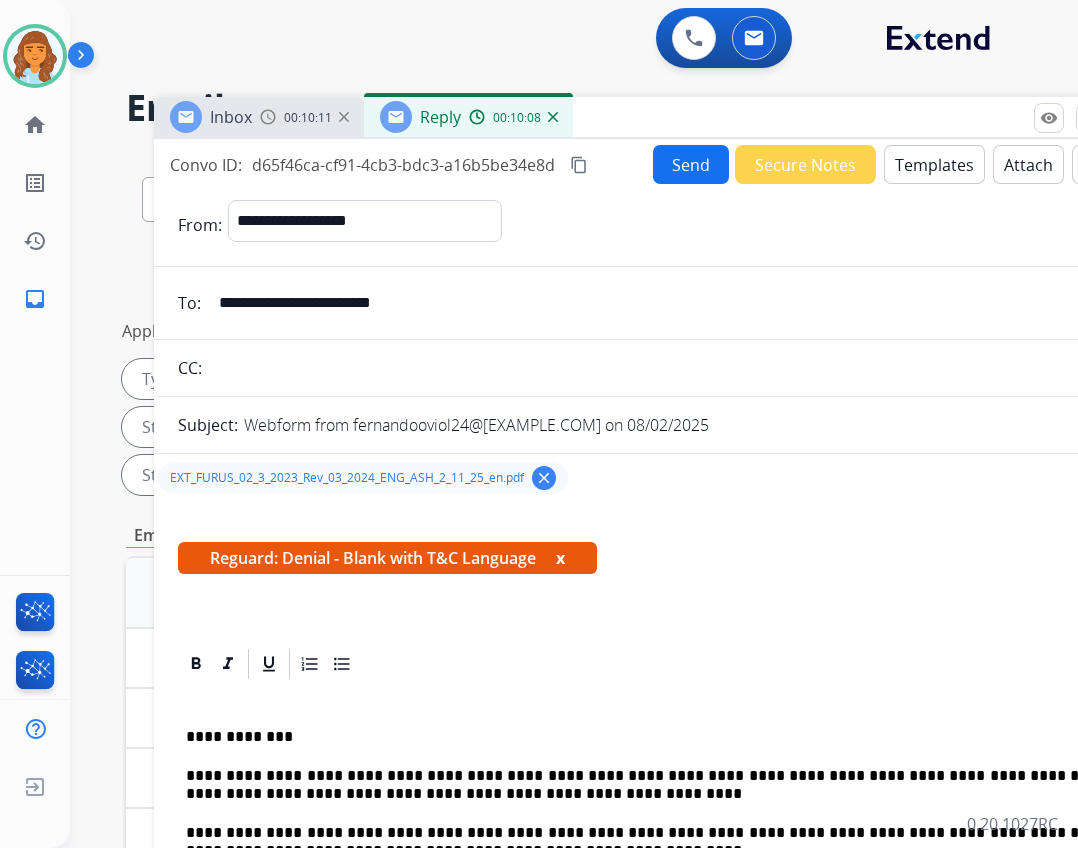 click on "Send" at bounding box center [691, 164] 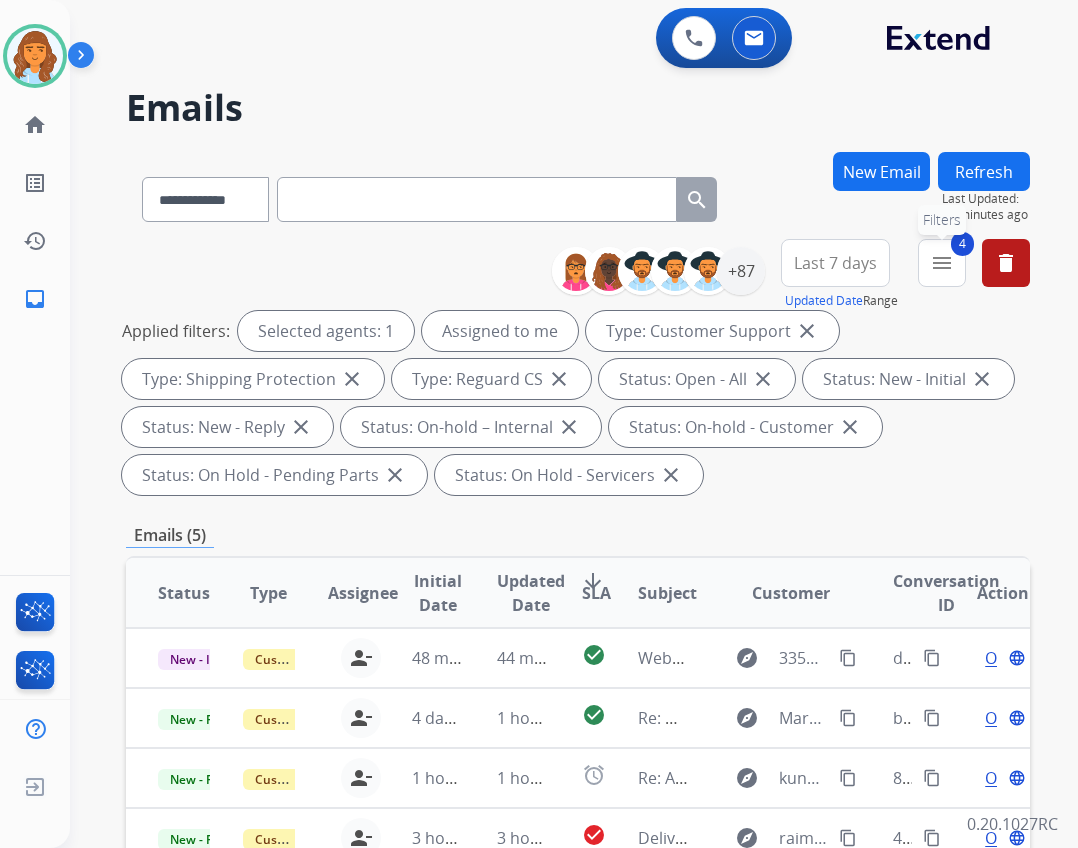 click on "menu" at bounding box center (942, 263) 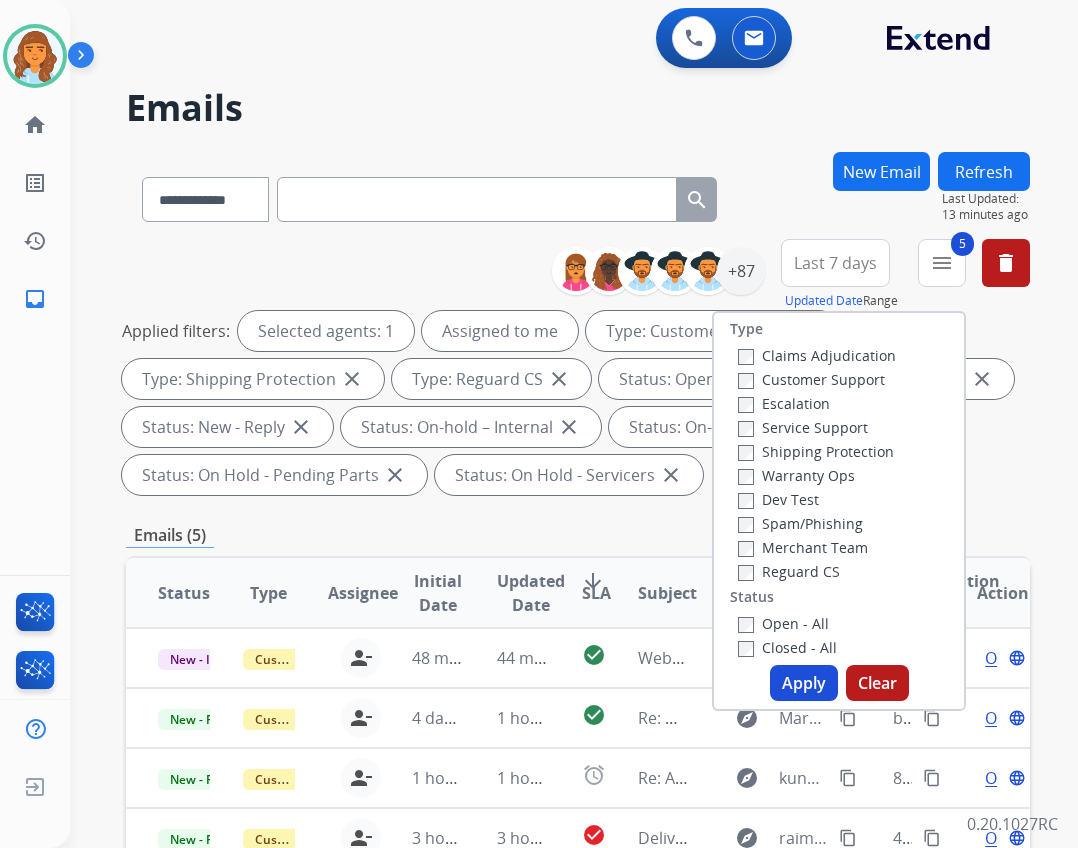 click on "Apply" at bounding box center (804, 683) 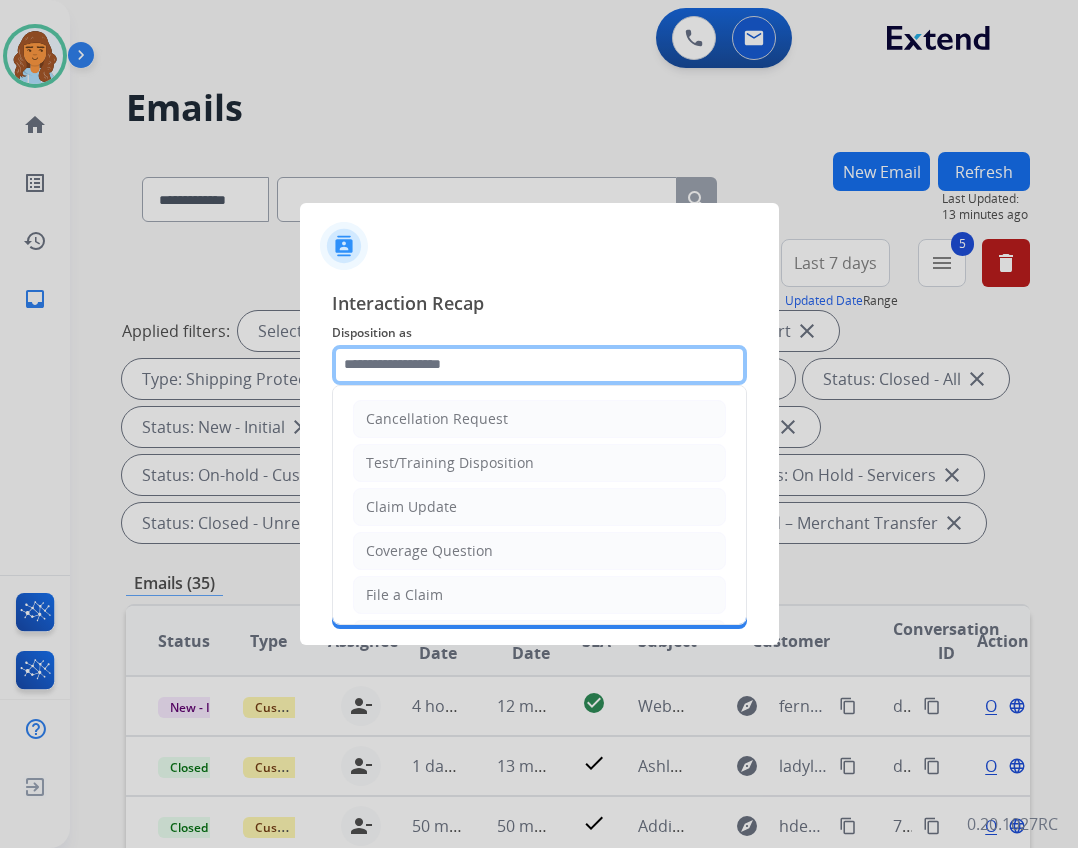 click 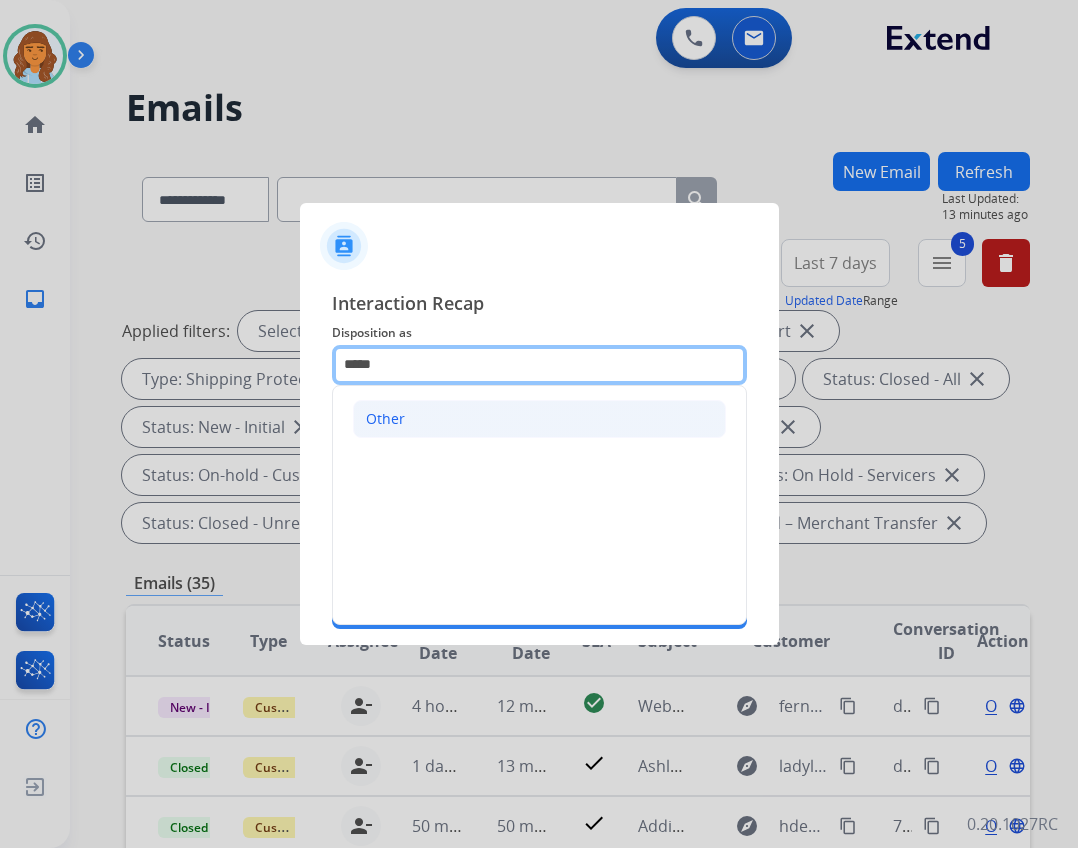 type on "*****" 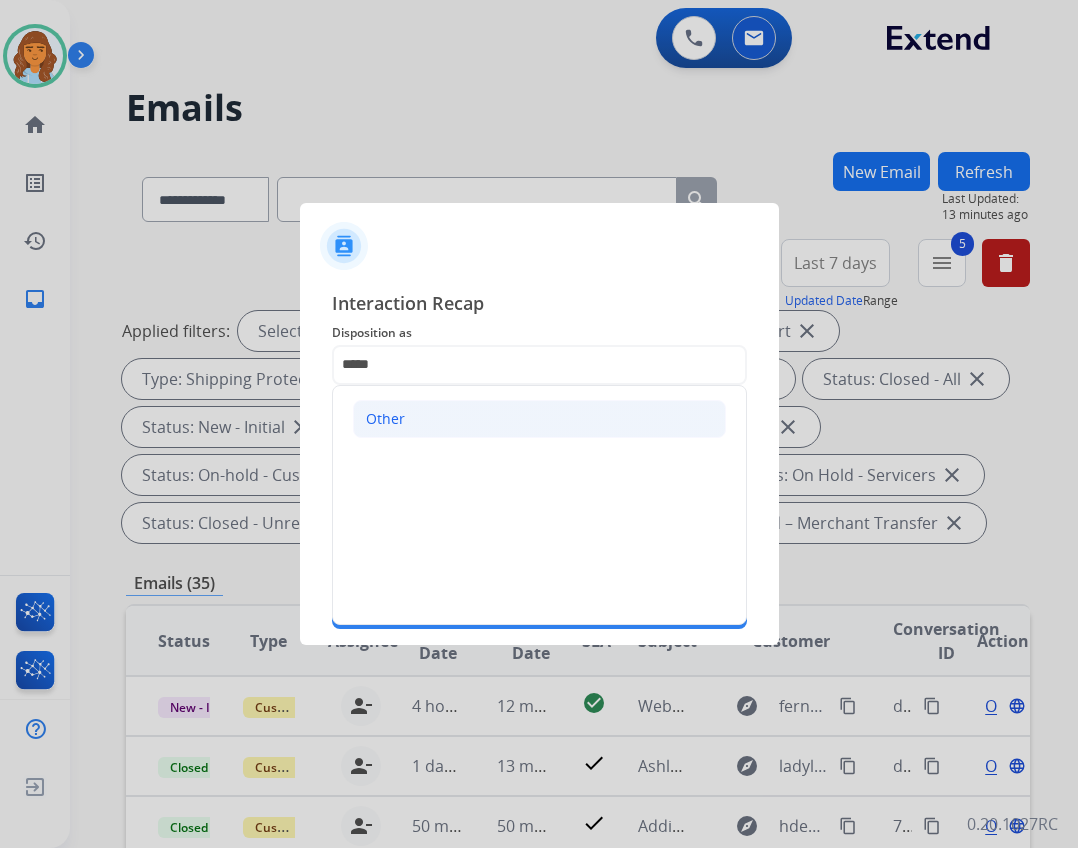 drag, startPoint x: 417, startPoint y: 426, endPoint x: 403, endPoint y: 440, distance: 19.79899 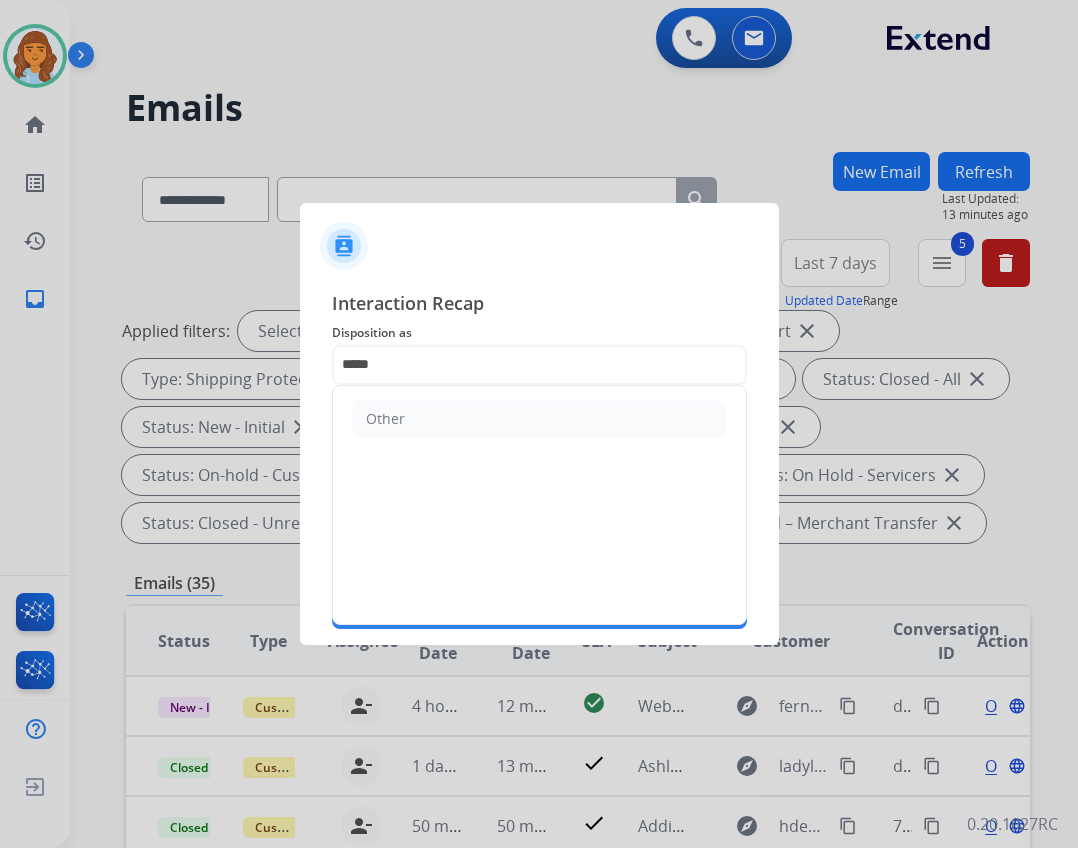 click on "Other" 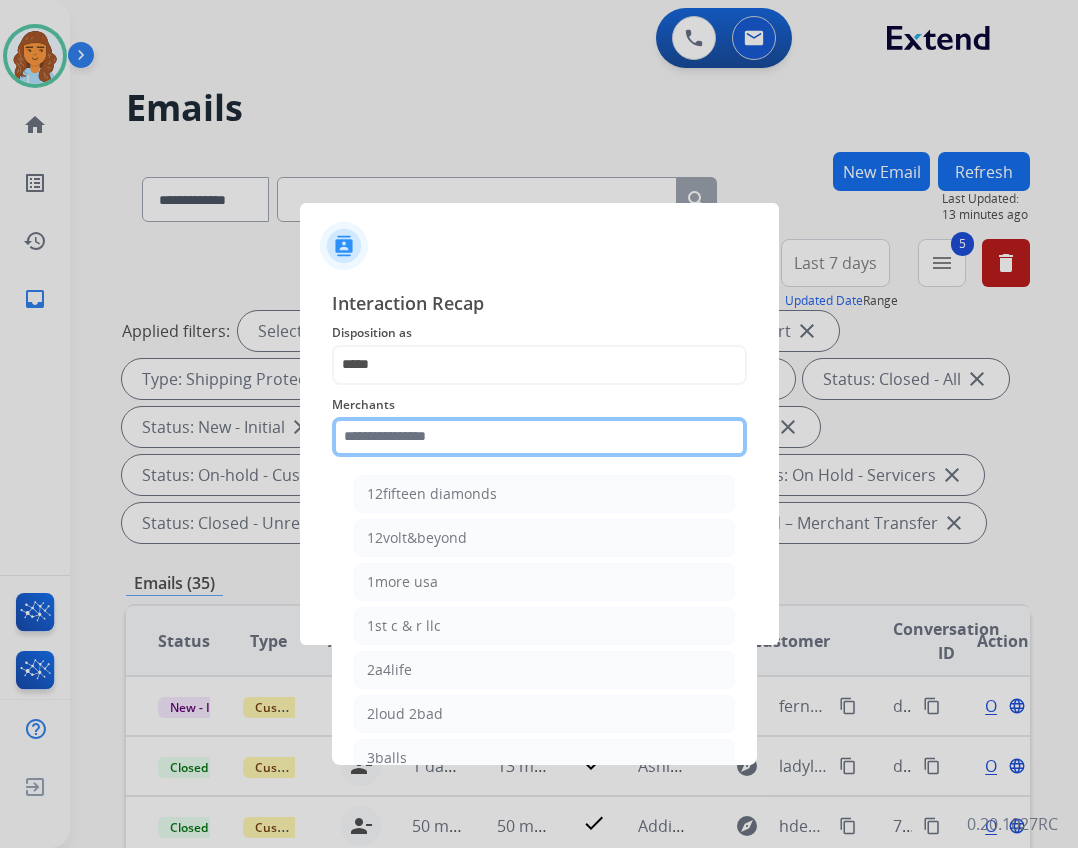 click 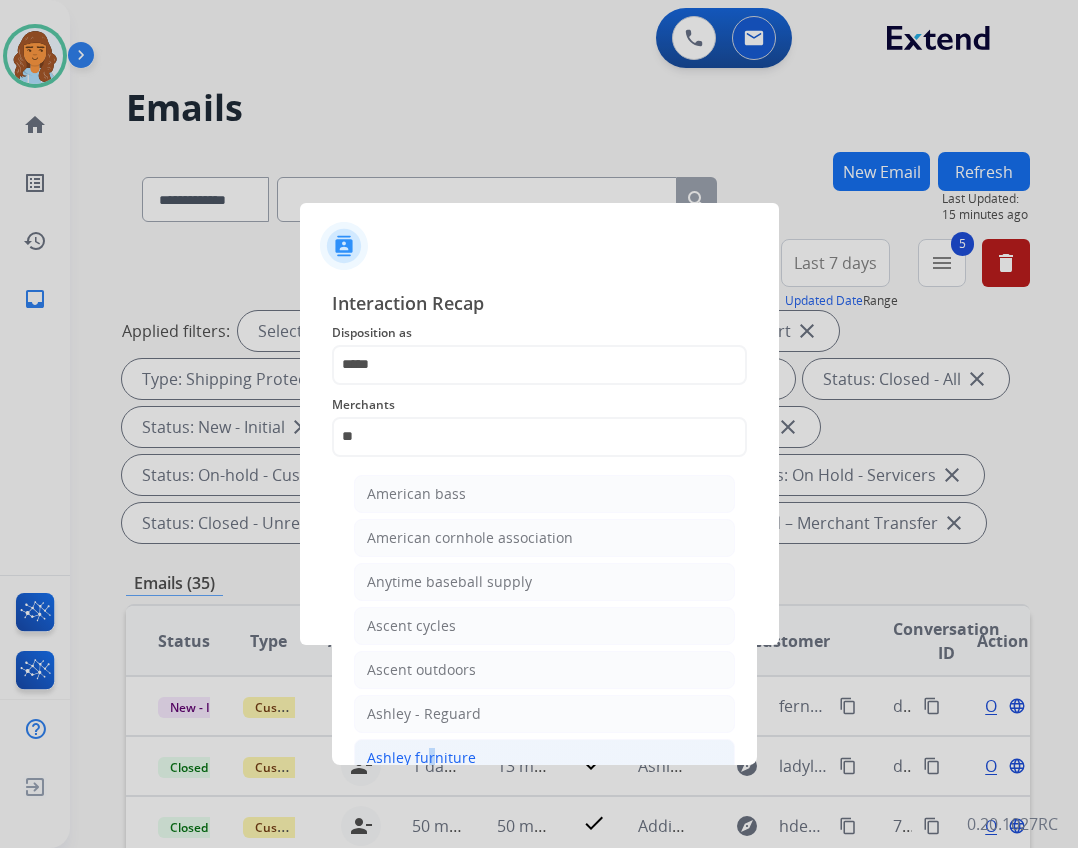 drag, startPoint x: 416, startPoint y: 752, endPoint x: 425, endPoint y: 744, distance: 12.0415945 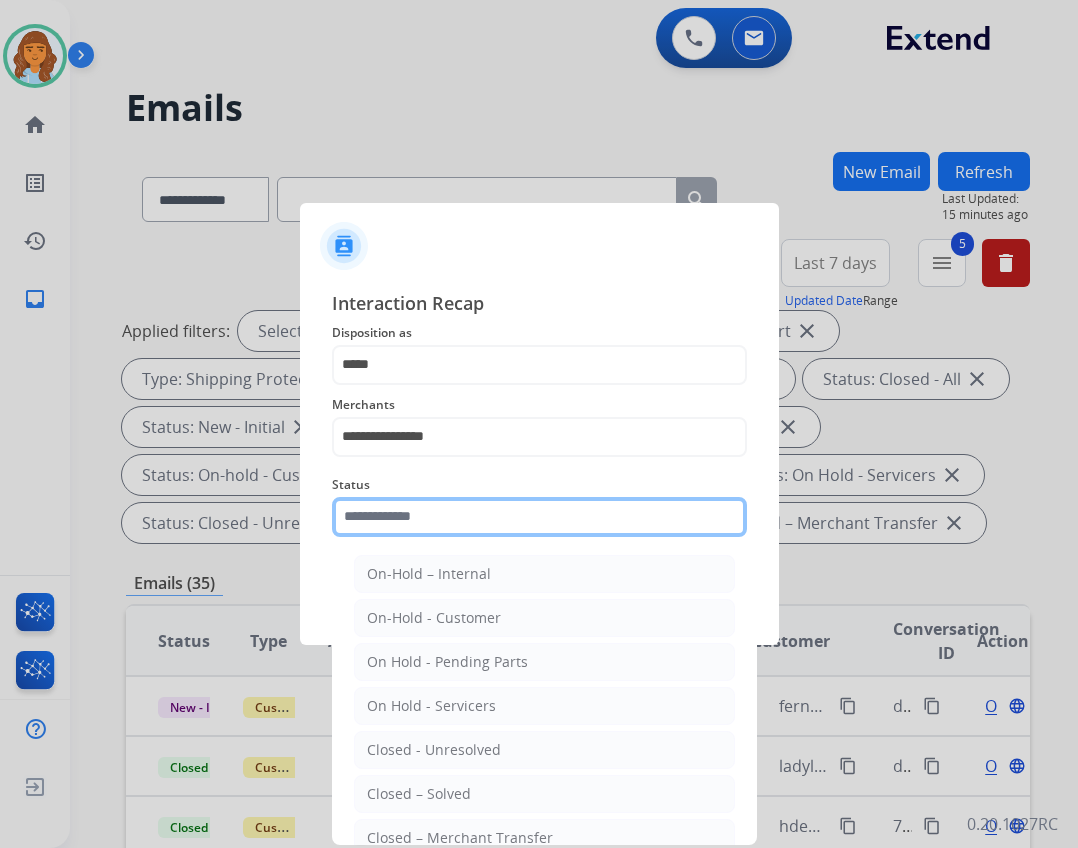 click 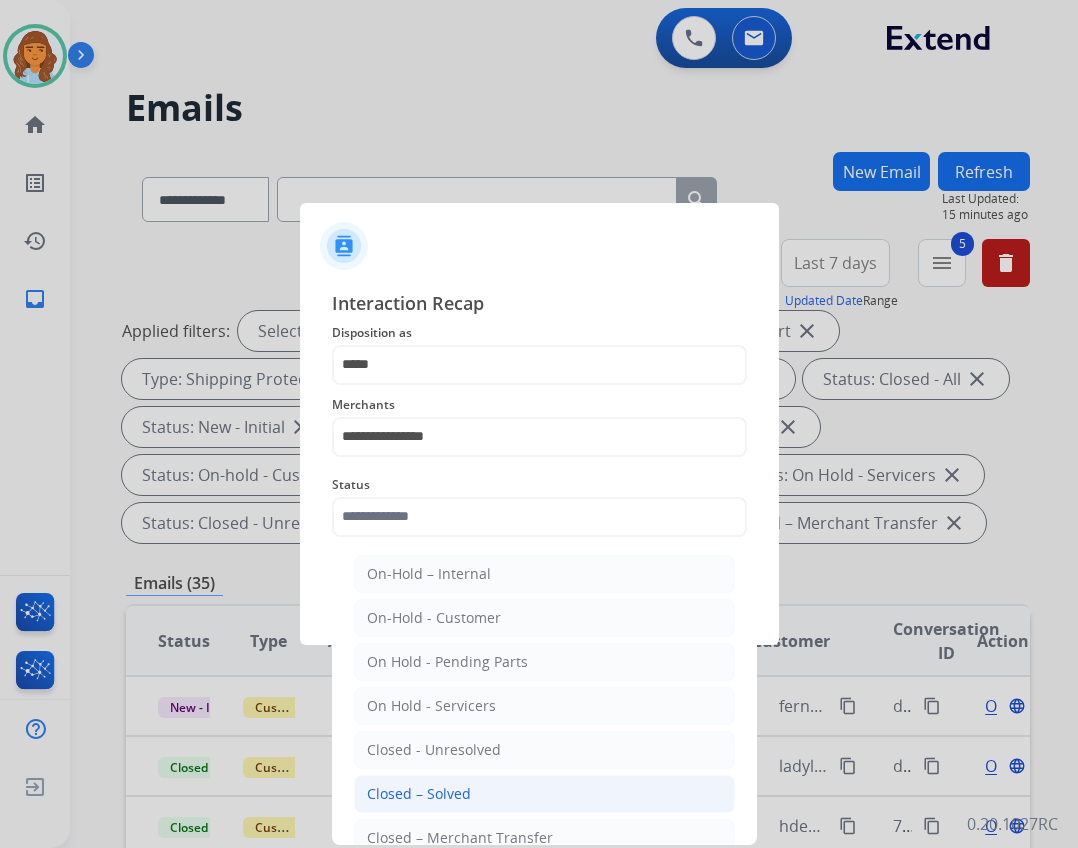 click on "Closed – Solved" 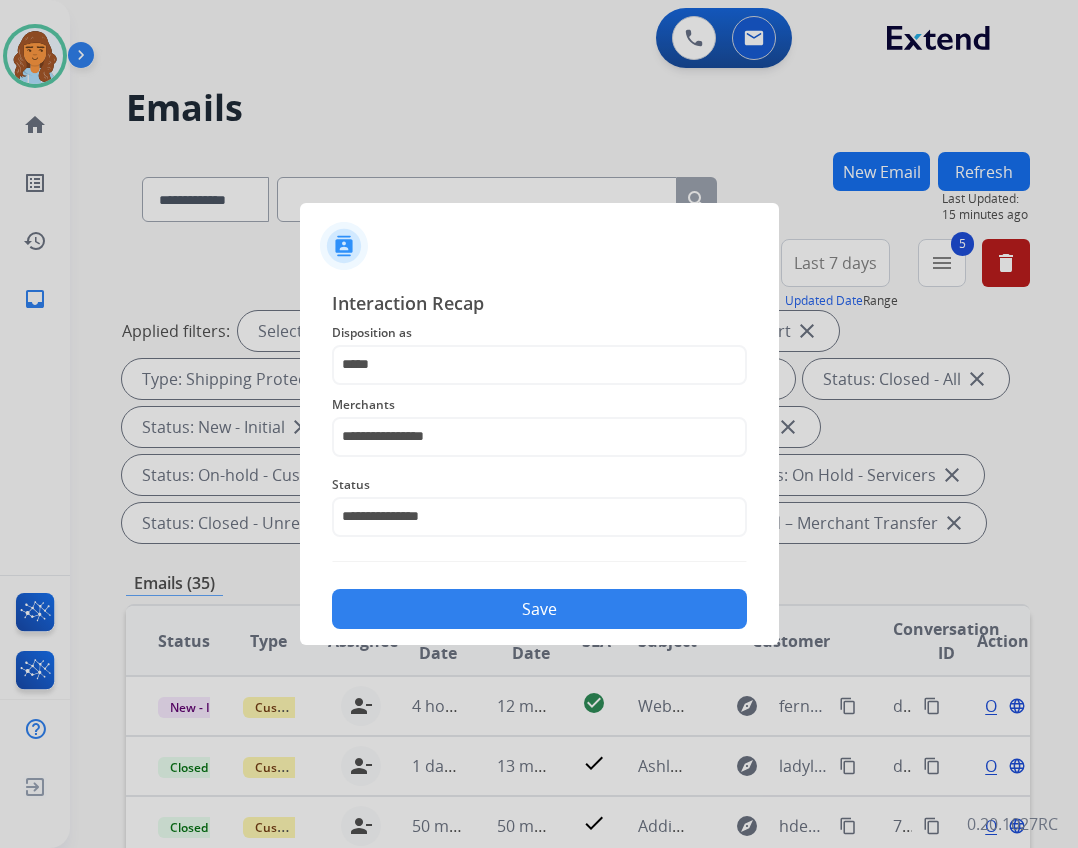 click on "Save" 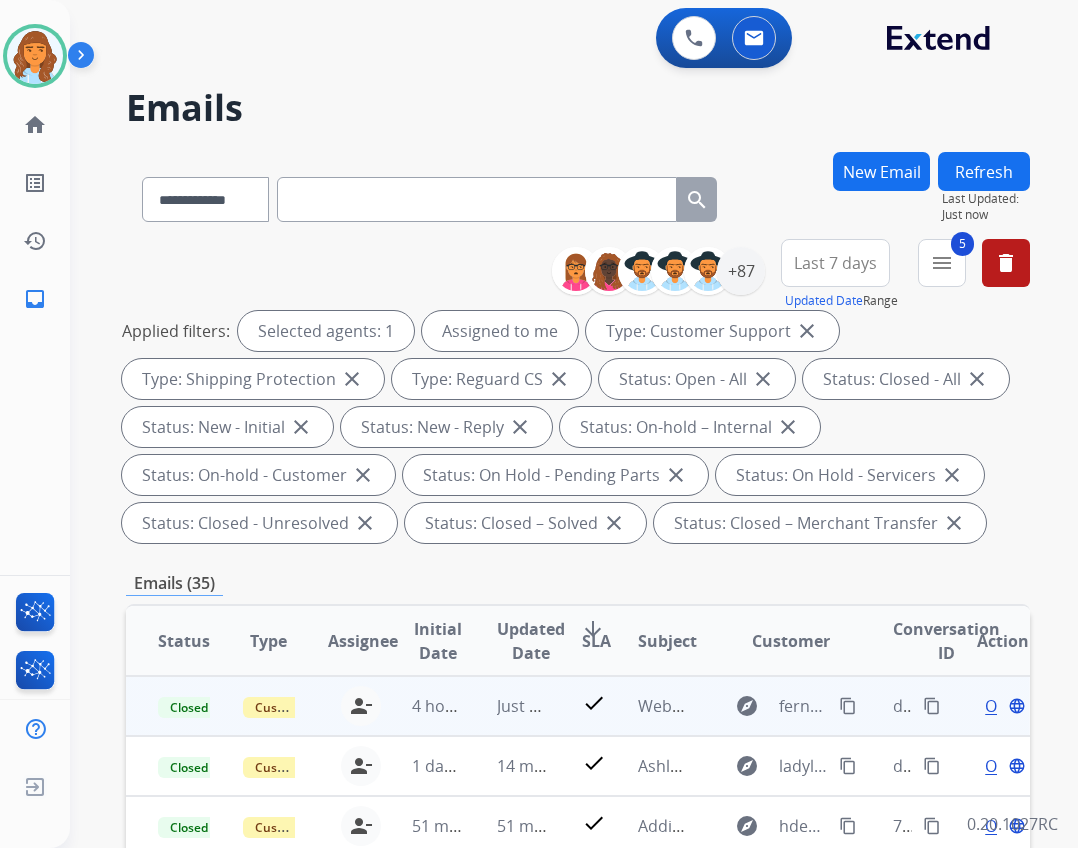 click on "content_copy" at bounding box center [932, 706] 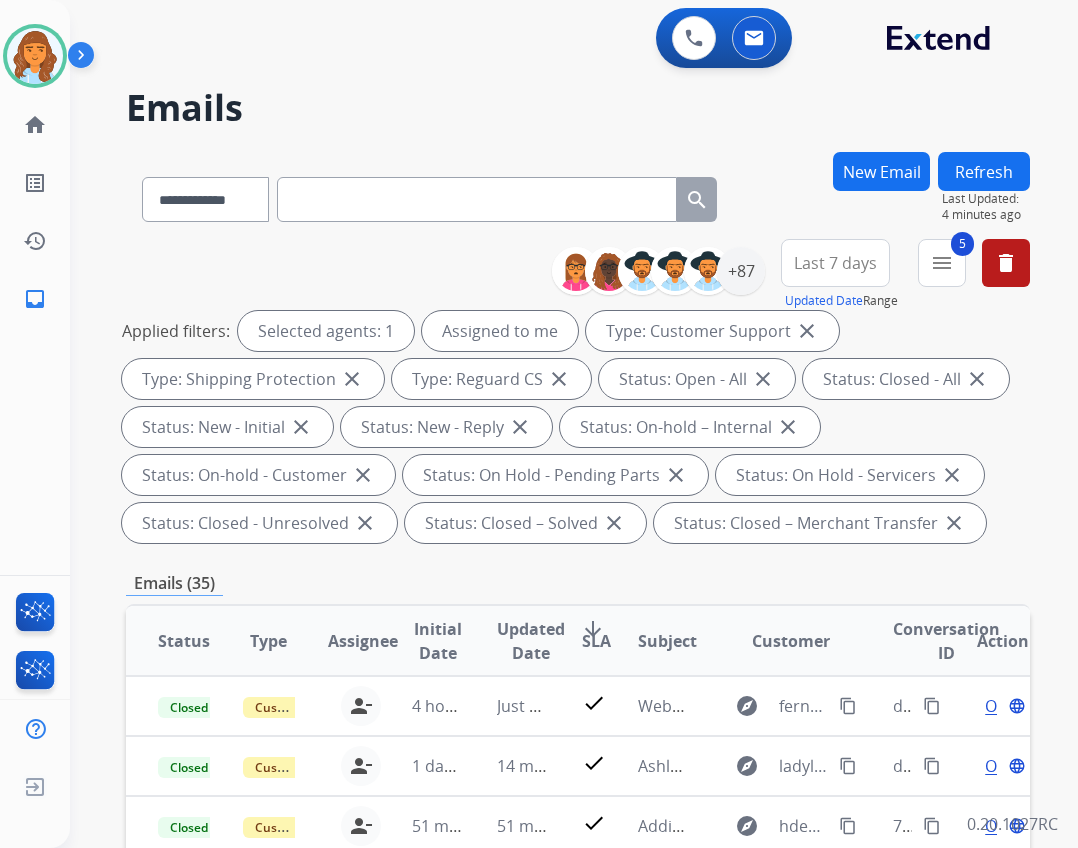 click on "5 menu" at bounding box center [942, 263] 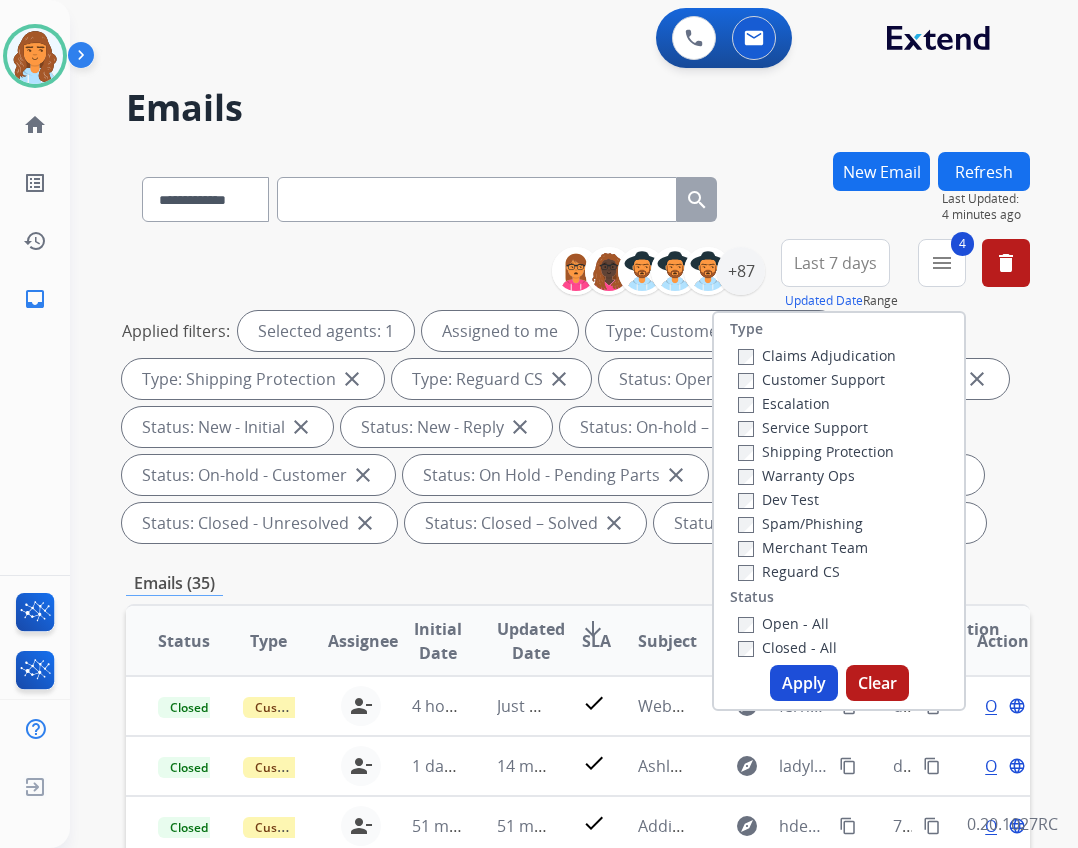 click on "Apply" at bounding box center (804, 683) 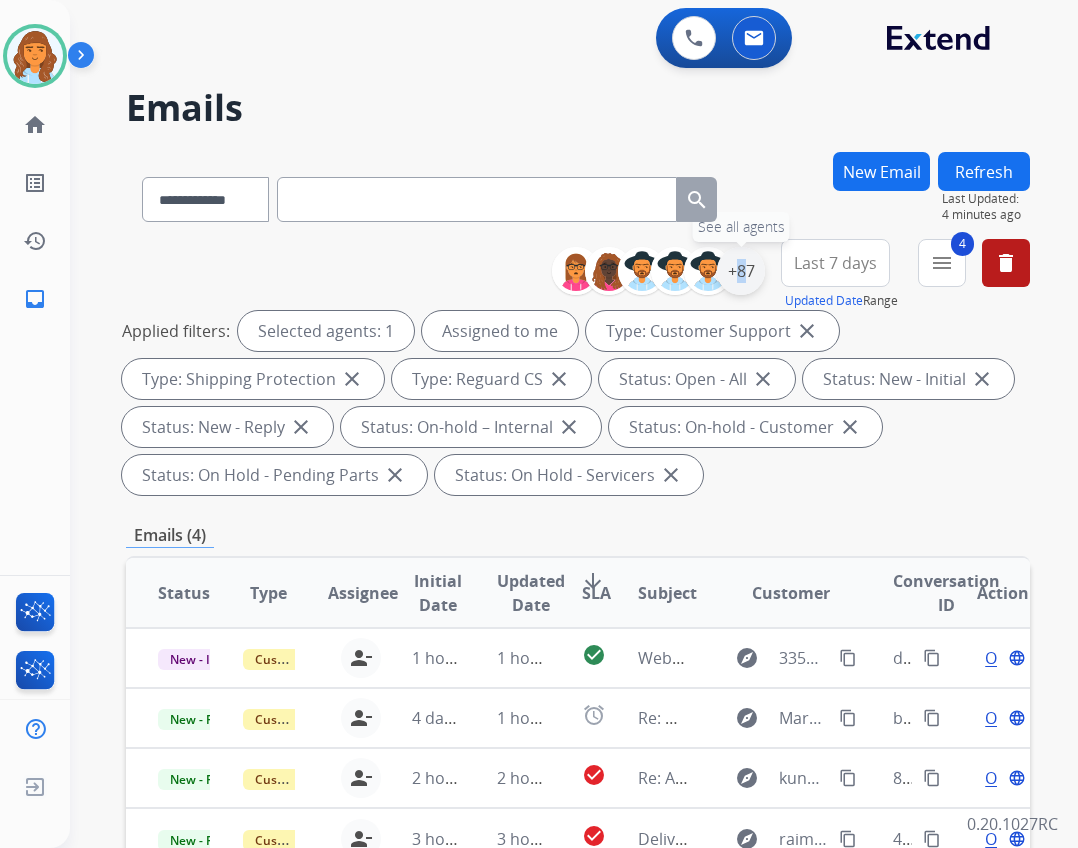 click on "+87" at bounding box center [741, 271] 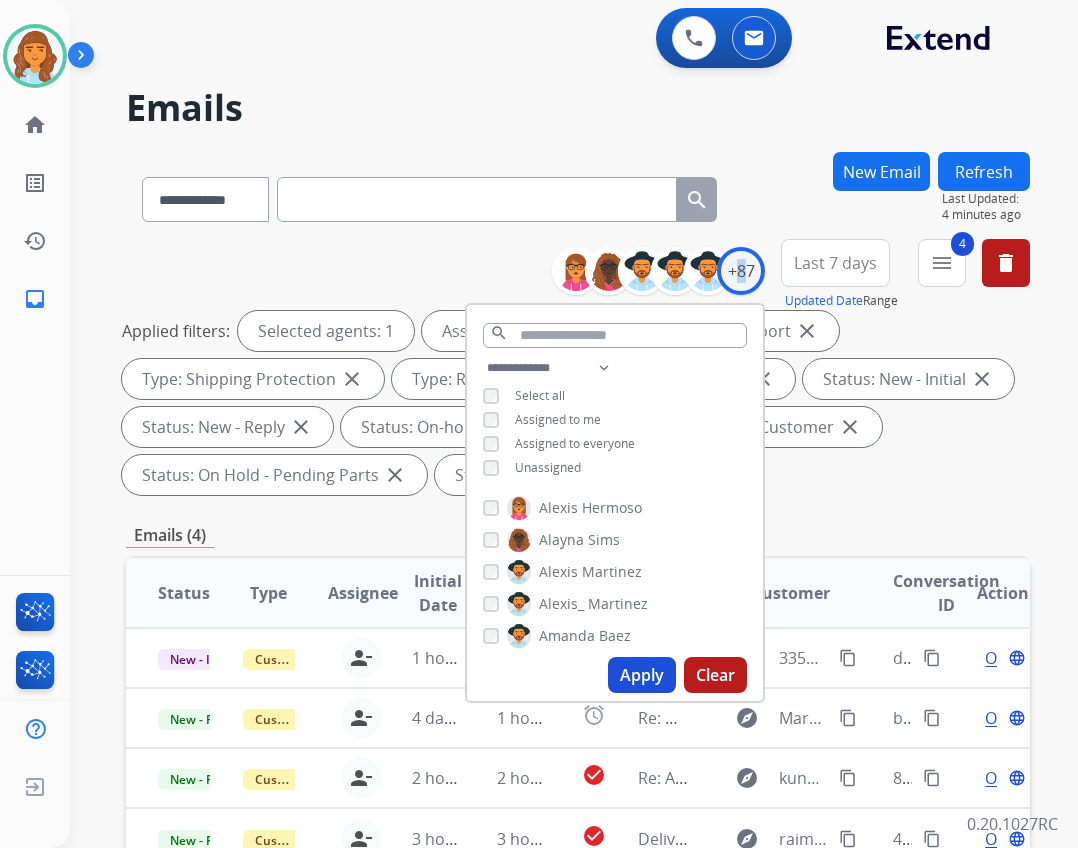 click on "Apply" at bounding box center (642, 675) 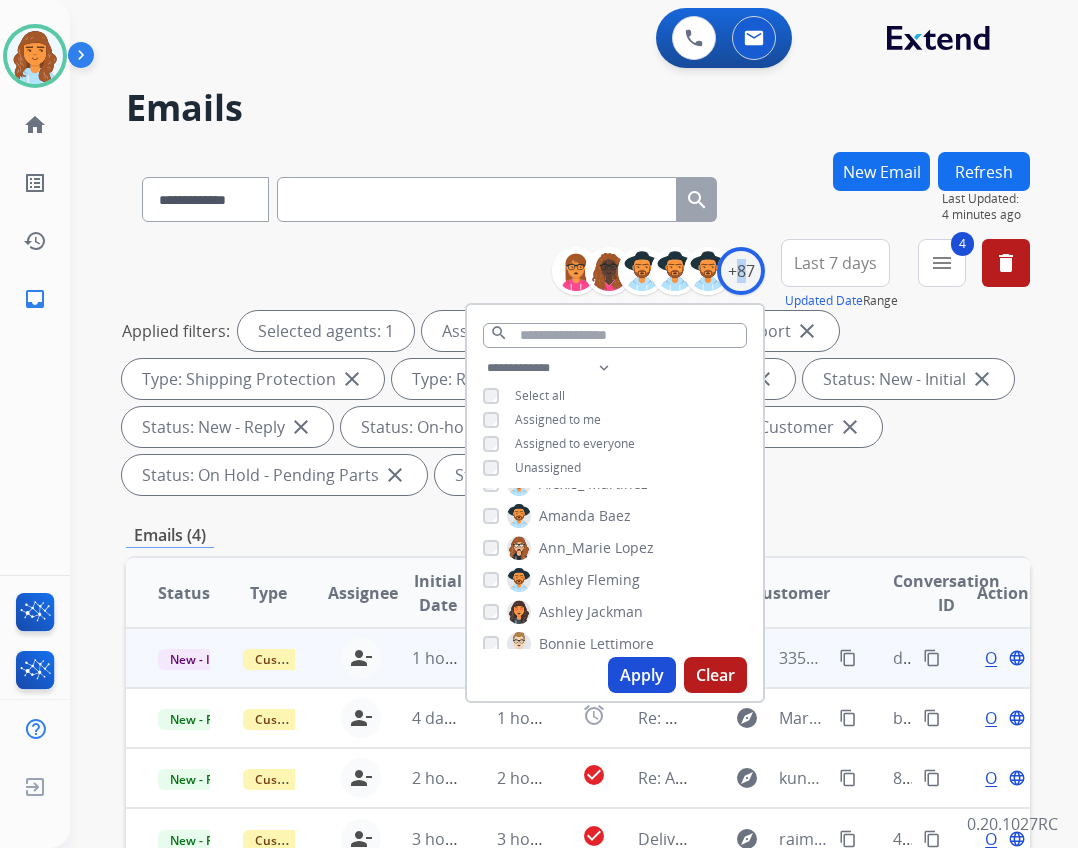 scroll, scrollTop: 200, scrollLeft: 0, axis: vertical 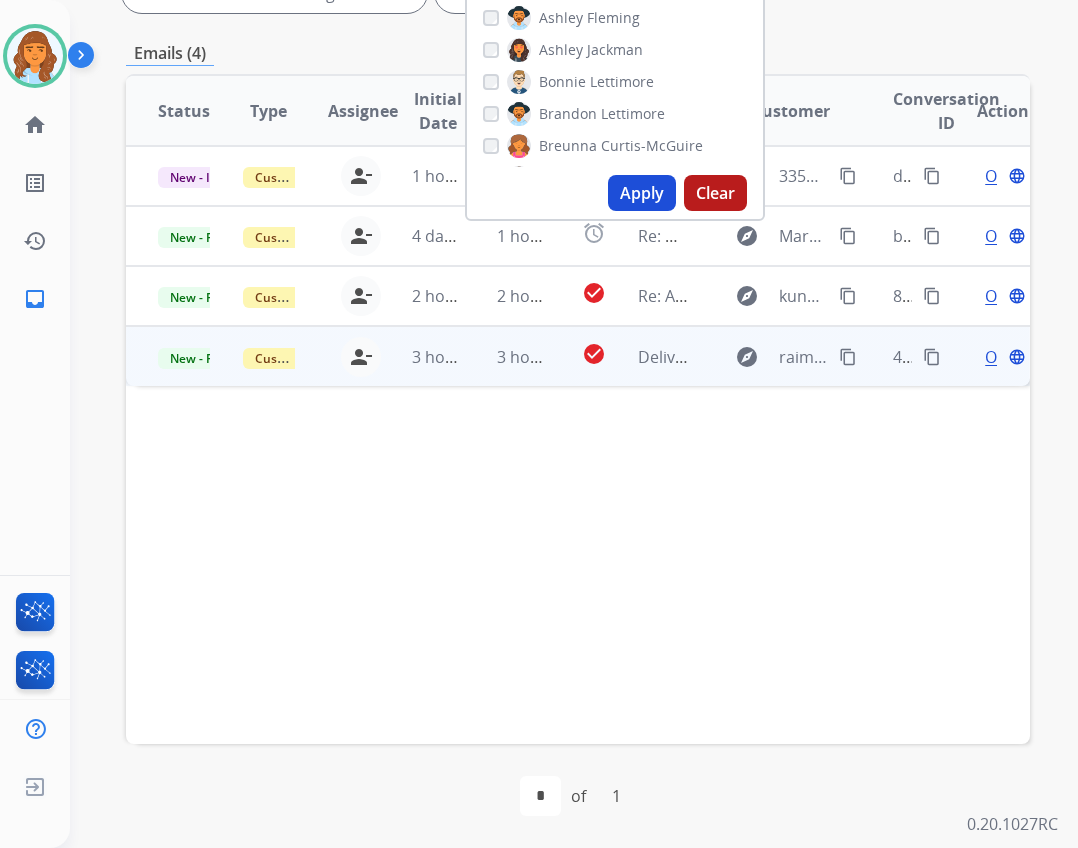 click on "3 hours ago" at bounding box center (507, 356) 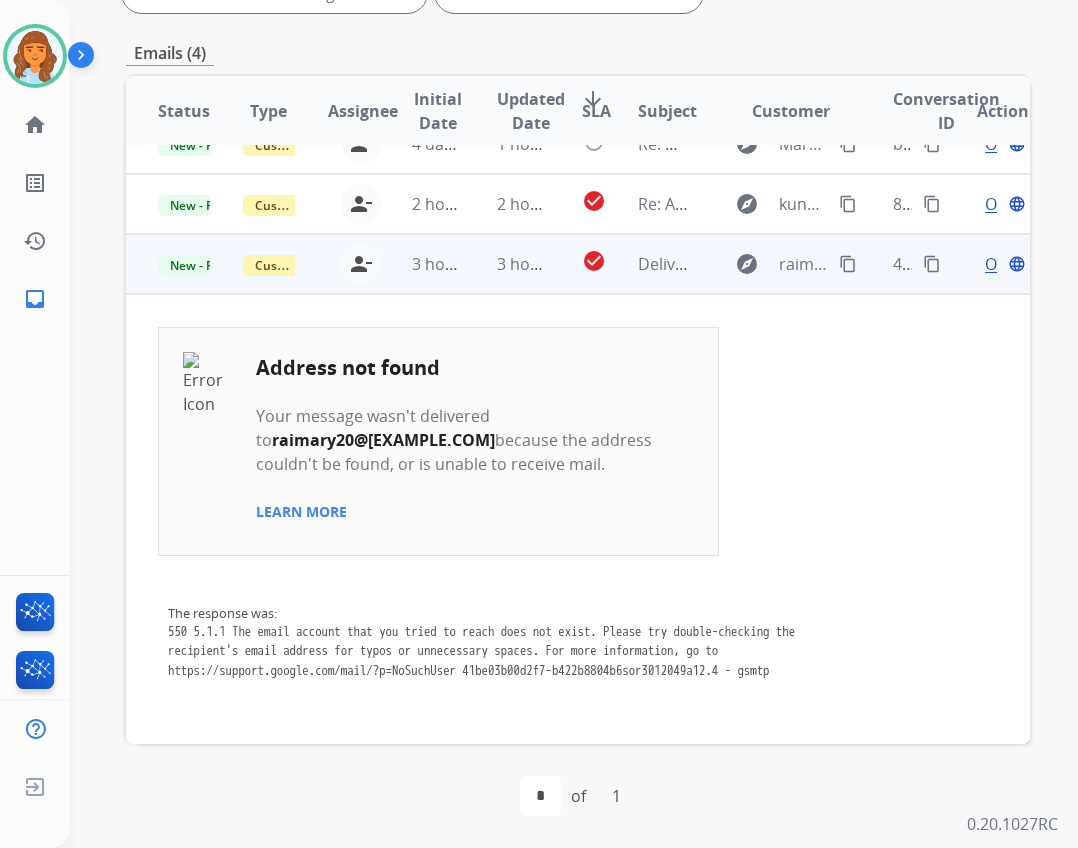 scroll, scrollTop: 141, scrollLeft: 0, axis: vertical 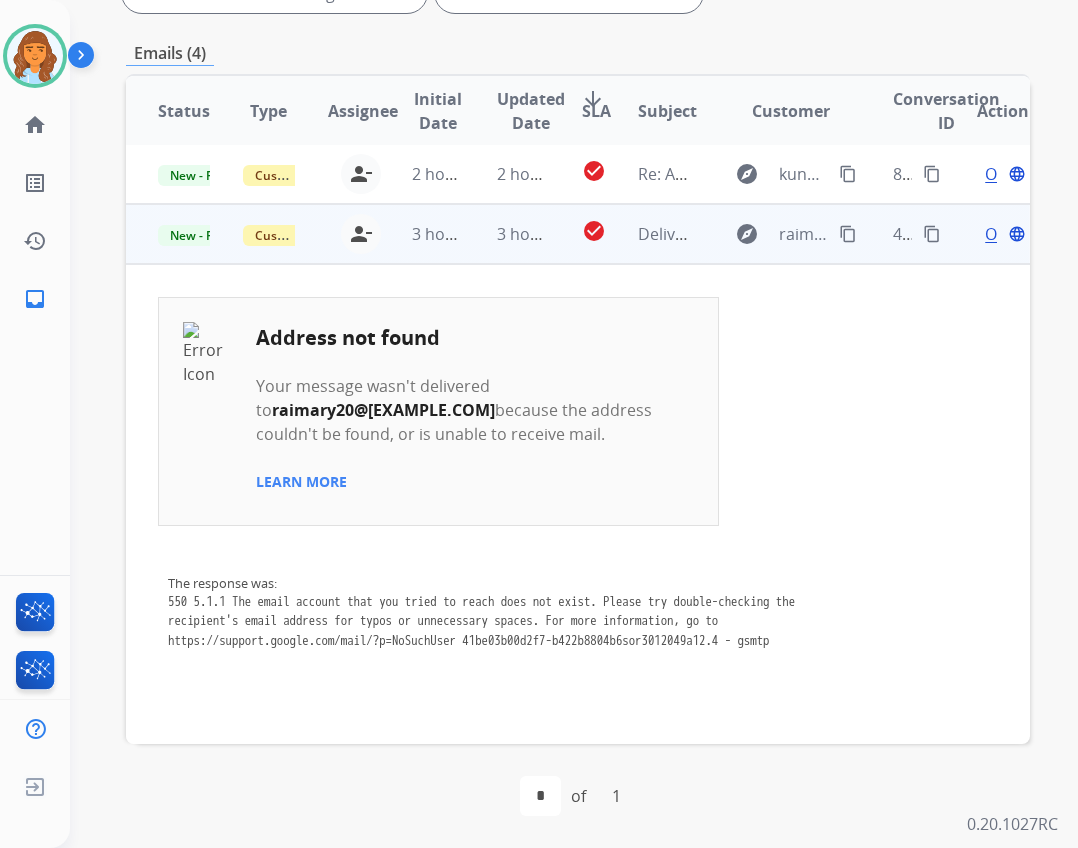 click on "Open" at bounding box center [1005, 234] 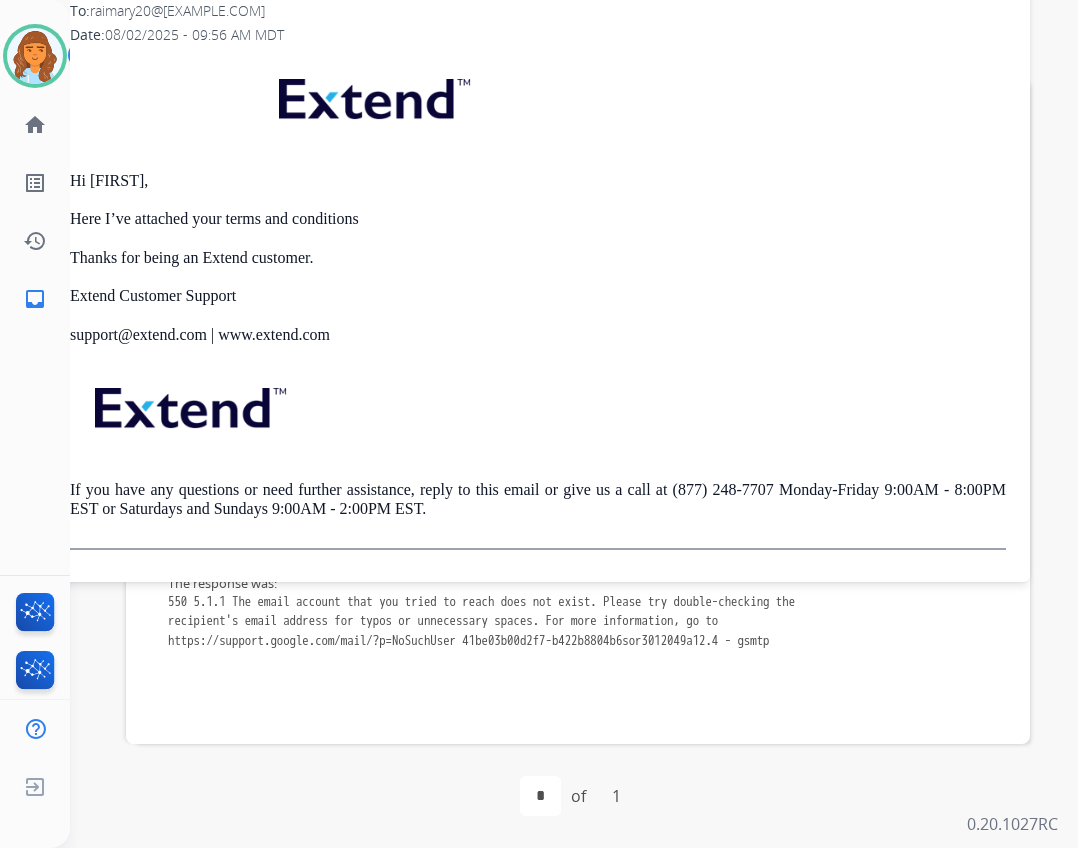 scroll, scrollTop: 508, scrollLeft: 0, axis: vertical 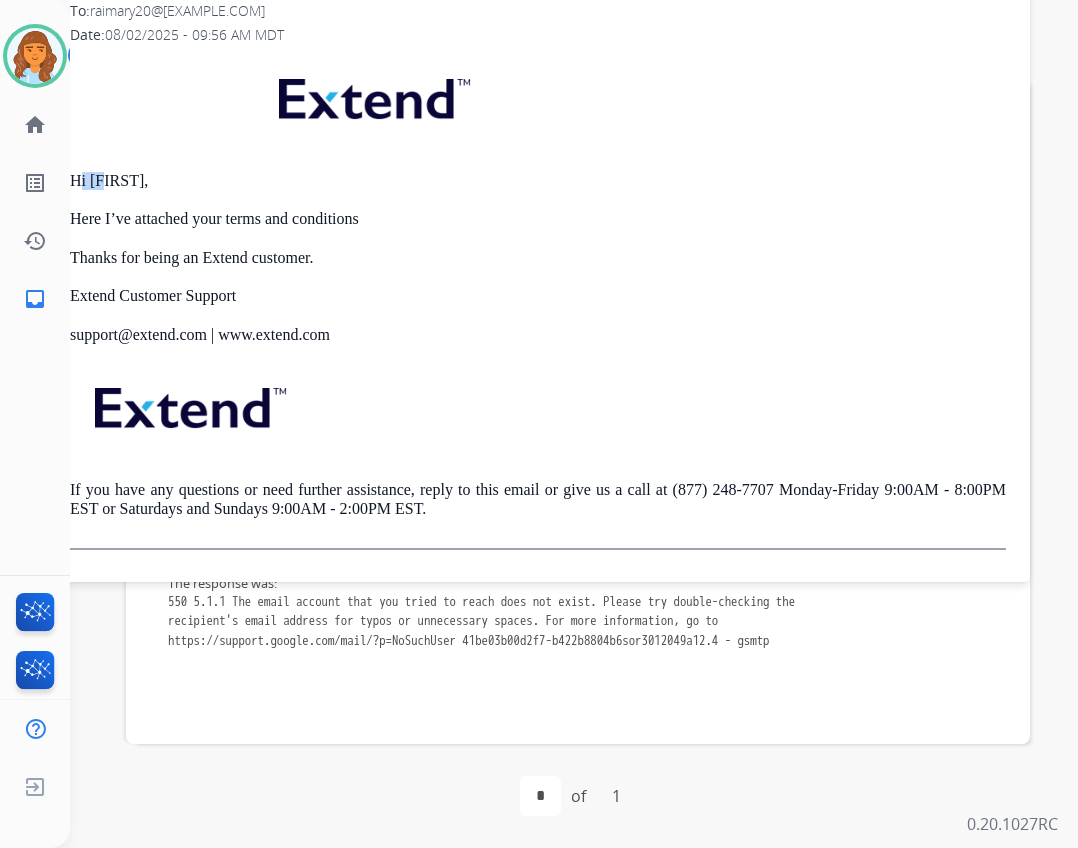 drag, startPoint x: 80, startPoint y: 174, endPoint x: 105, endPoint y: 187, distance: 28.178005 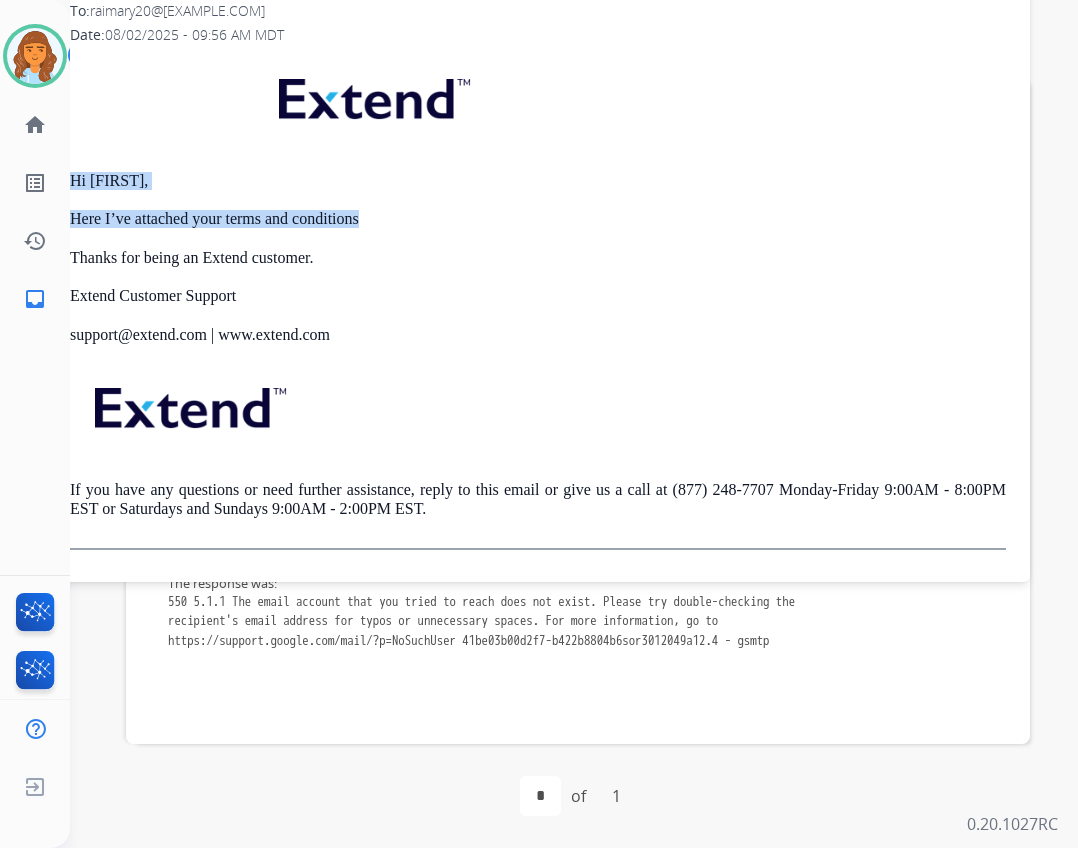 drag, startPoint x: 74, startPoint y: 179, endPoint x: 358, endPoint y: 222, distance: 287.23685 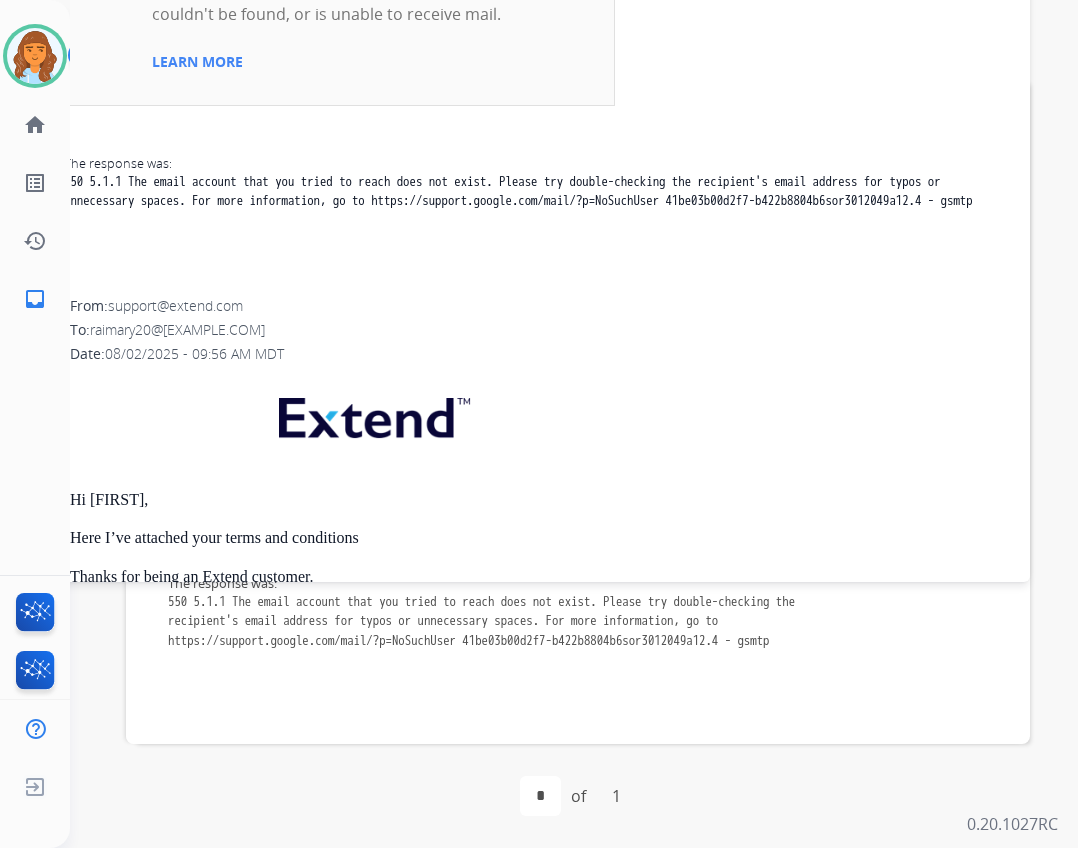 scroll, scrollTop: 0, scrollLeft: 0, axis: both 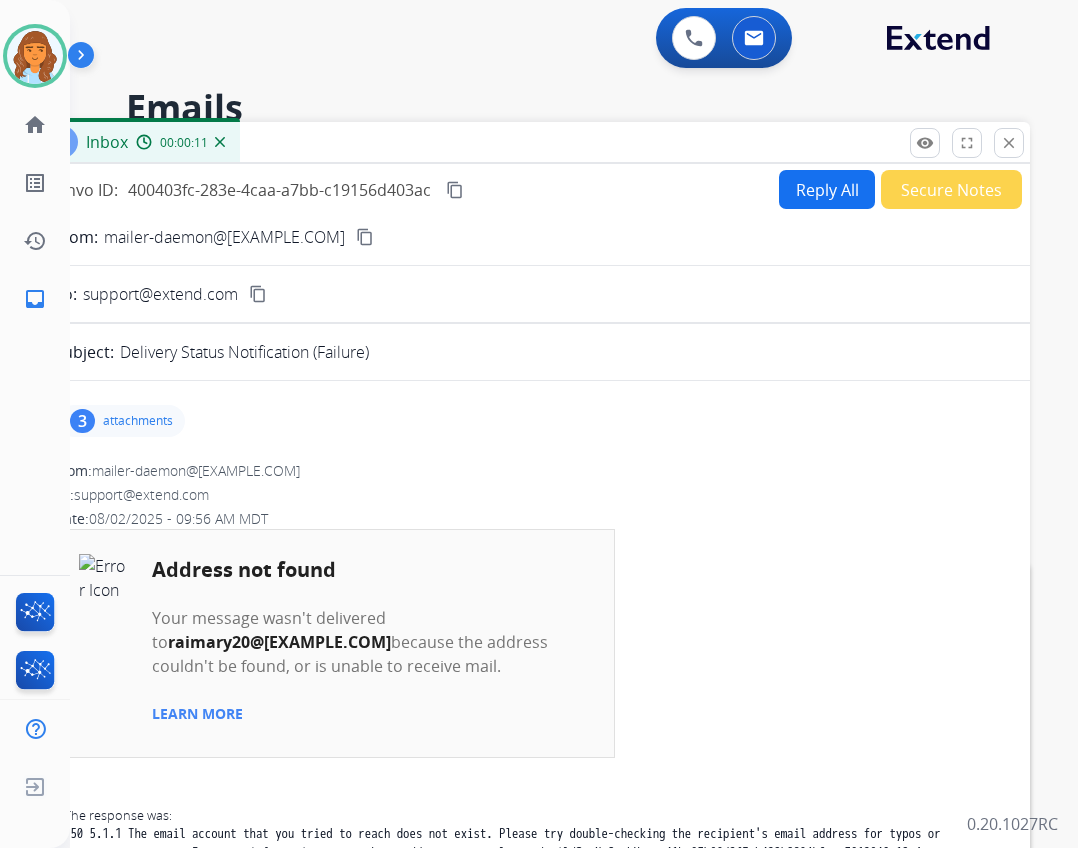 click on "Secure Notes" at bounding box center (951, 189) 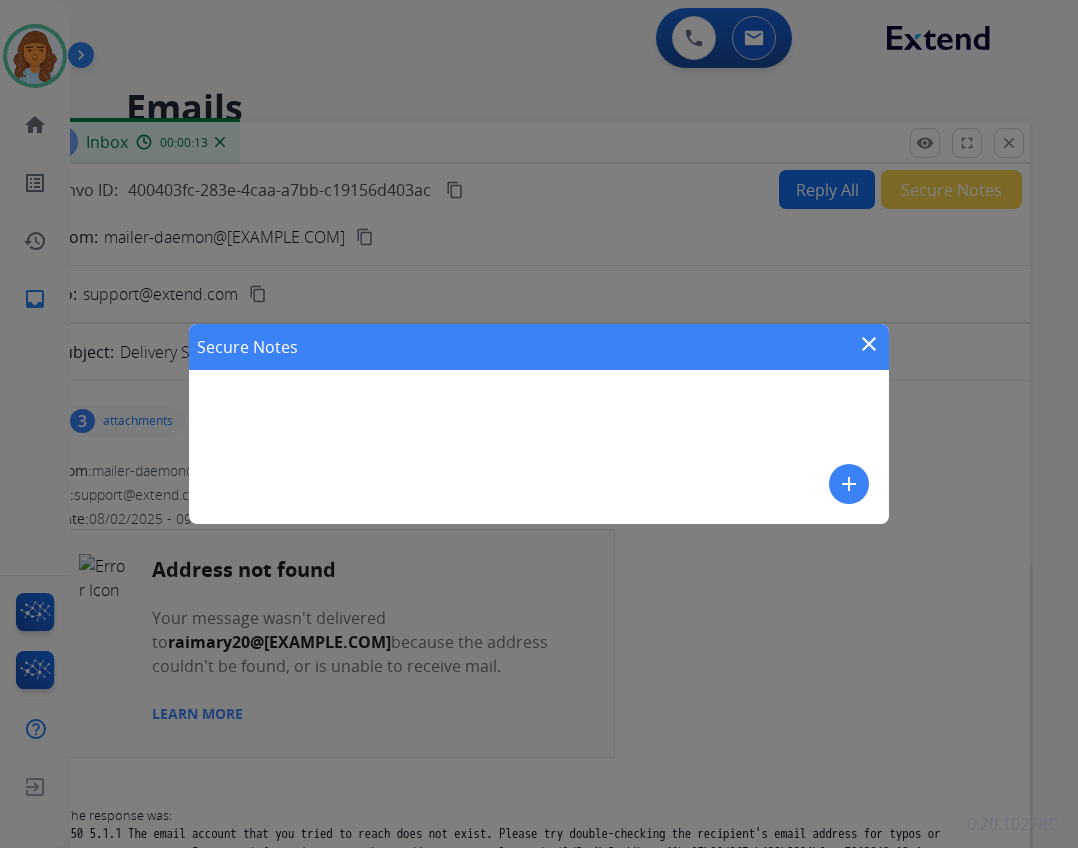 click on "add" at bounding box center (849, 484) 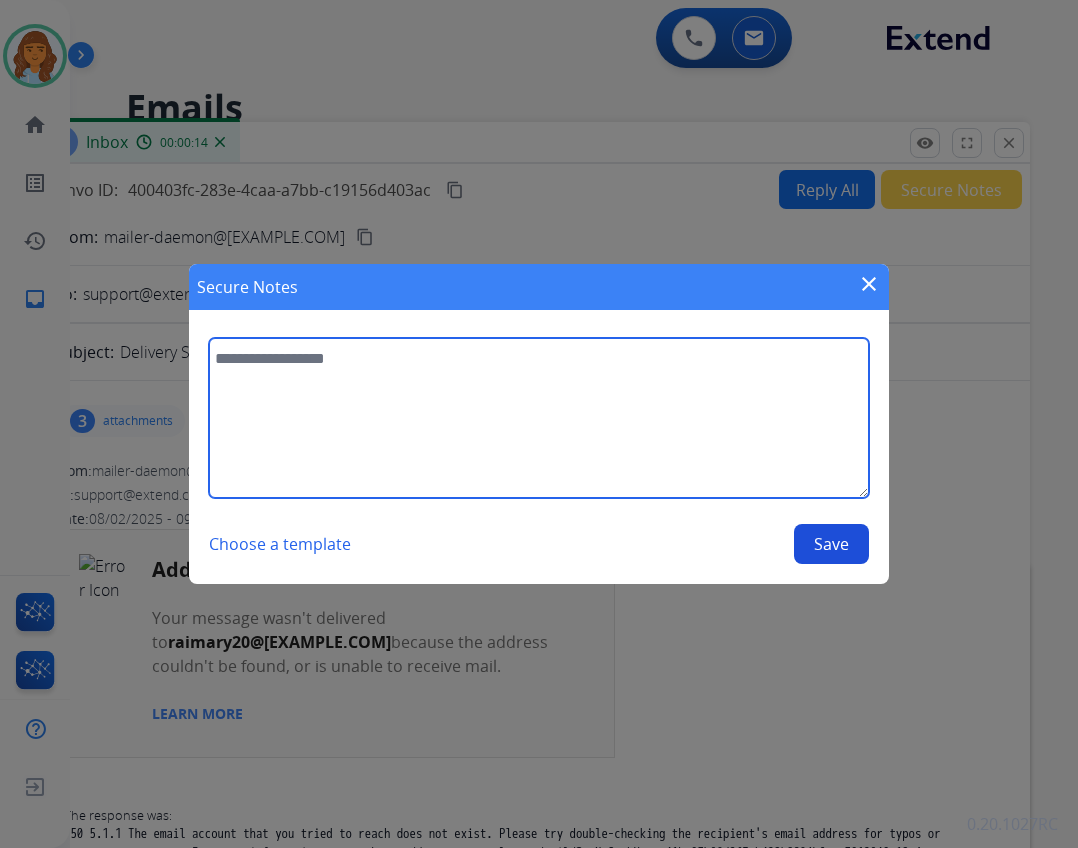 click at bounding box center (539, 418) 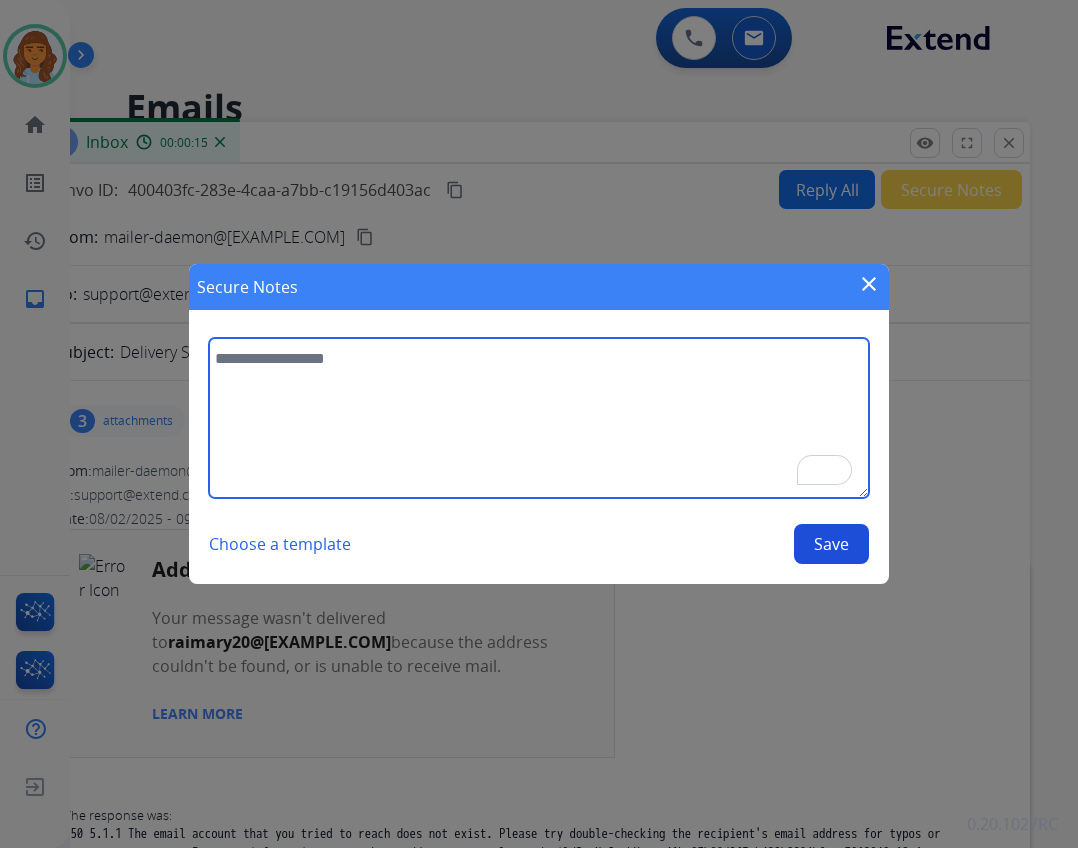 type on "*" 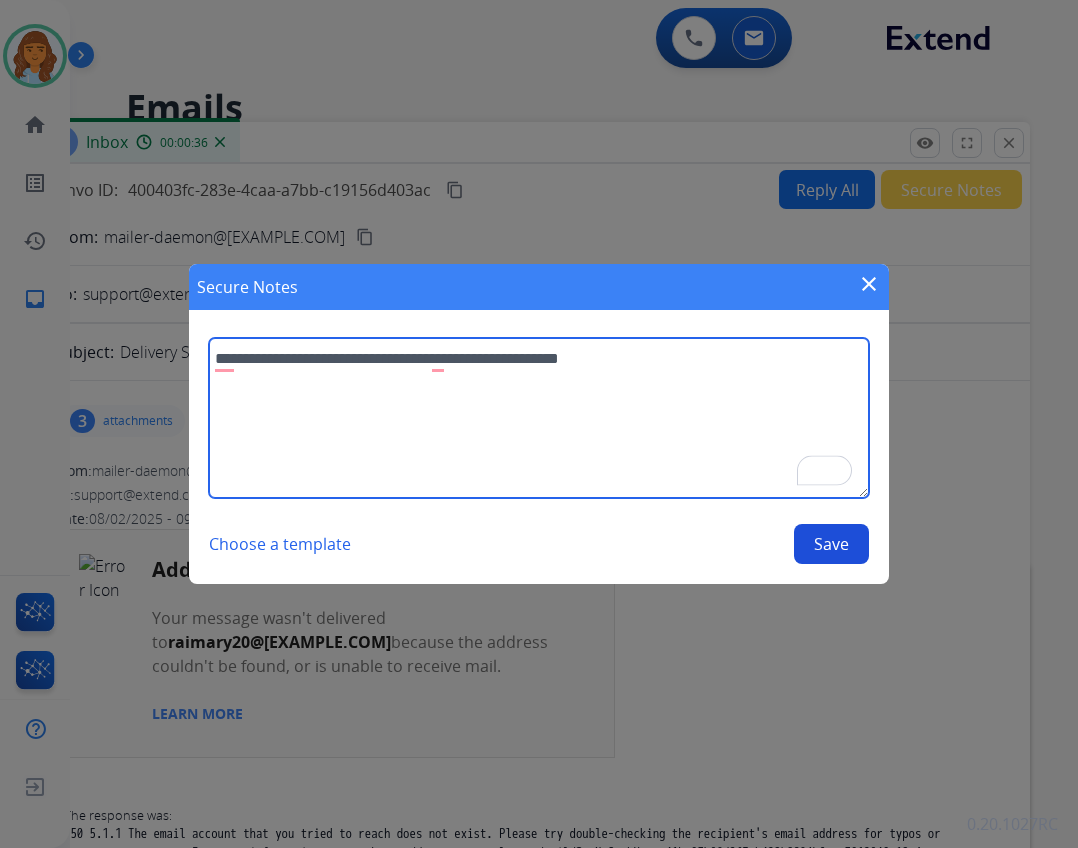 type on "**********" 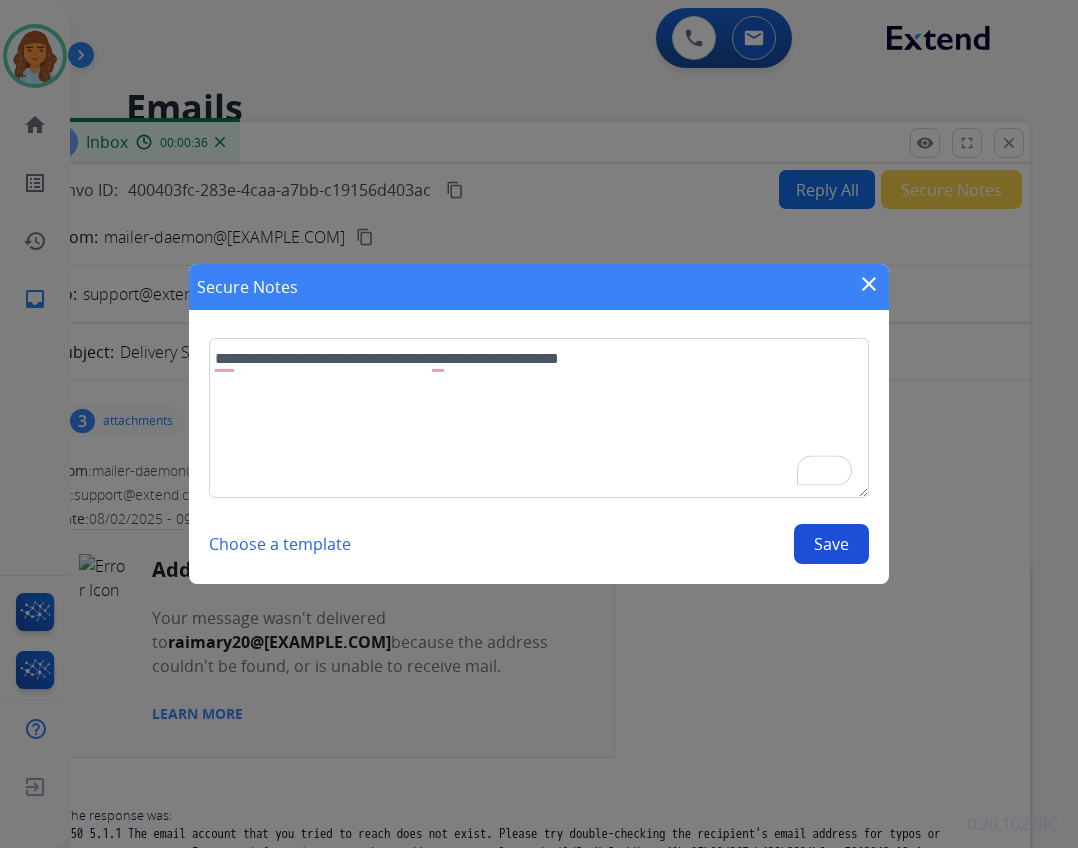 click on "Save" at bounding box center (831, 544) 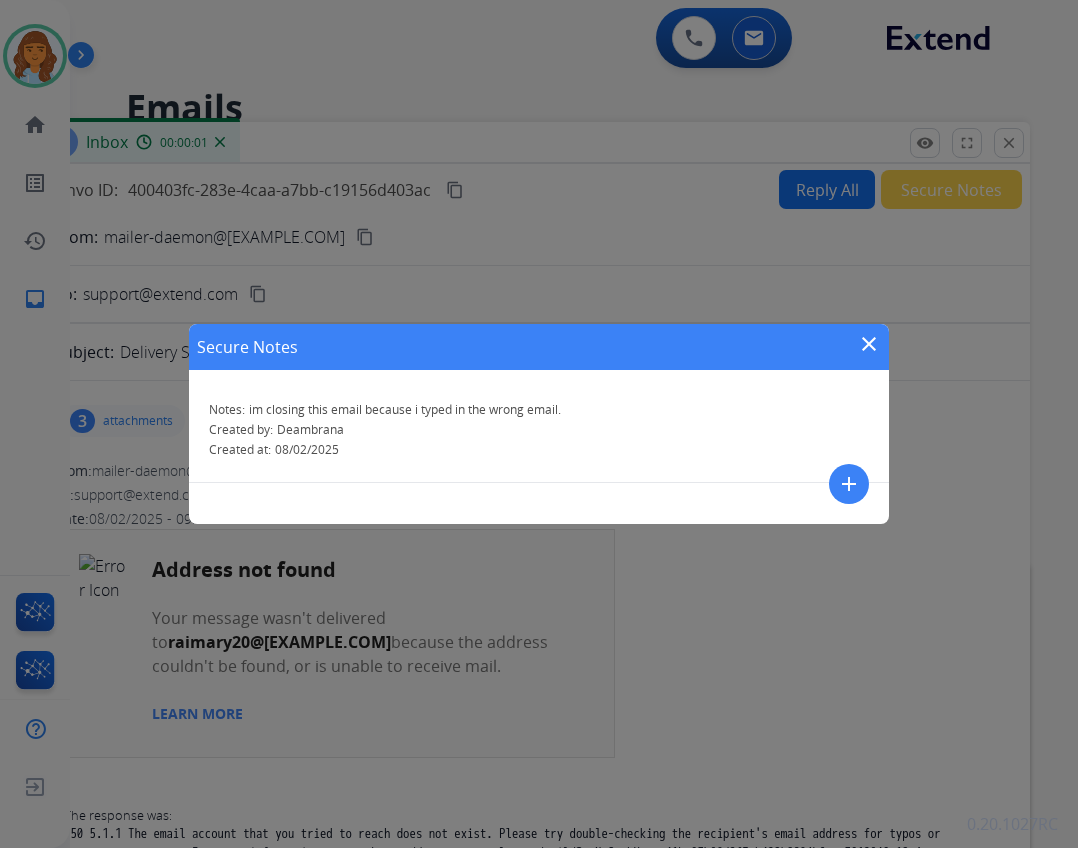click on "Secure Notes close" at bounding box center [539, 347] 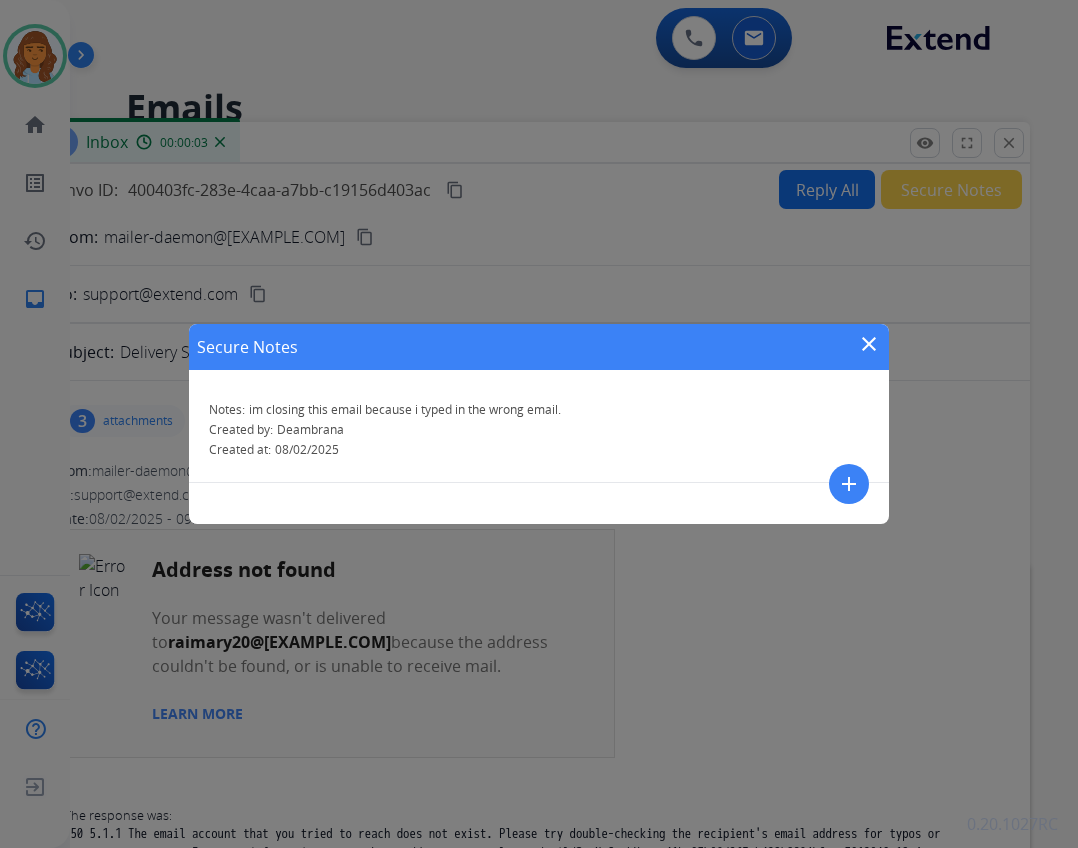 click on "Secure Notes close" at bounding box center (539, 347) 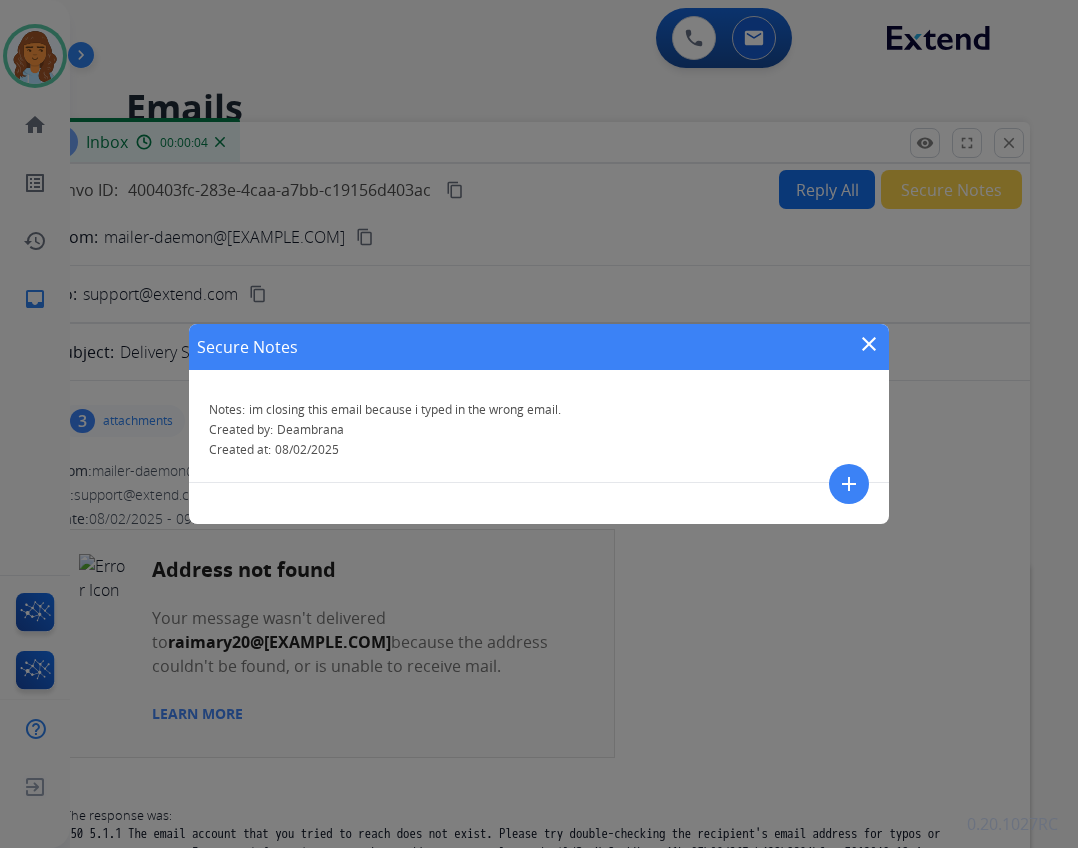 click on "close" at bounding box center (869, 344) 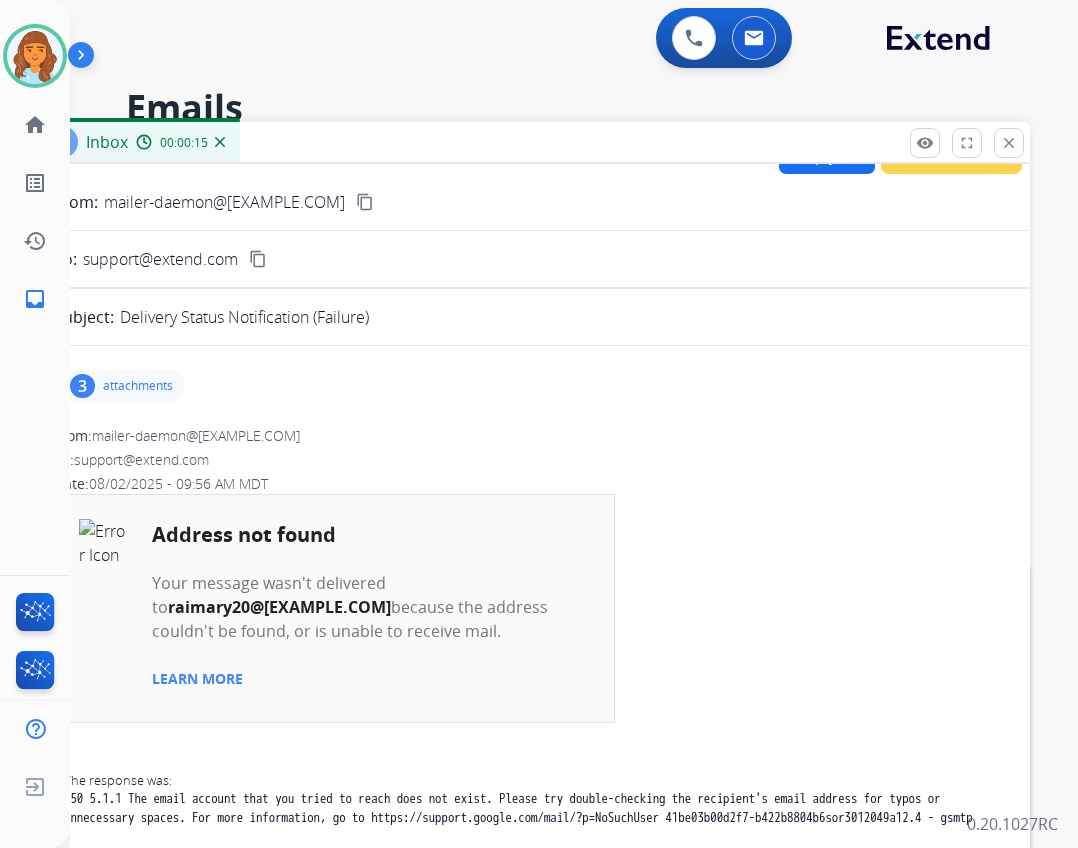 scroll, scrollTop: 0, scrollLeft: 0, axis: both 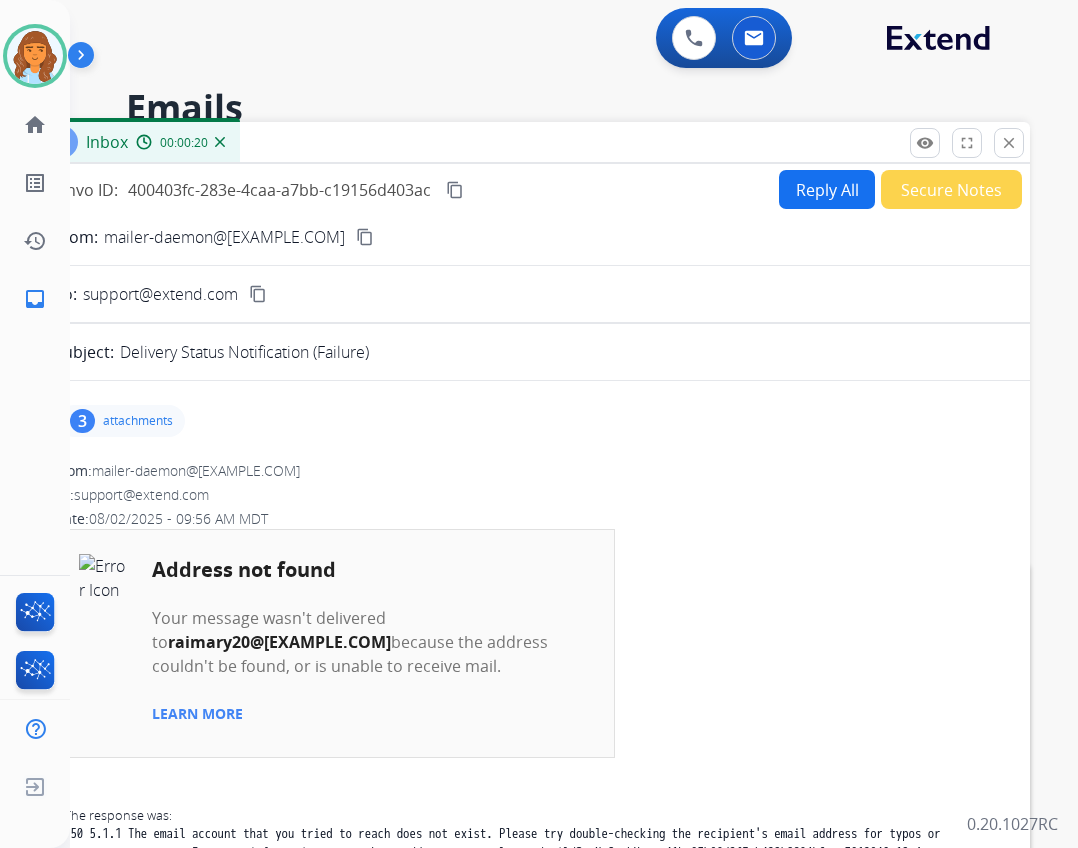 click on "Reply All" at bounding box center (827, 189) 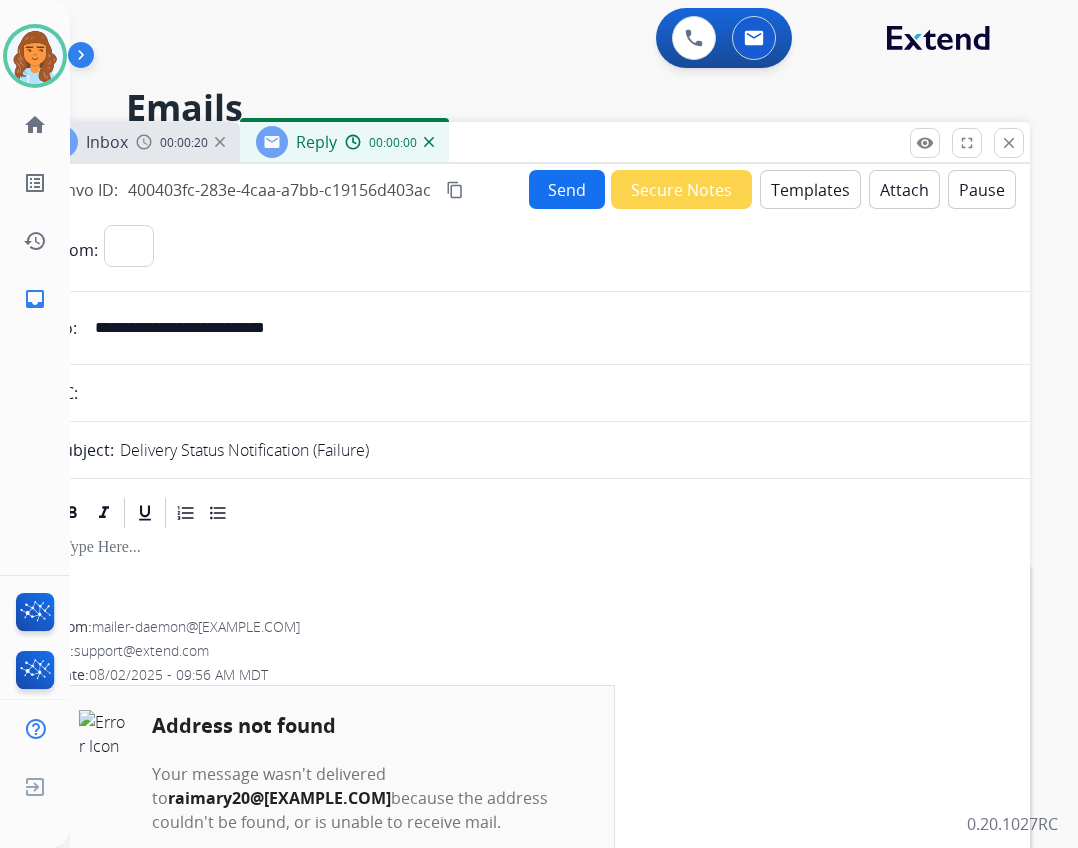 select on "**********" 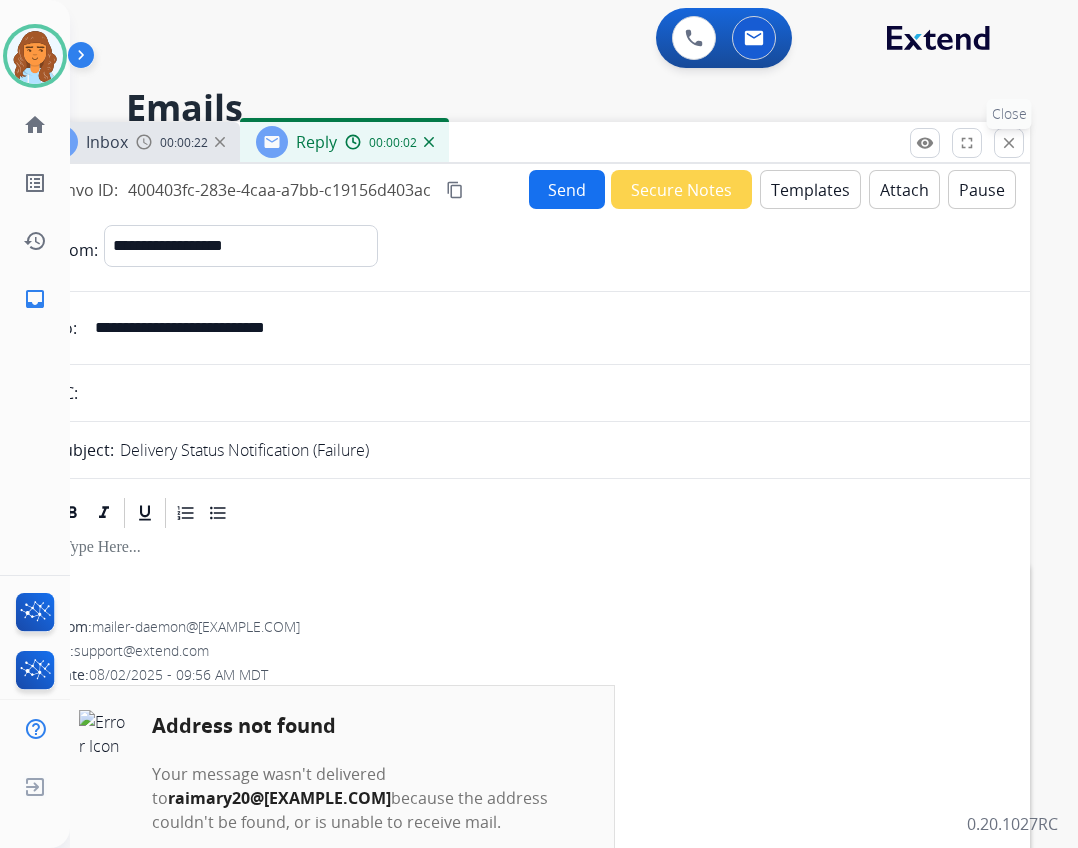 click on "close Close" at bounding box center (1009, 143) 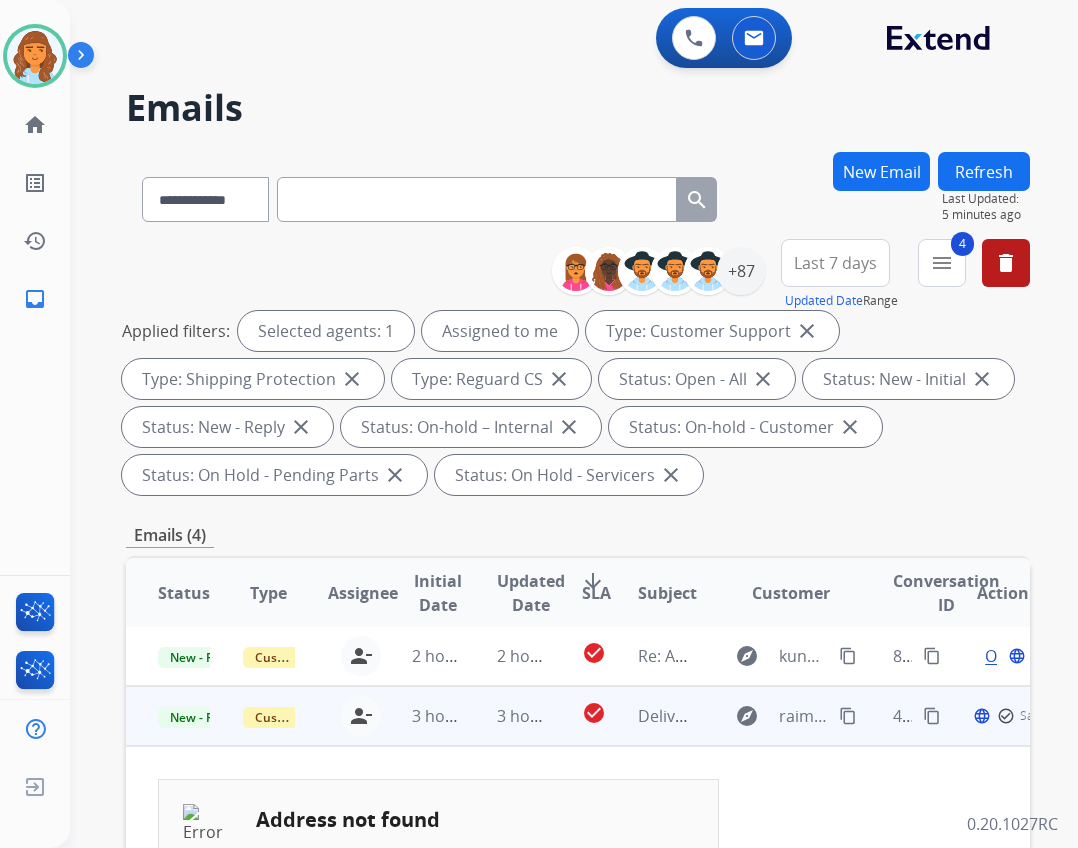 scroll, scrollTop: 157, scrollLeft: 0, axis: vertical 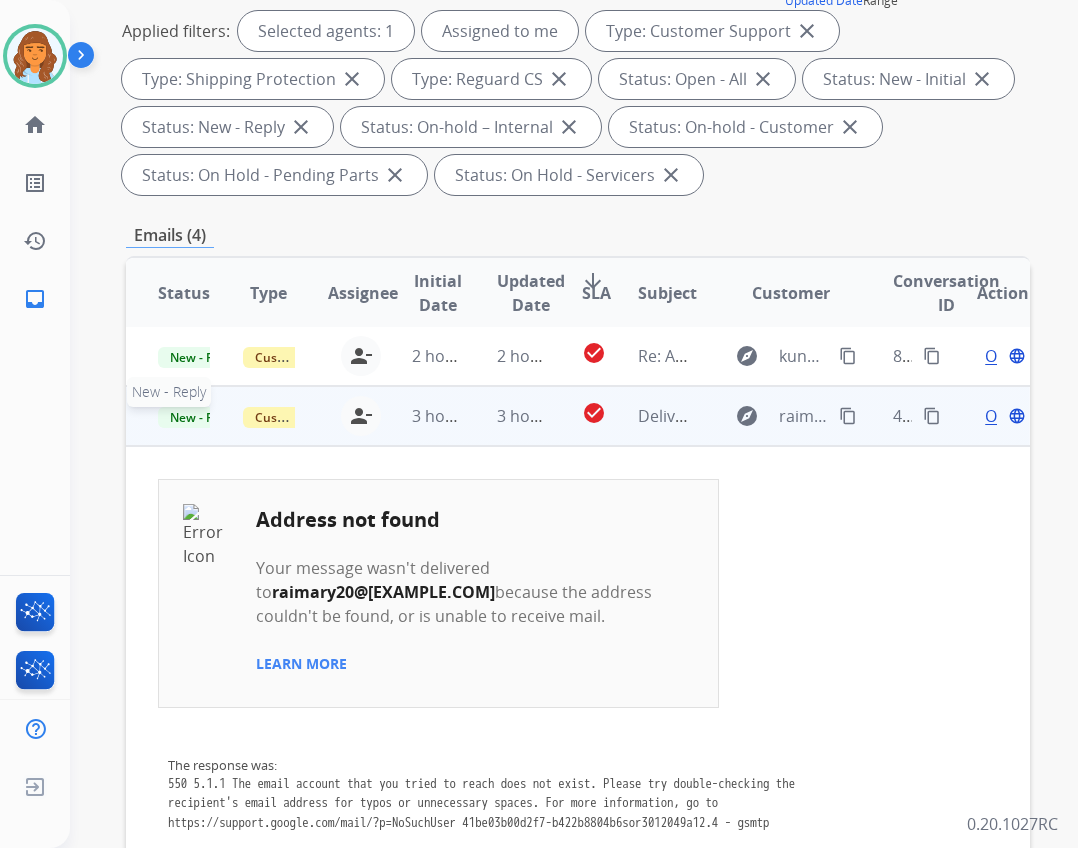 click on "New - Reply" at bounding box center [203, 417] 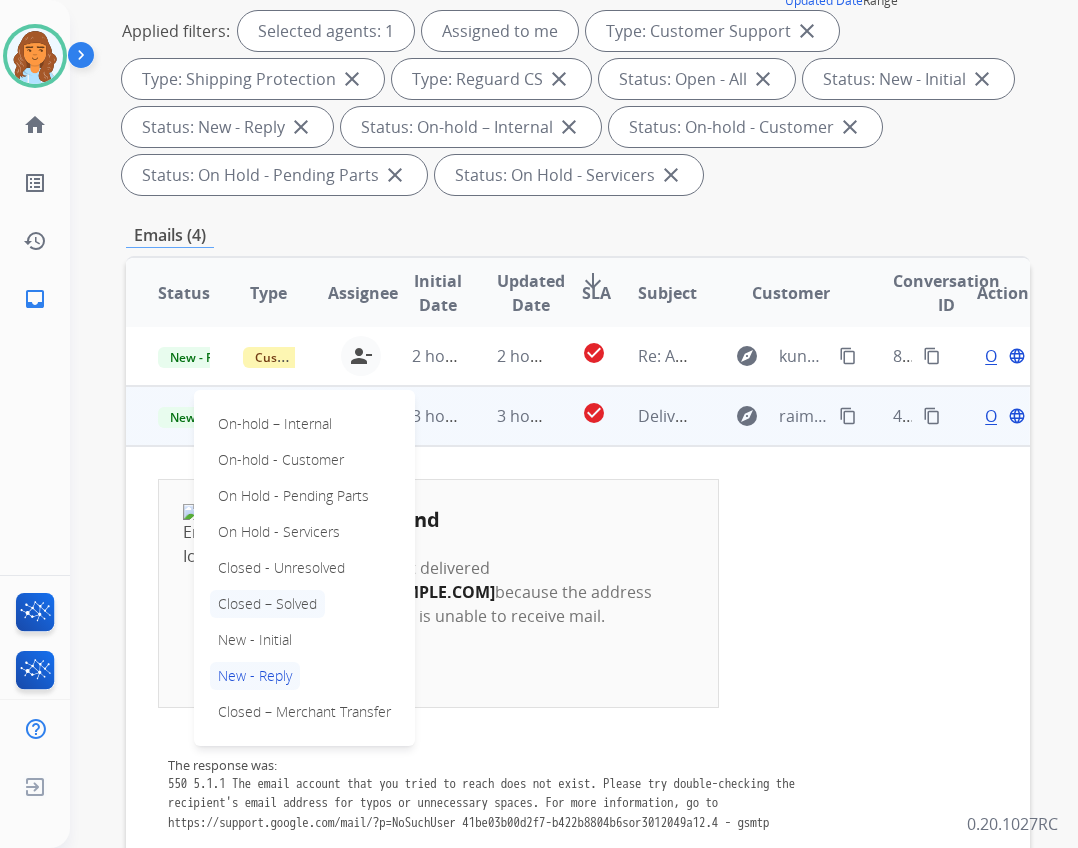 click on "Closed – Solved" at bounding box center (267, 604) 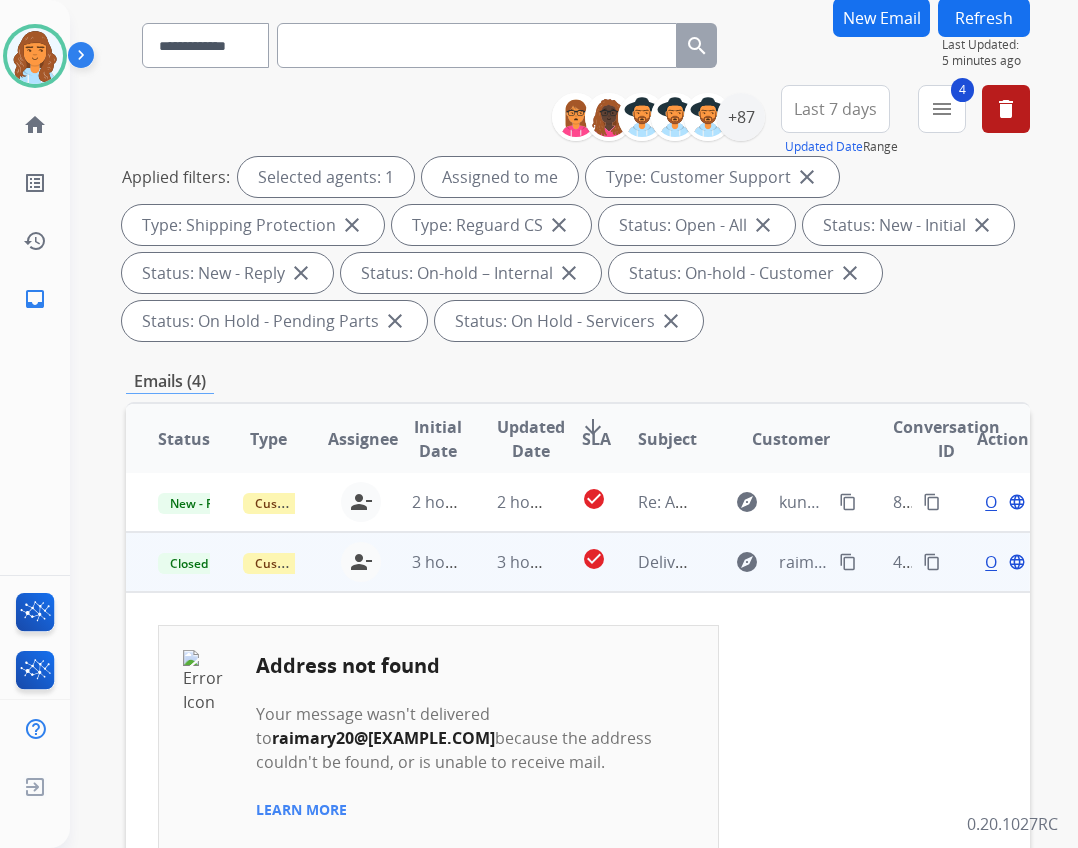 scroll, scrollTop: 0, scrollLeft: 0, axis: both 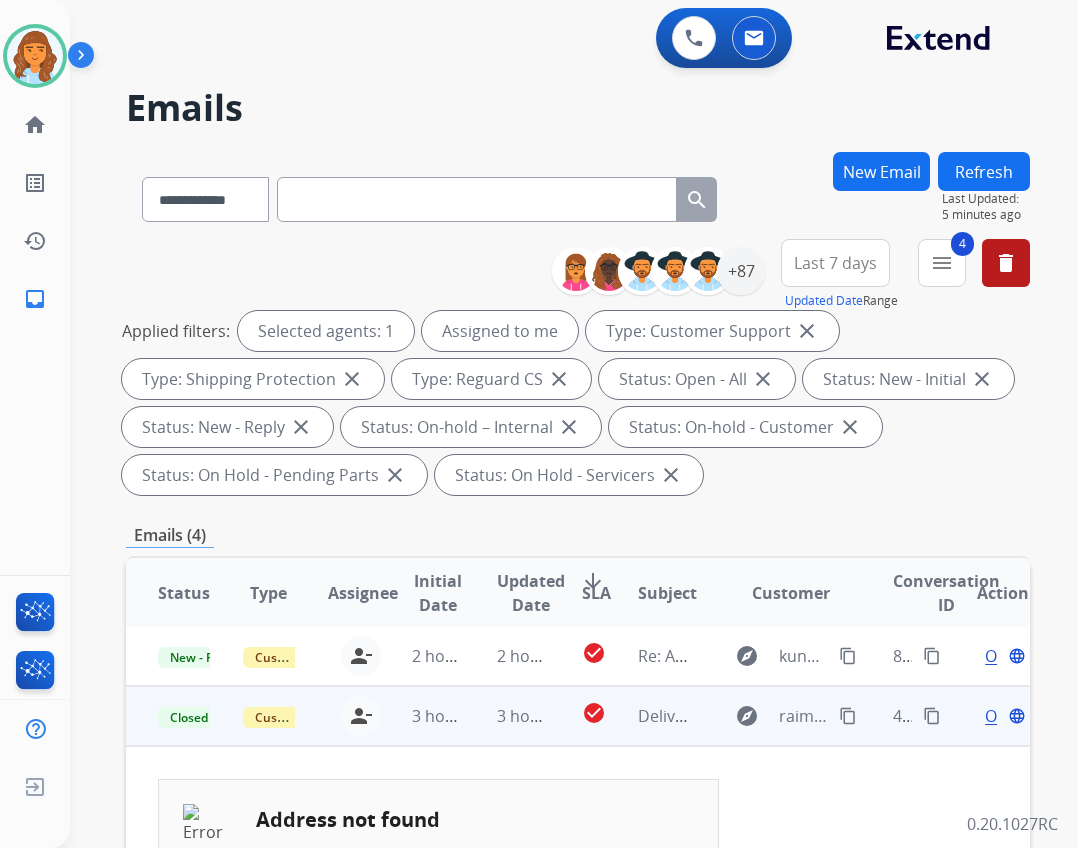 click on "Refresh" at bounding box center [984, 171] 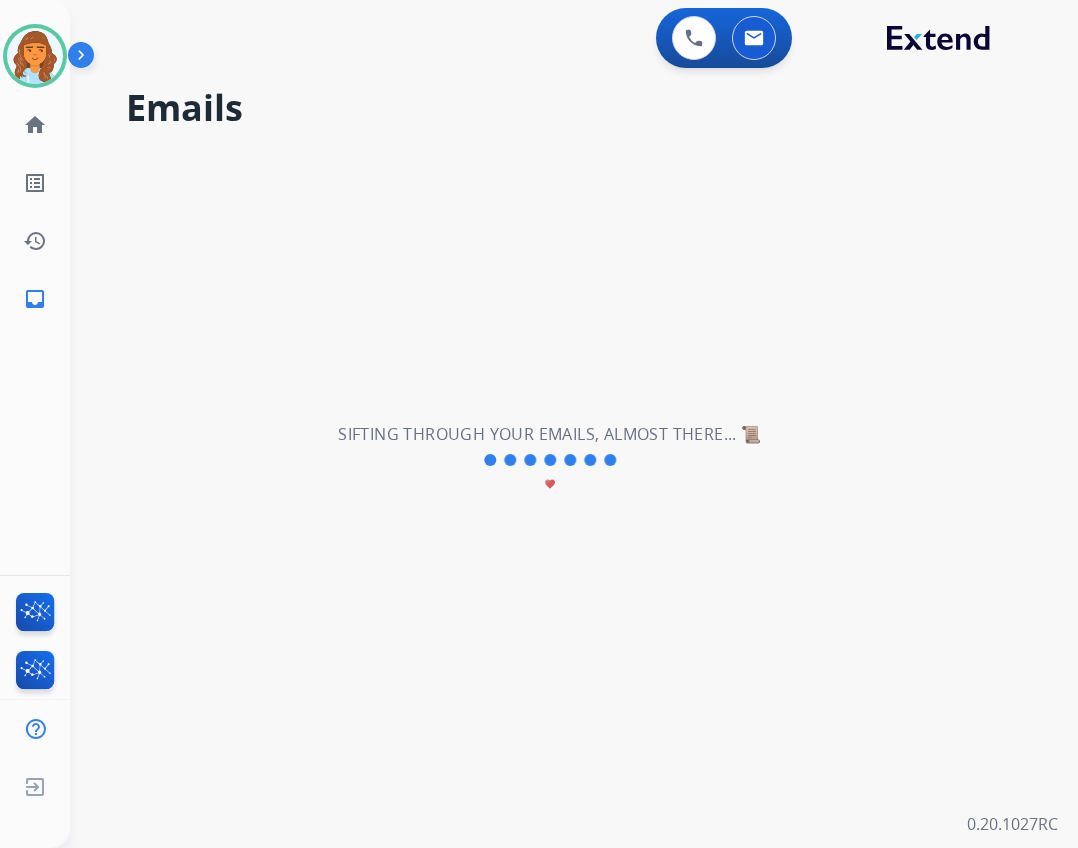 scroll, scrollTop: 0, scrollLeft: 0, axis: both 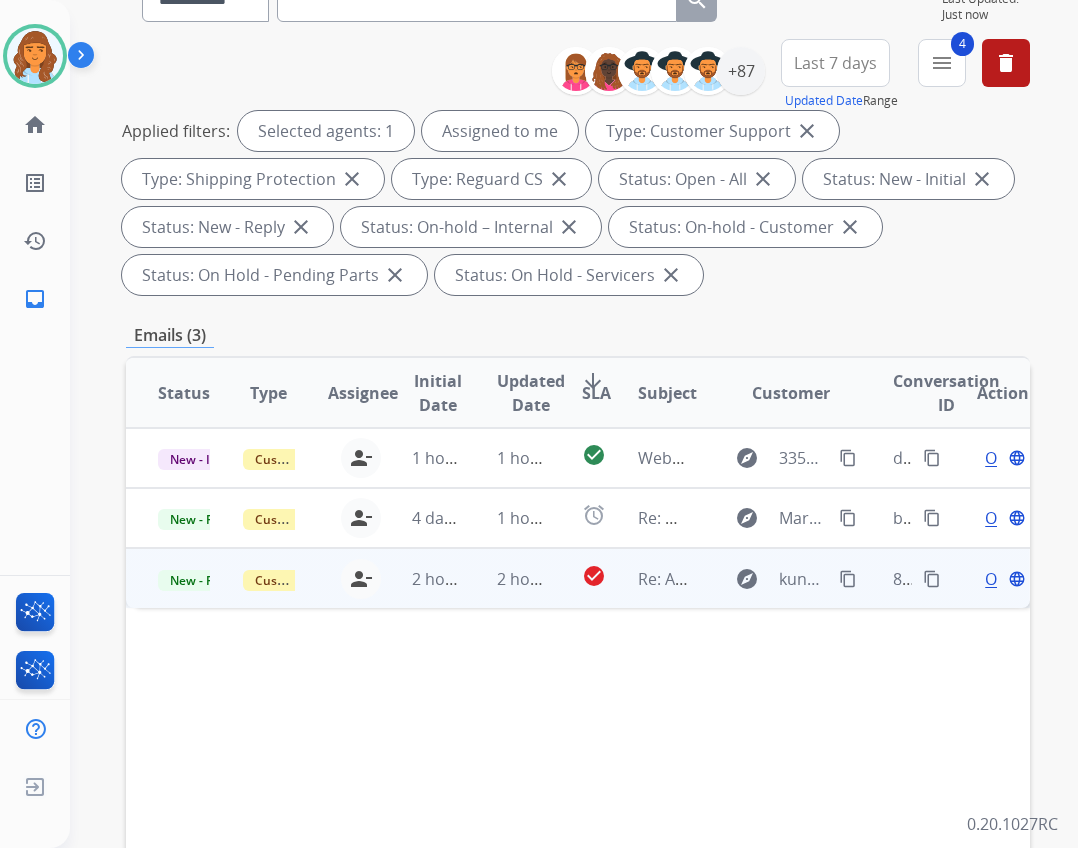 click on "2 hours ago" at bounding box center [507, 578] 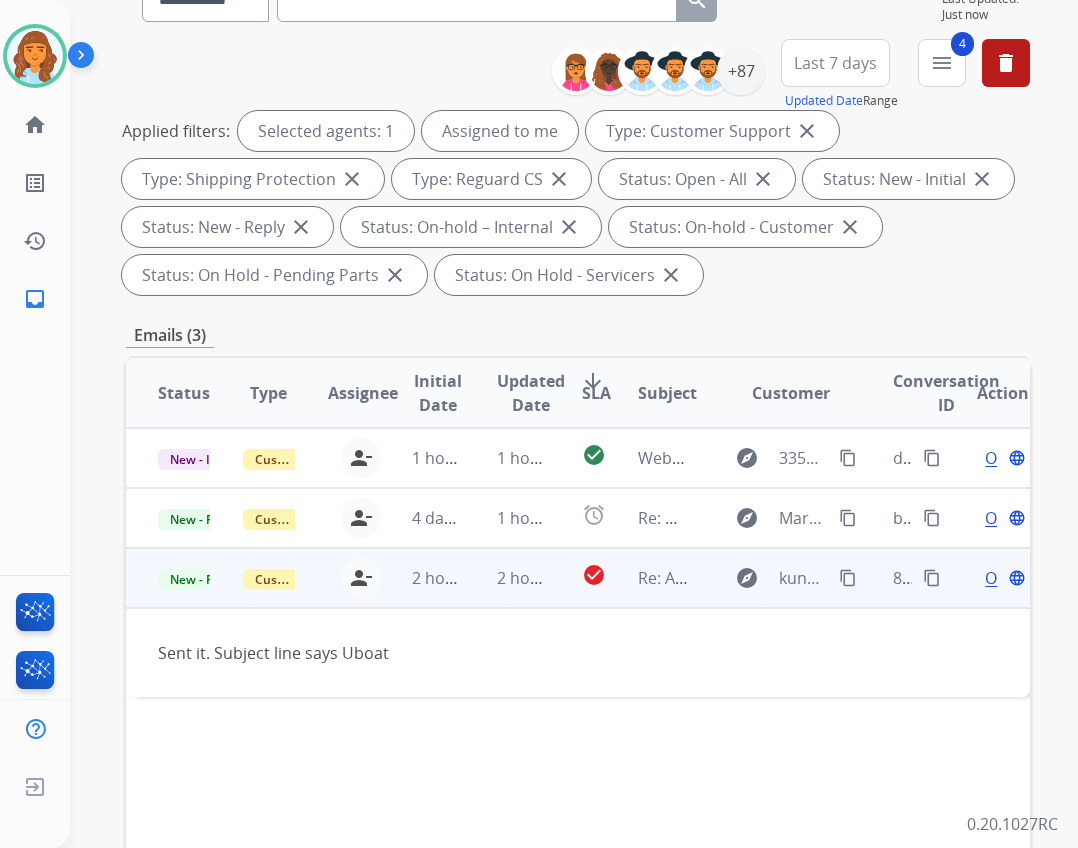 click on "content_copy" at bounding box center (848, 578) 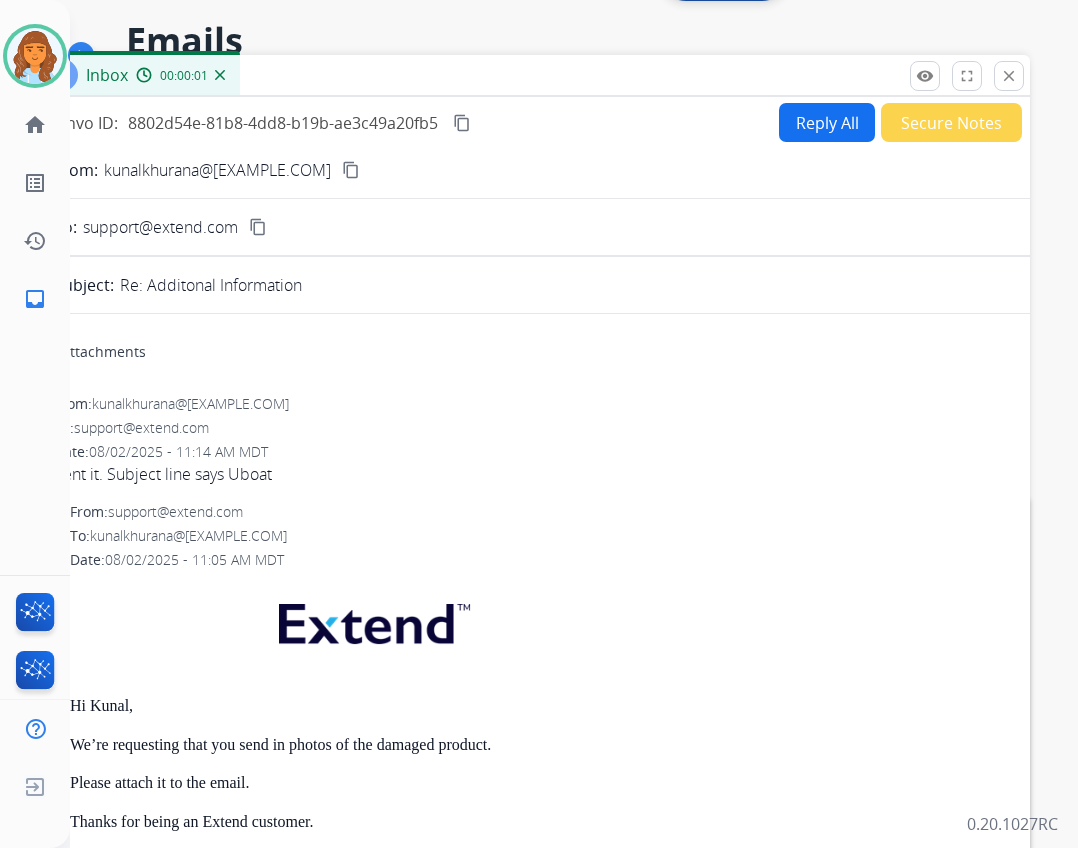 scroll, scrollTop: 0, scrollLeft: 0, axis: both 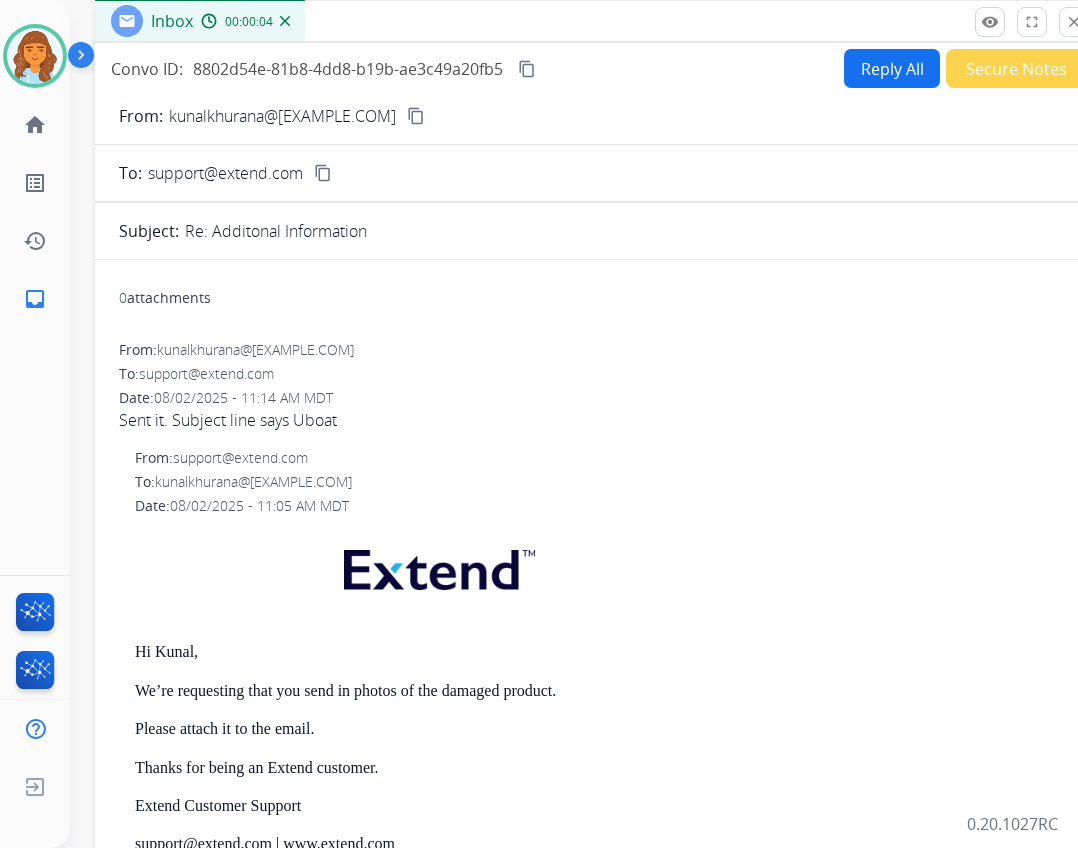 drag, startPoint x: 439, startPoint y: 135, endPoint x: 504, endPoint y: 14, distance: 137.35356 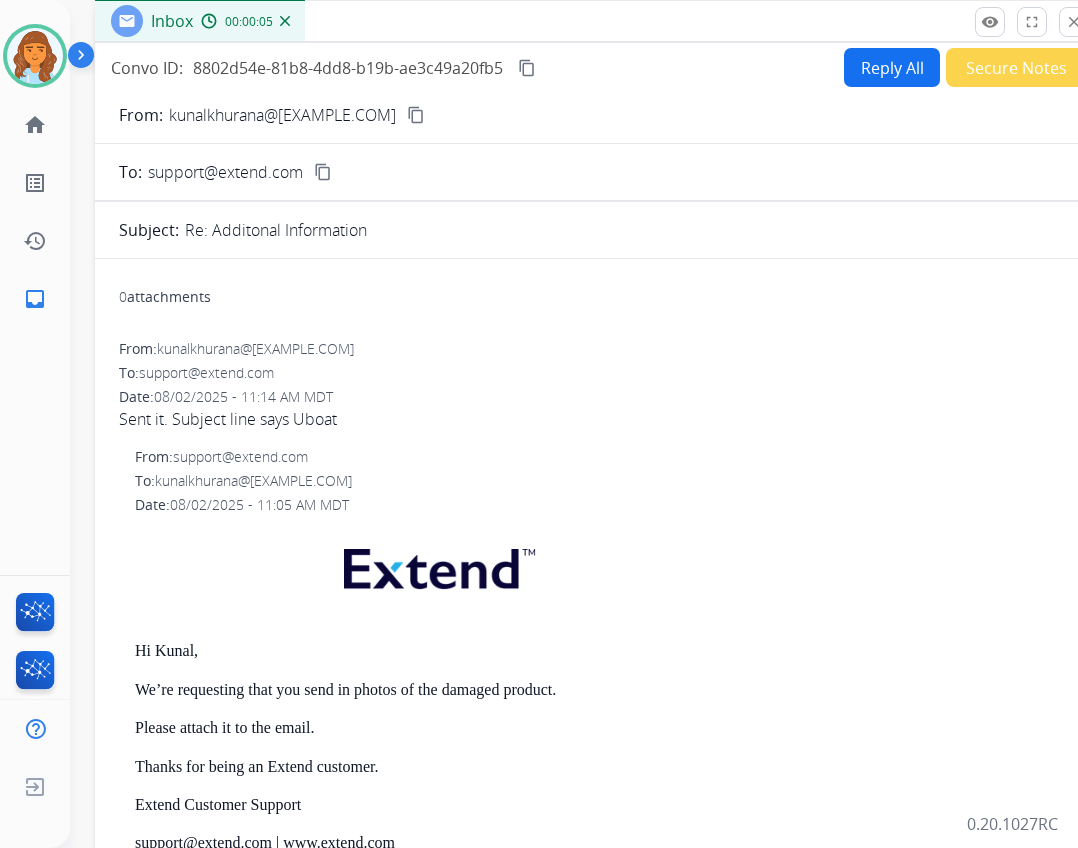 scroll, scrollTop: 0, scrollLeft: 0, axis: both 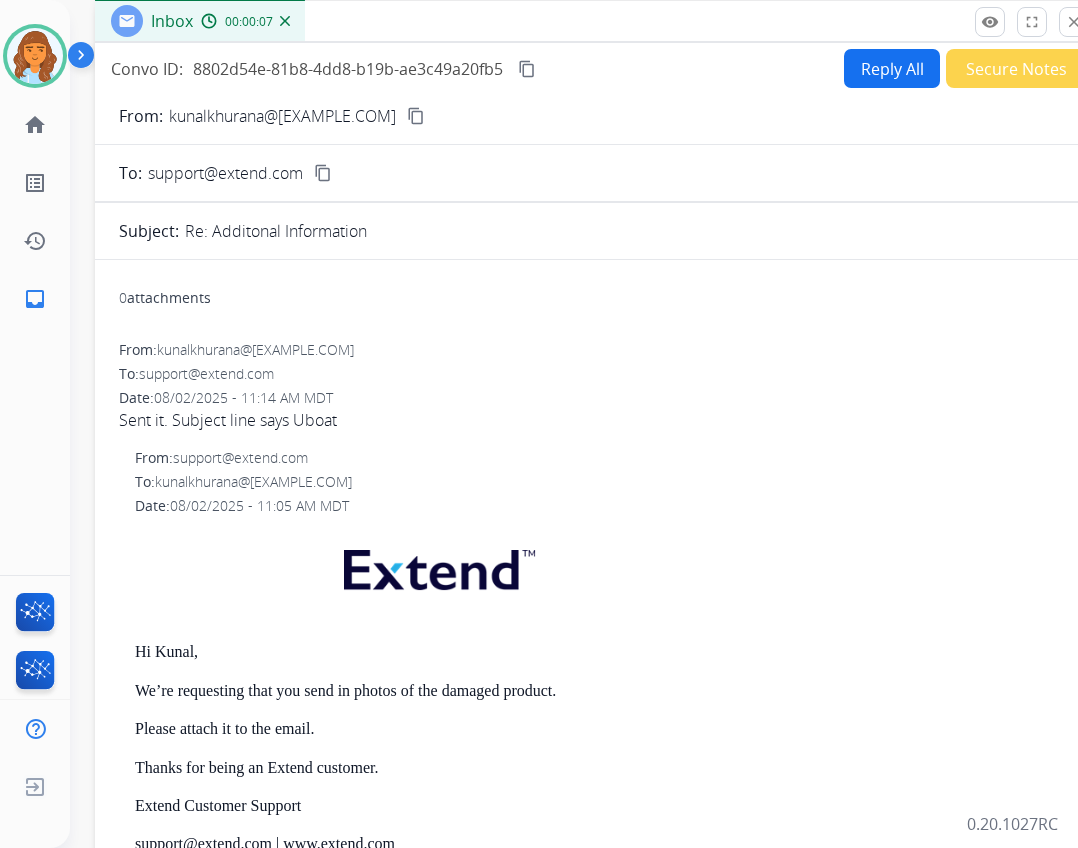 click on "Reply All" at bounding box center (892, 68) 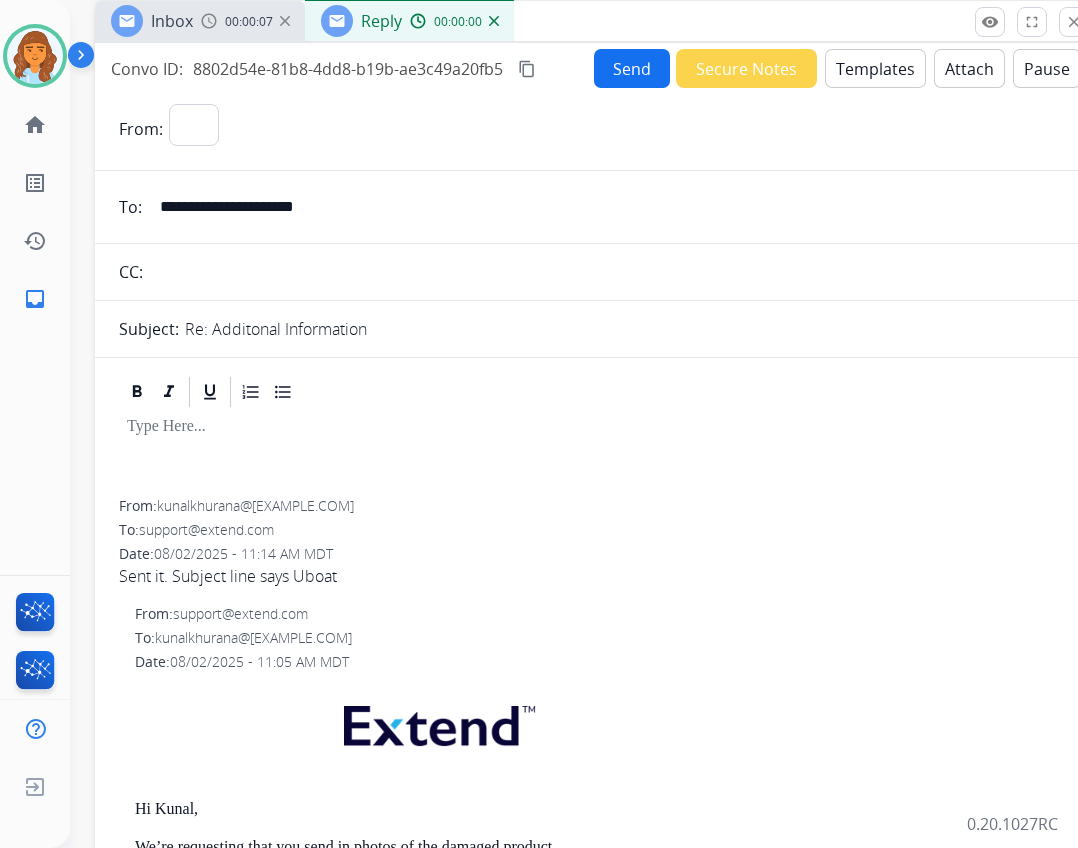 select on "**********" 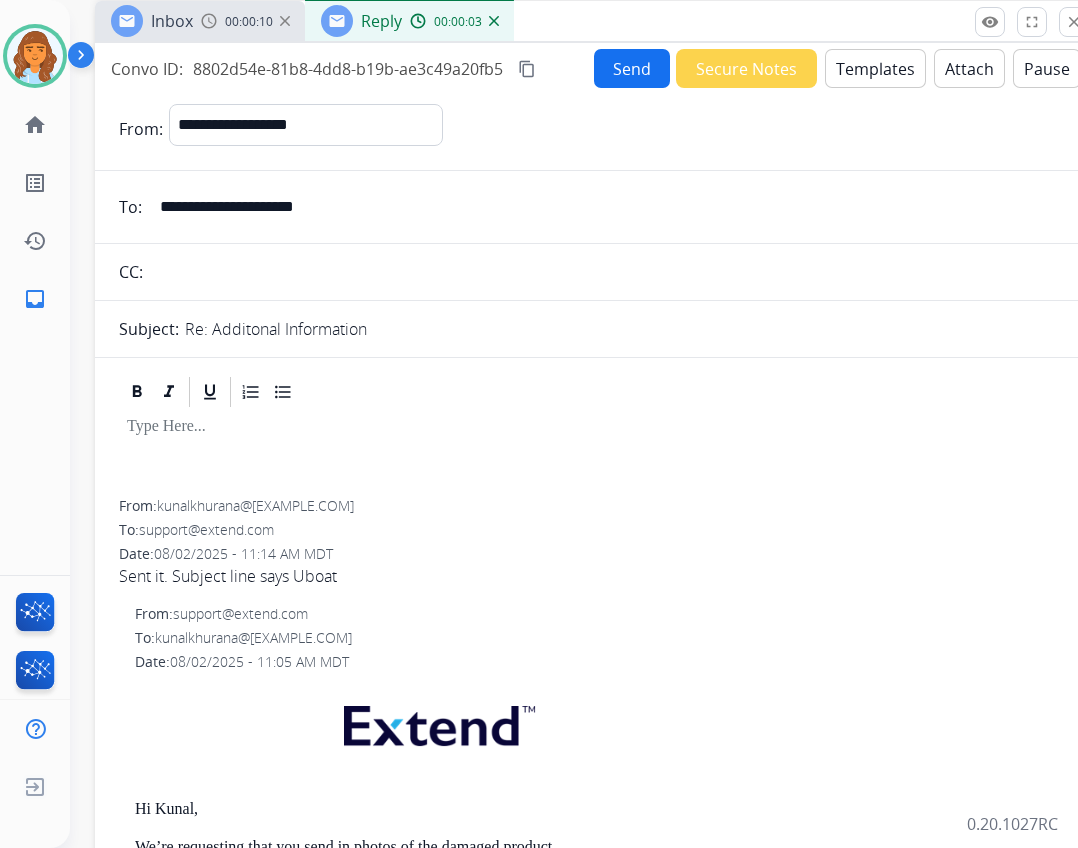 click on "**********" at bounding box center (595, 668) 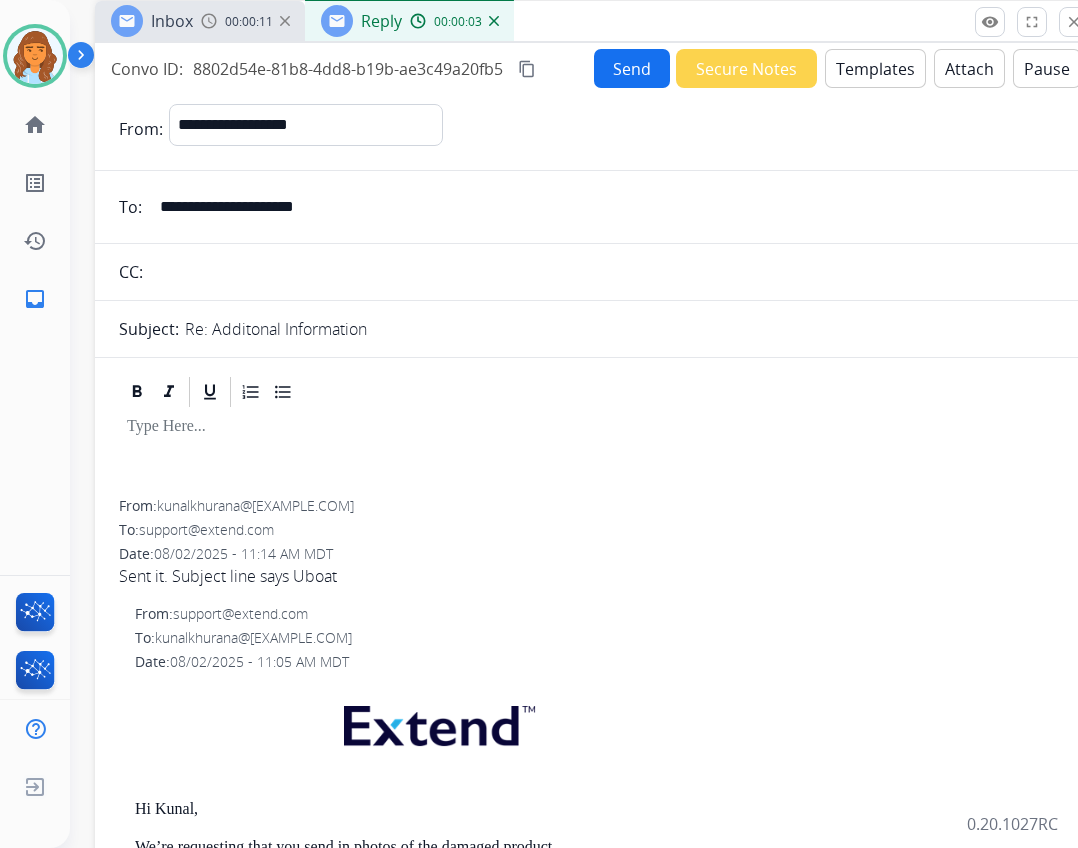 click on "Templates" at bounding box center (875, 68) 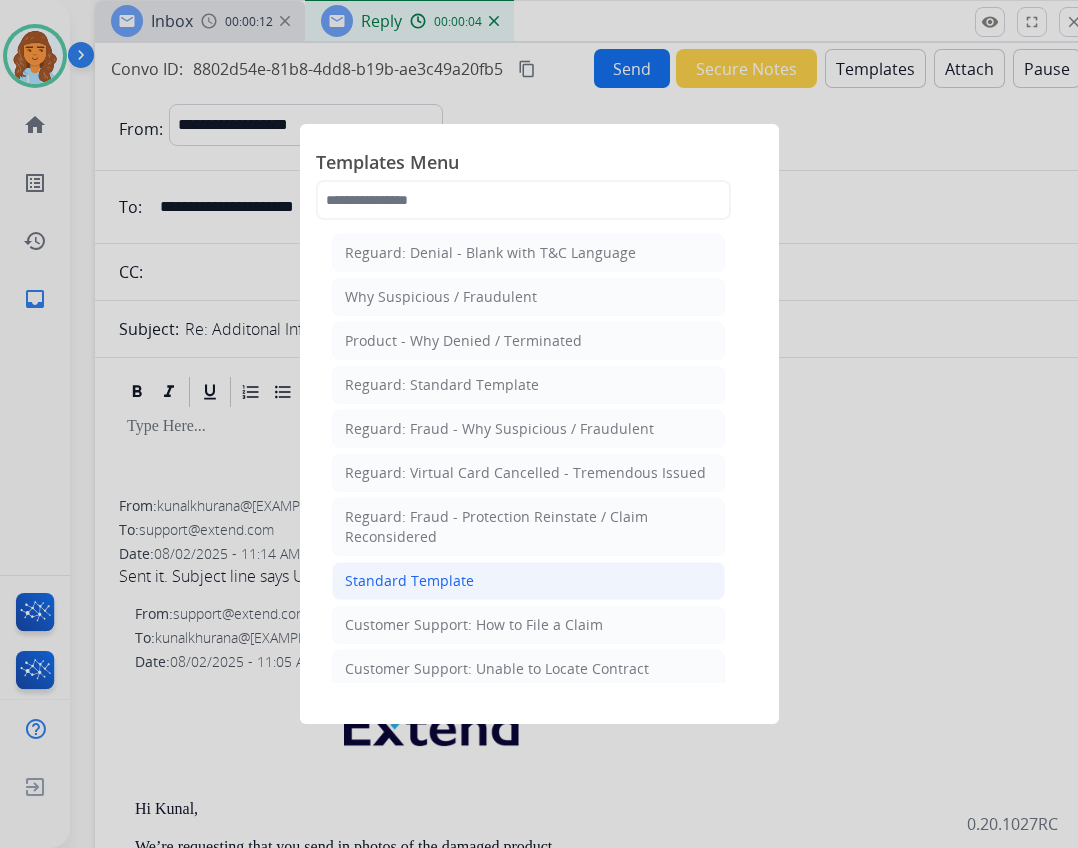 click on "Standard Template" 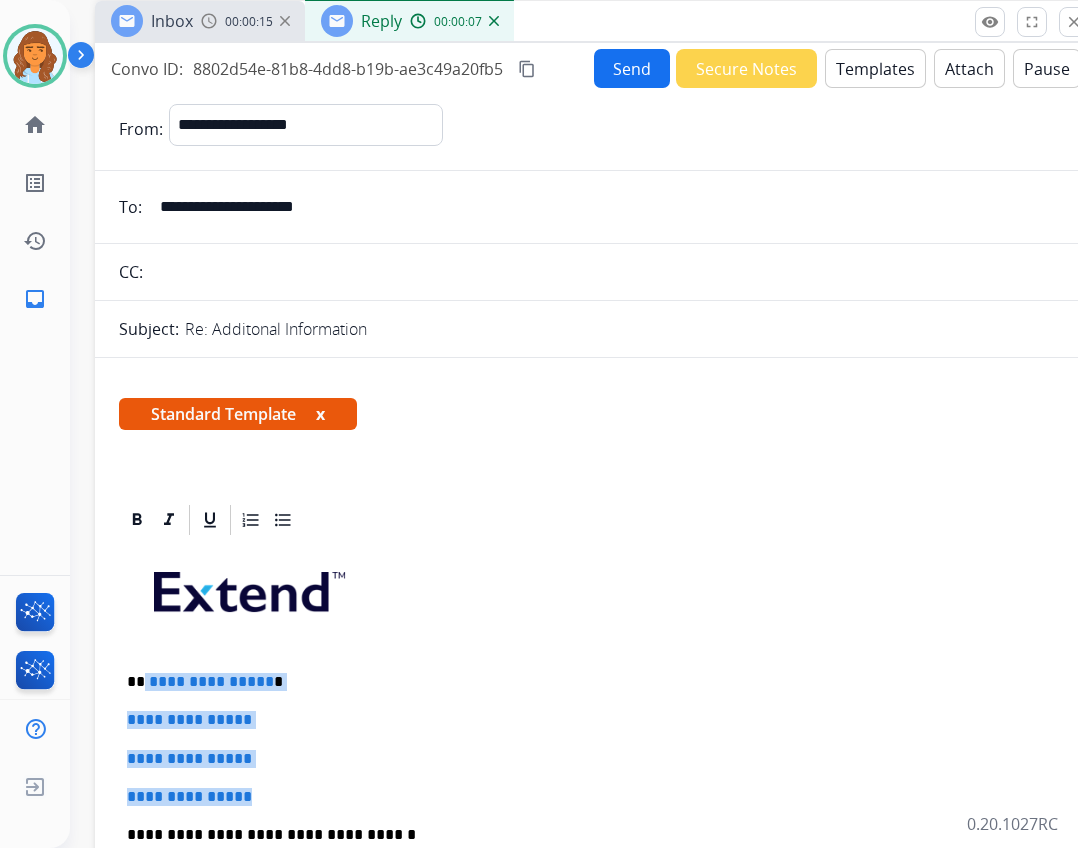 drag, startPoint x: 142, startPoint y: 681, endPoint x: 265, endPoint y: 781, distance: 158.52129 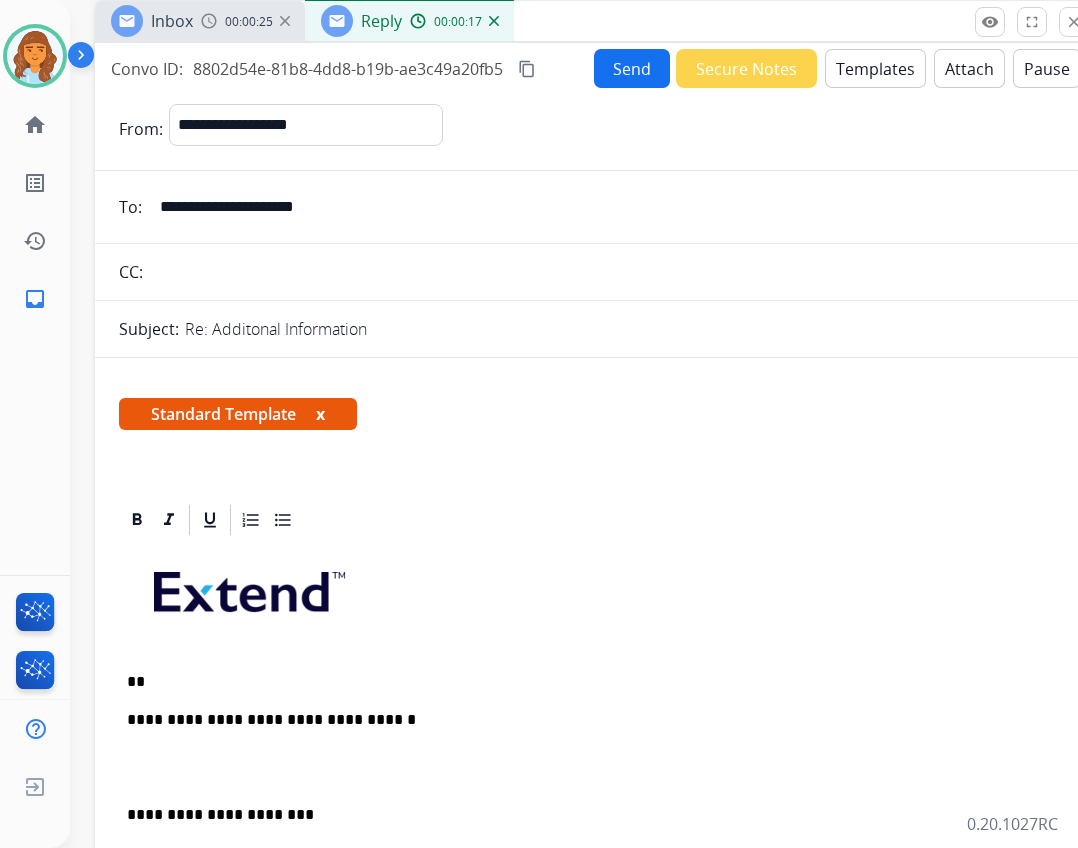 click on "**" at bounding box center (587, 682) 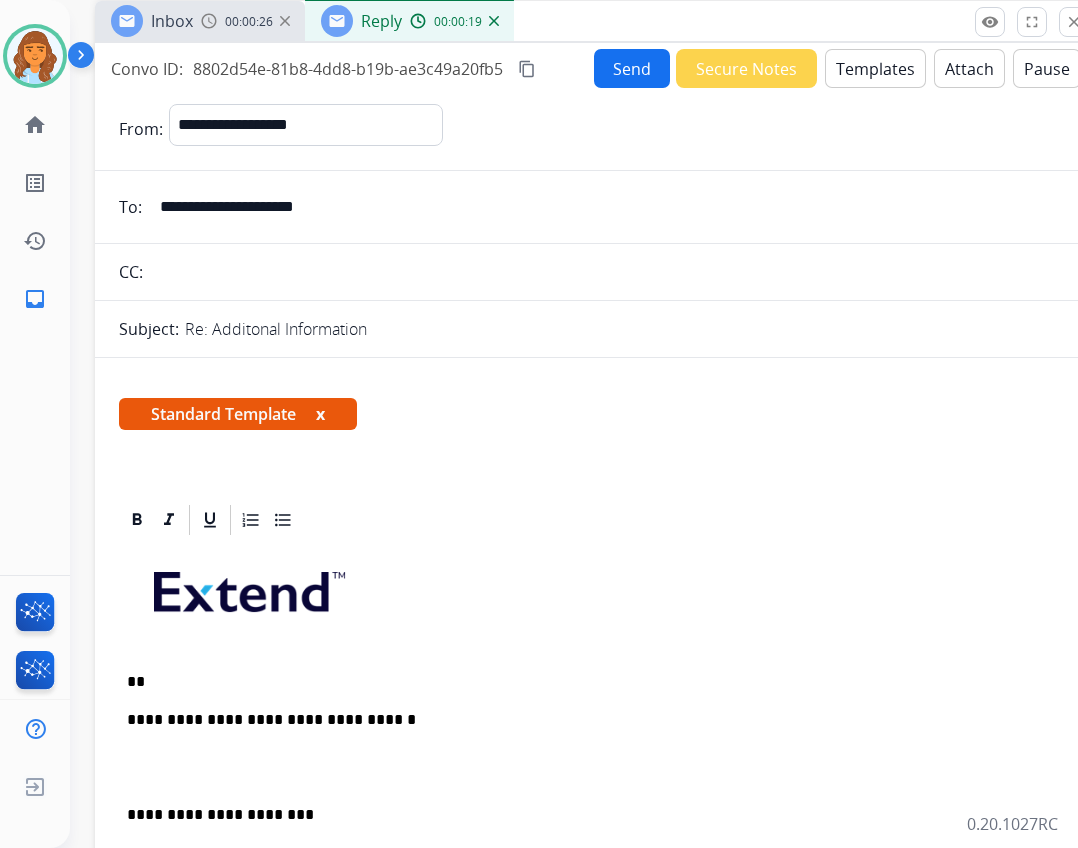 type 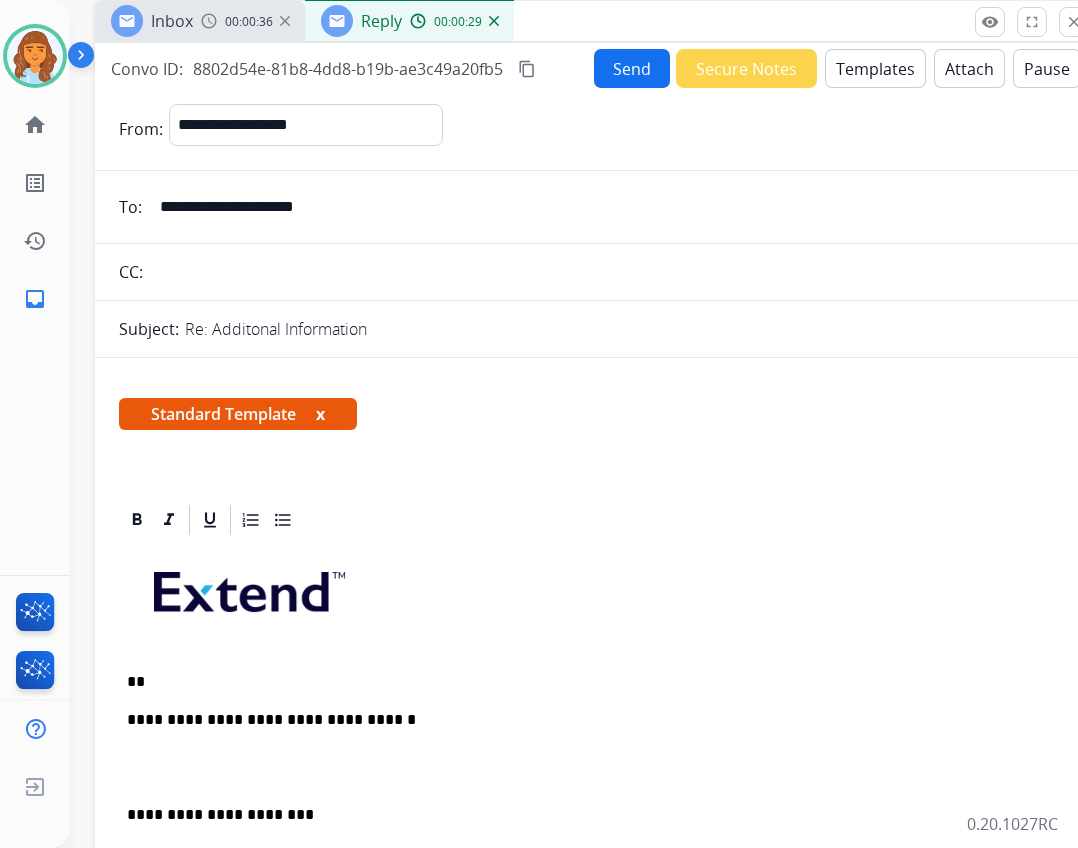 click on "**" at bounding box center [587, 682] 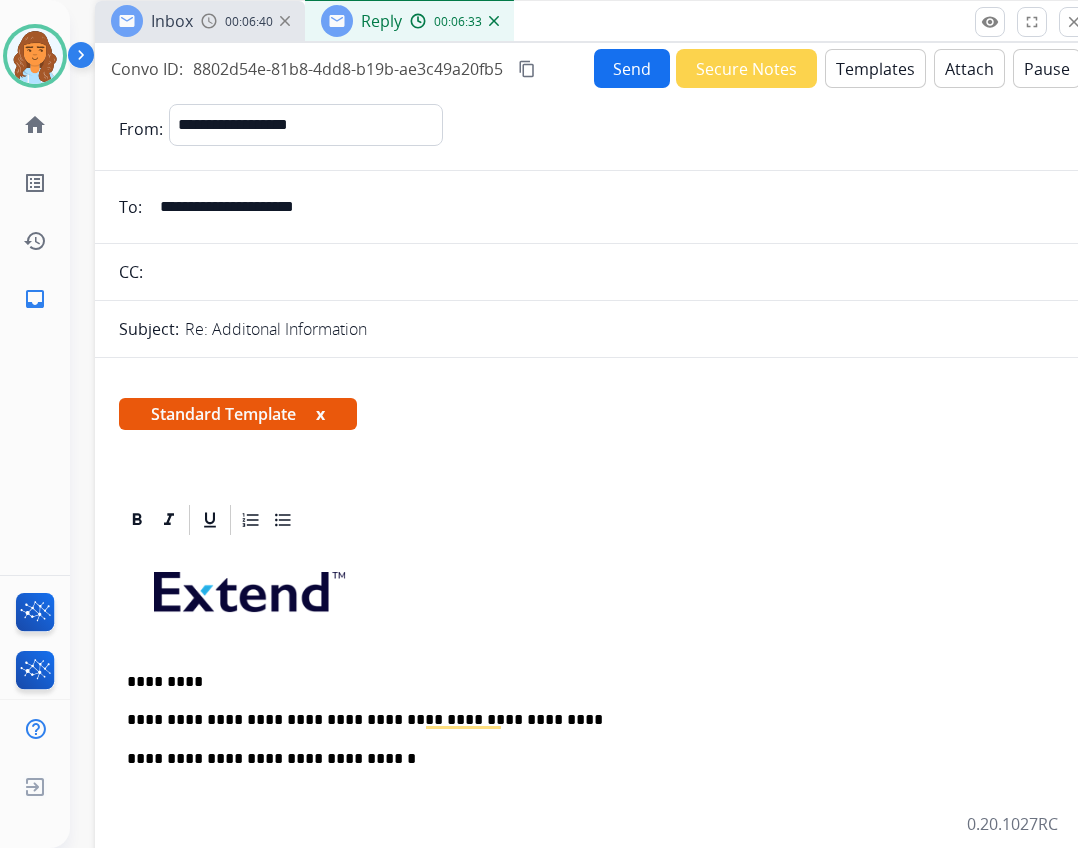 drag, startPoint x: 552, startPoint y: 722, endPoint x: 536, endPoint y: 726, distance: 16.492422 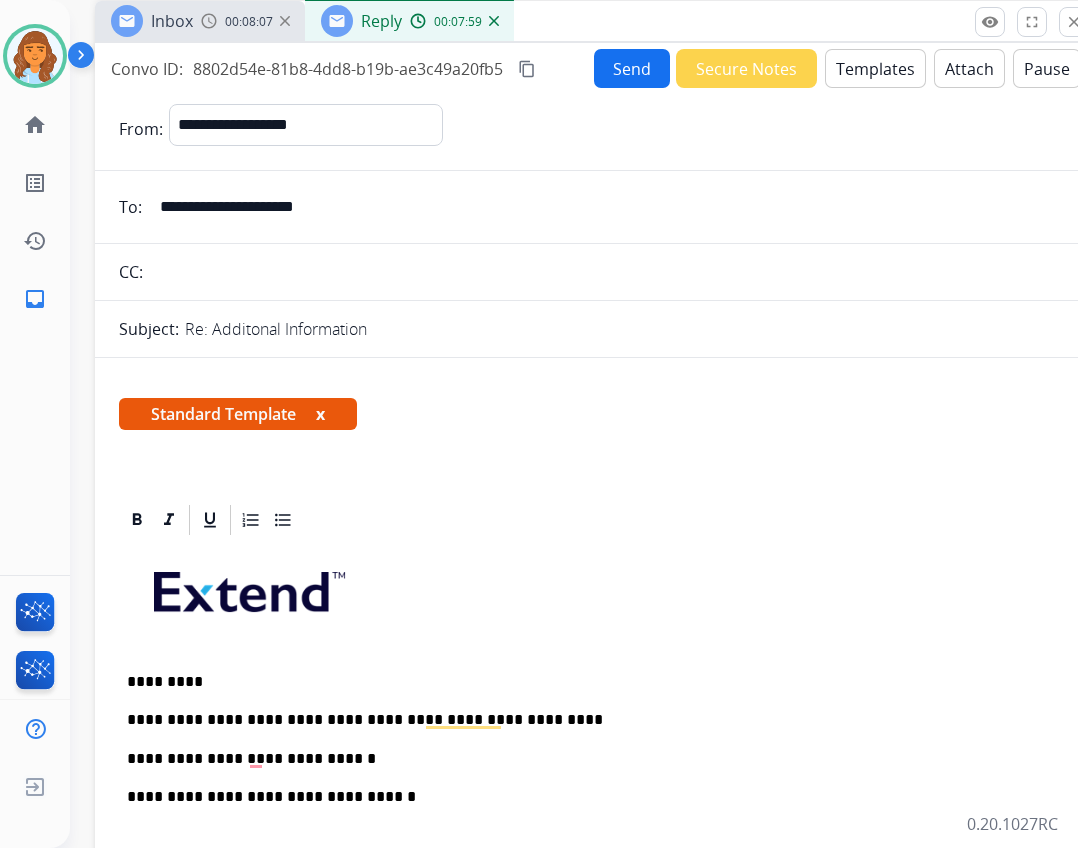 click on "**********" at bounding box center (587, 759) 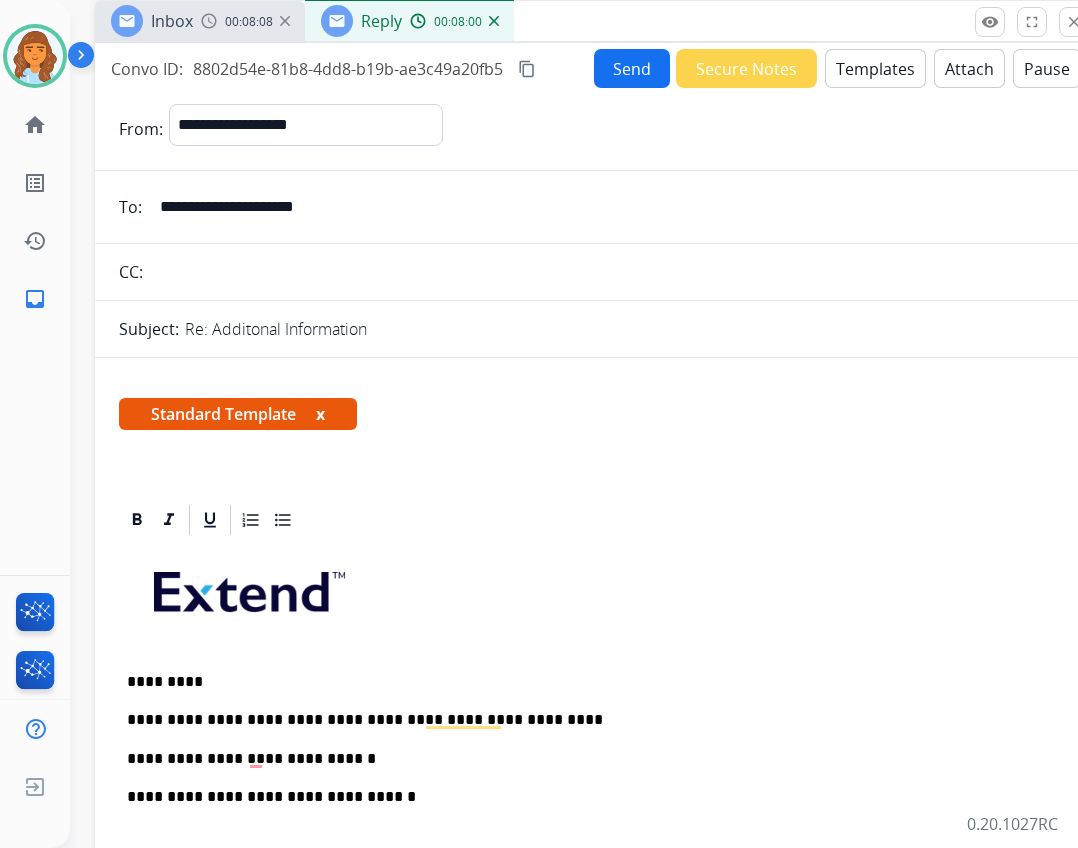 click on "**********" at bounding box center (587, 759) 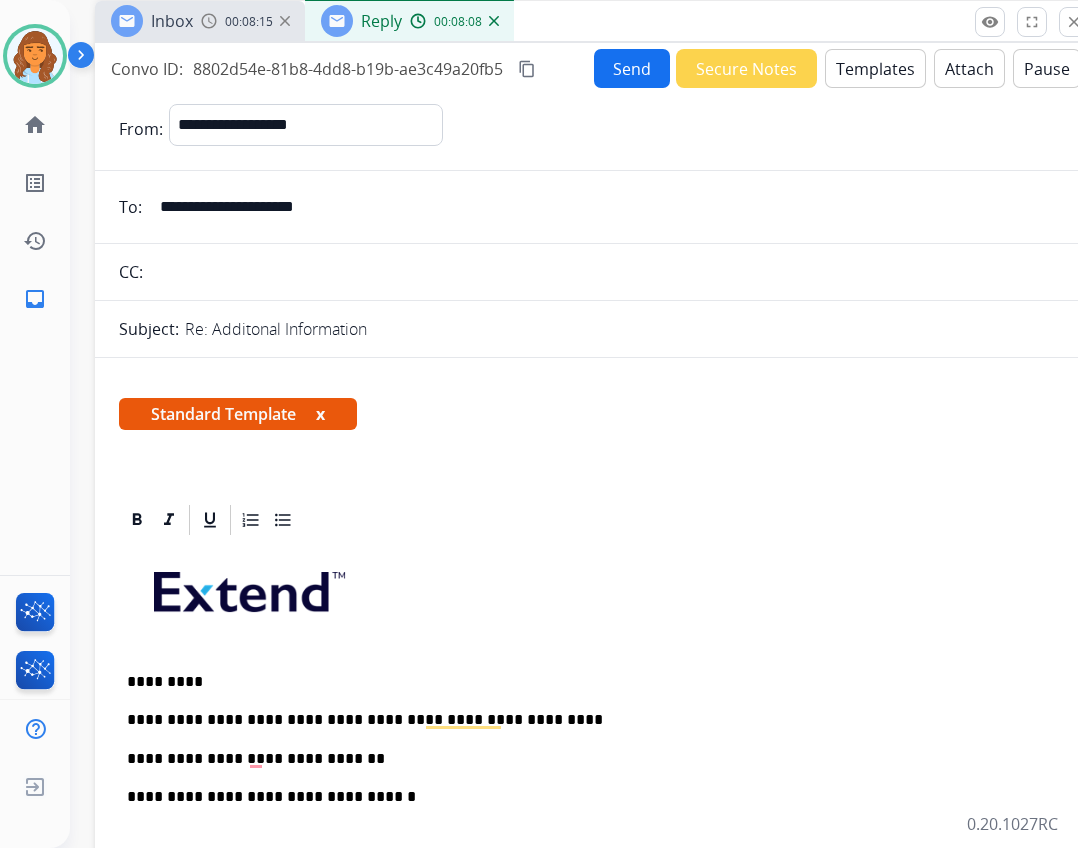 click on "**********" at bounding box center (595, 863) 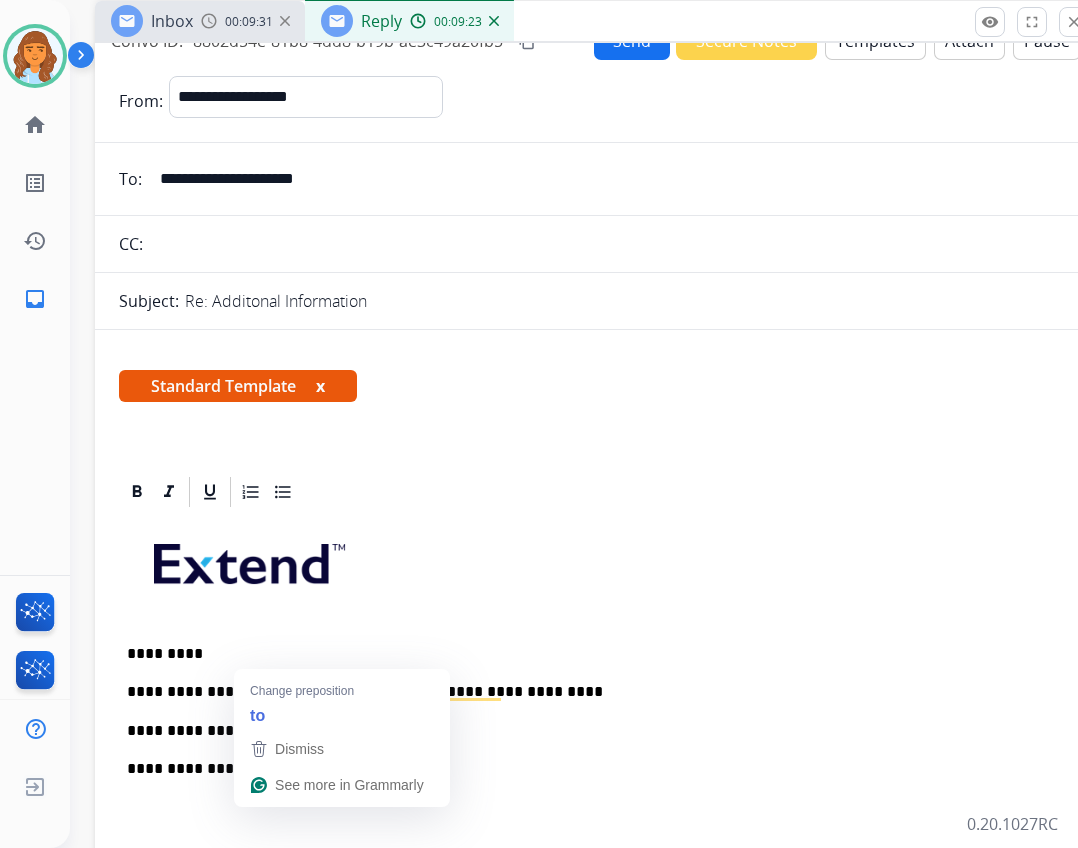 scroll, scrollTop: 0, scrollLeft: 0, axis: both 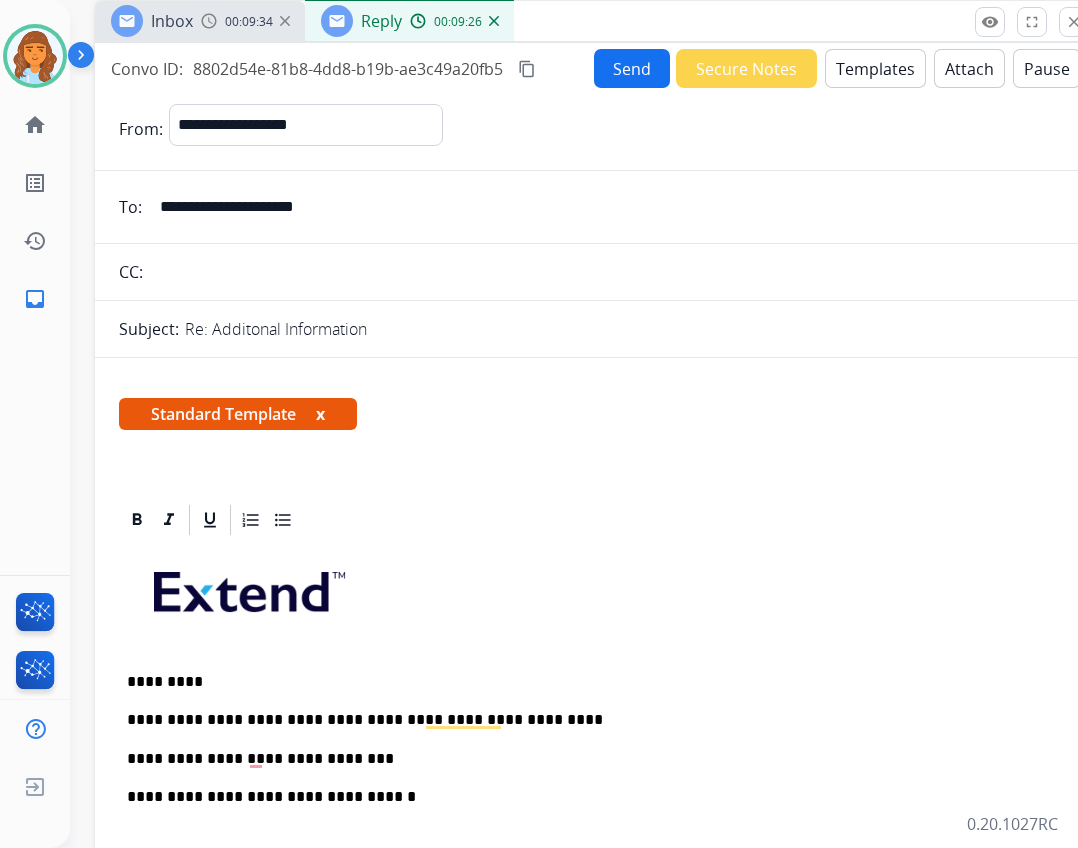 click on "Templates" at bounding box center [875, 68] 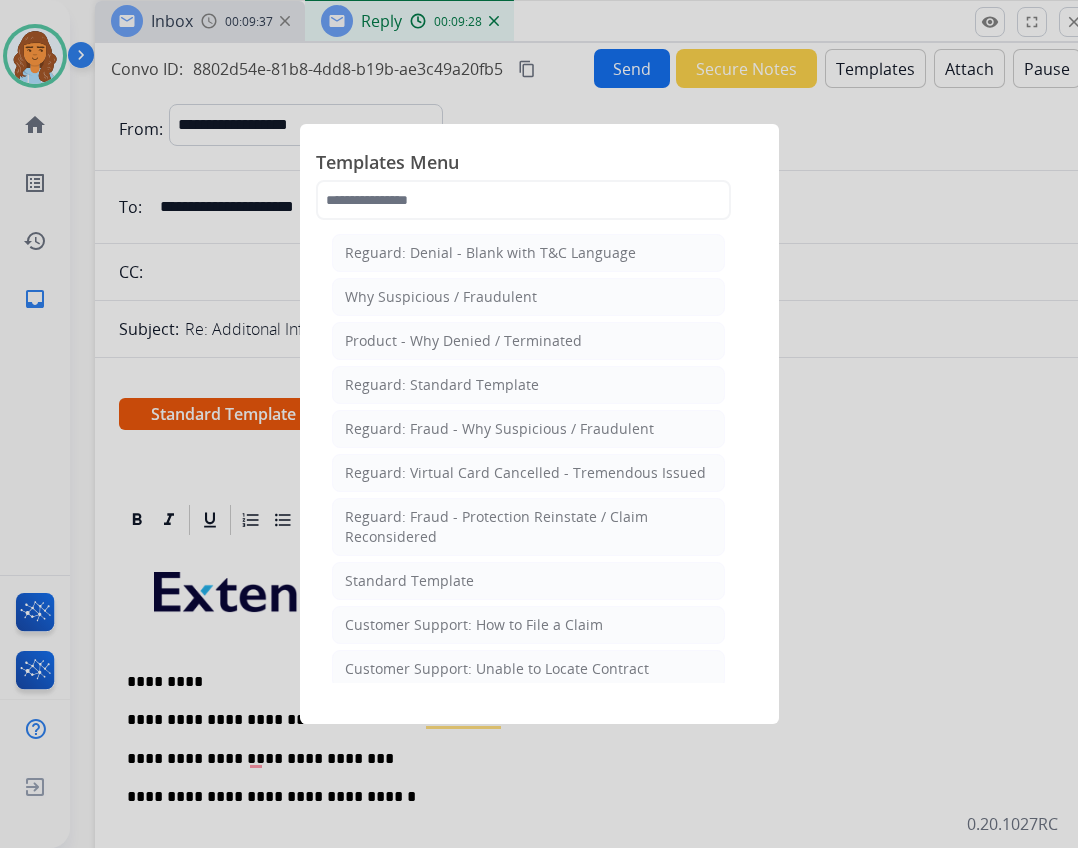 select on "**********" 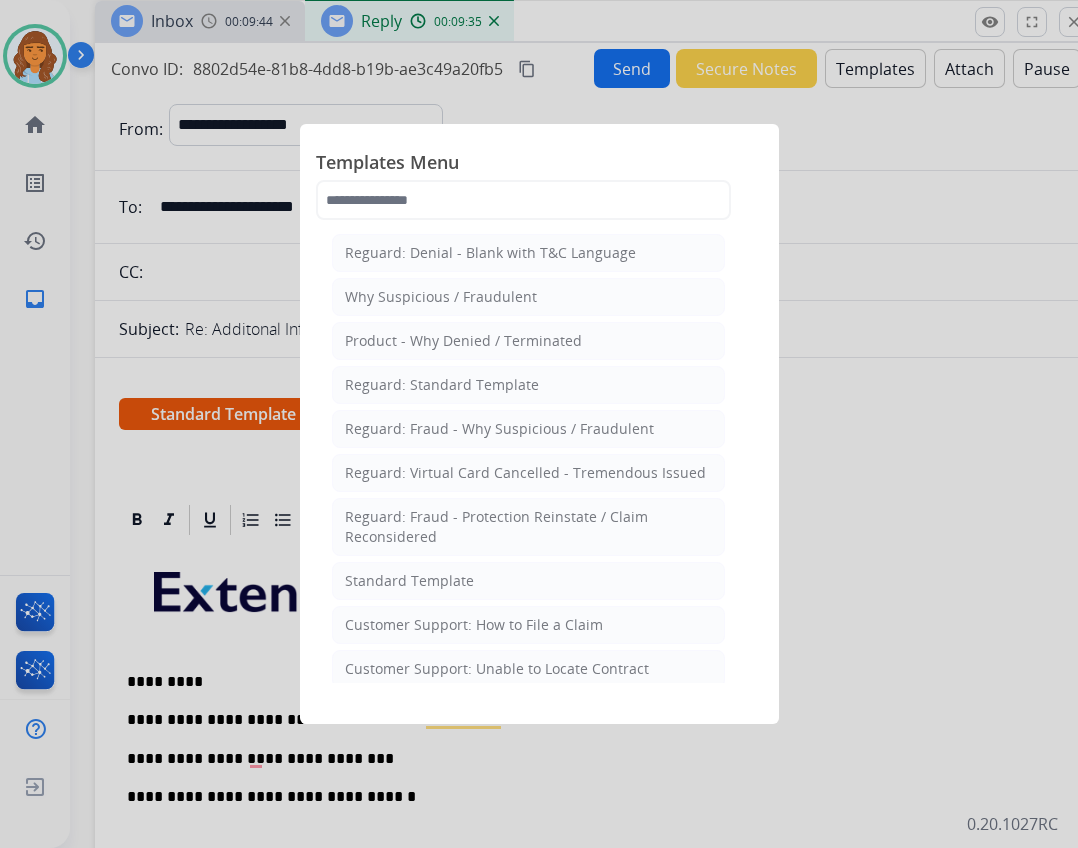 click 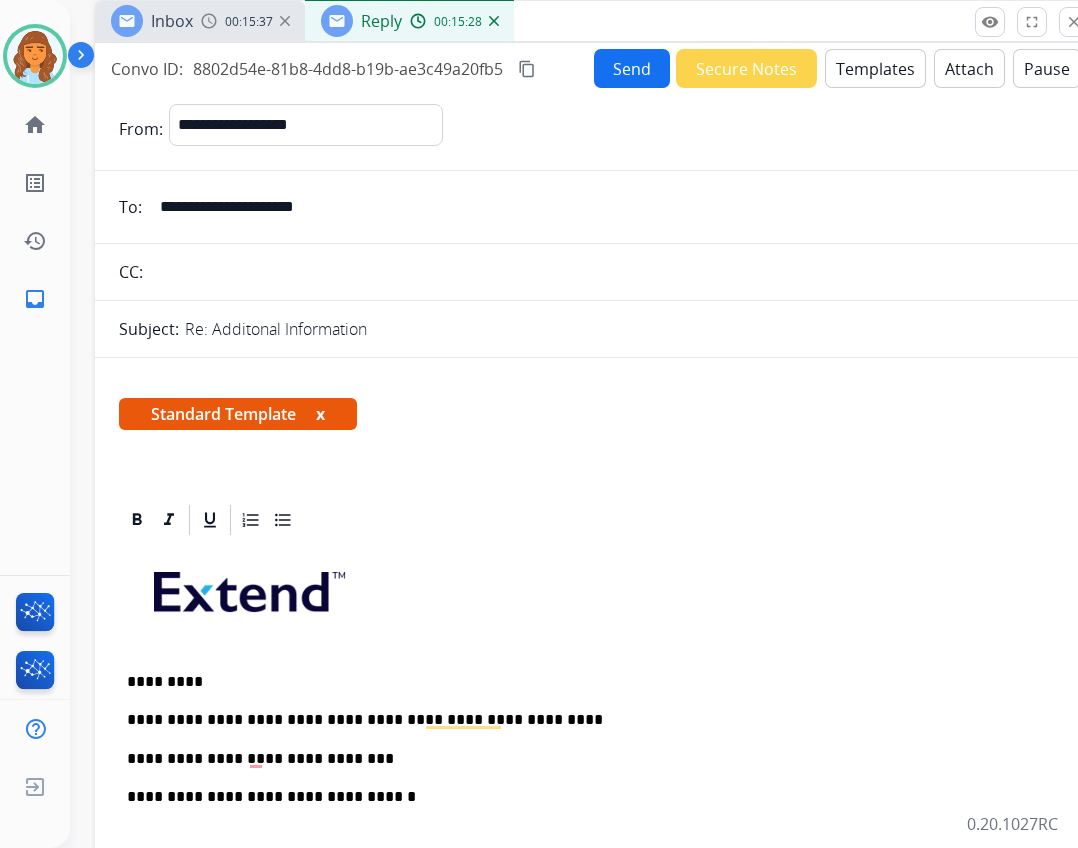 click on "Send" at bounding box center (632, 68) 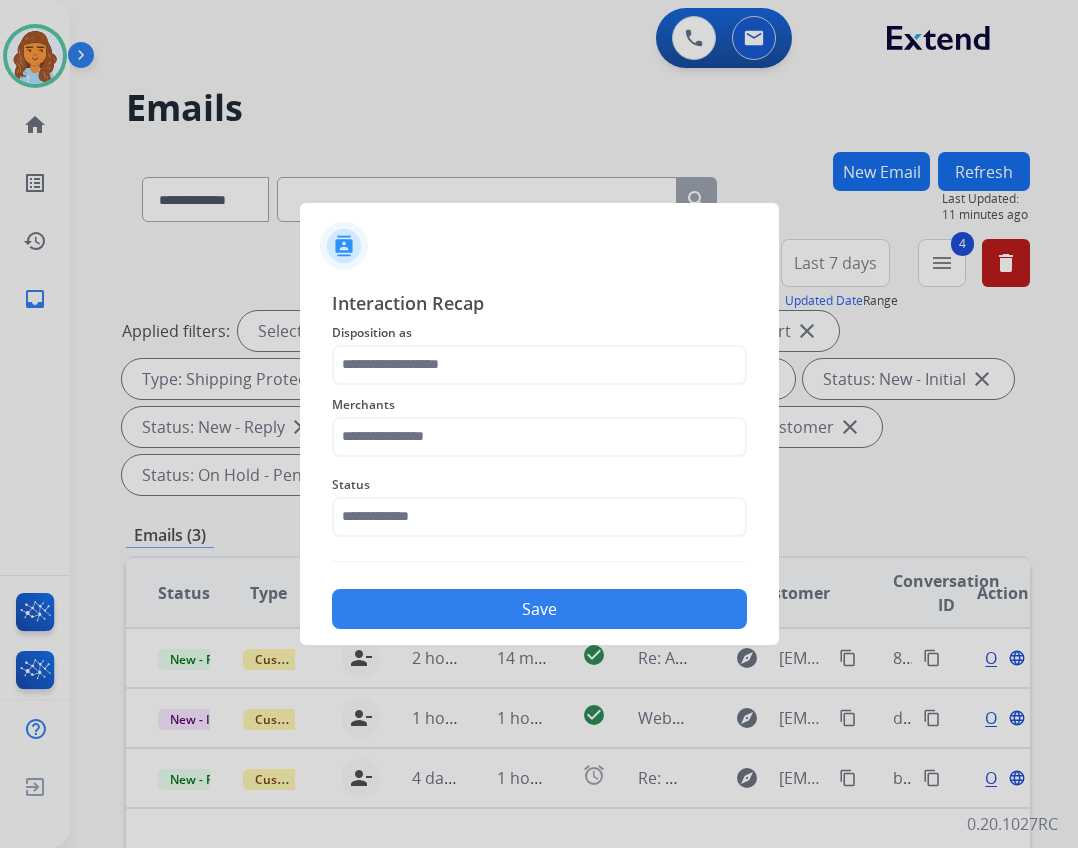click on "Merchants" 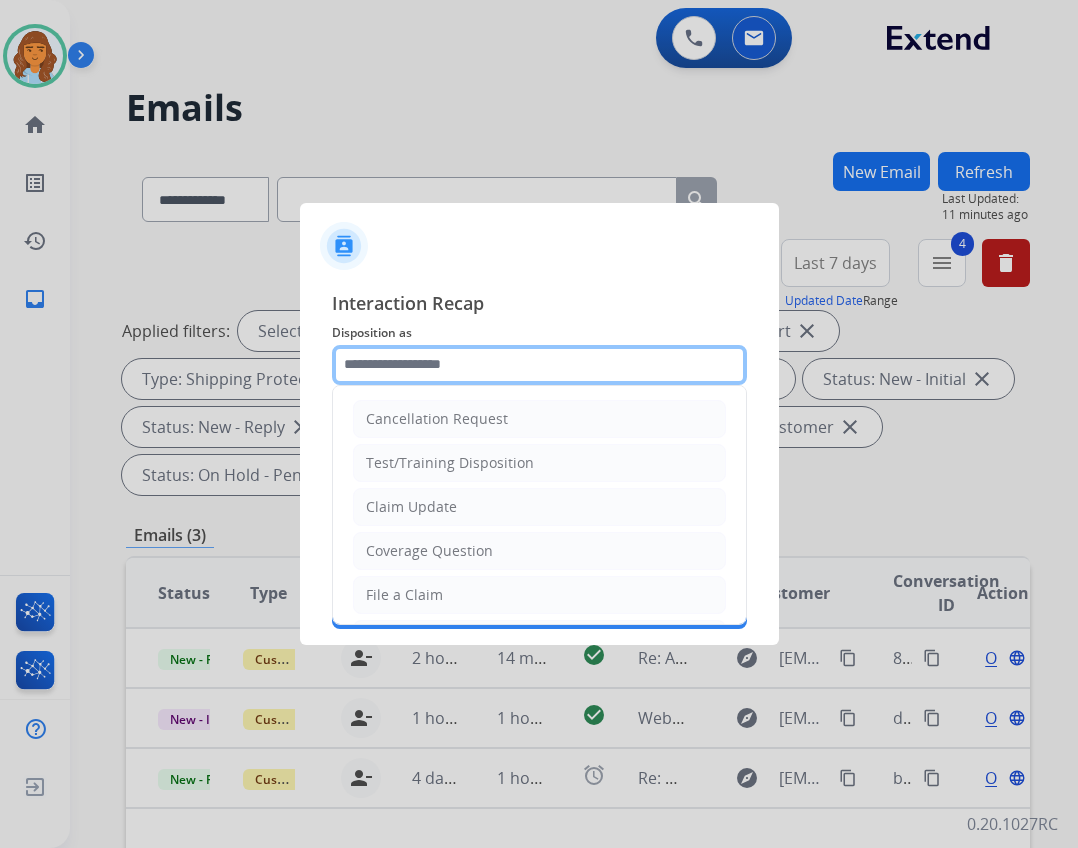 click 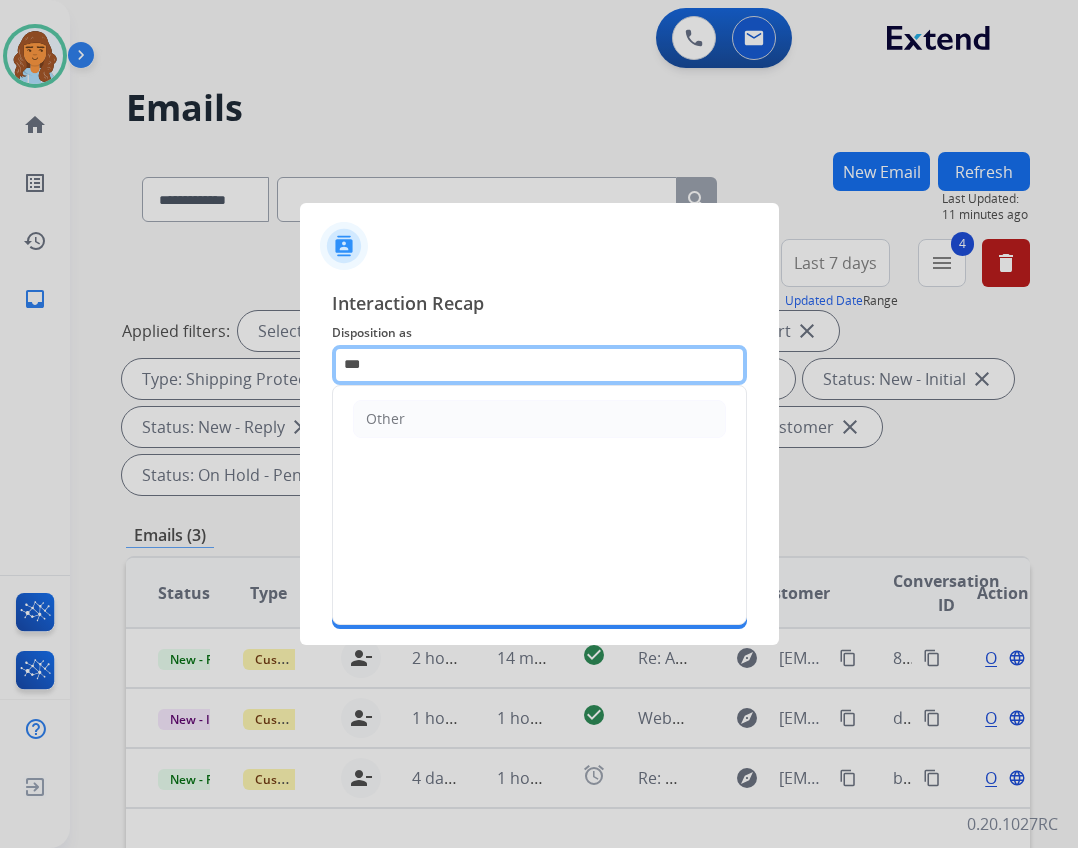 type on "***" 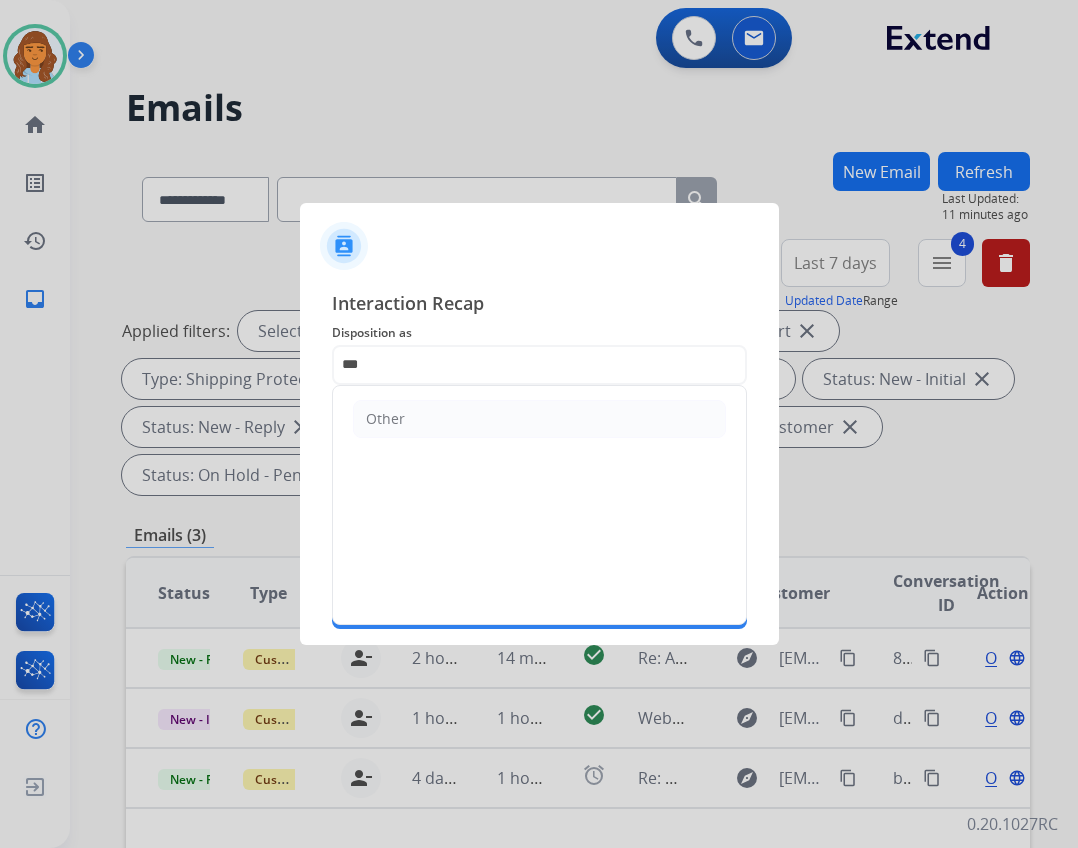 click on "Other" 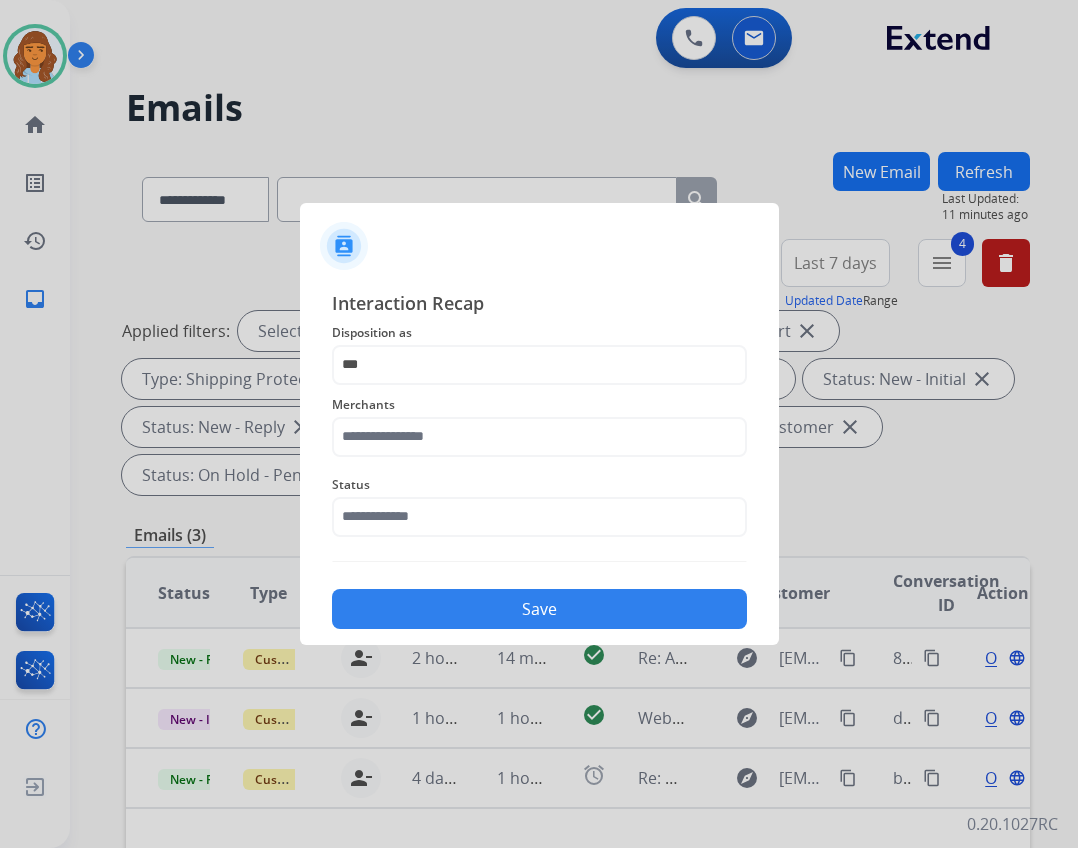 click on "Merchants" 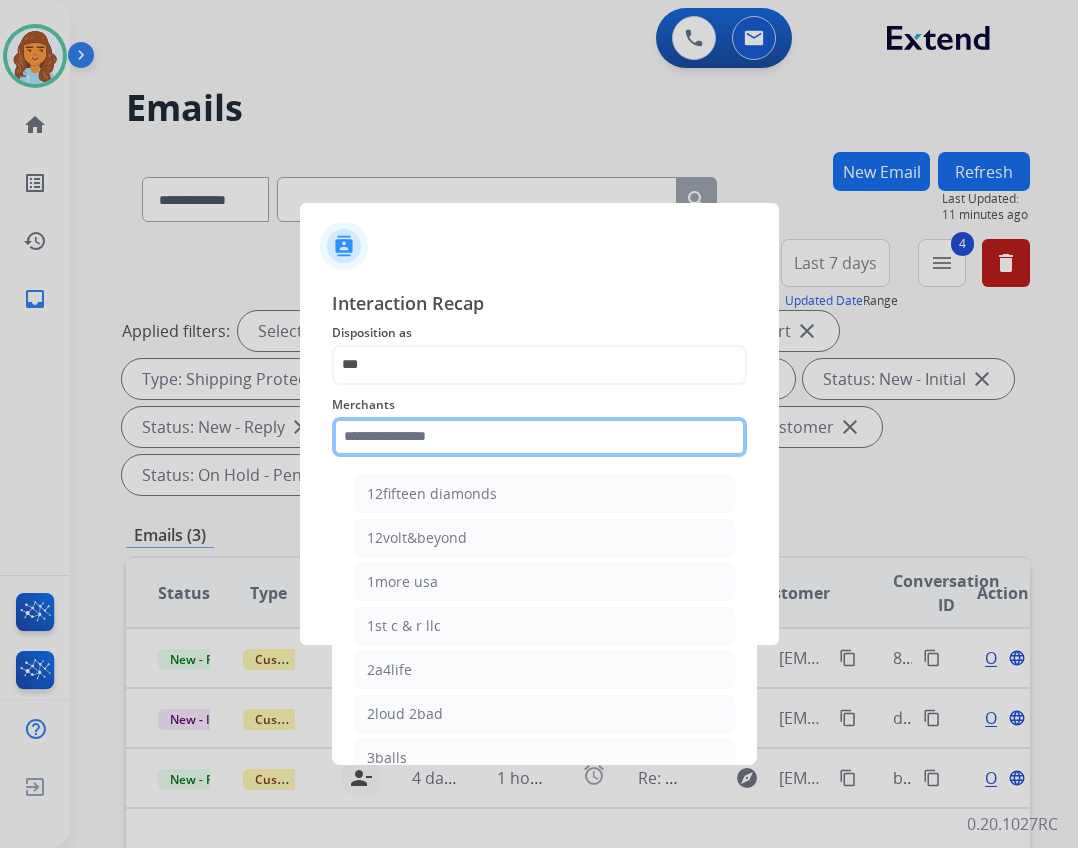 click 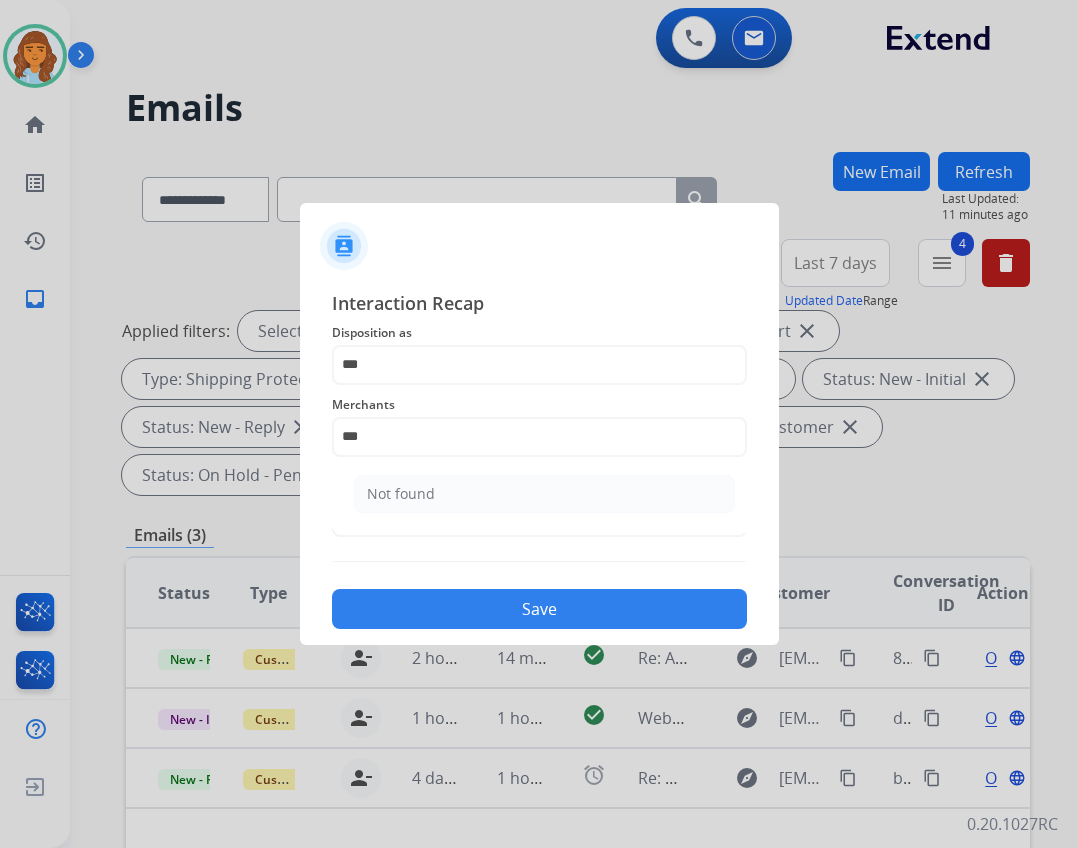 drag, startPoint x: 532, startPoint y: 485, endPoint x: 517, endPoint y: 479, distance: 16.155495 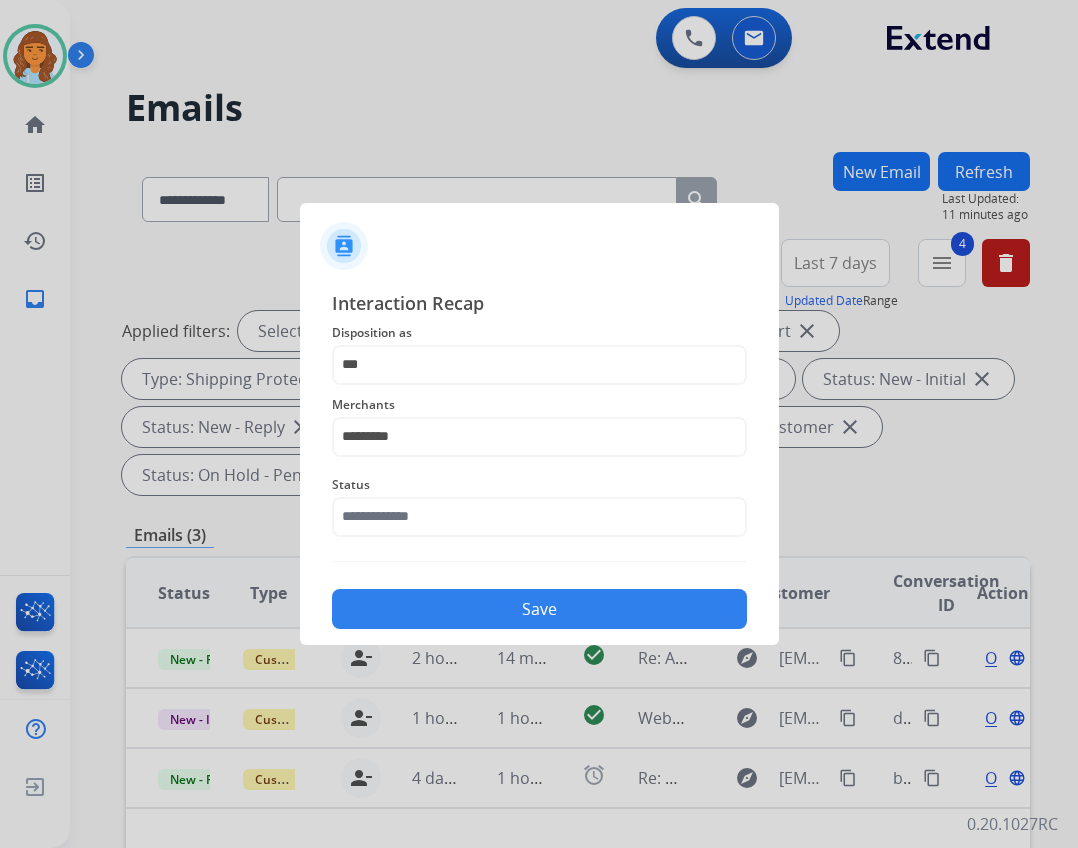 drag, startPoint x: 506, startPoint y: 494, endPoint x: 486, endPoint y: 495, distance: 20.024984 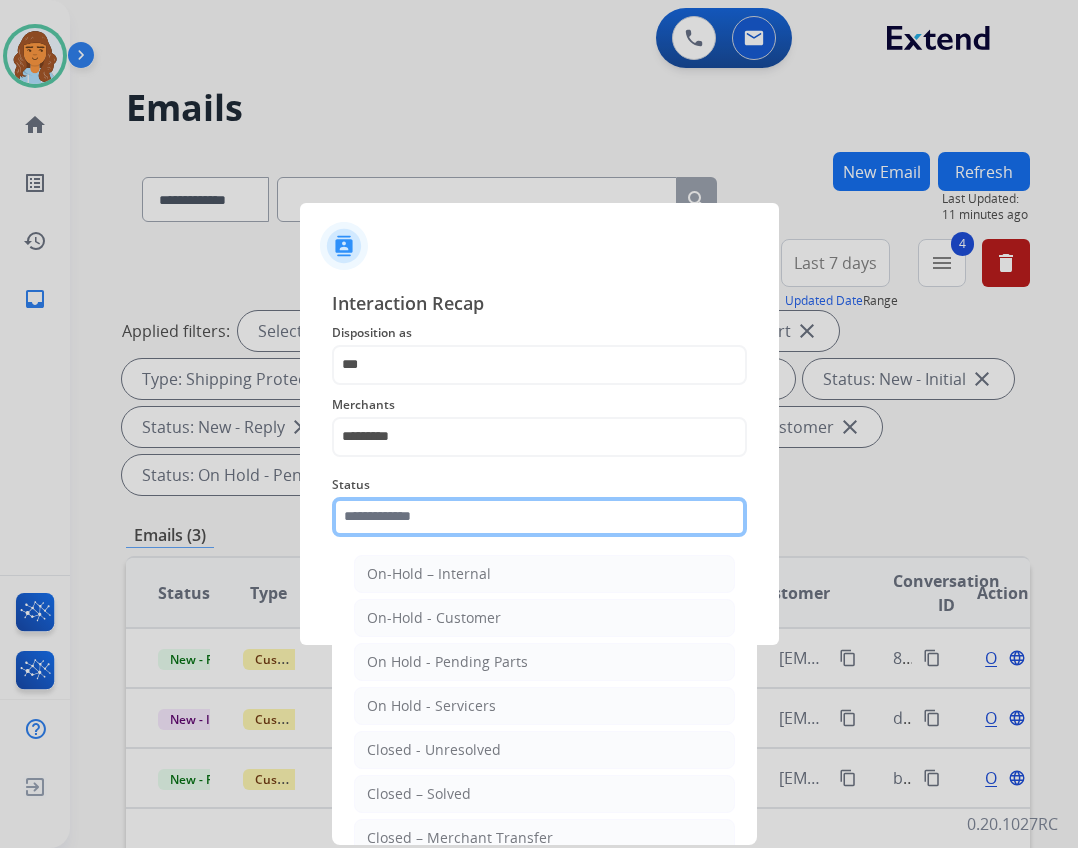 click 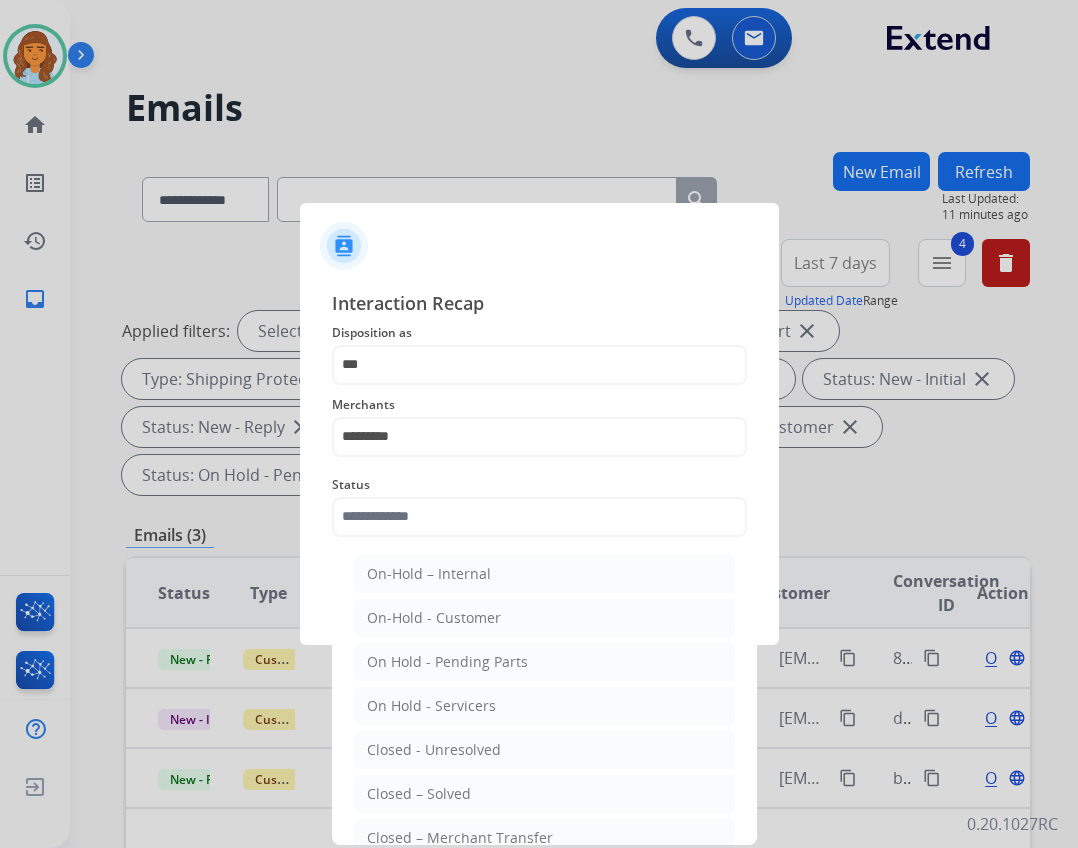 click on "Closed – Solved" 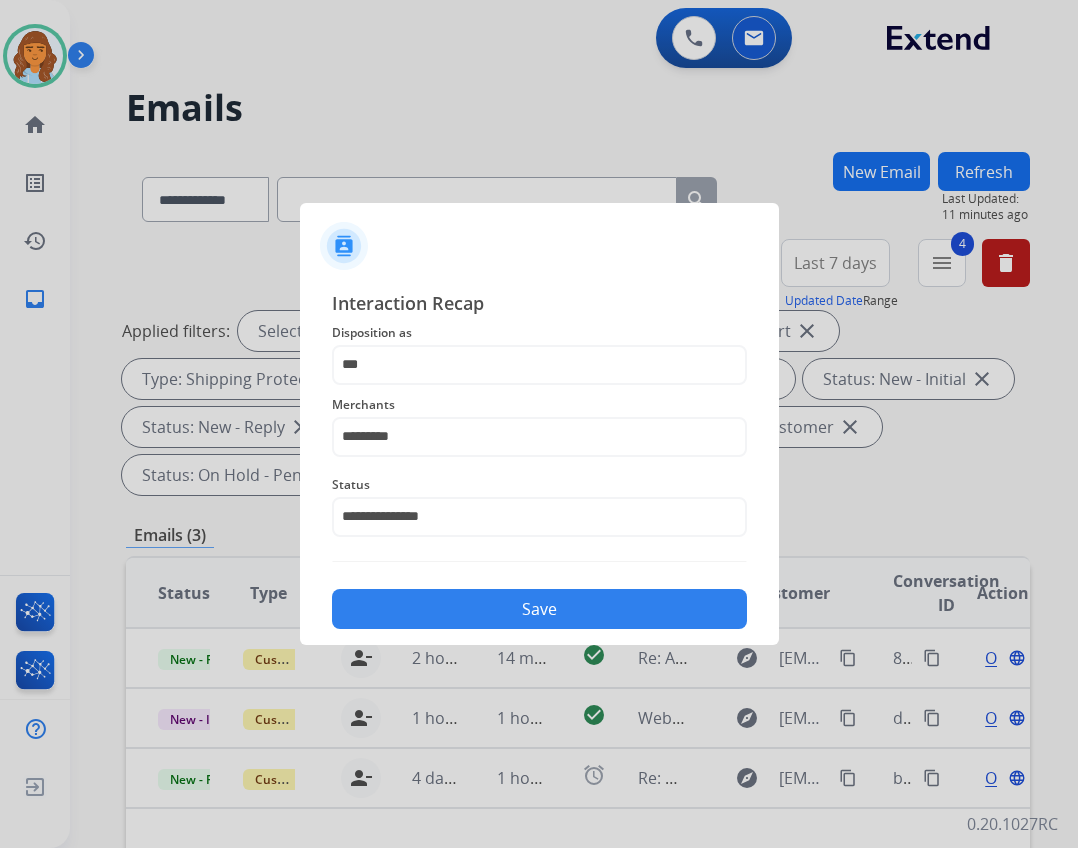 click on "Save" 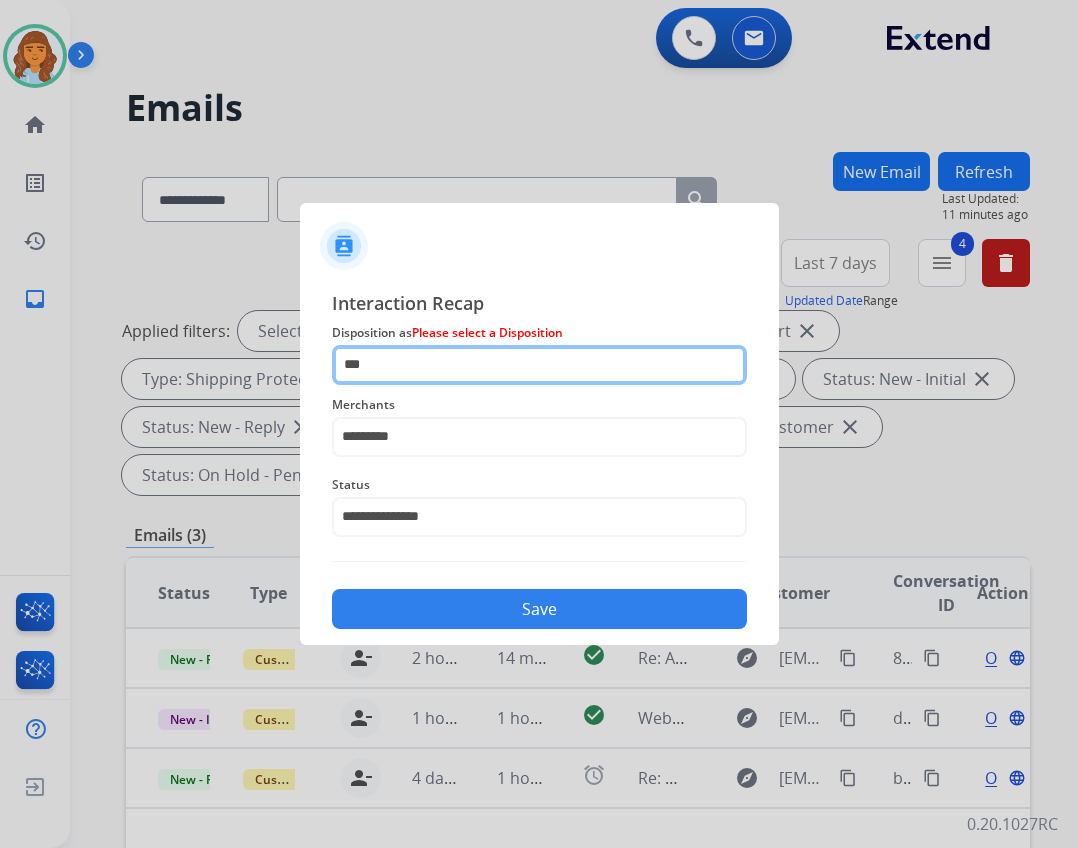 click on "***" 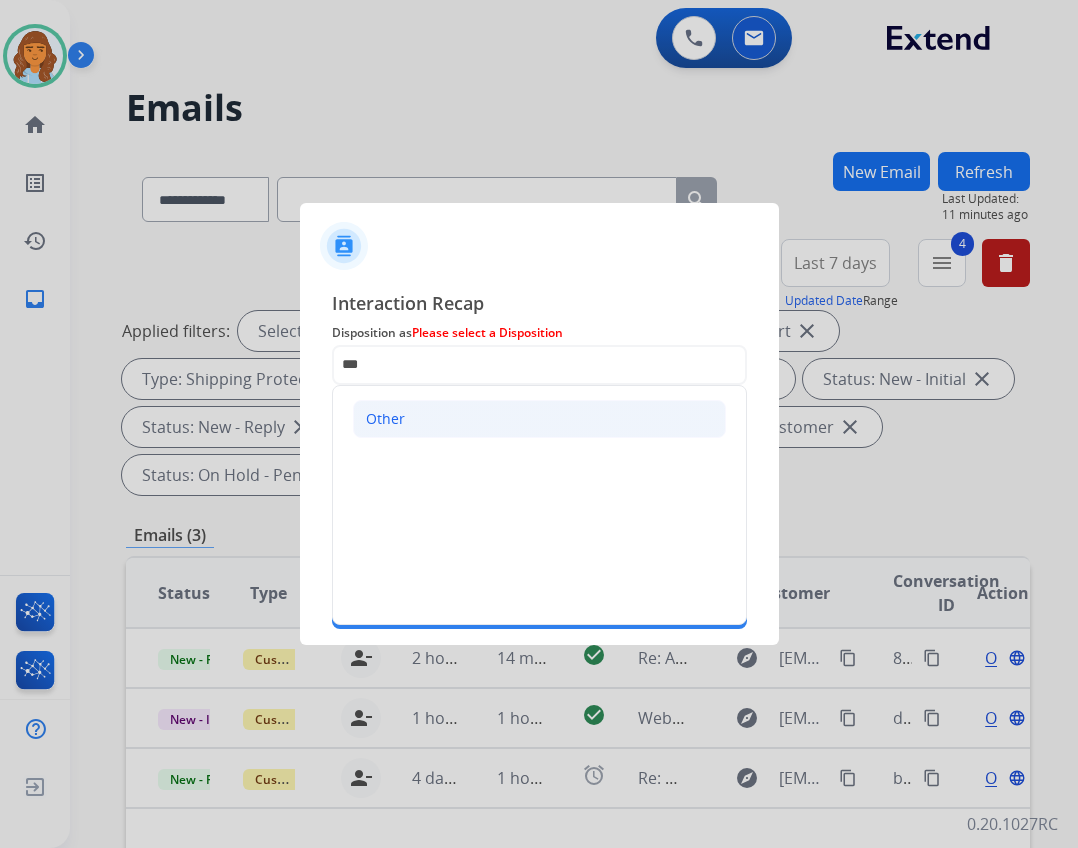click on "Other" 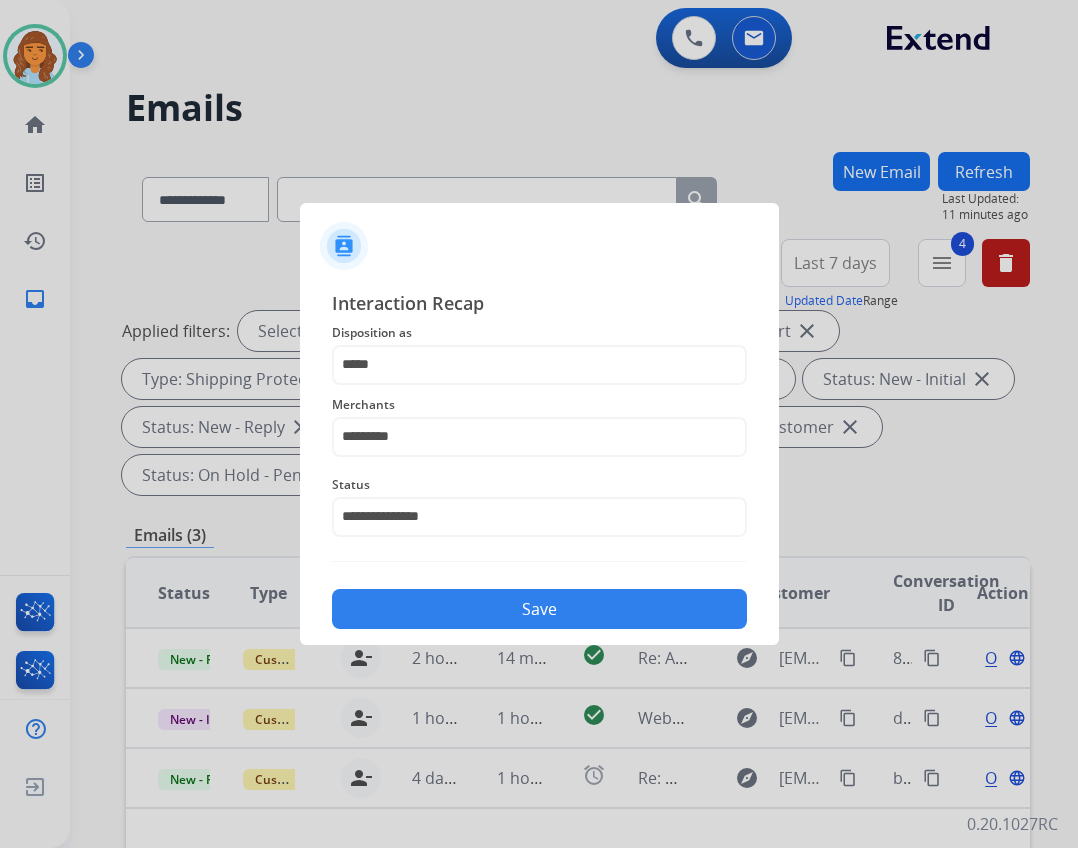 click on "Save" 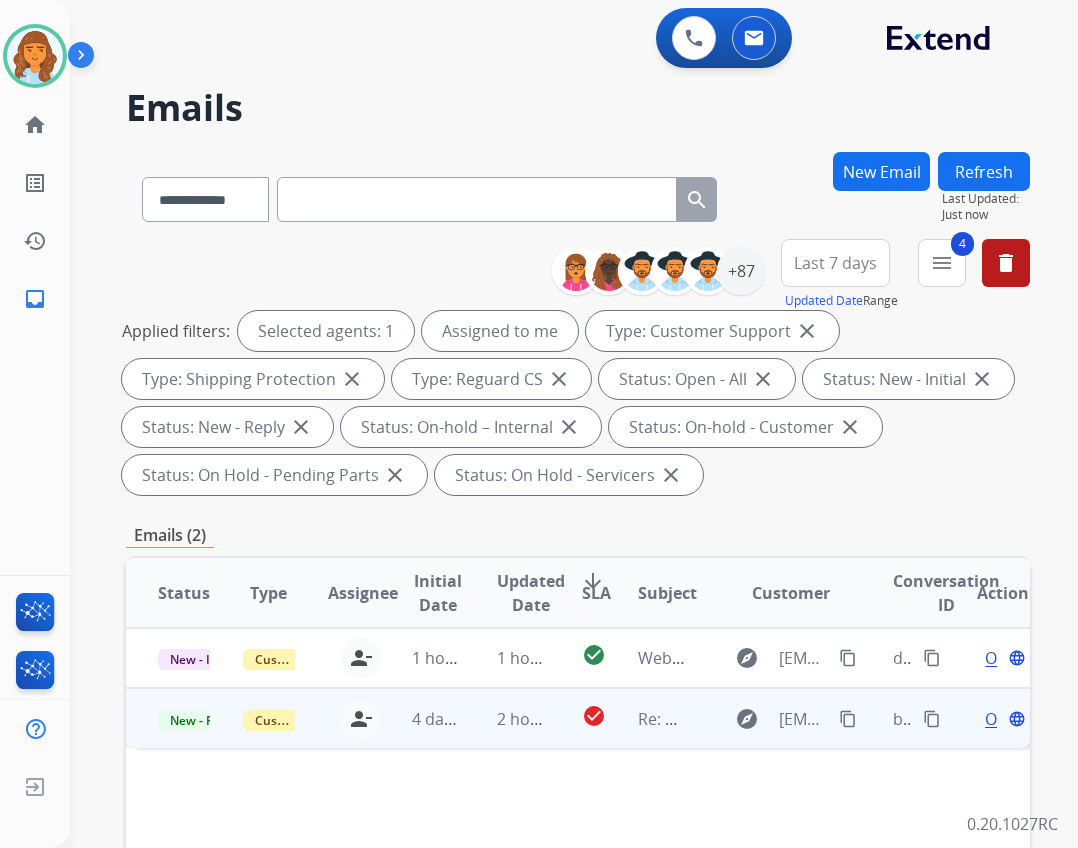 click on "check_circle" at bounding box center (578, 718) 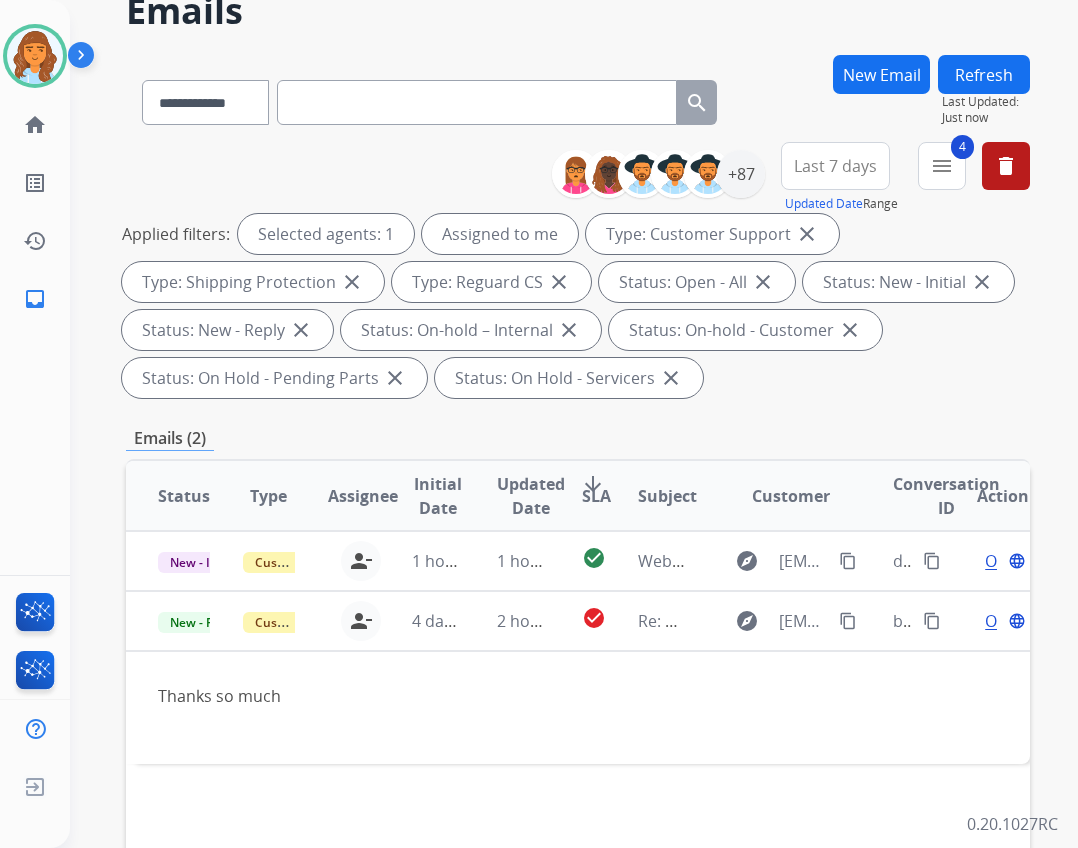 scroll, scrollTop: 200, scrollLeft: 0, axis: vertical 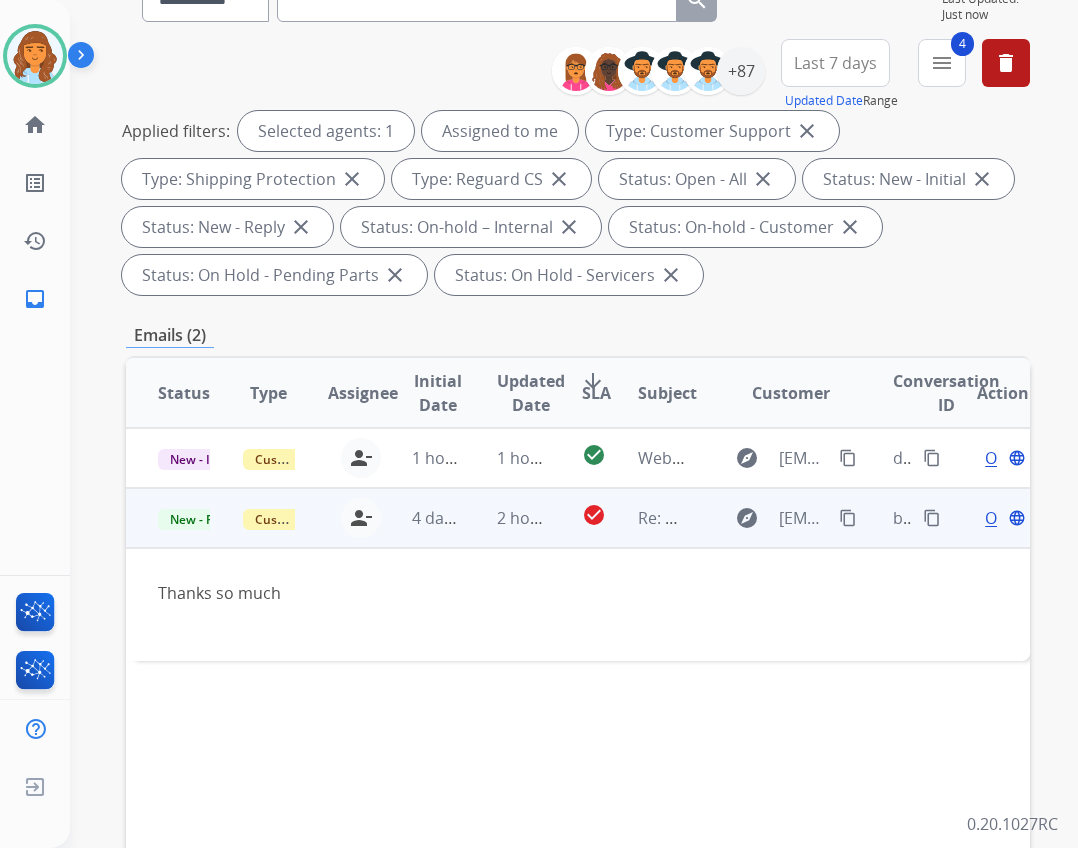 click on "Open" at bounding box center (1005, 518) 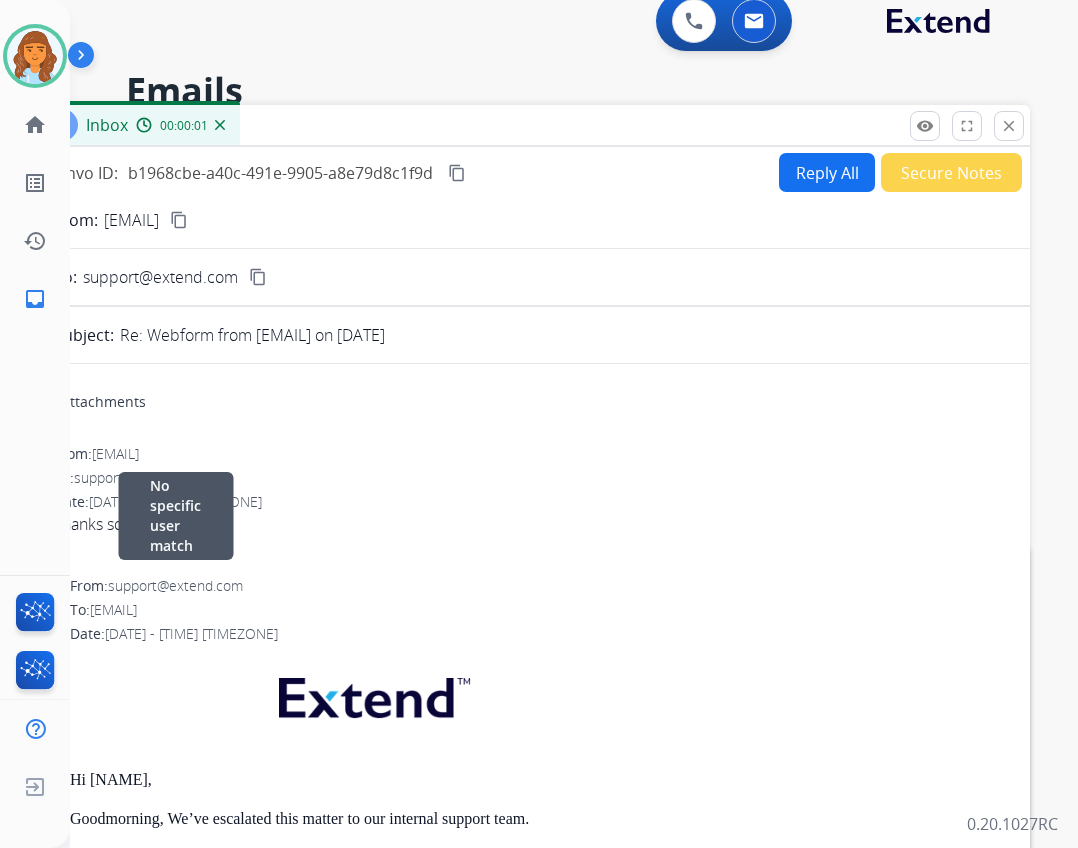 scroll, scrollTop: 0, scrollLeft: 0, axis: both 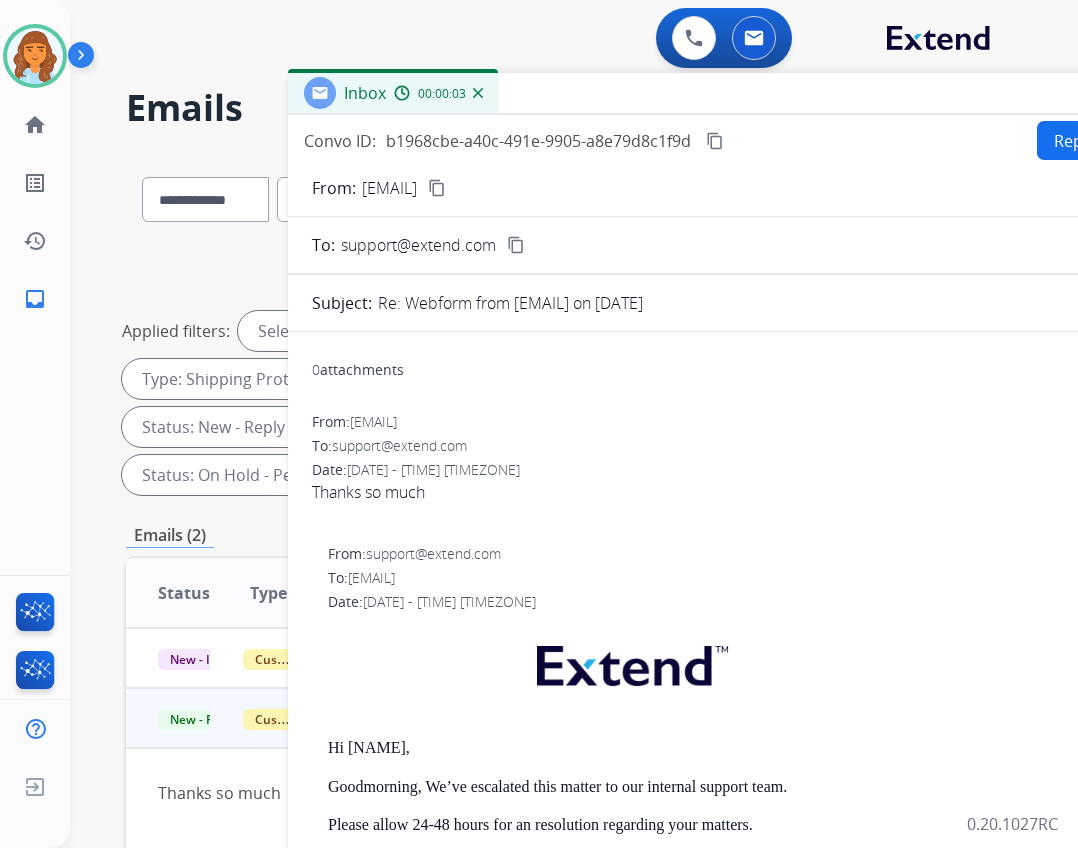 drag, startPoint x: 332, startPoint y: 156, endPoint x: 590, endPoint y: 107, distance: 262.61188 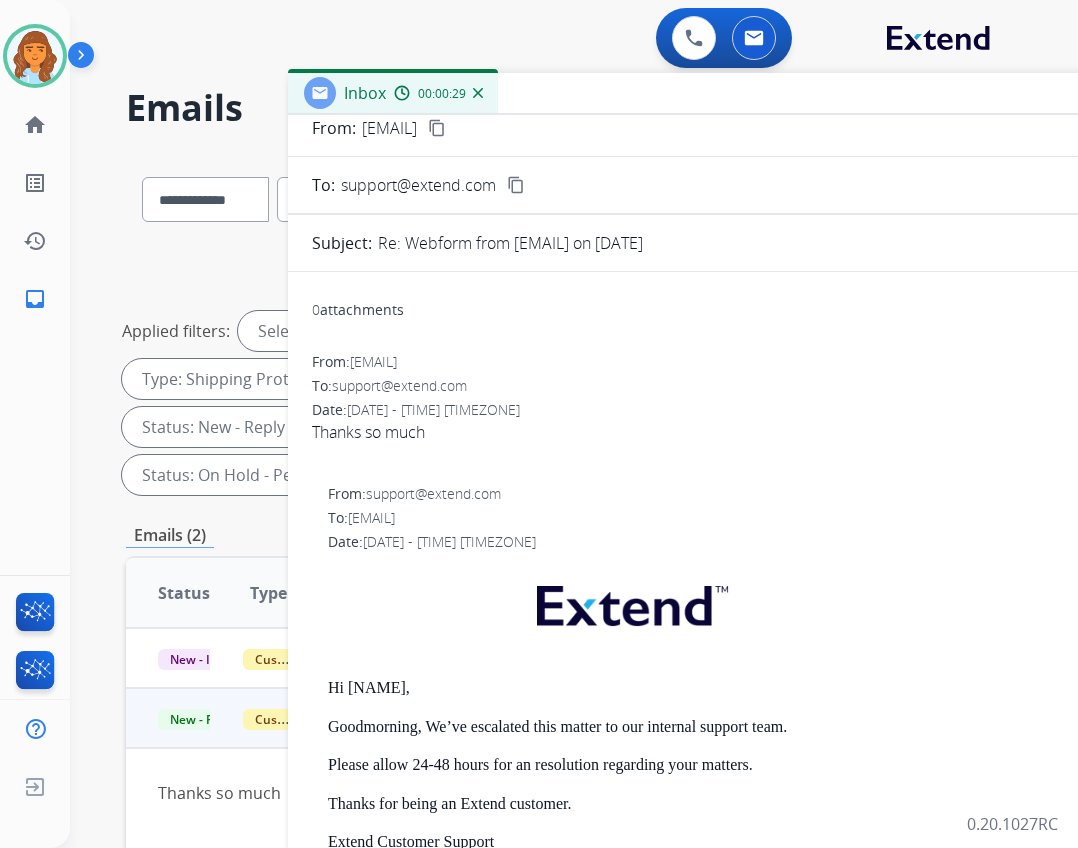 scroll, scrollTop: 0, scrollLeft: 0, axis: both 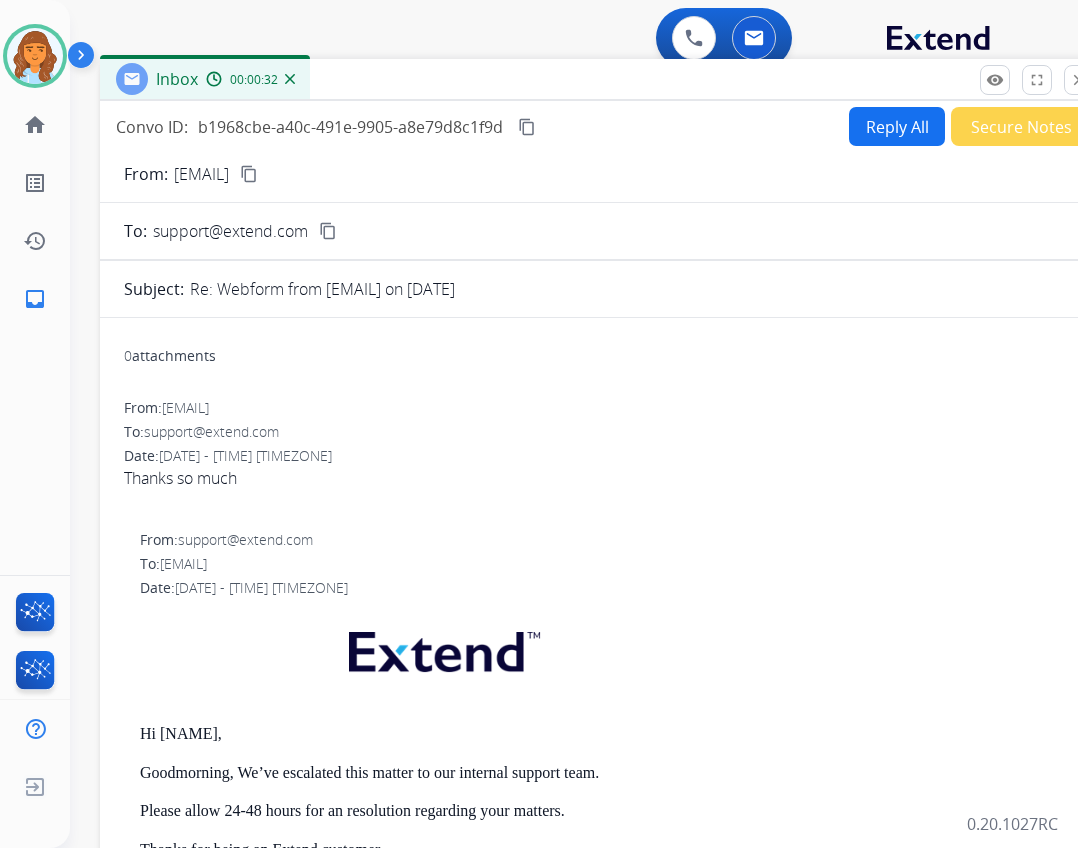 drag, startPoint x: 950, startPoint y: 98, endPoint x: 762, endPoint y: 84, distance: 188.52055 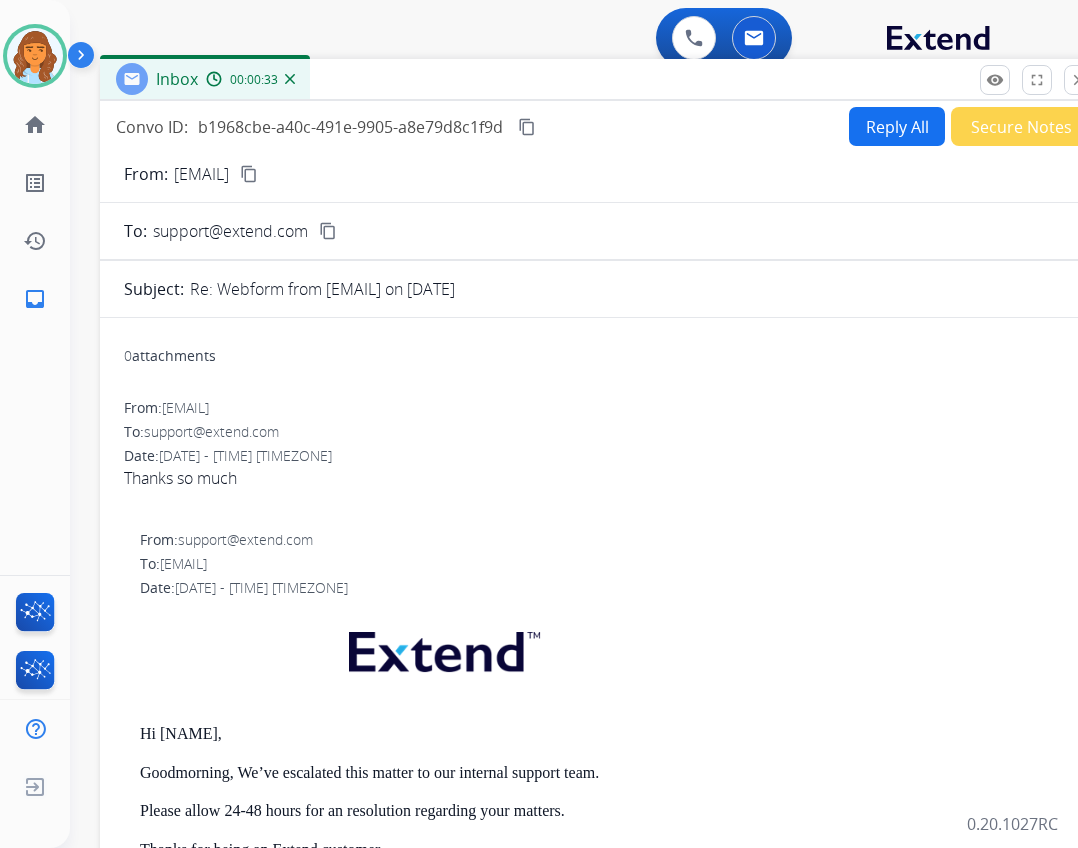 click on "Secure Notes" at bounding box center (1021, 126) 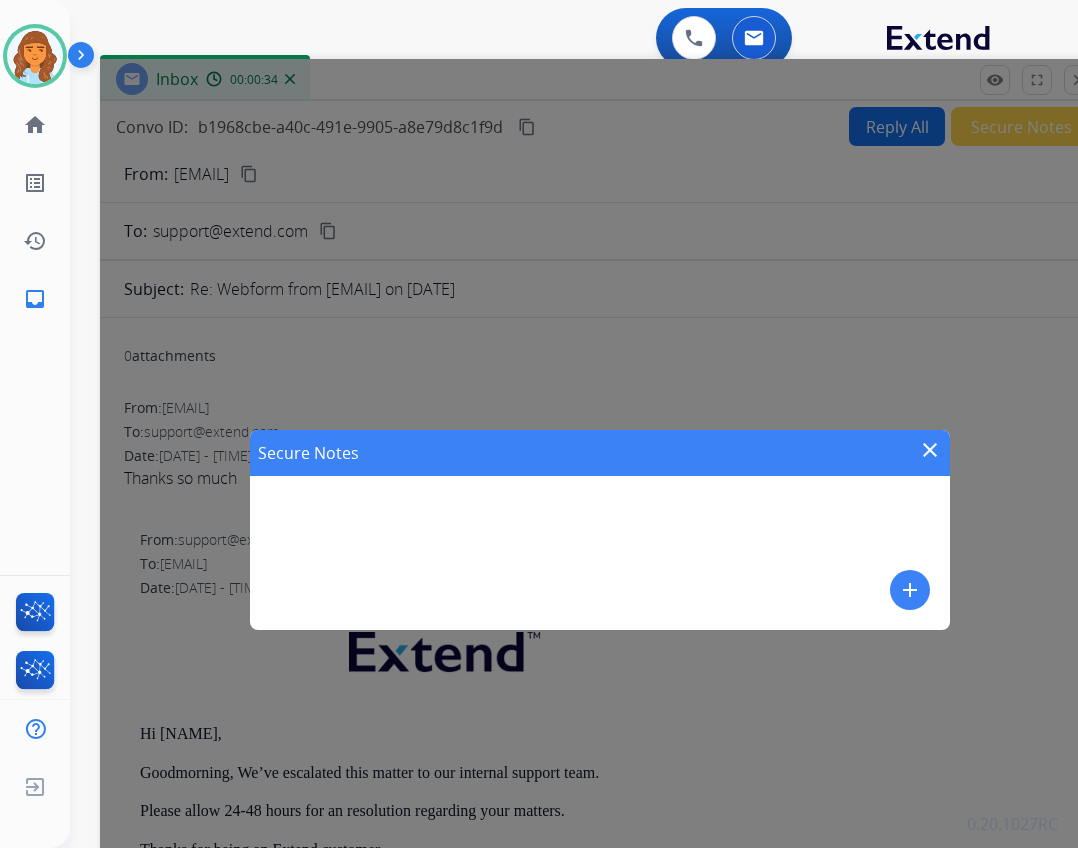 click on "add" at bounding box center (910, 590) 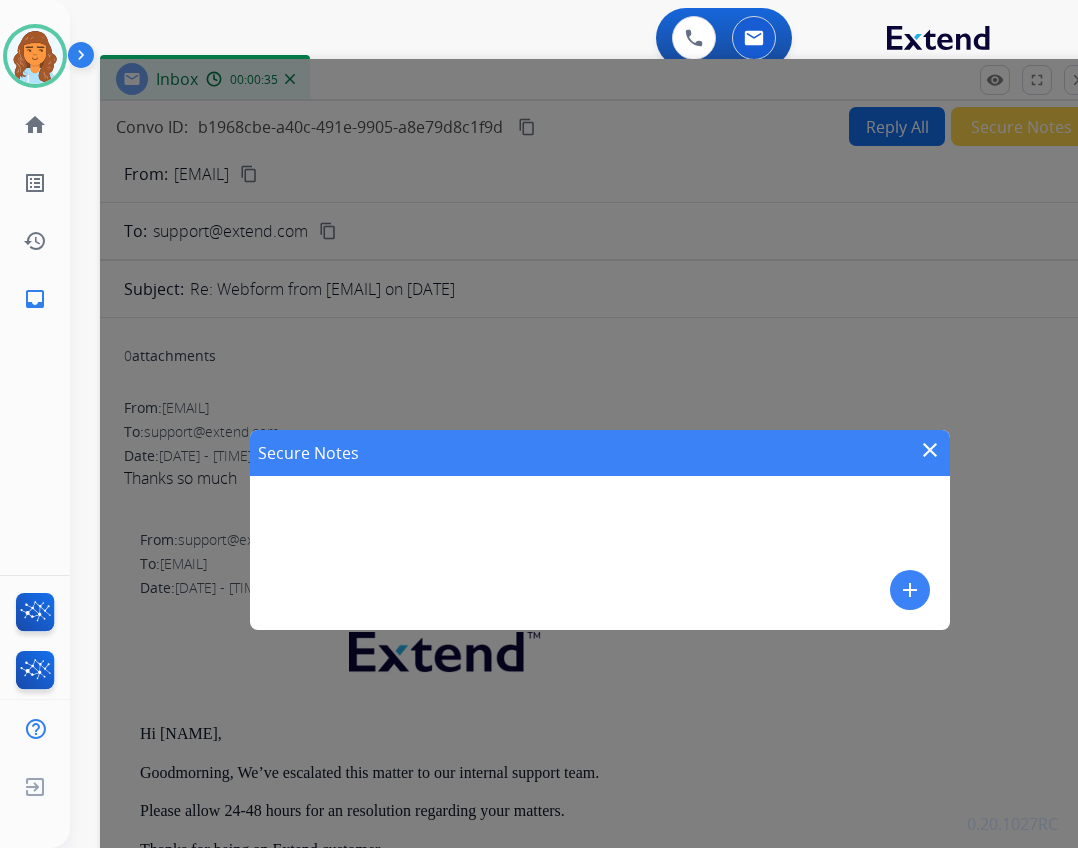 click on "add" at bounding box center (910, 590) 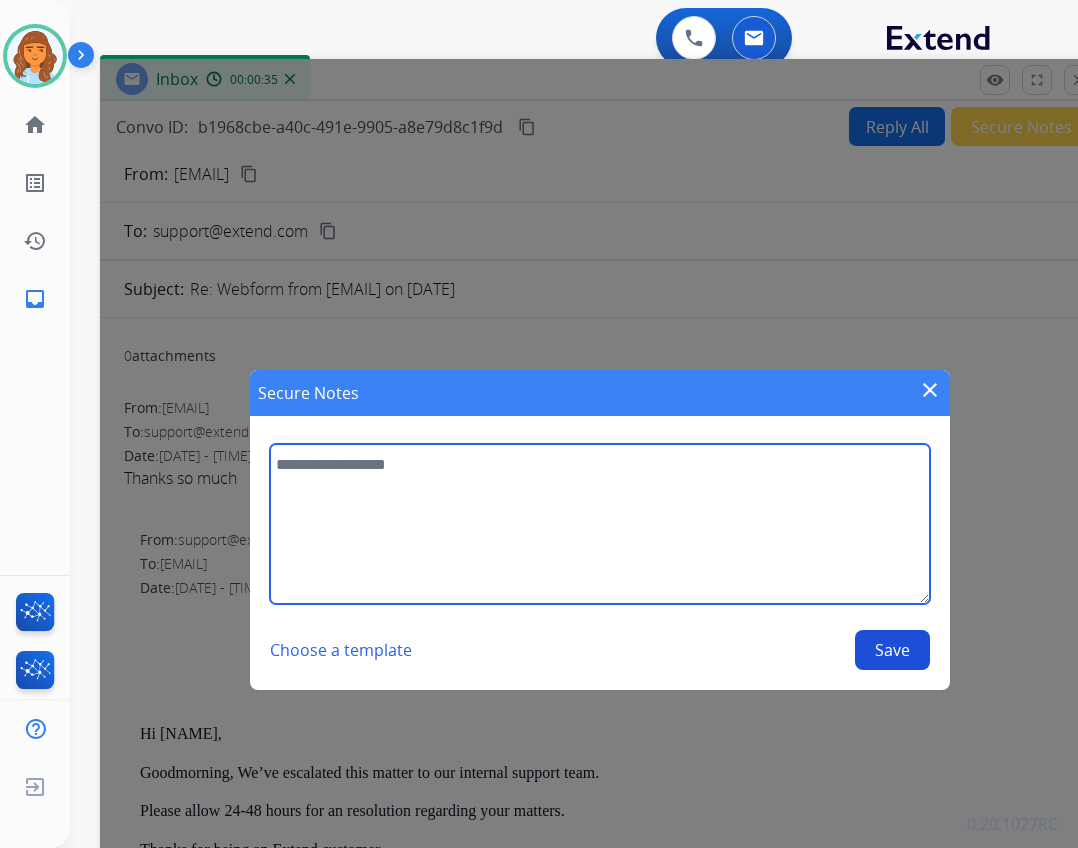 click at bounding box center (600, 524) 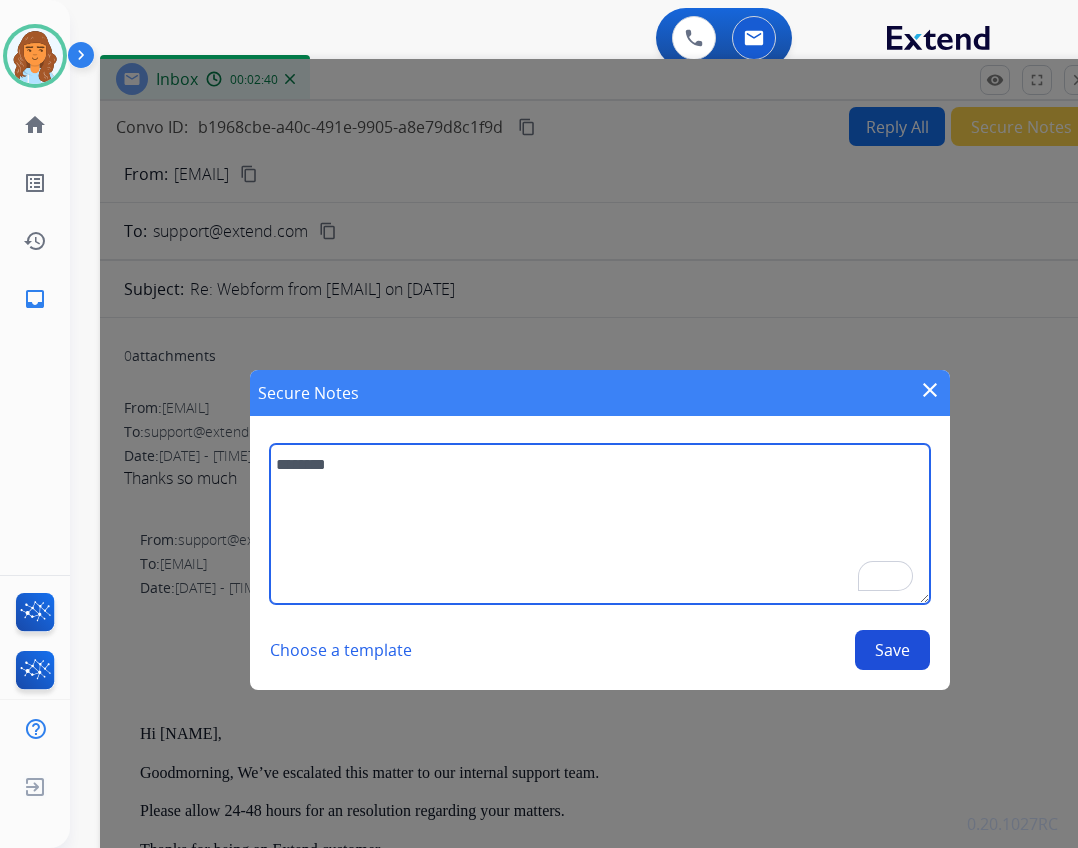 click on "*******" at bounding box center [600, 524] 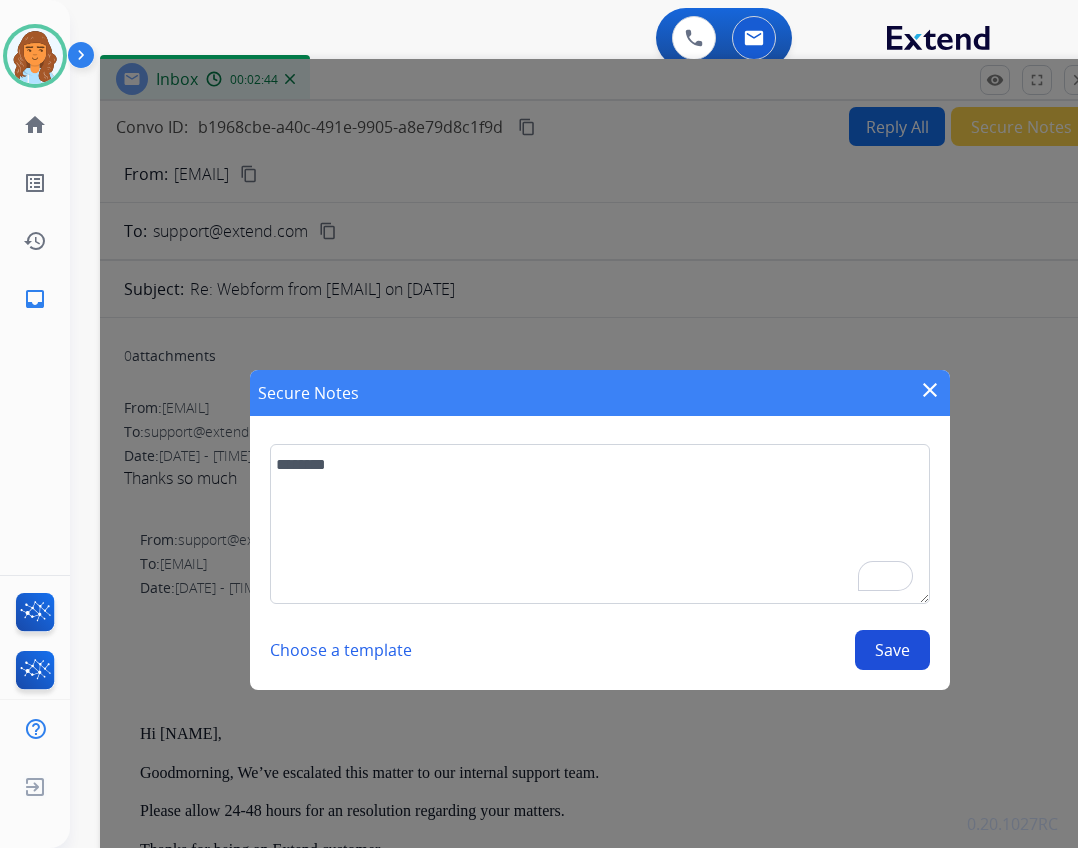 click on "******* Choose a template Save" at bounding box center (600, 557) 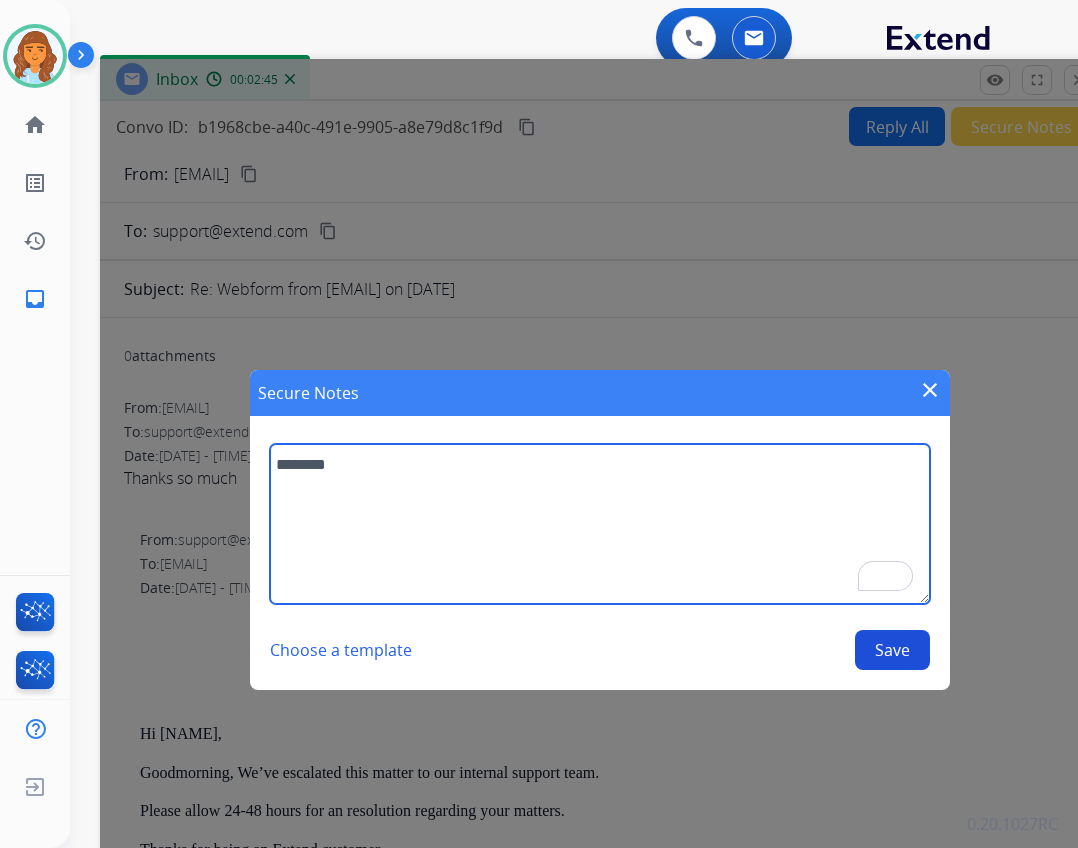 drag, startPoint x: 562, startPoint y: 455, endPoint x: 572, endPoint y: 453, distance: 10.198039 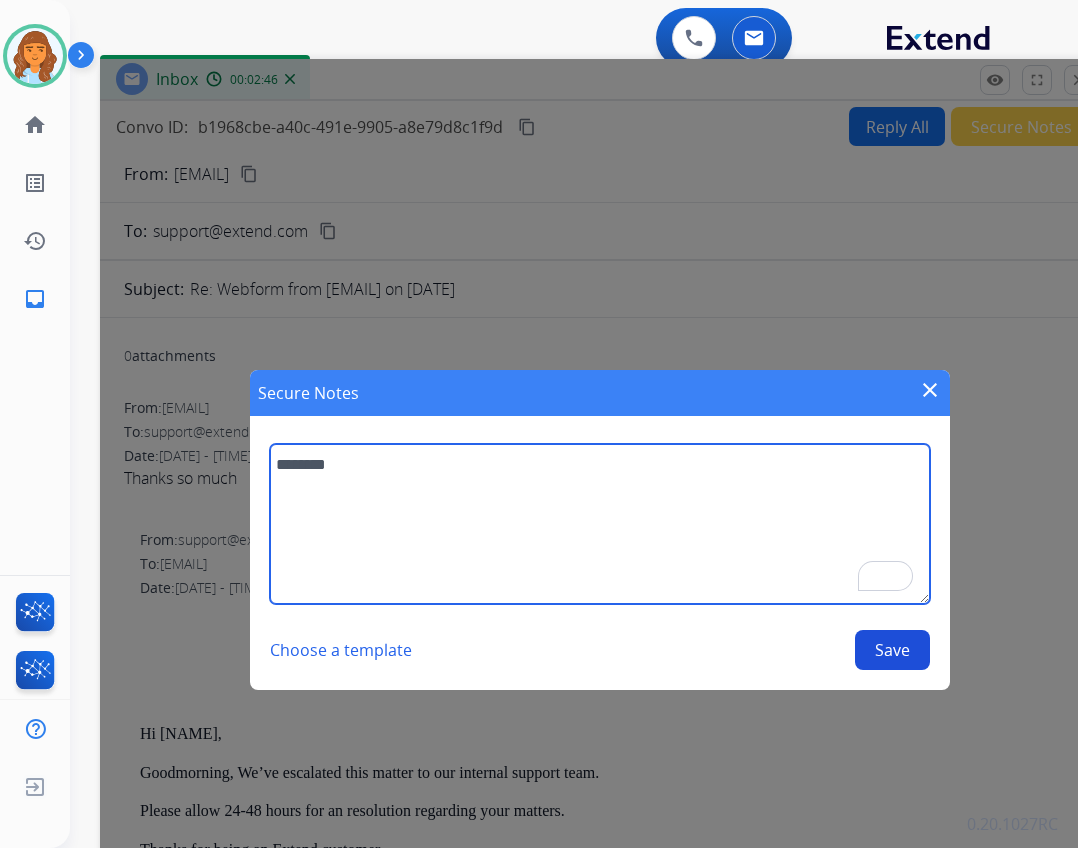 click on "*******" at bounding box center (600, 524) 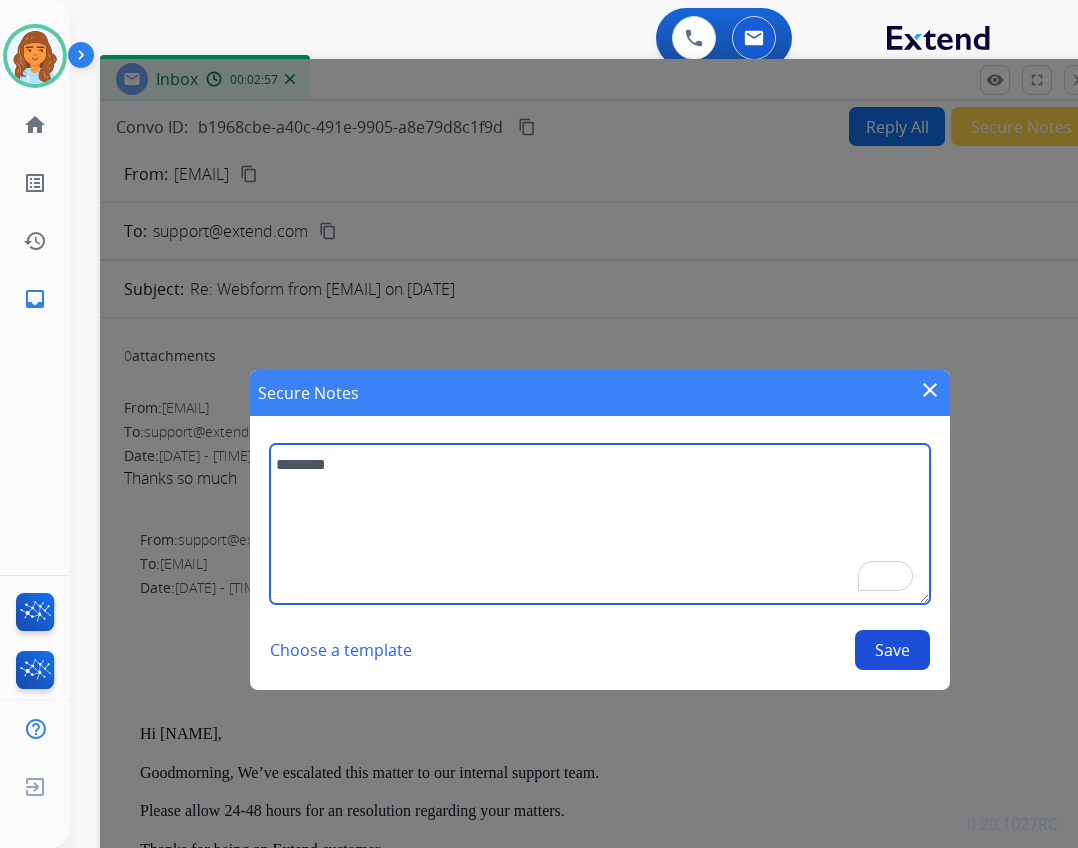 click on "*******" at bounding box center (600, 524) 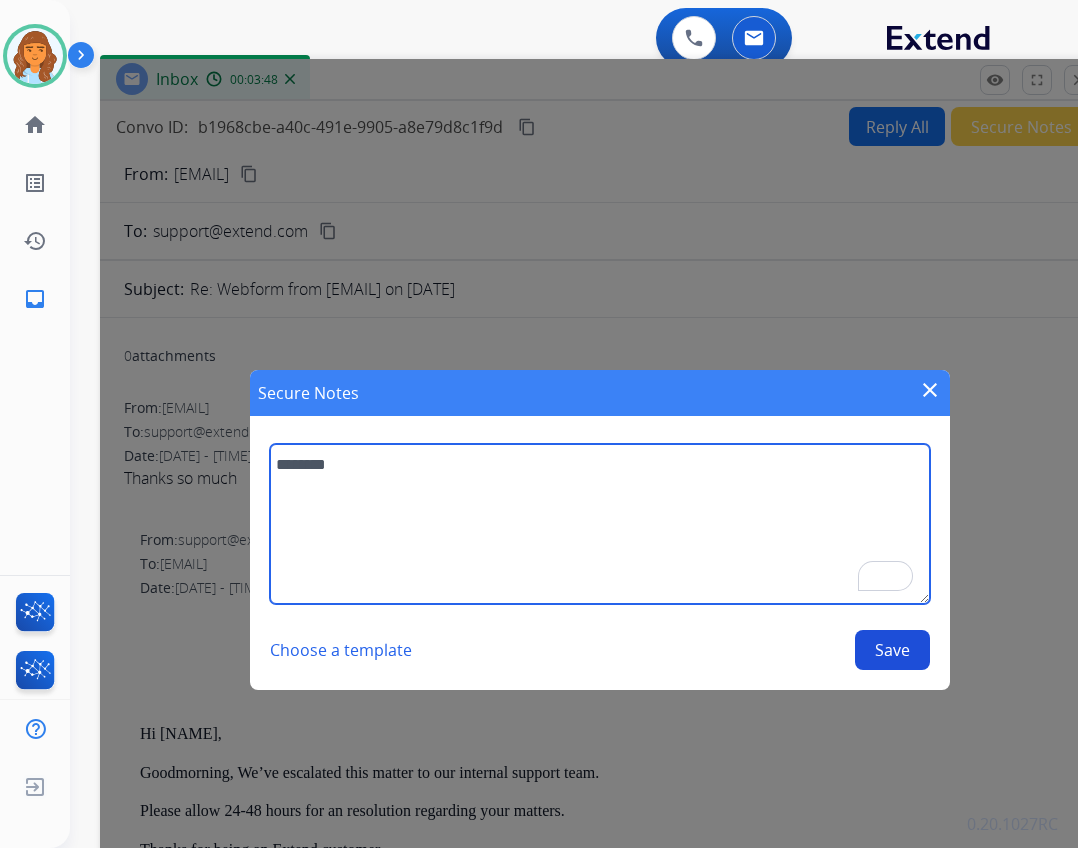 click on "*******" at bounding box center (600, 524) 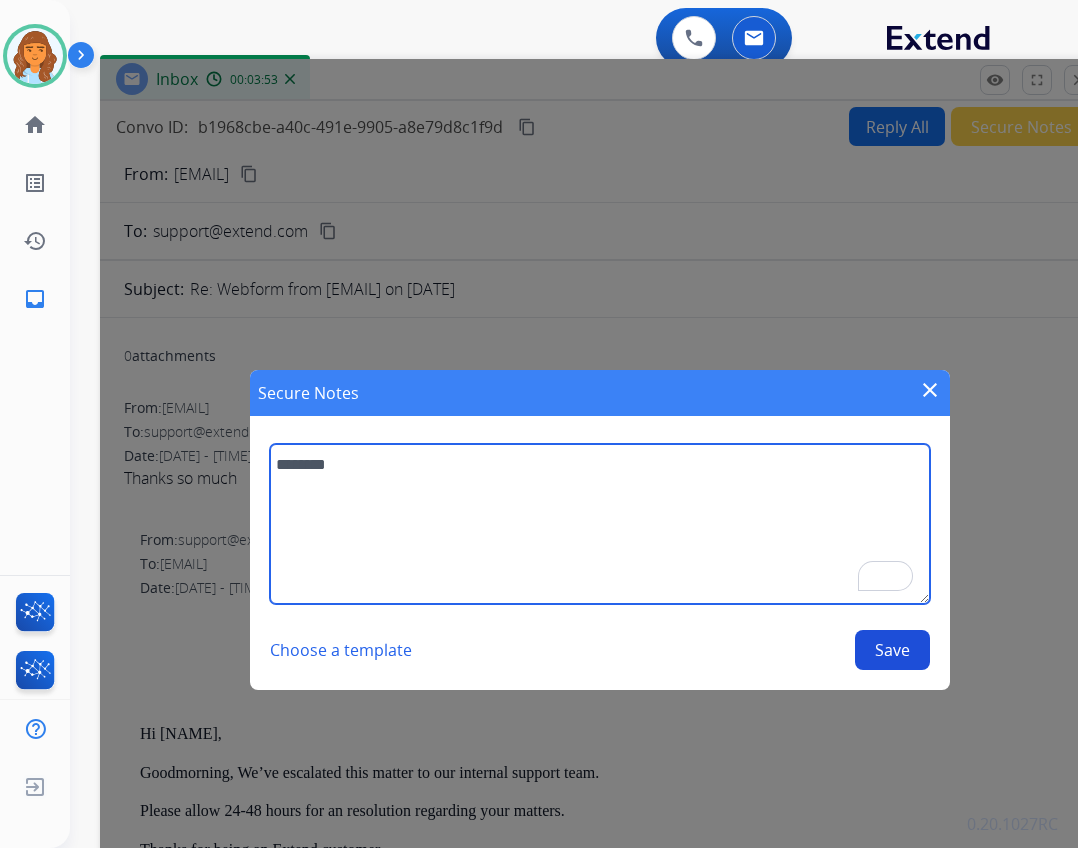 click on "*******" at bounding box center [600, 524] 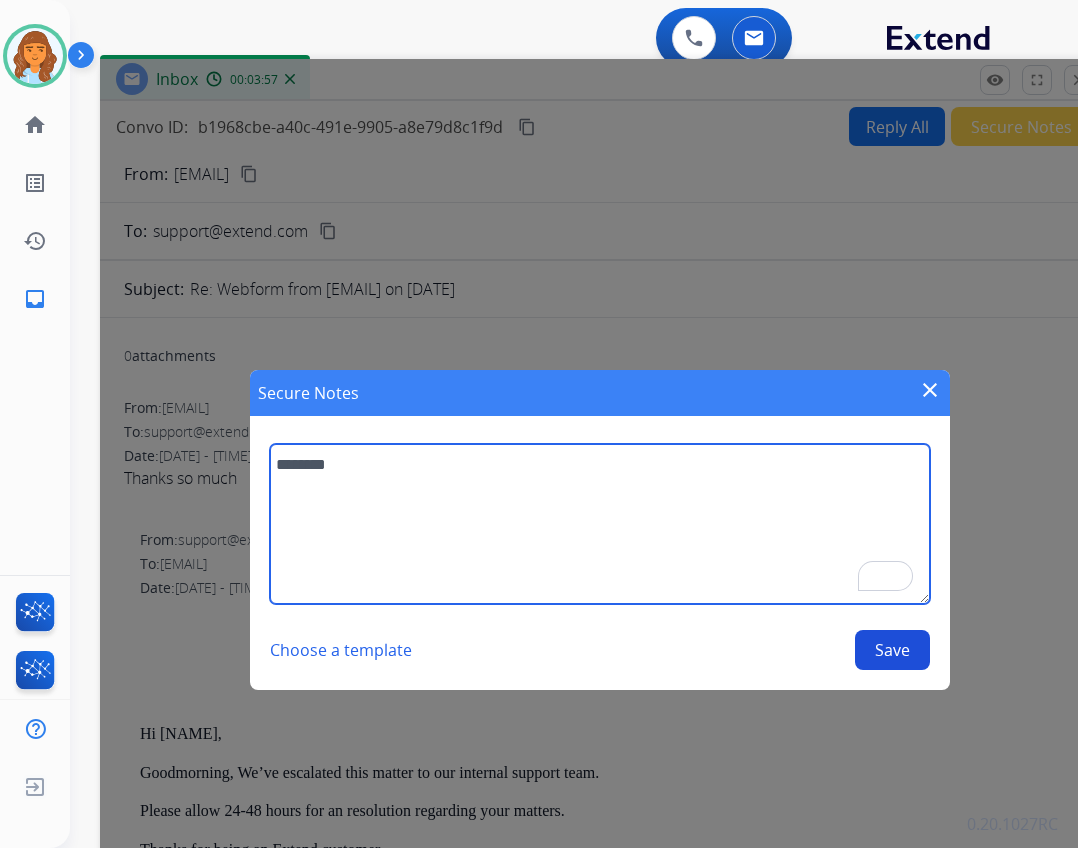 click on "*******" at bounding box center [600, 524] 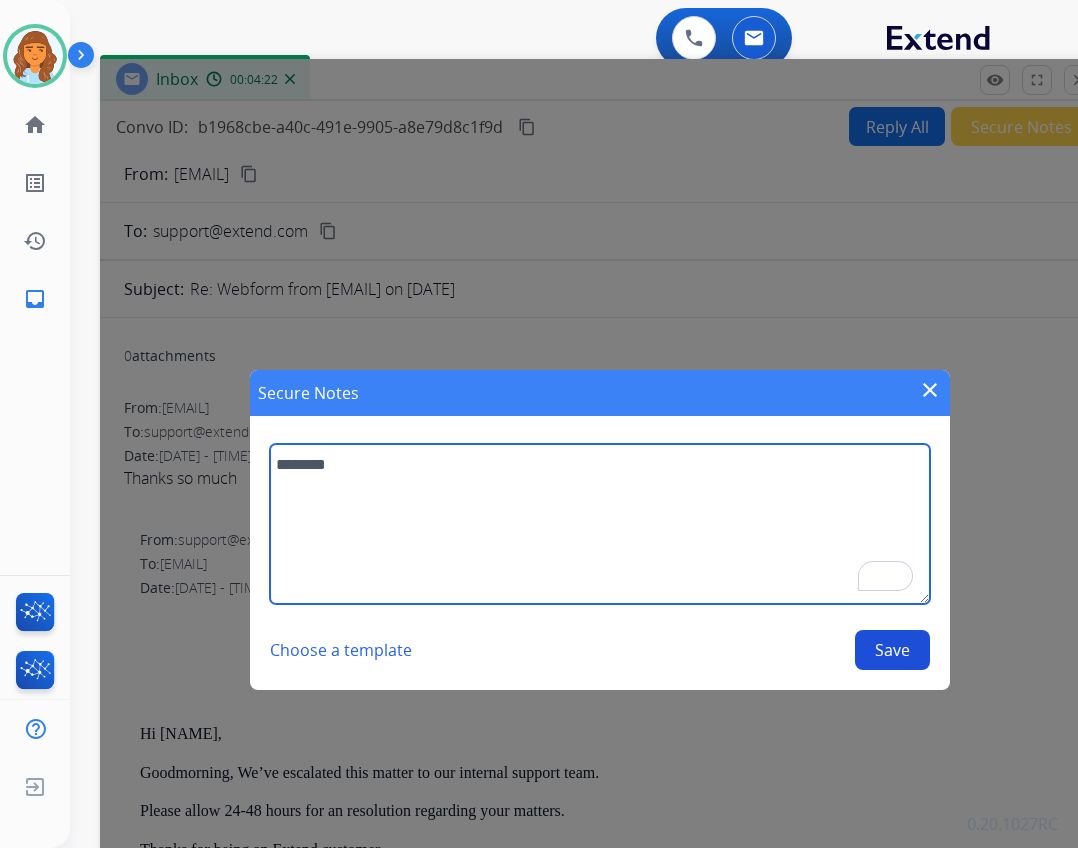 click on "*******" at bounding box center (600, 524) 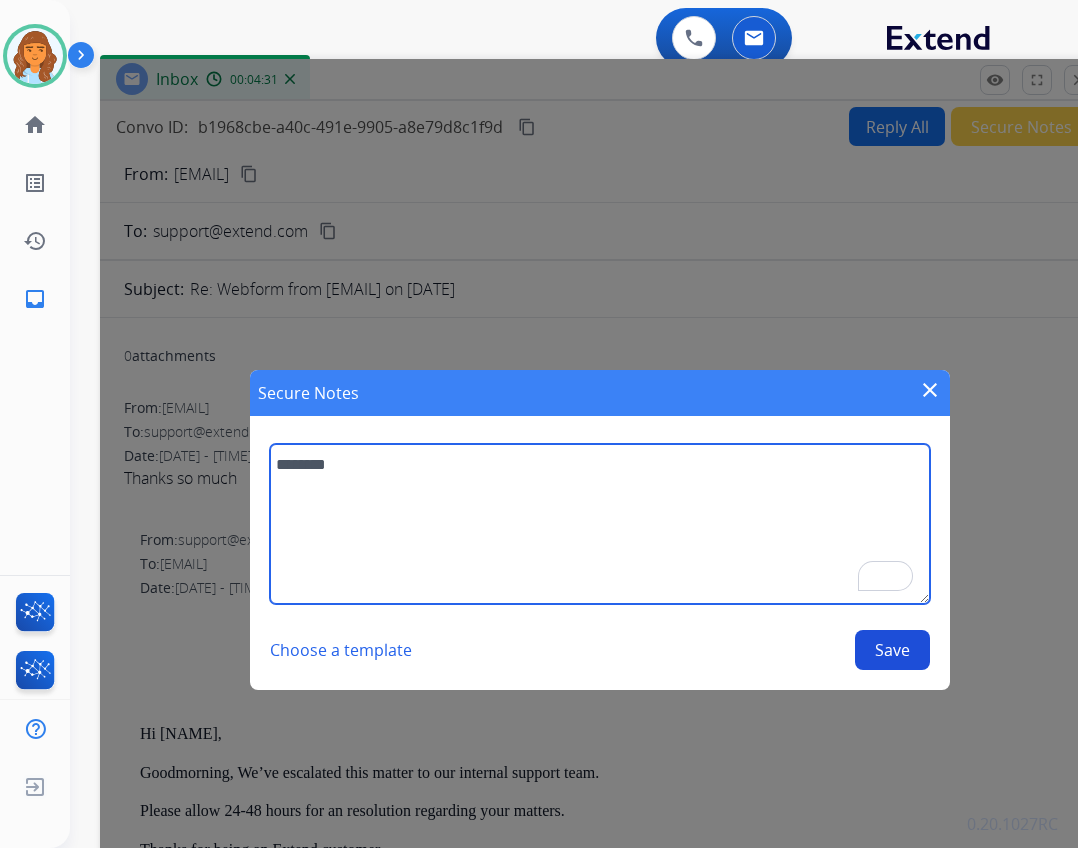 click on "*******" at bounding box center [600, 524] 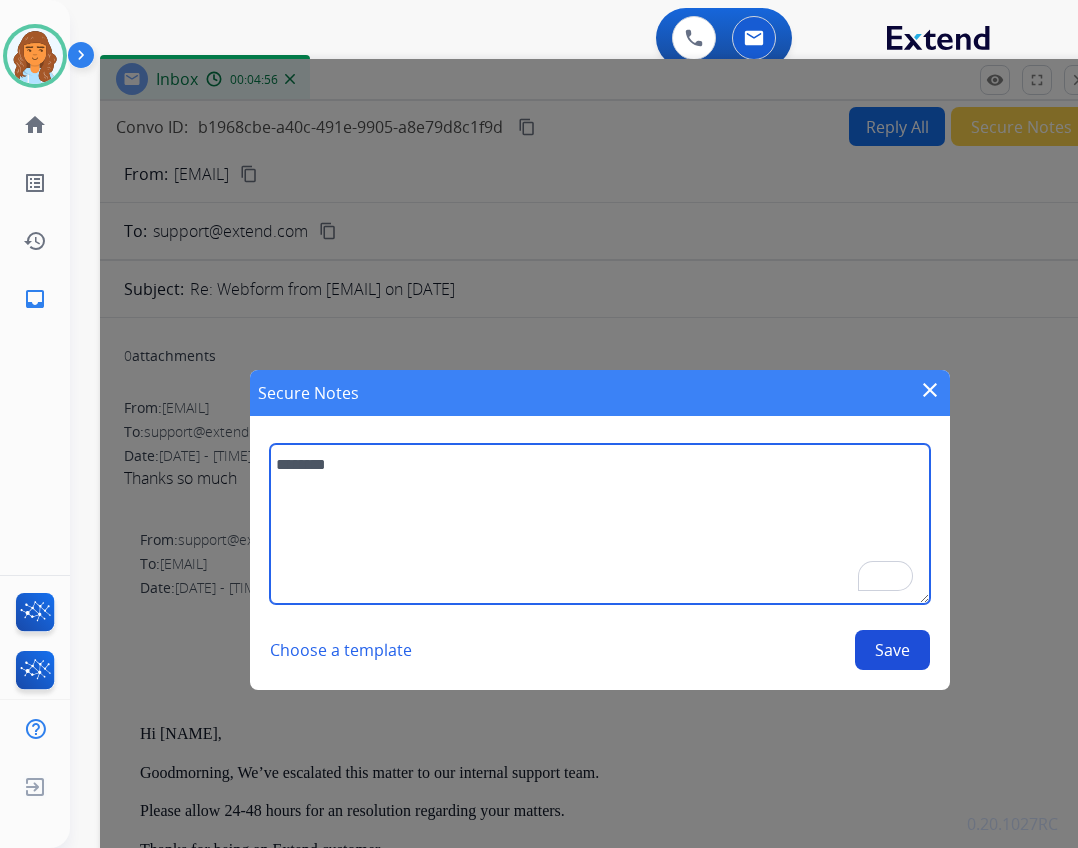 click on "*******" at bounding box center [600, 524] 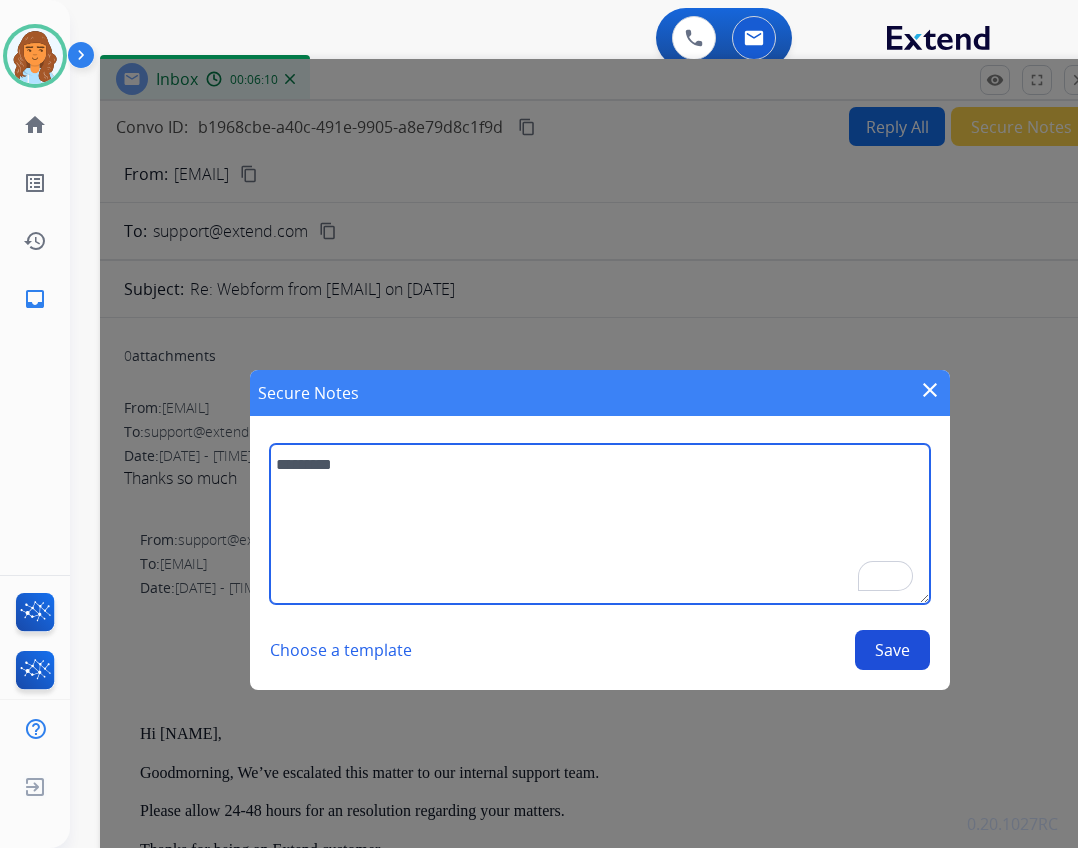 click on "*******" at bounding box center [600, 524] 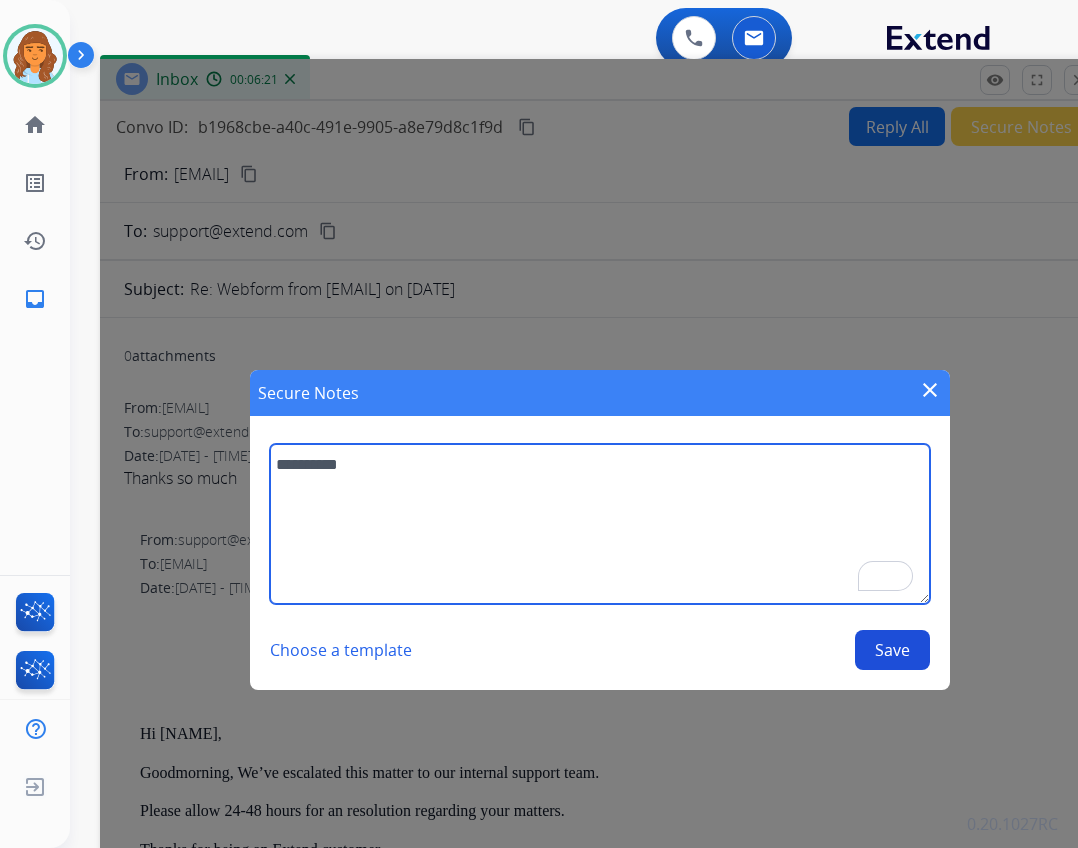 click on "*******" at bounding box center [600, 524] 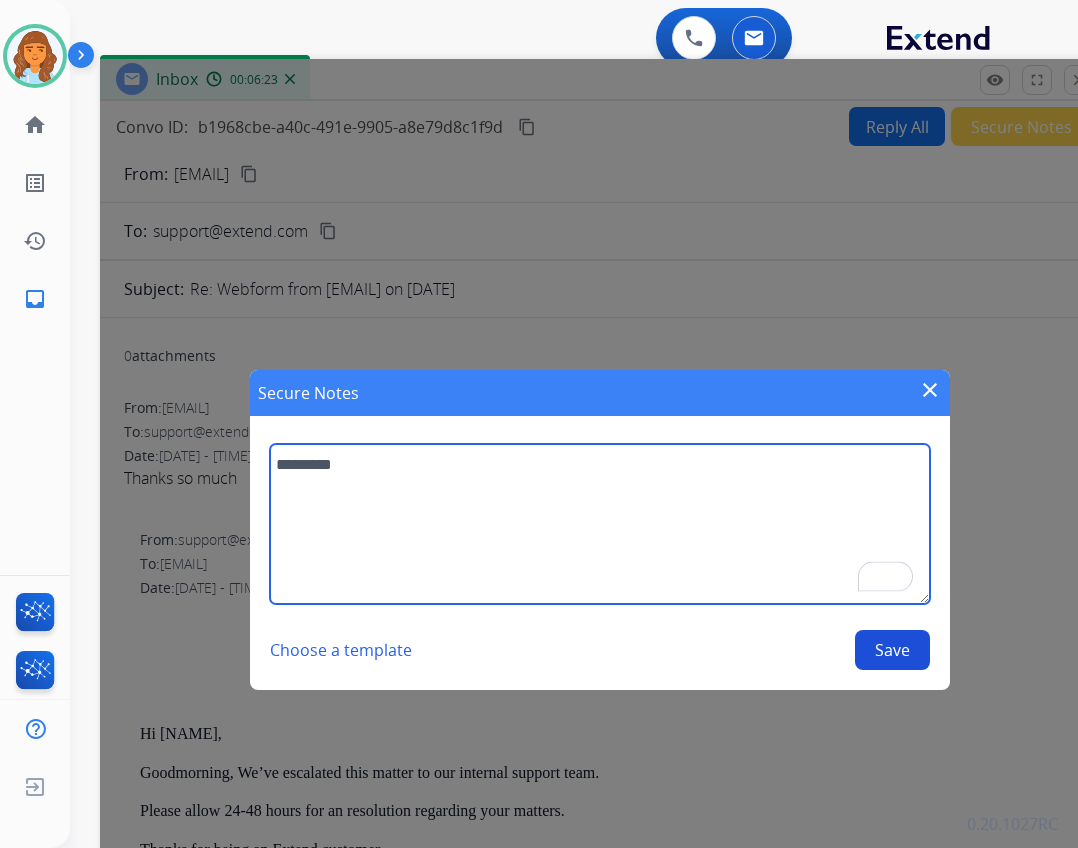 click on "*******" at bounding box center (600, 524) 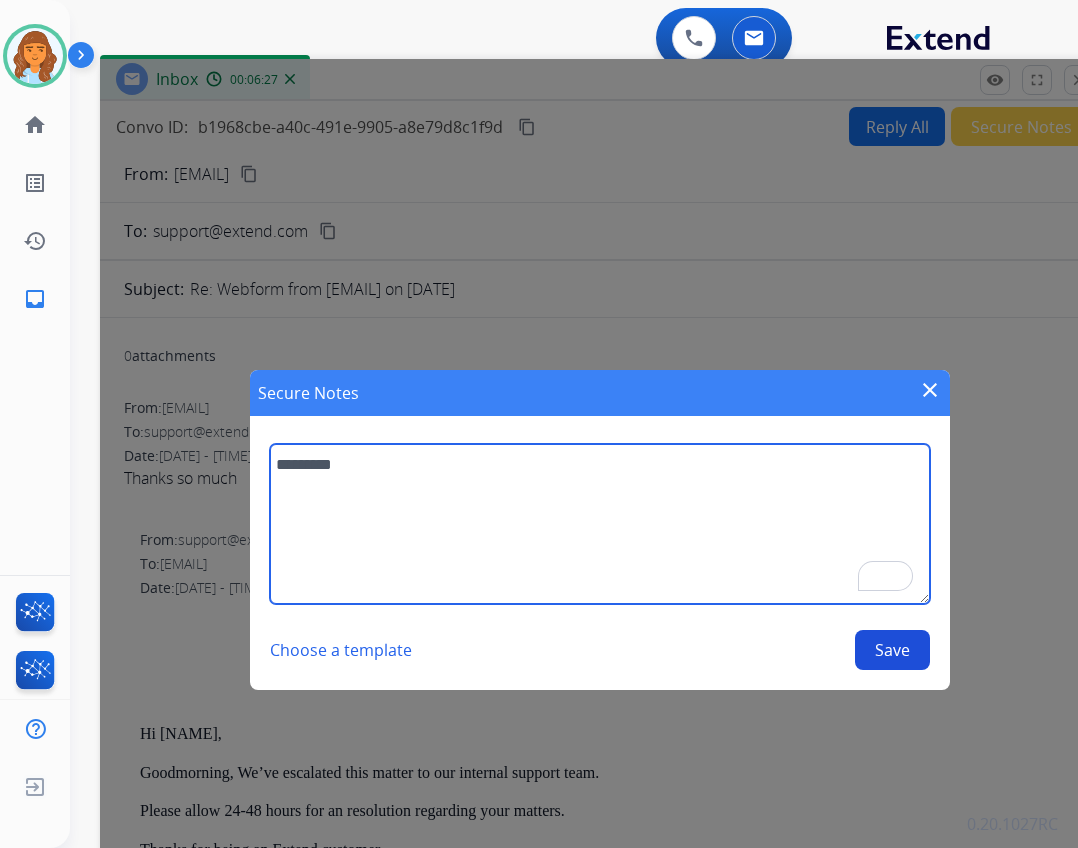 click on "*******" at bounding box center (600, 524) 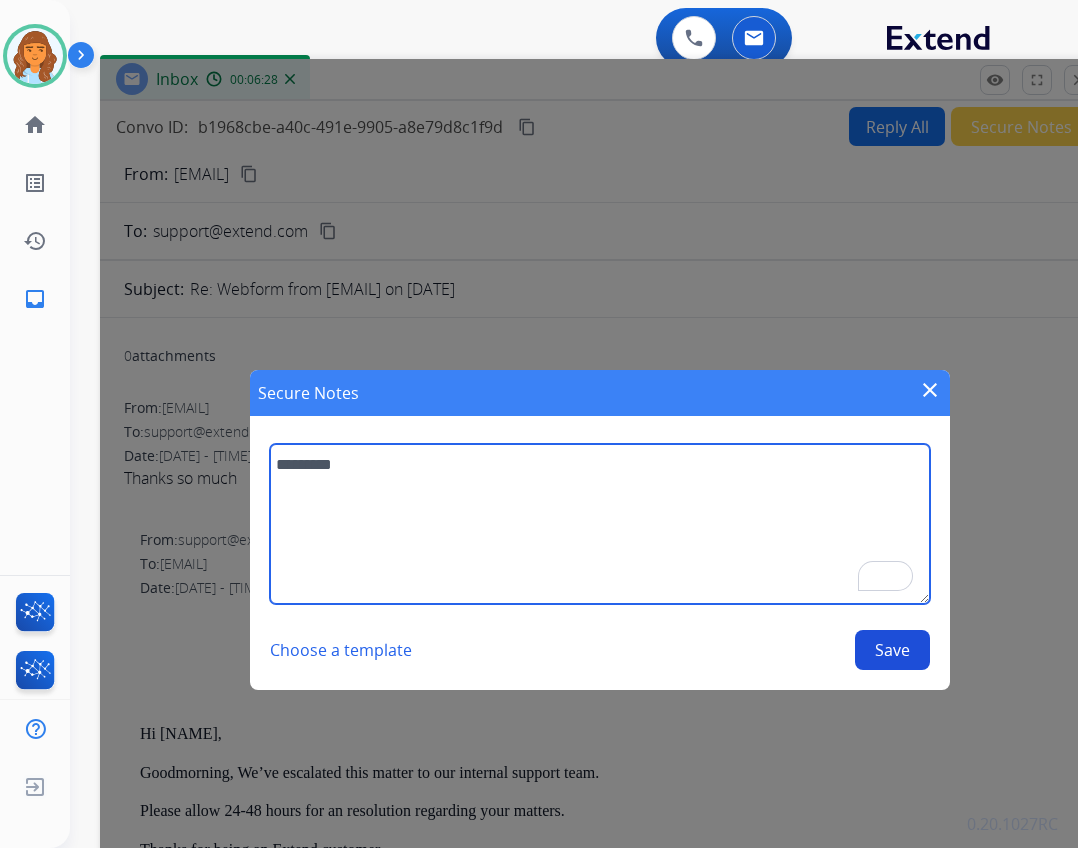click on "*******" at bounding box center (600, 524) 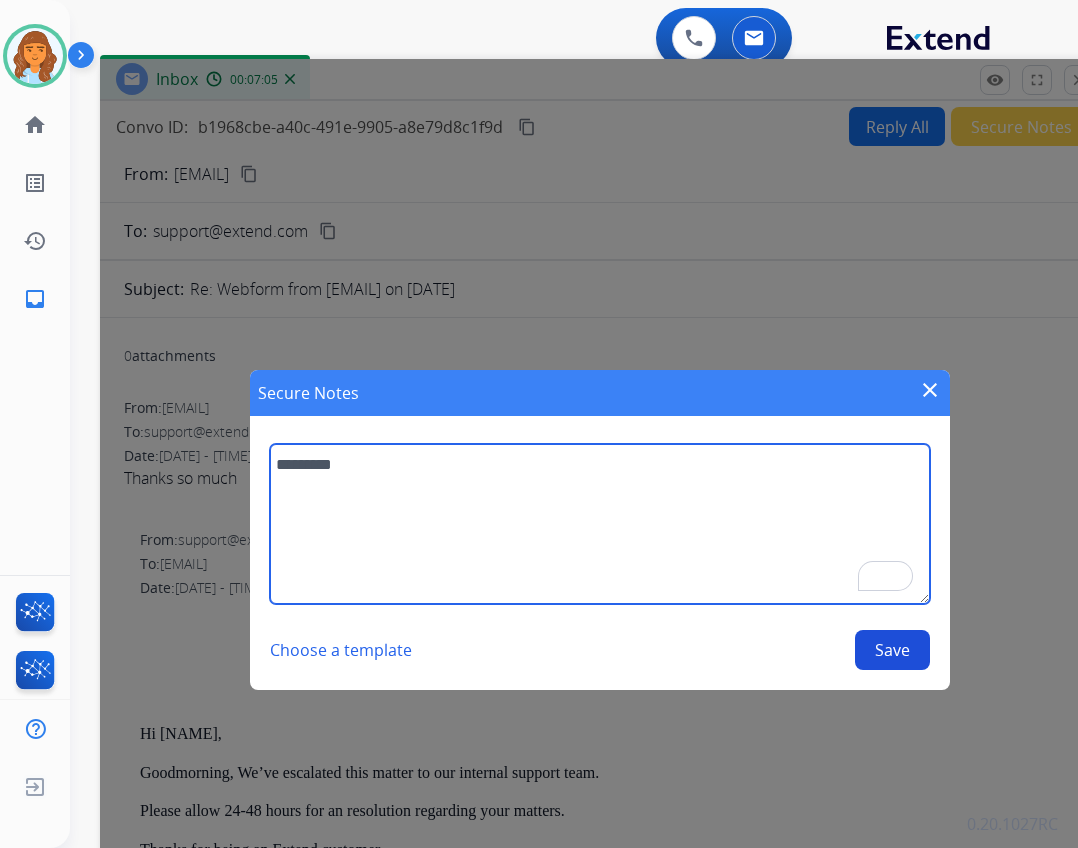 click on "*******" at bounding box center (600, 524) 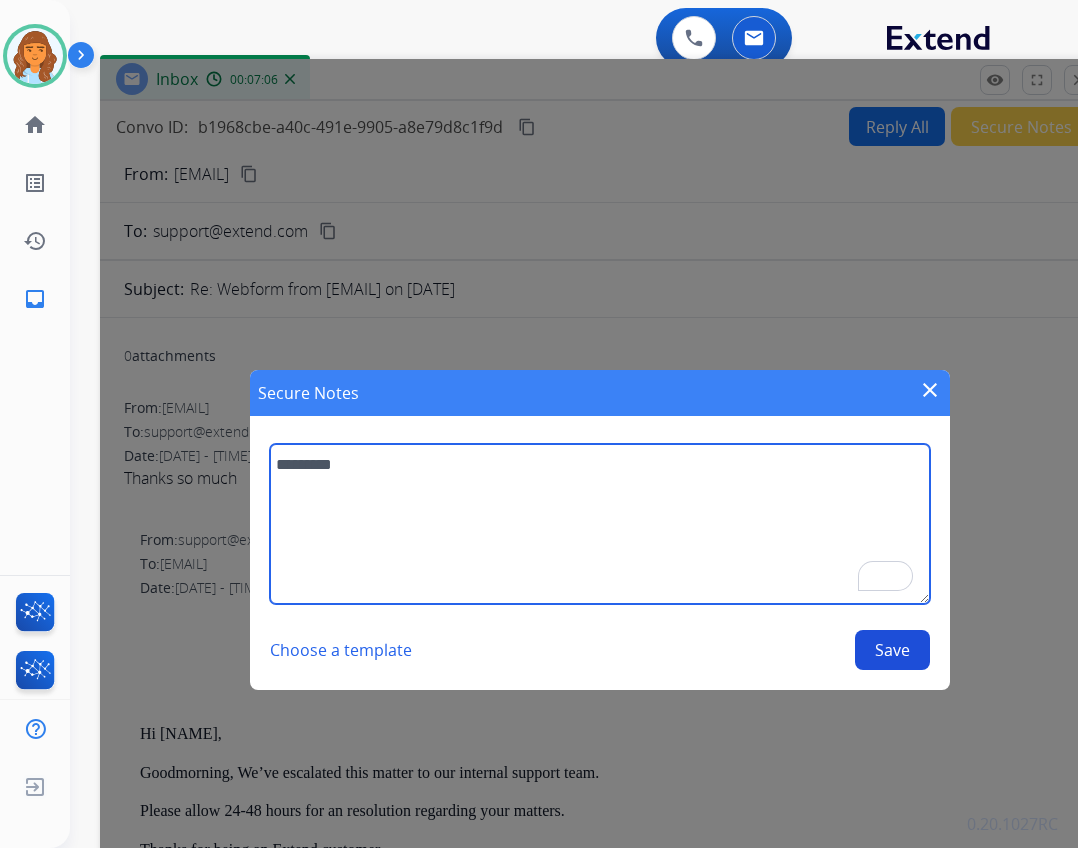 click on "*******" at bounding box center (600, 524) 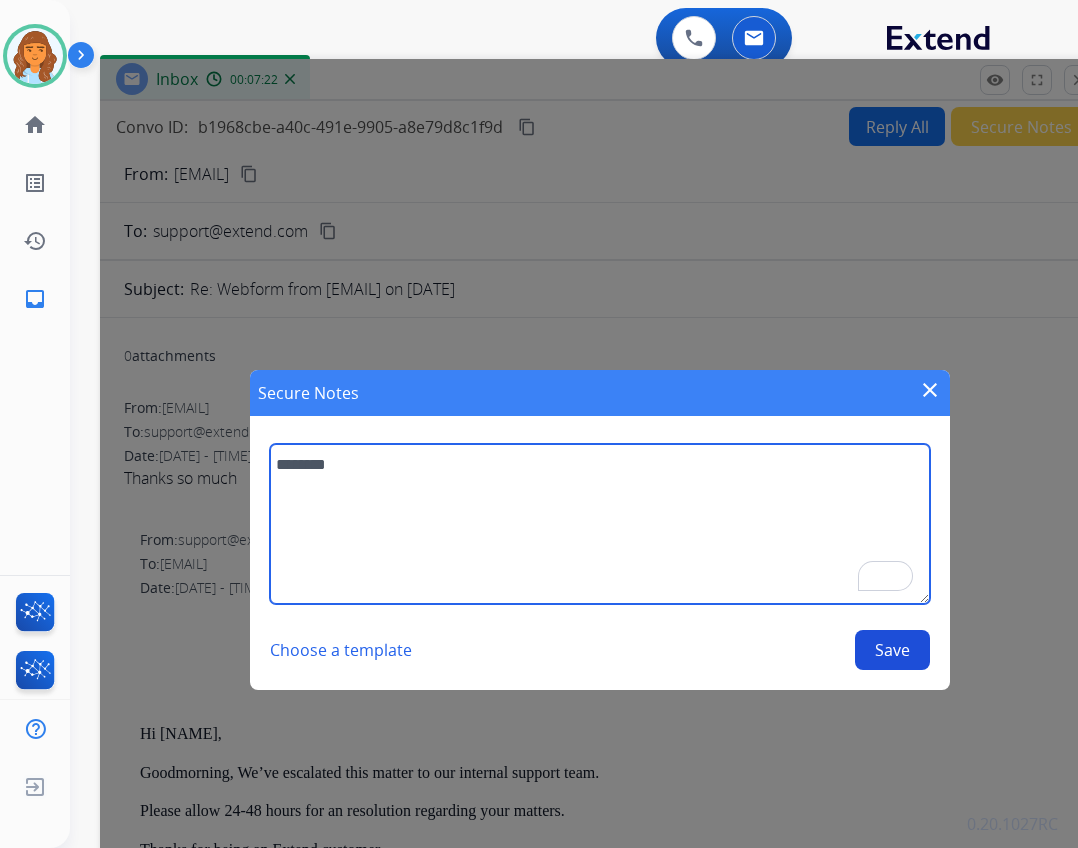 click on "*******" at bounding box center (600, 524) 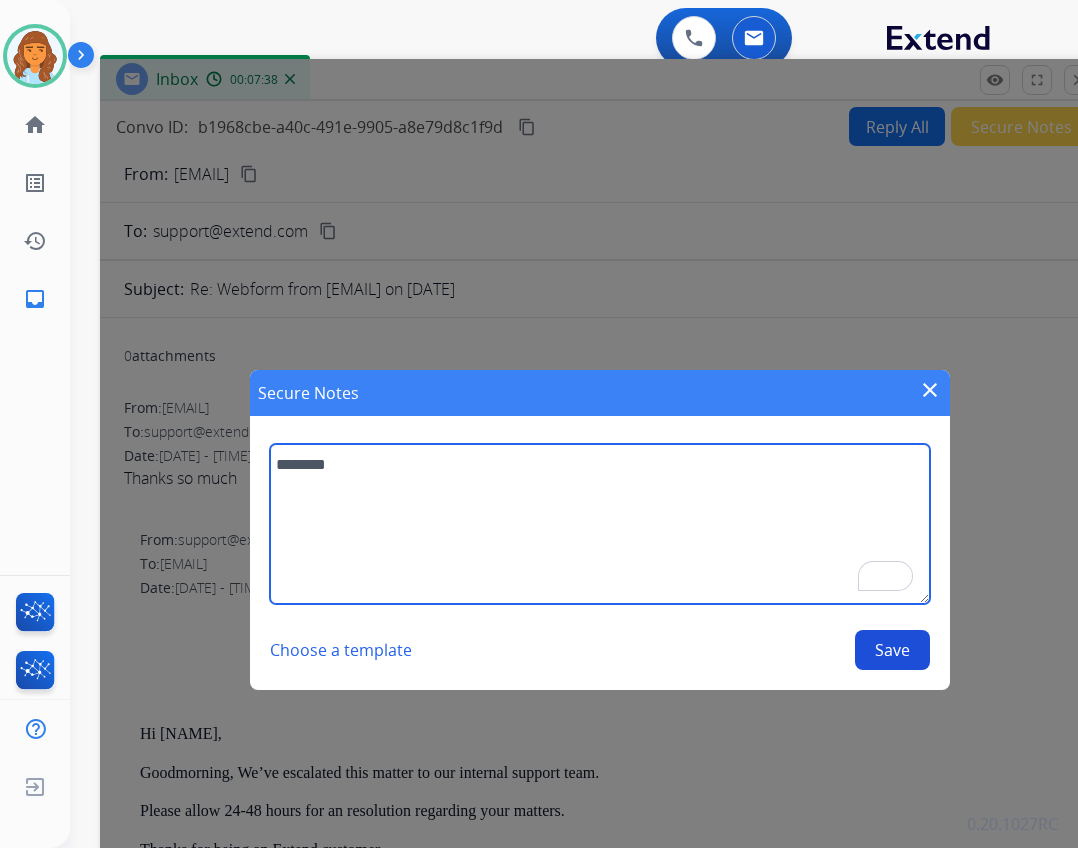 click on "*******" at bounding box center (600, 524) 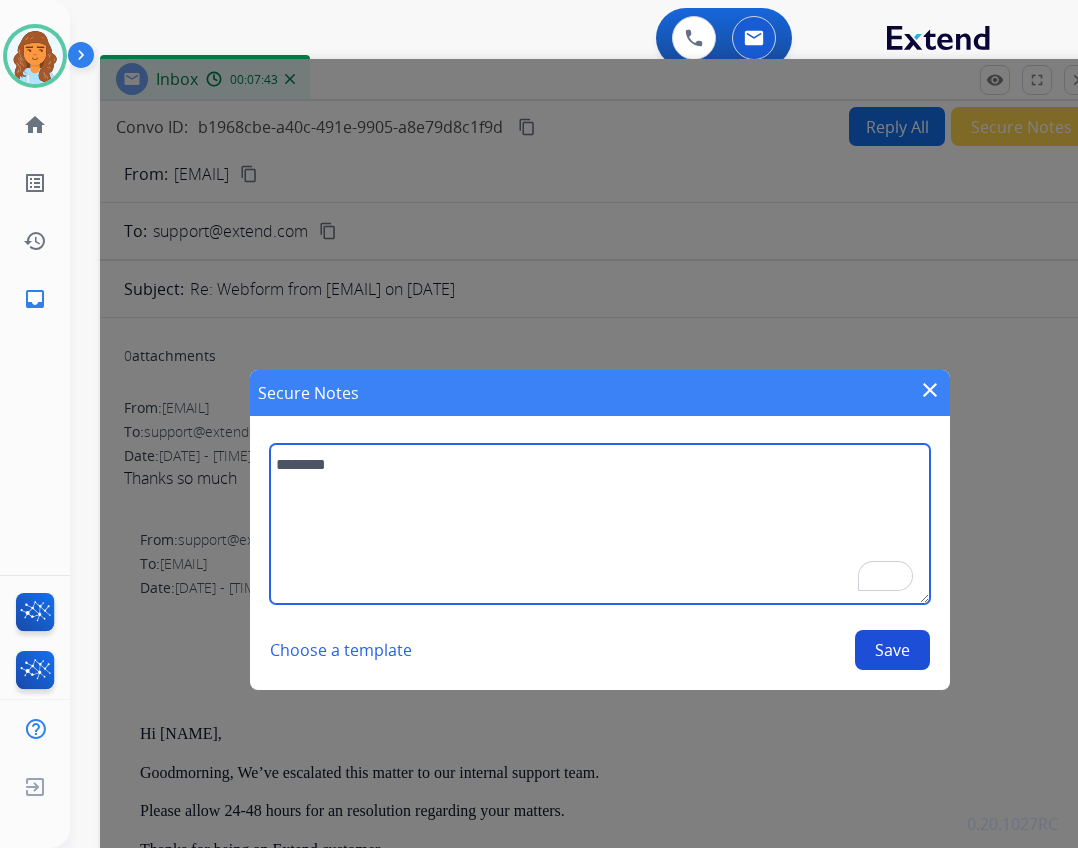 click on "*******" at bounding box center [600, 524] 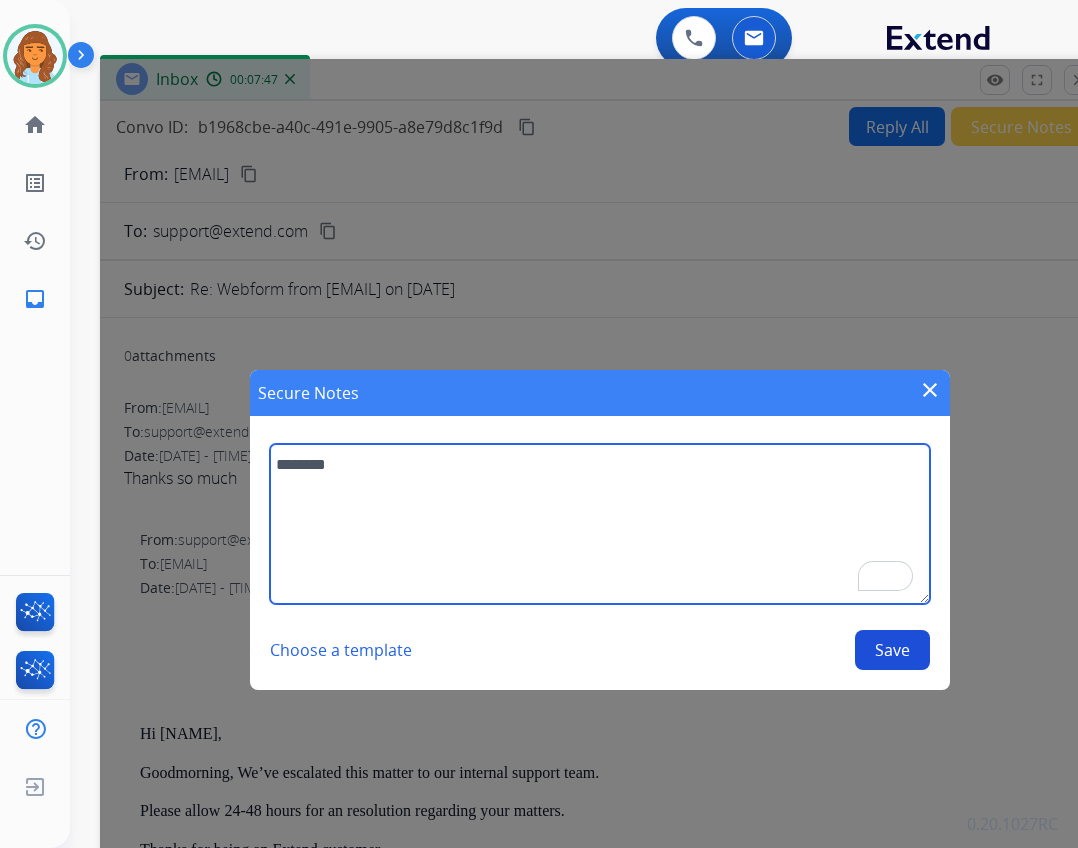 click on "*******" at bounding box center [600, 524] 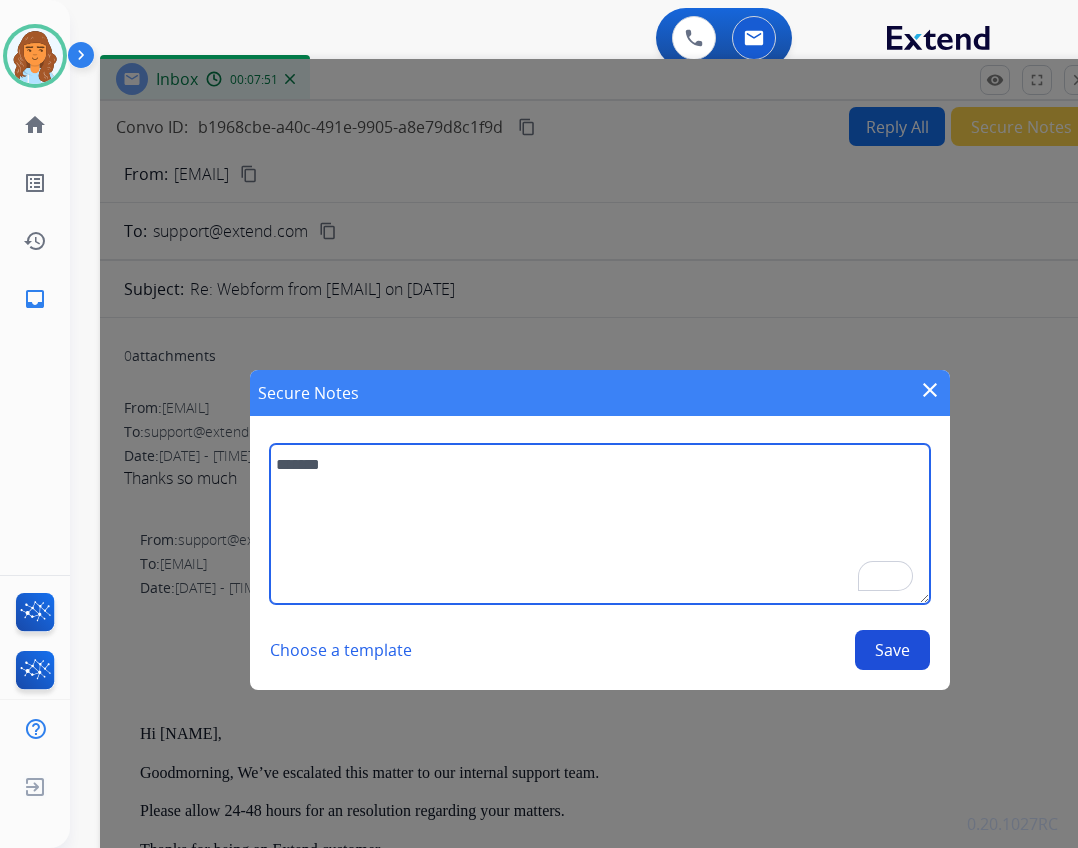 click on "*******" at bounding box center (600, 524) 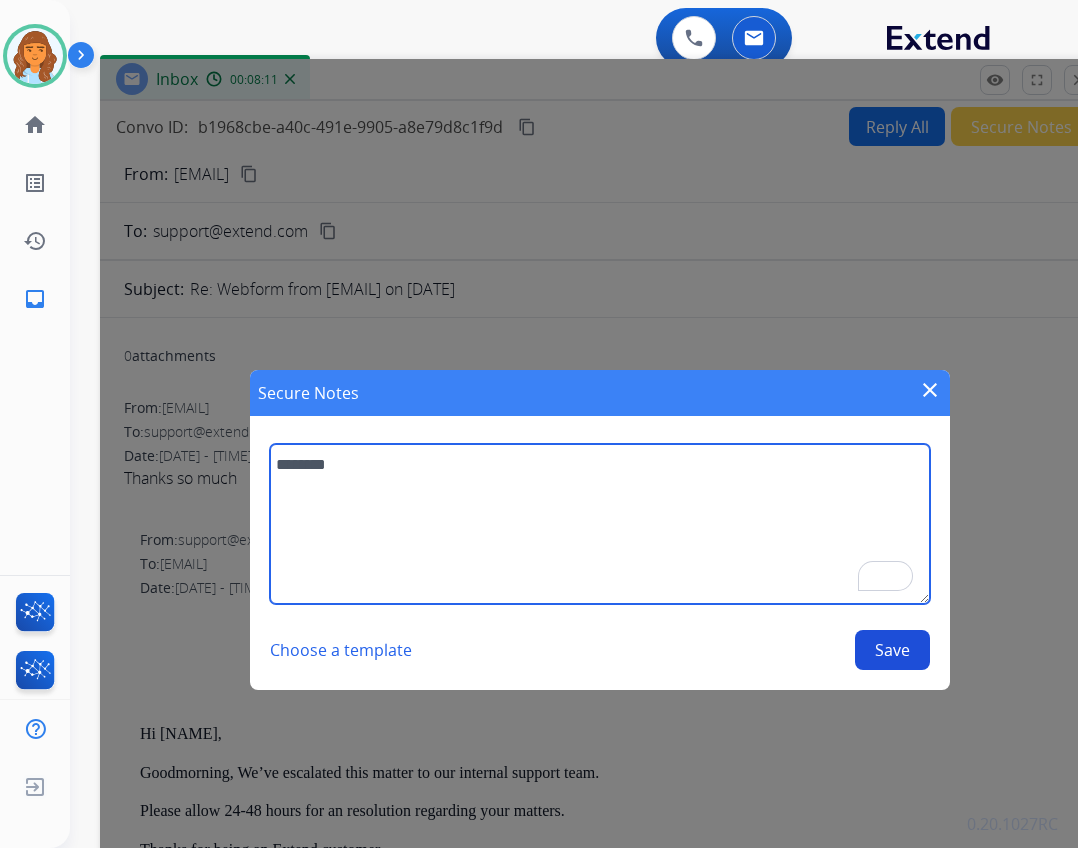click on "*******" at bounding box center (600, 524) 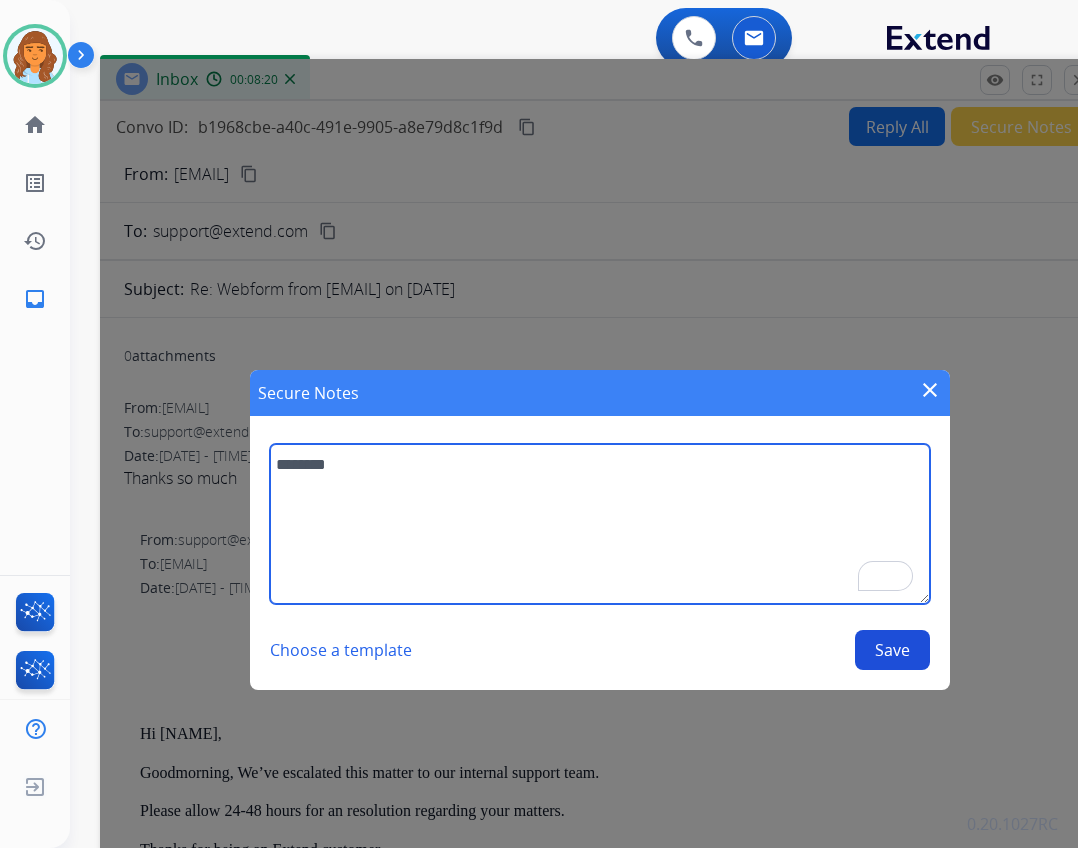 click on "*******" at bounding box center [600, 524] 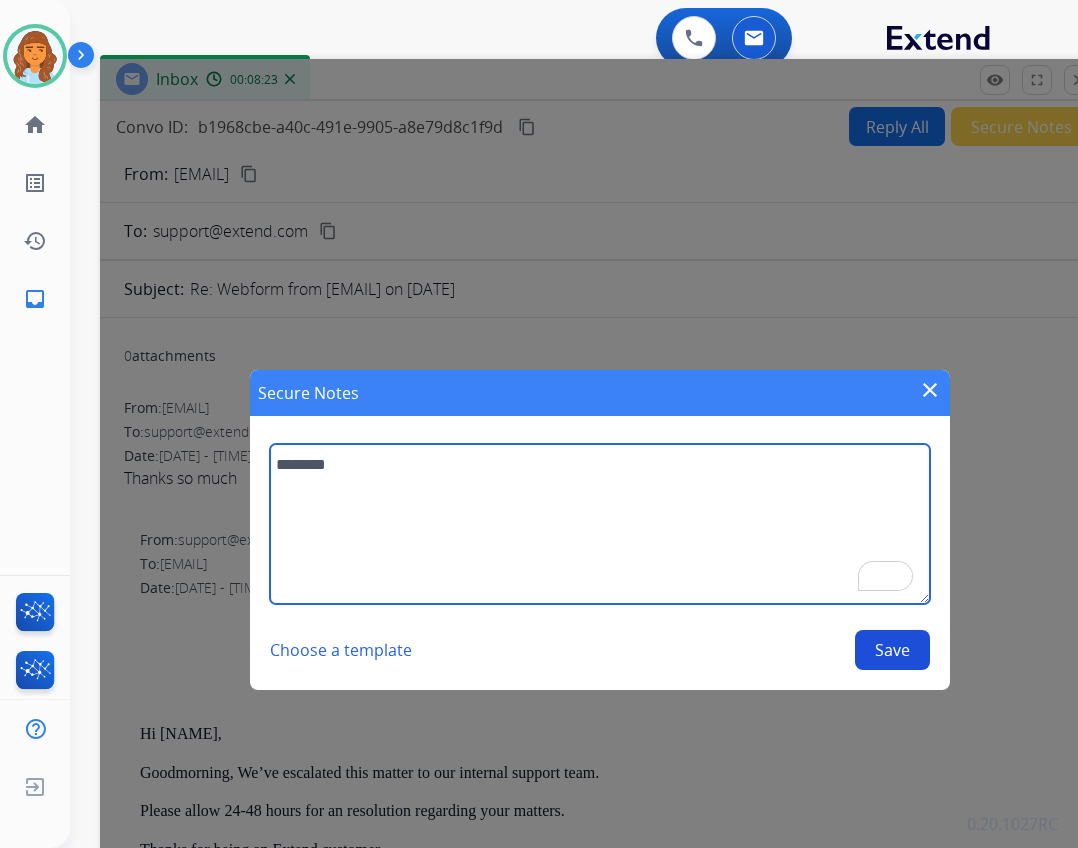 click on "*******" at bounding box center [600, 524] 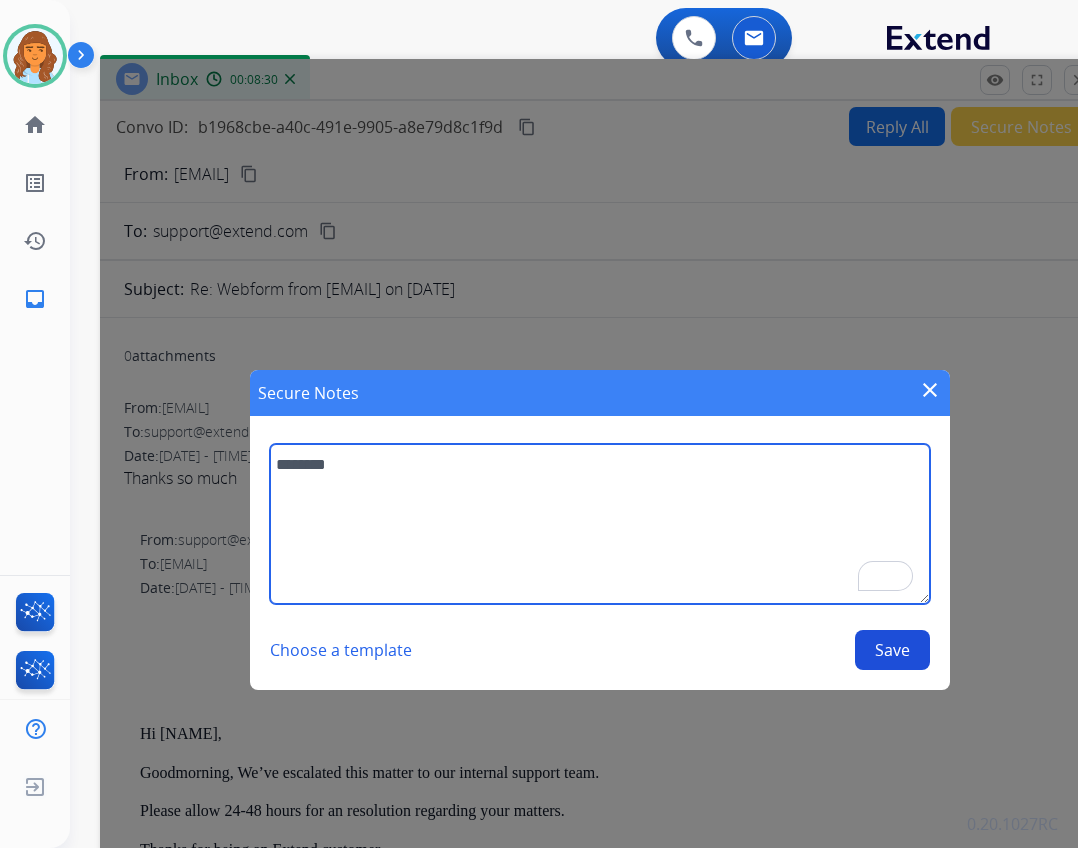 click on "*******" at bounding box center [600, 524] 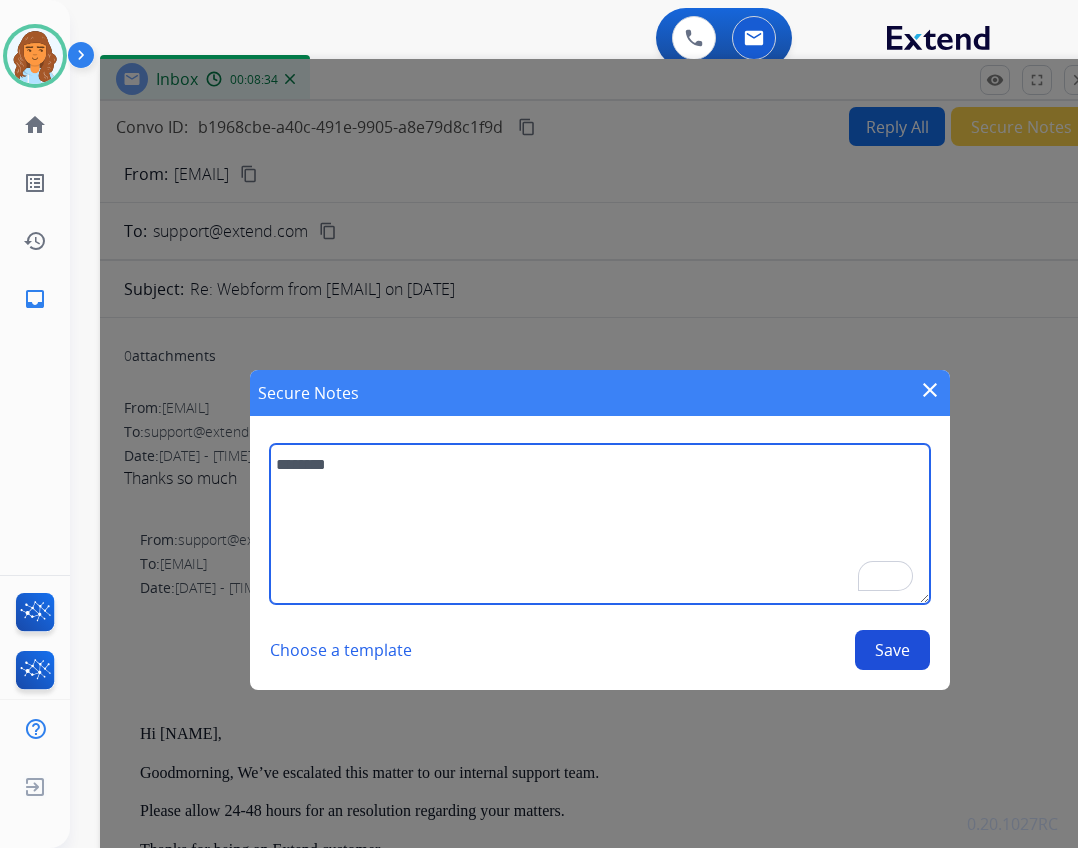 click on "*******" at bounding box center [600, 524] 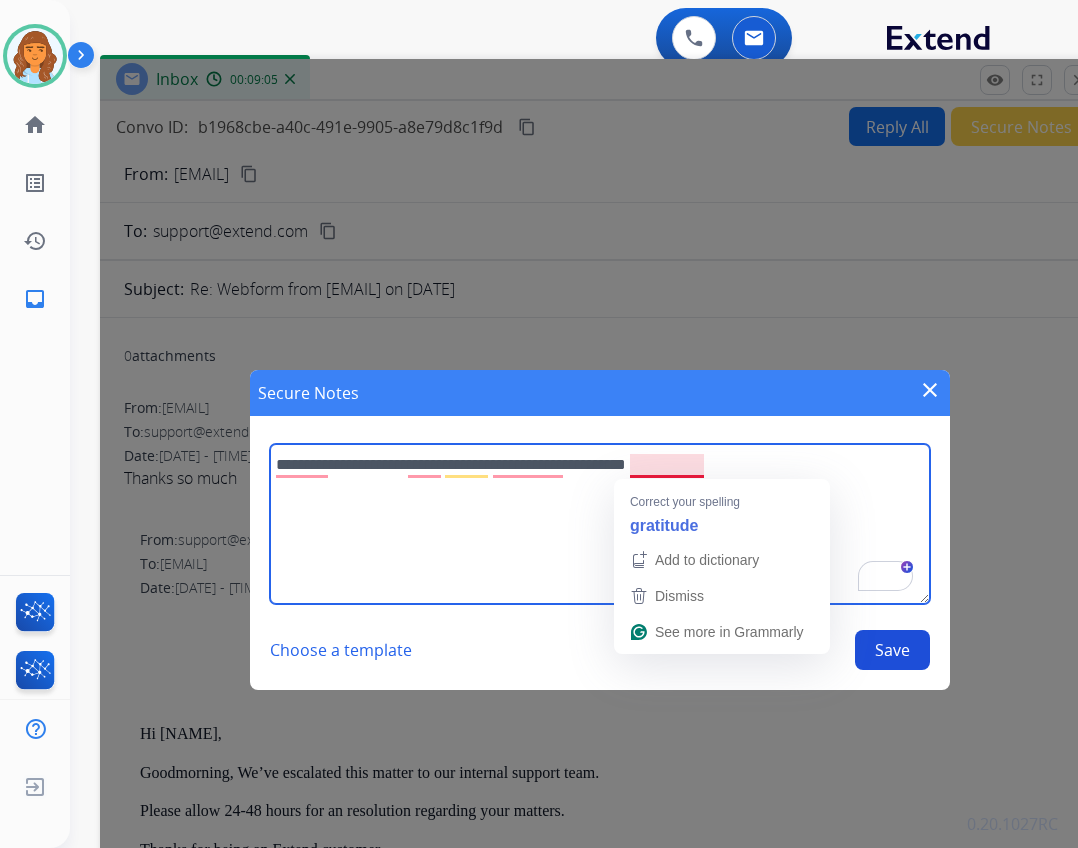 click on "**********" at bounding box center [600, 524] 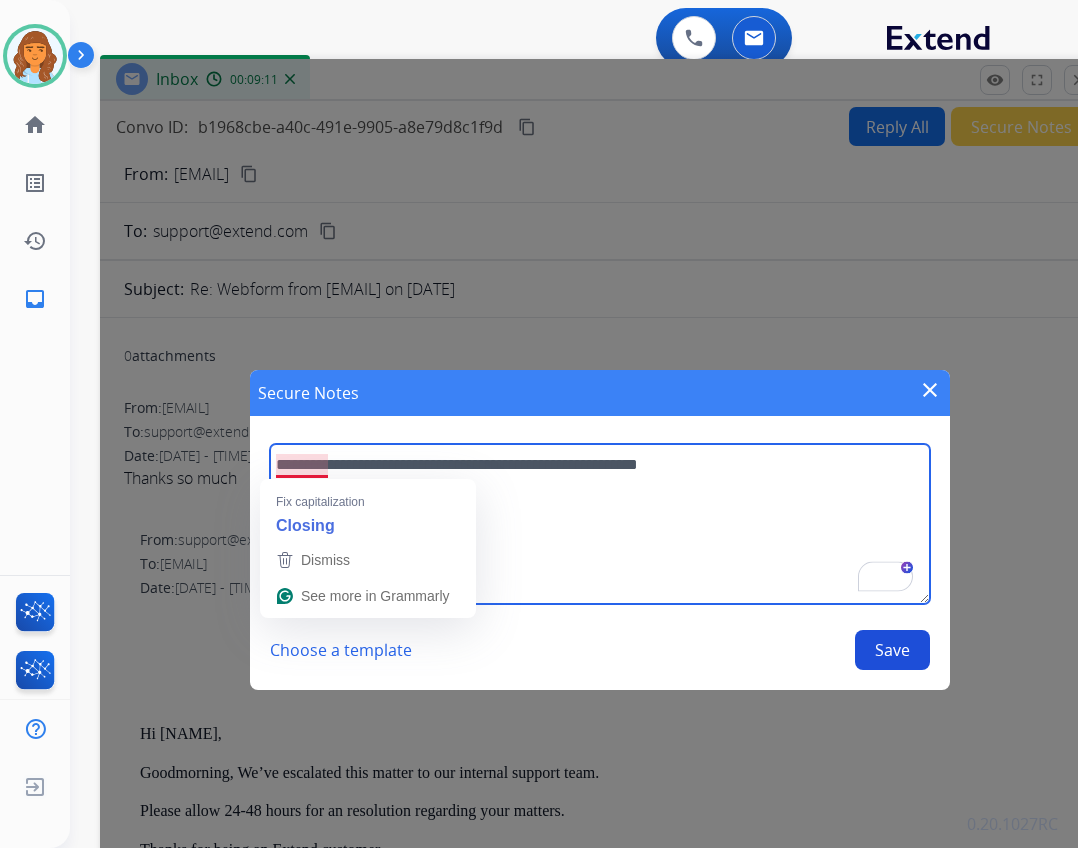 click on "**********" at bounding box center [600, 524] 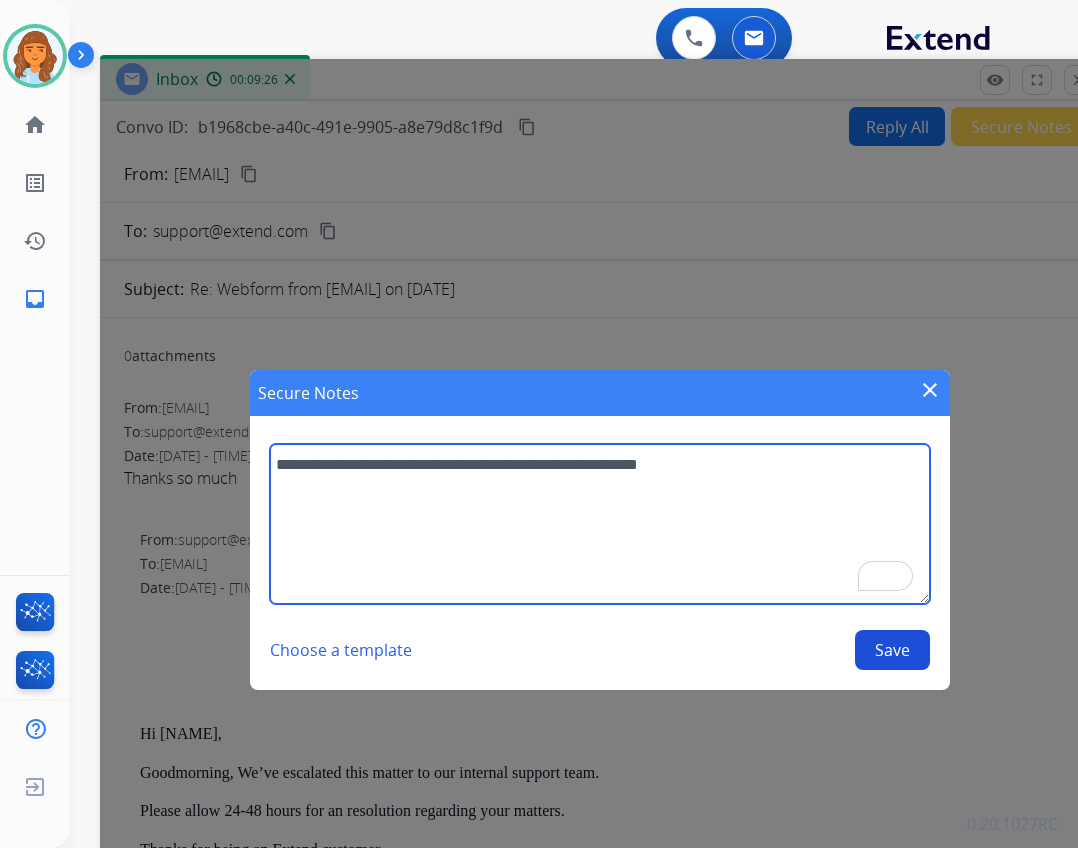 type on "**********" 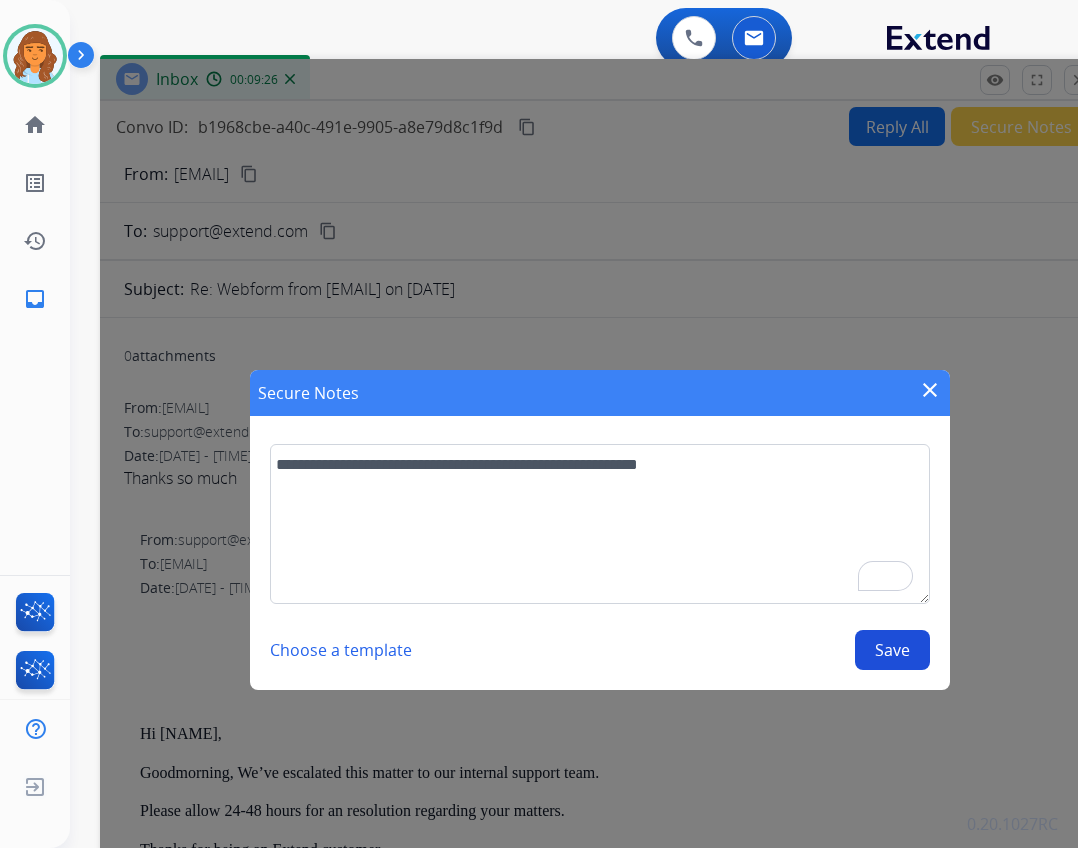 click on "Save" at bounding box center [892, 650] 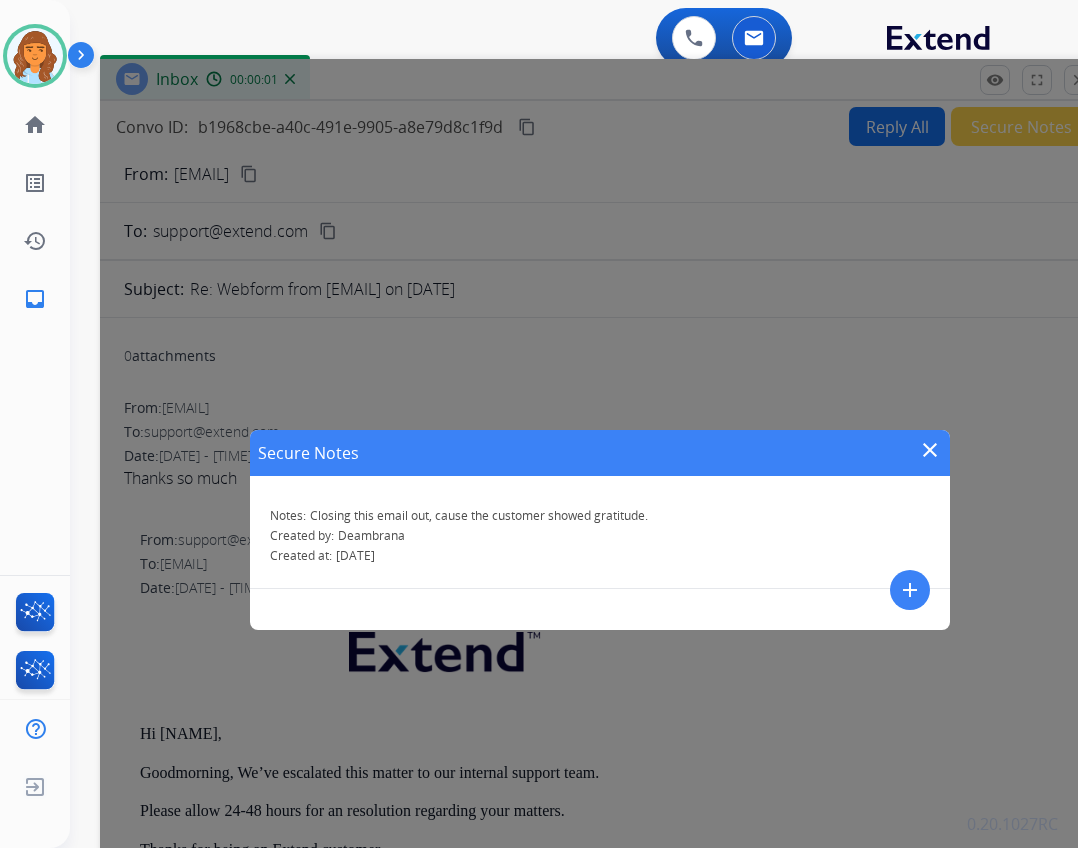 click on "close" at bounding box center (930, 450) 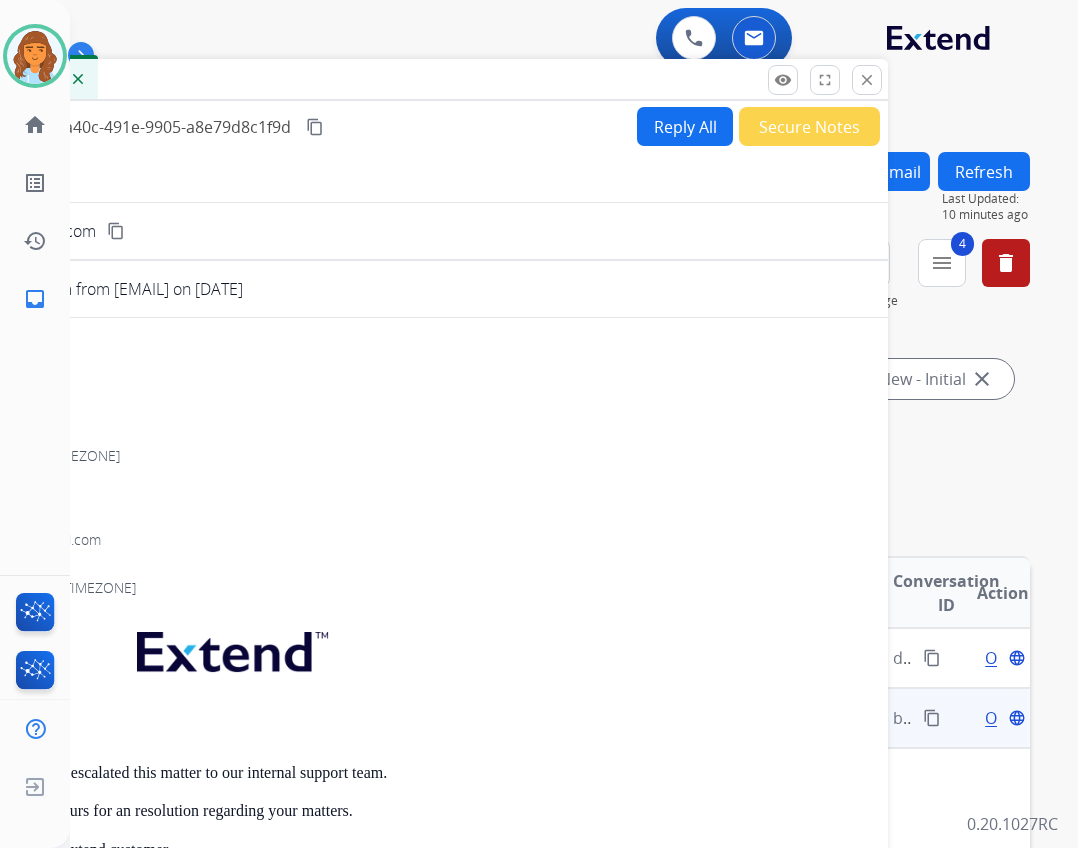 drag, startPoint x: 678, startPoint y: 83, endPoint x: 466, endPoint y: 83, distance: 212 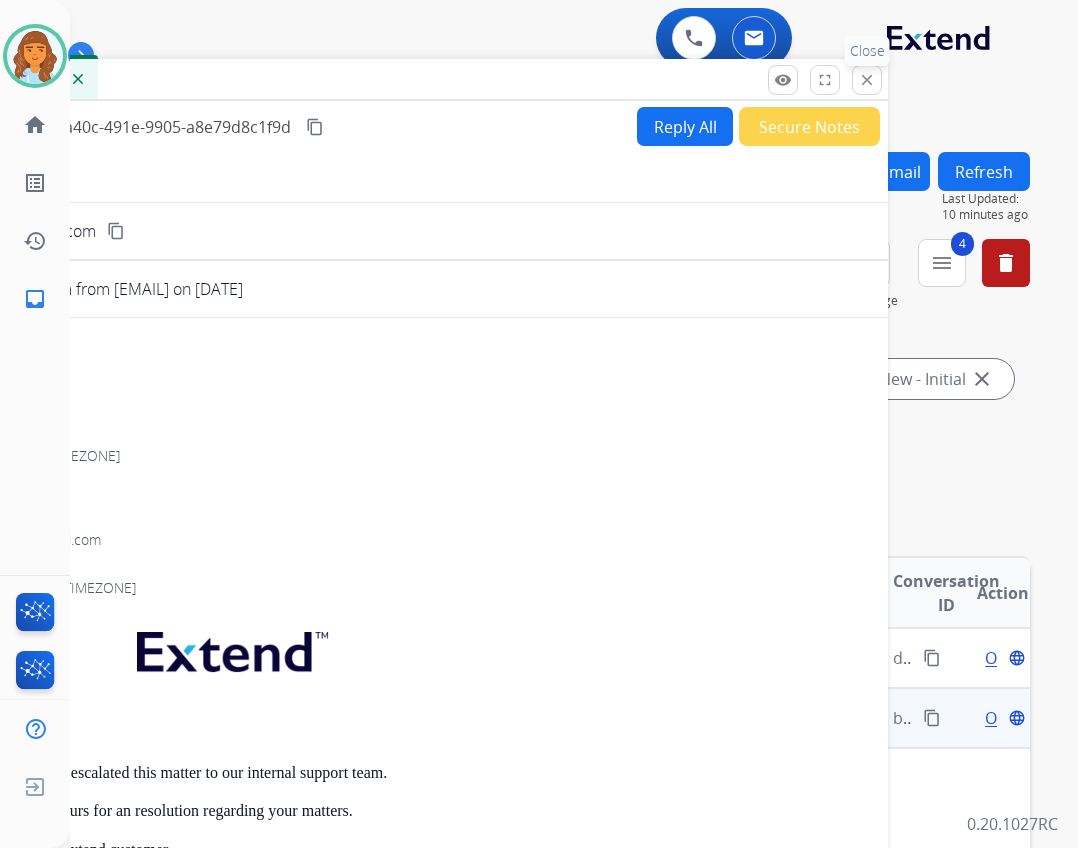 click on "close" at bounding box center (867, 80) 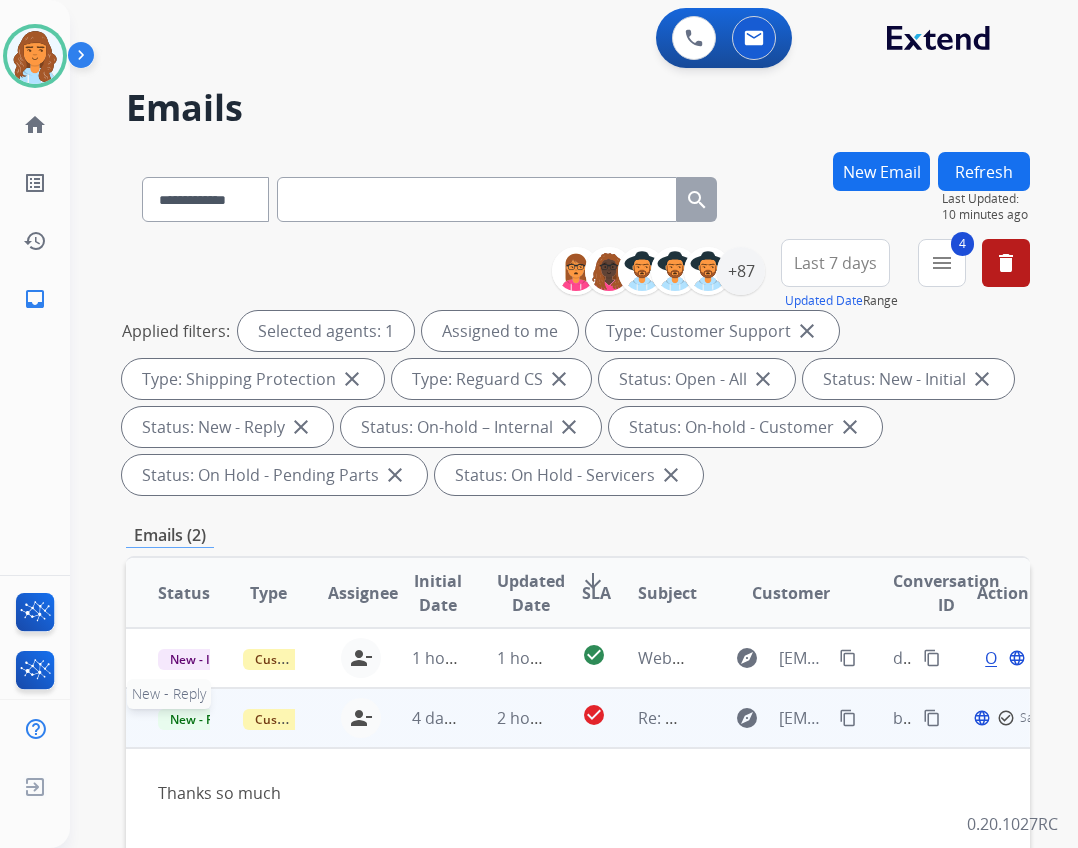click on "New - Reply" at bounding box center (203, 719) 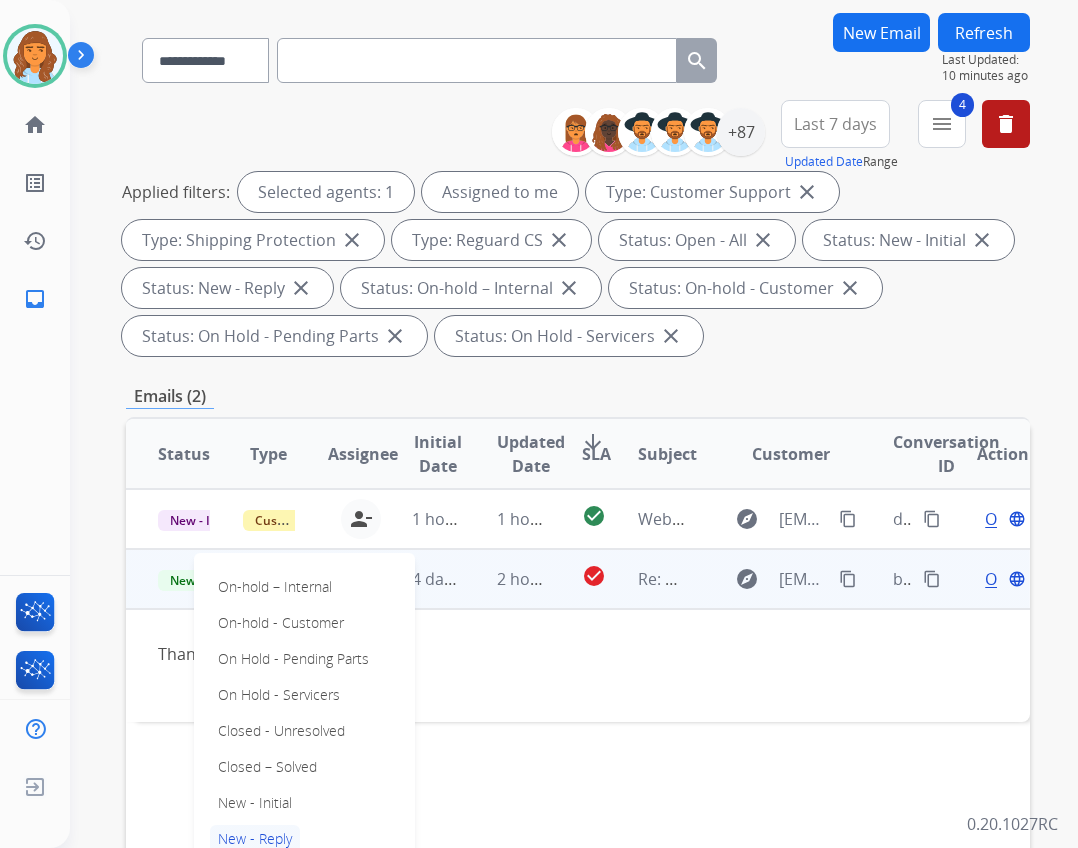 scroll, scrollTop: 200, scrollLeft: 0, axis: vertical 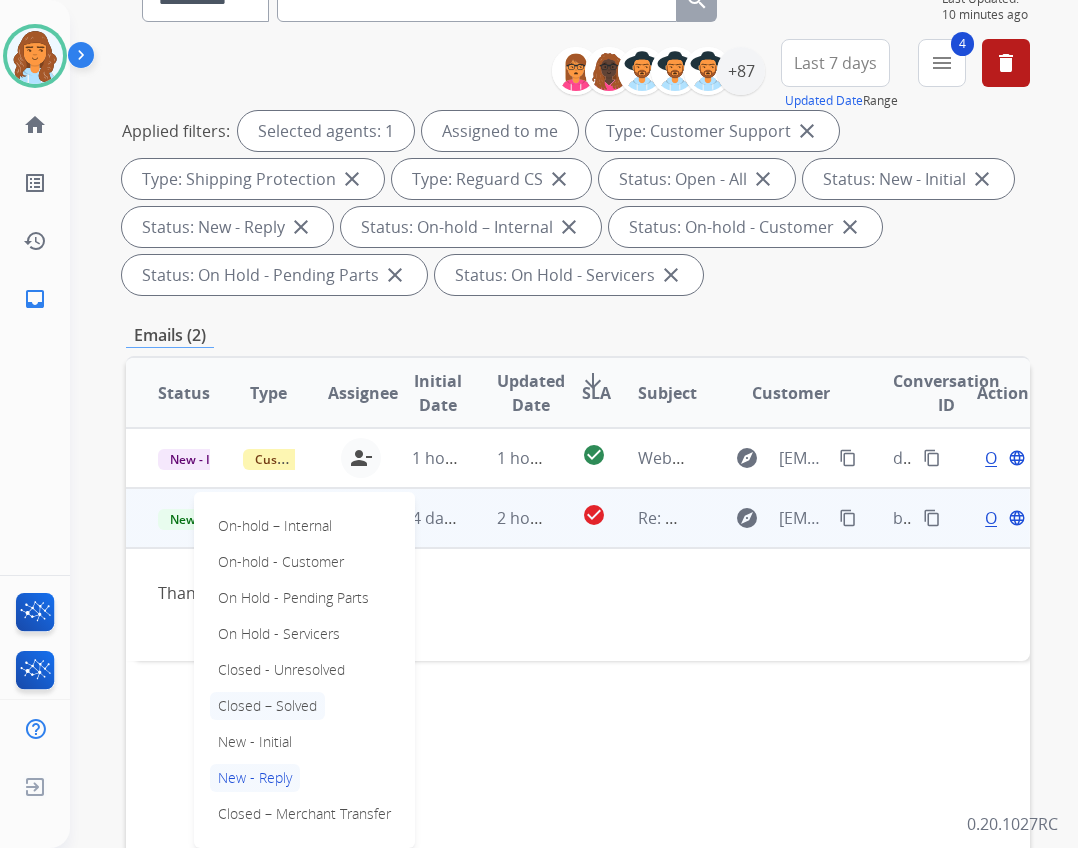 click on "Closed – Solved" at bounding box center [267, 706] 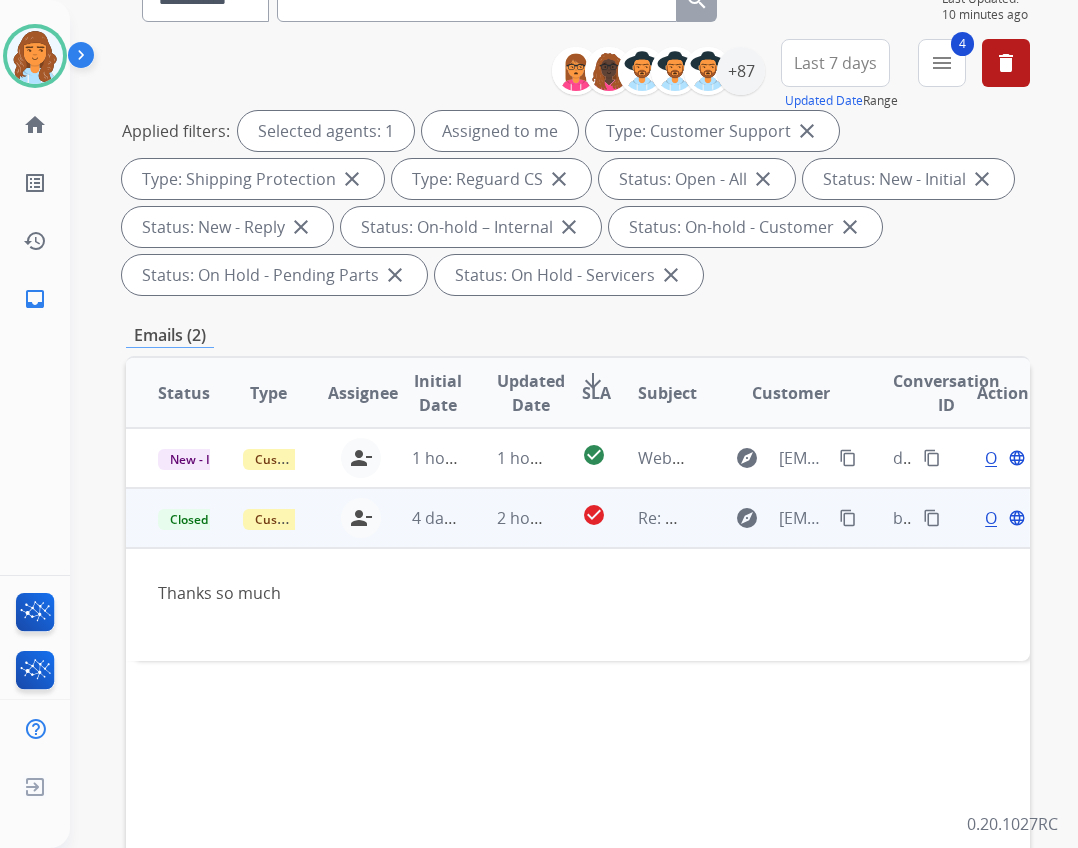 scroll, scrollTop: 100, scrollLeft: 0, axis: vertical 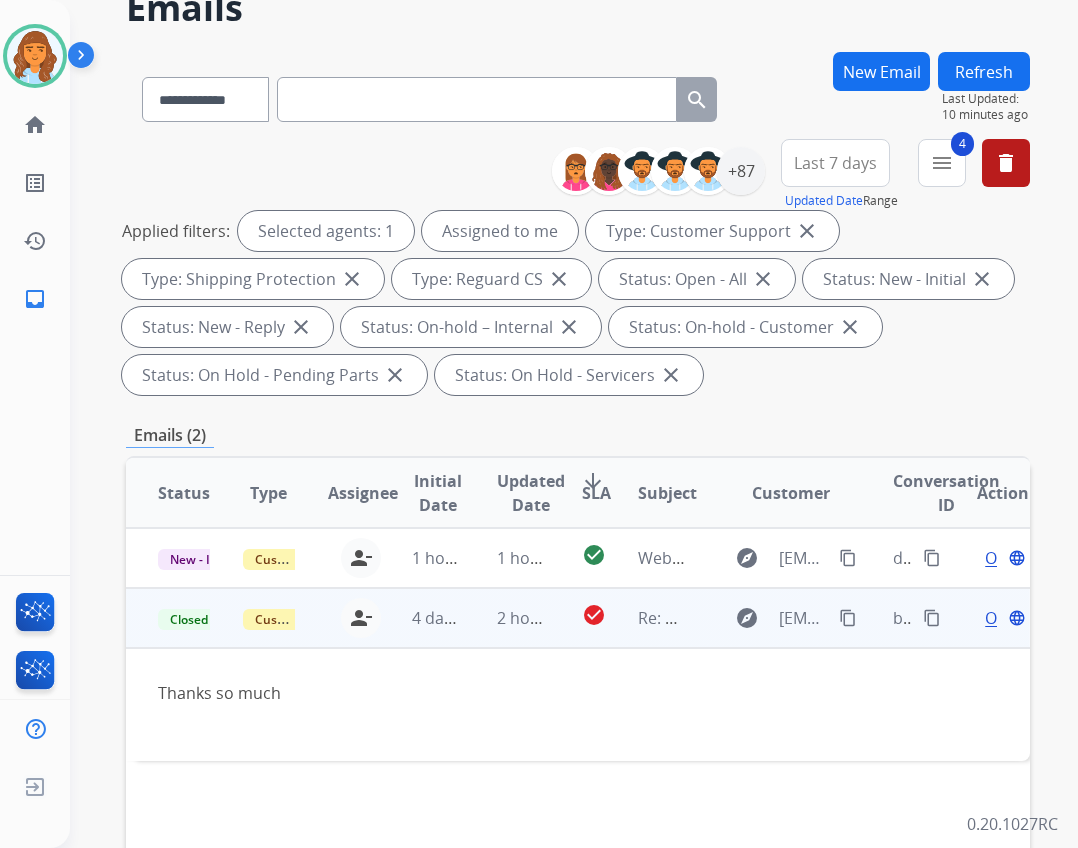 click on "Refresh" at bounding box center [984, 71] 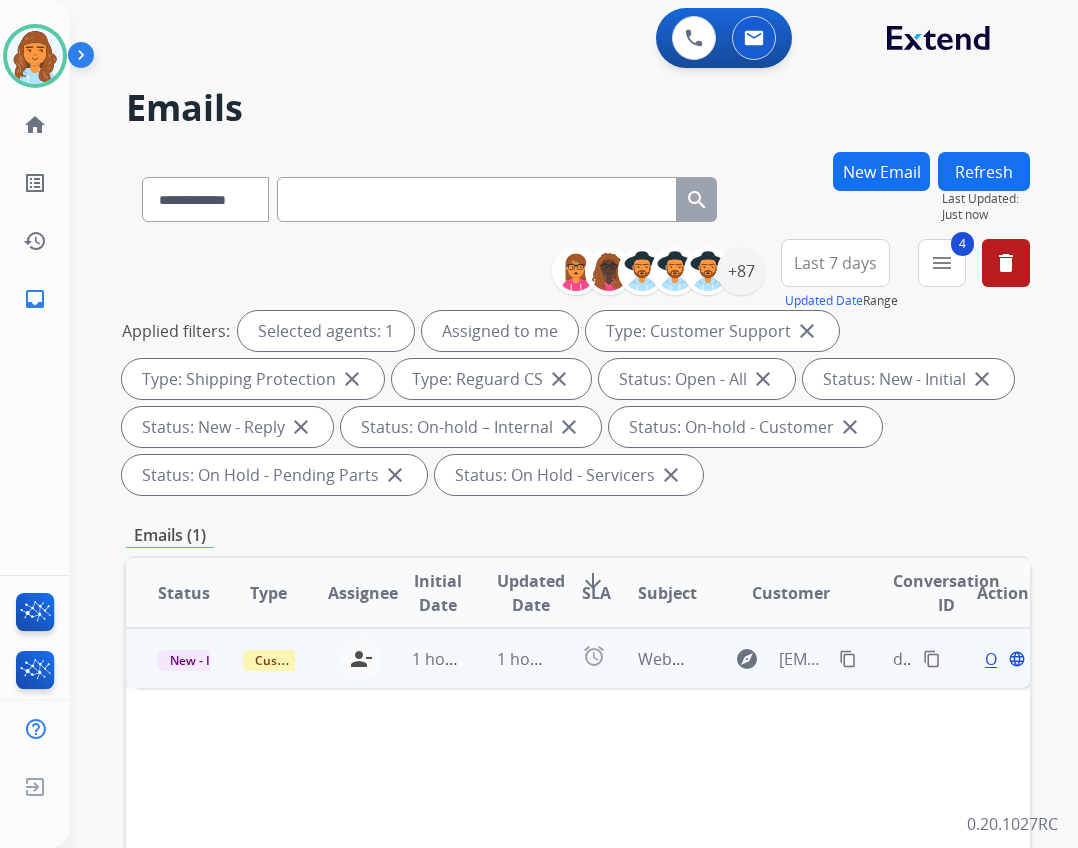 click on "explore 3352household@gmail.com content_copy" at bounding box center [776, 658] 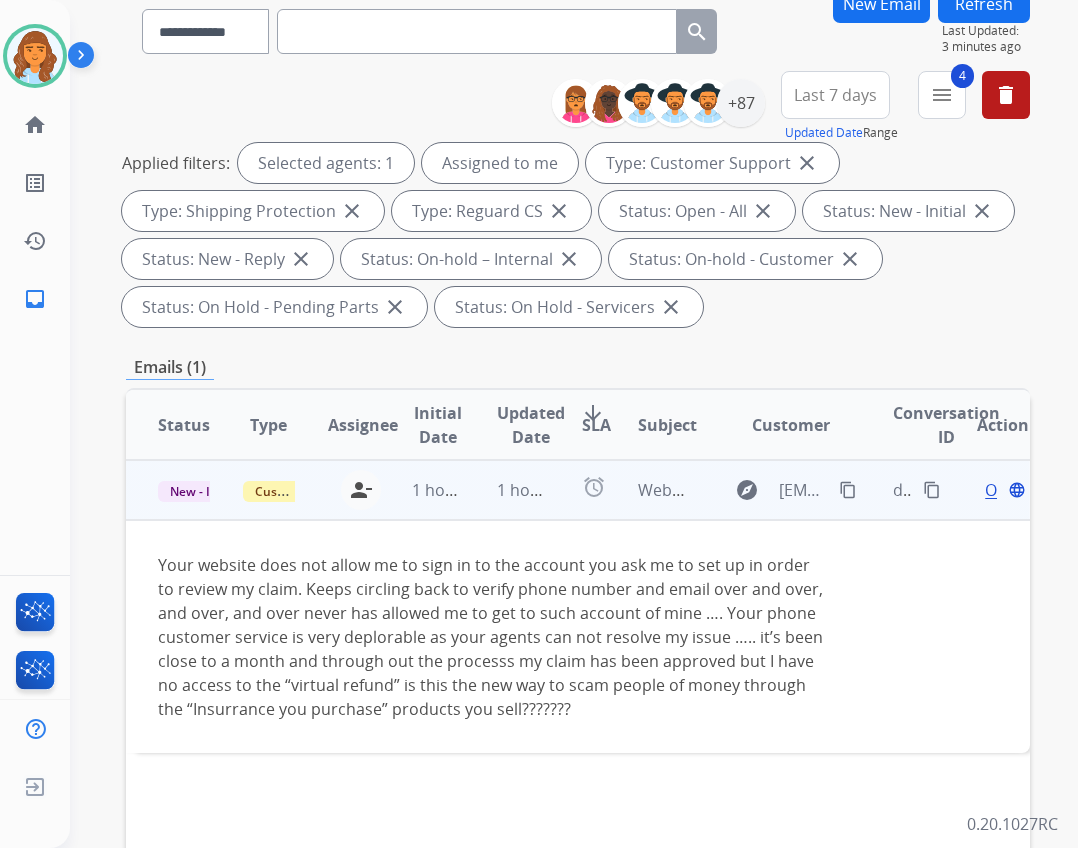 scroll, scrollTop: 200, scrollLeft: 0, axis: vertical 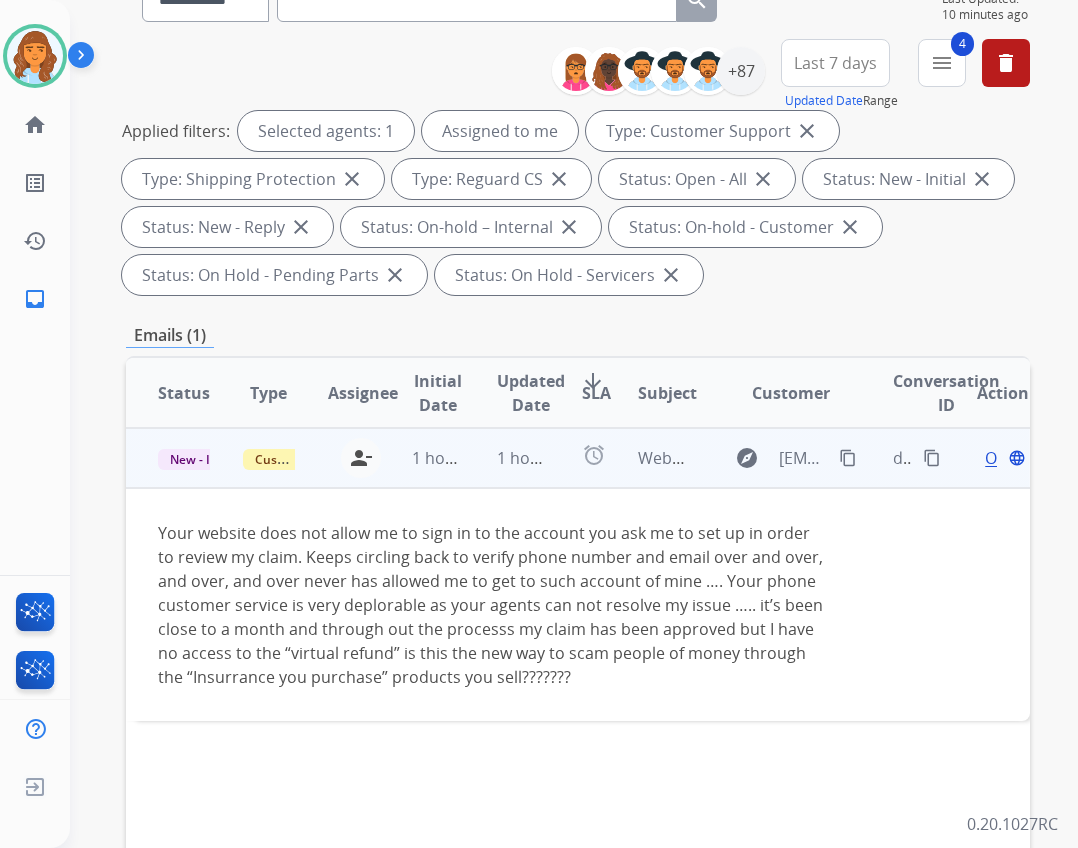 drag, startPoint x: 828, startPoint y: 453, endPoint x: 828, endPoint y: 464, distance: 11 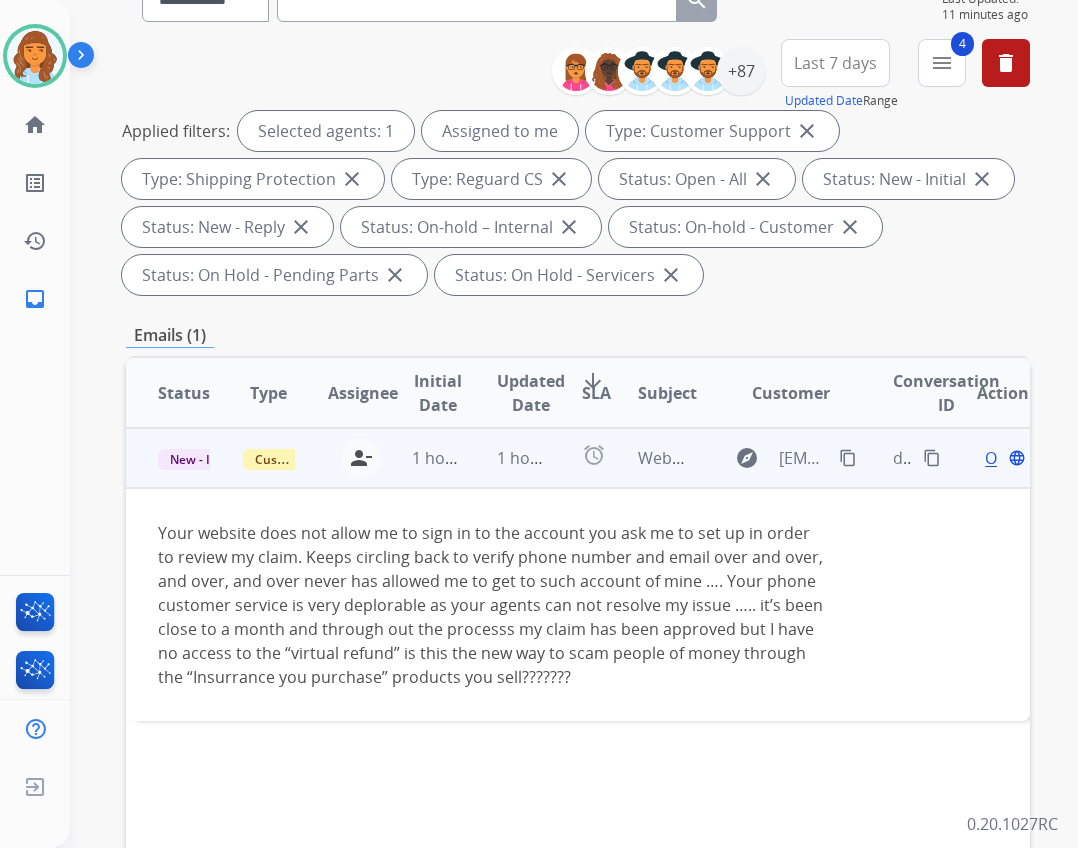 click on "Open" at bounding box center (1005, 458) 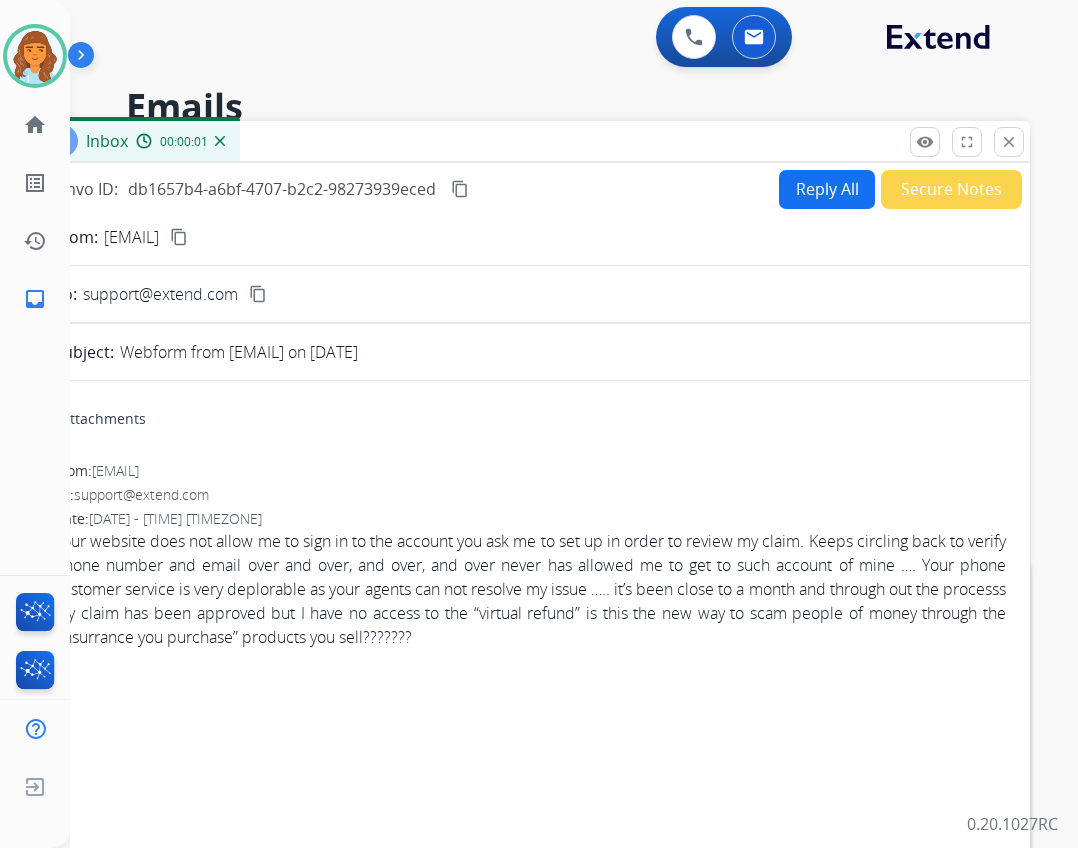 scroll, scrollTop: 0, scrollLeft: 0, axis: both 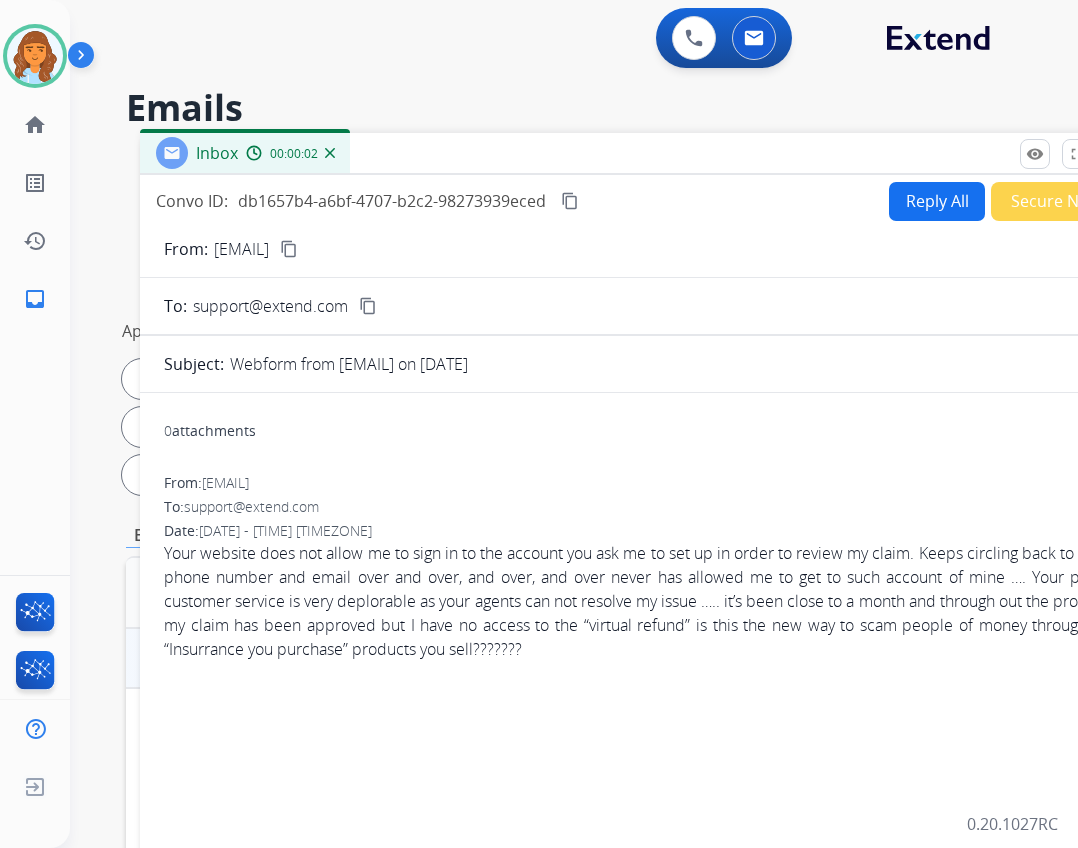 drag, startPoint x: 499, startPoint y: 149, endPoint x: 609, endPoint y: 160, distance: 110.54863 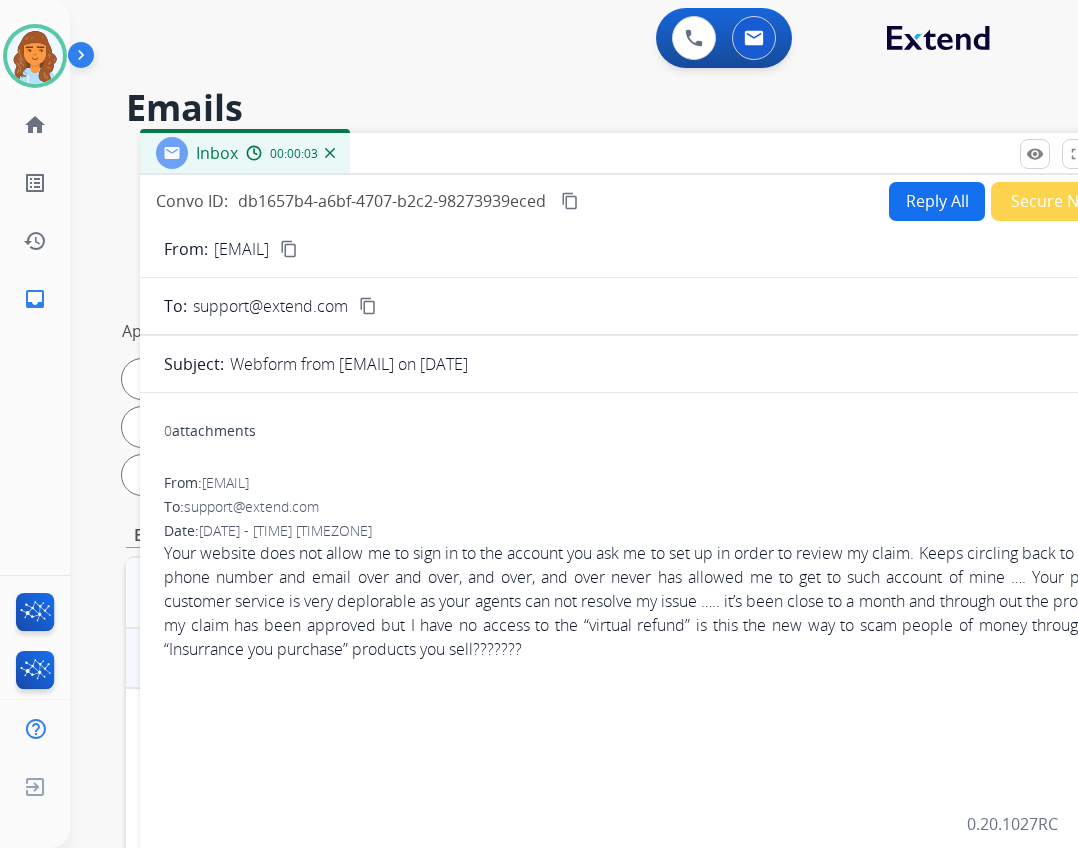 click on "Reply All" at bounding box center (937, 201) 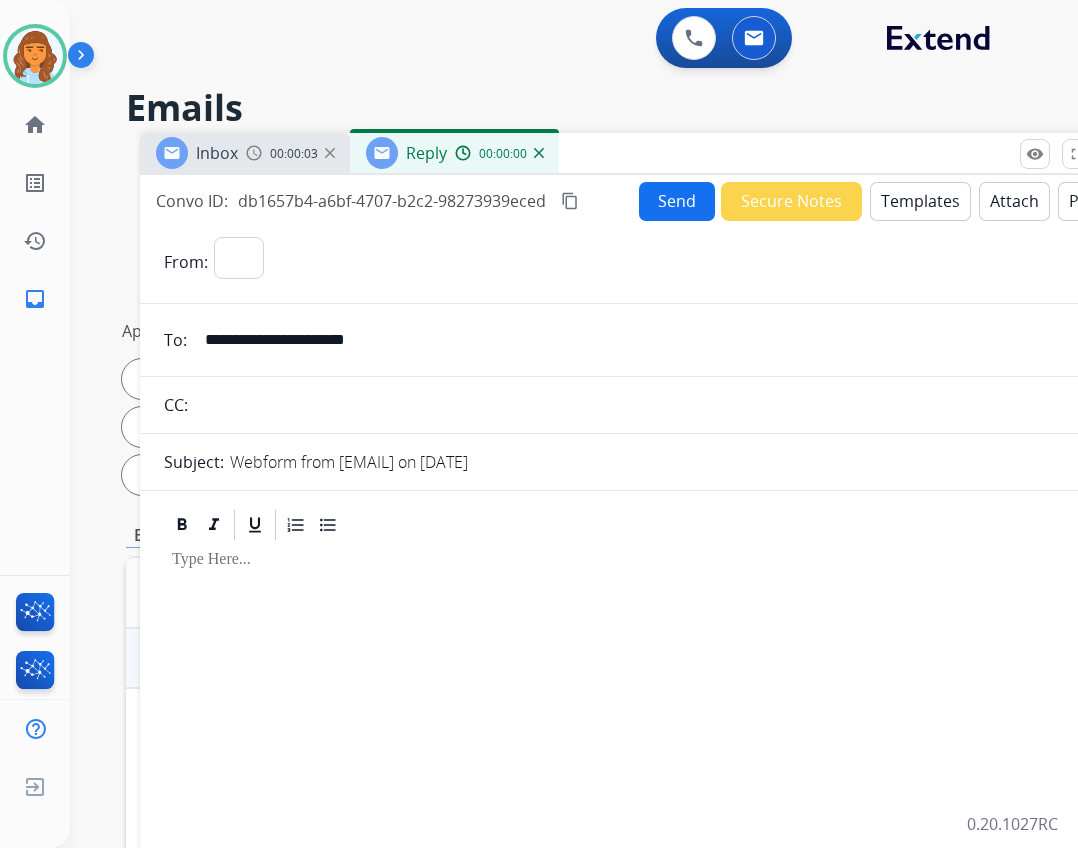select on "**********" 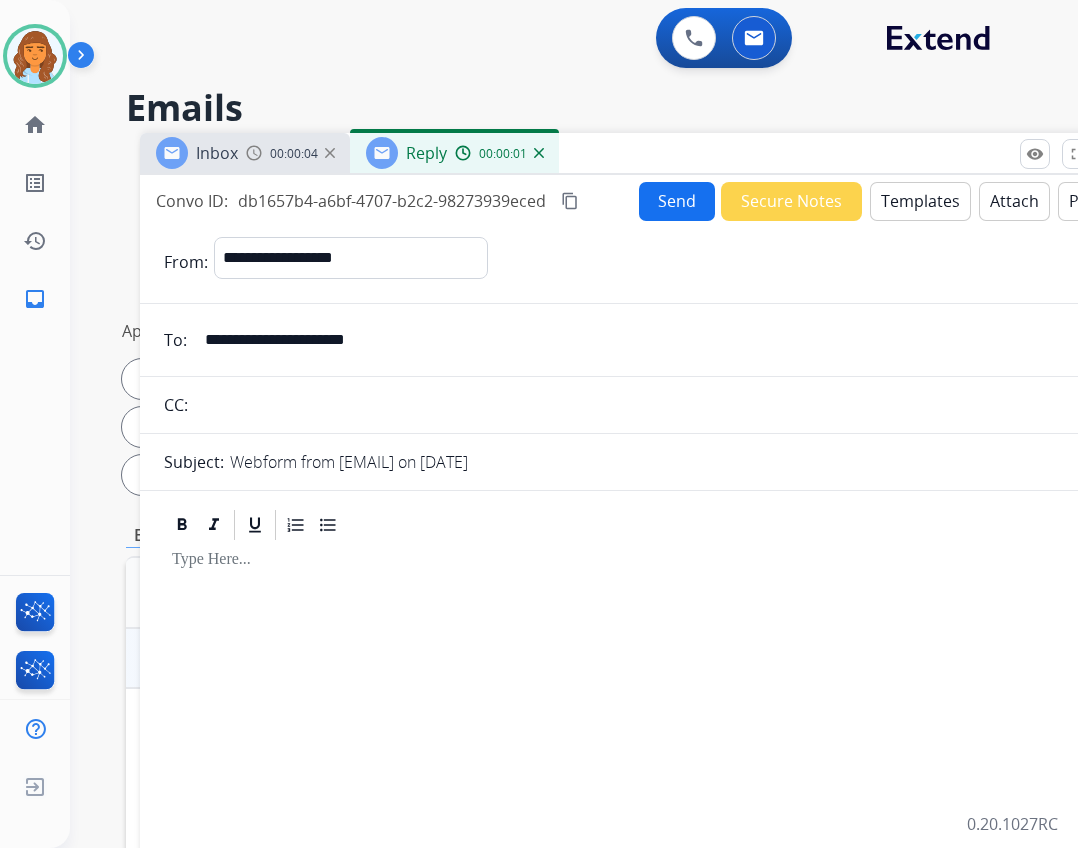click on "Templates" at bounding box center [920, 201] 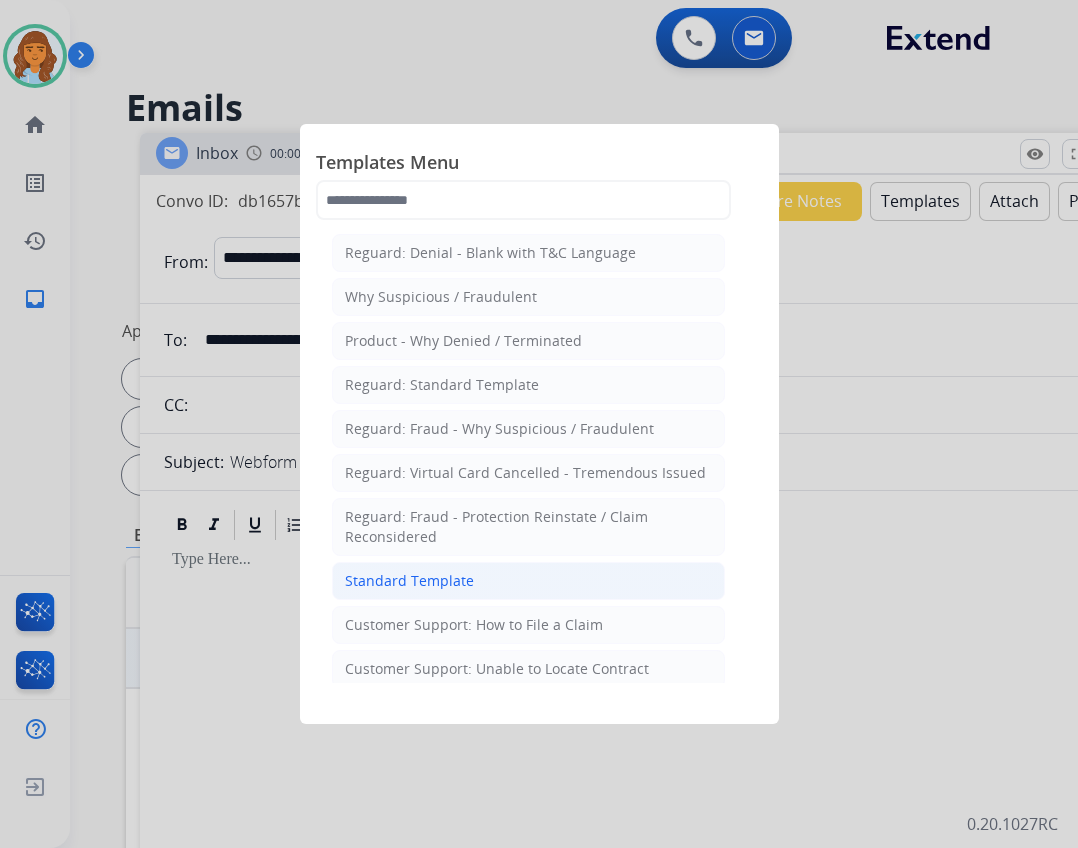click on "Standard Template" 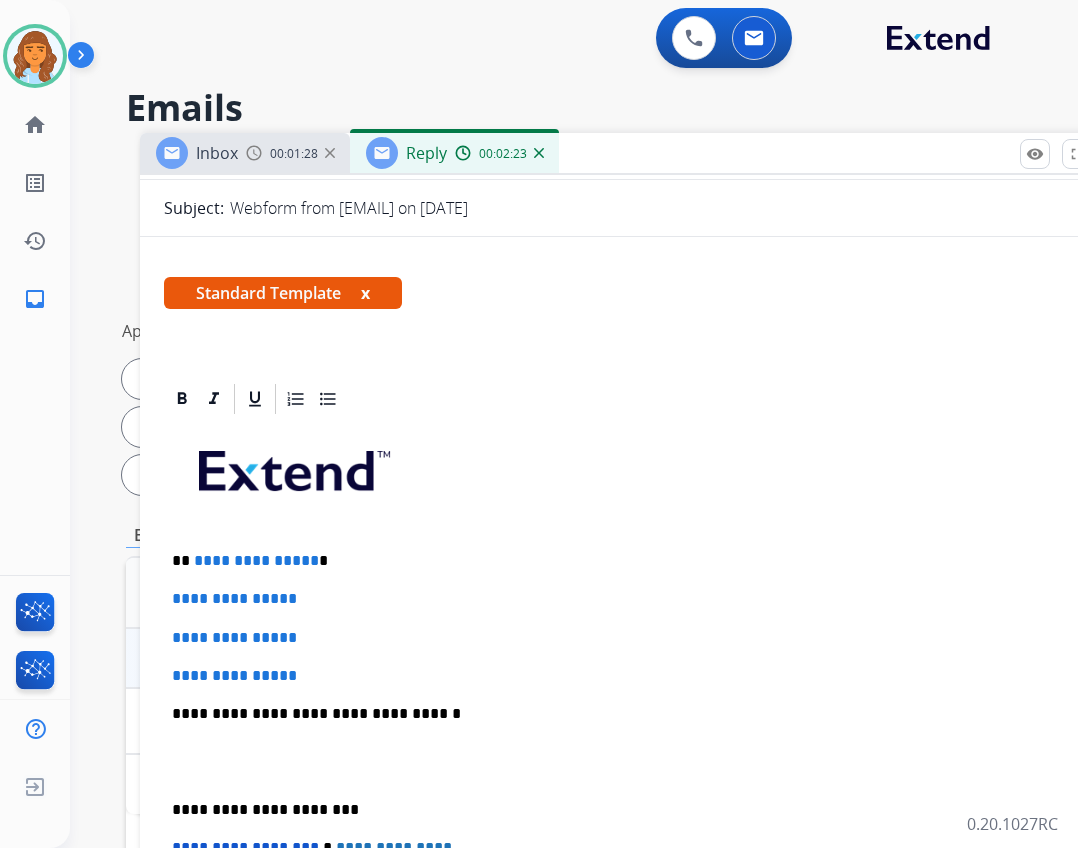 scroll, scrollTop: 497, scrollLeft: 0, axis: vertical 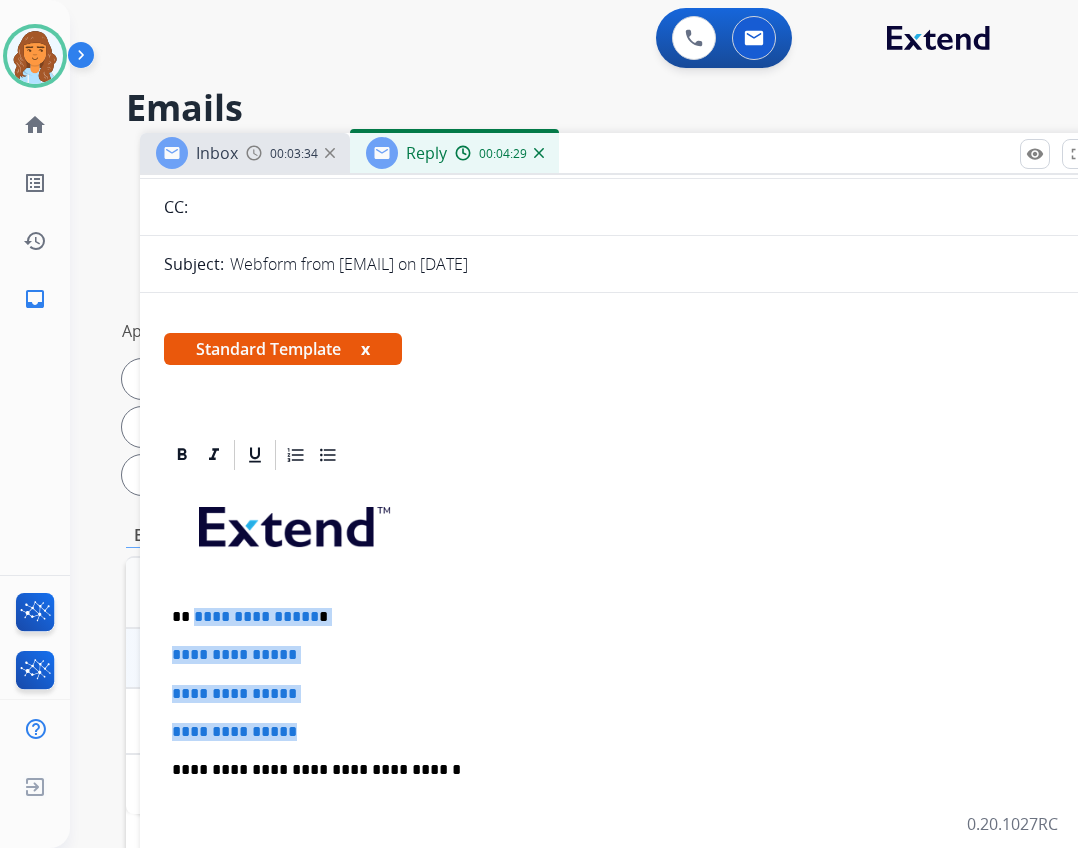 drag, startPoint x: 191, startPoint y: 611, endPoint x: 329, endPoint y: 722, distance: 177.10167 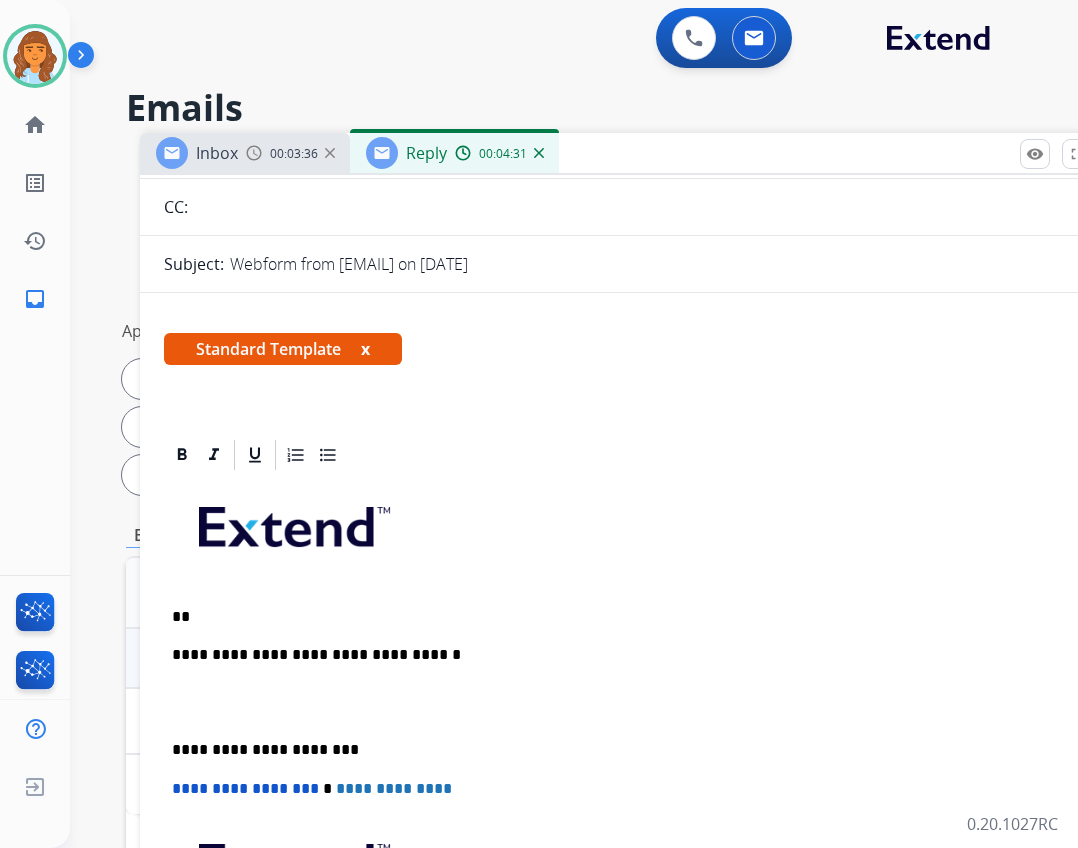 type 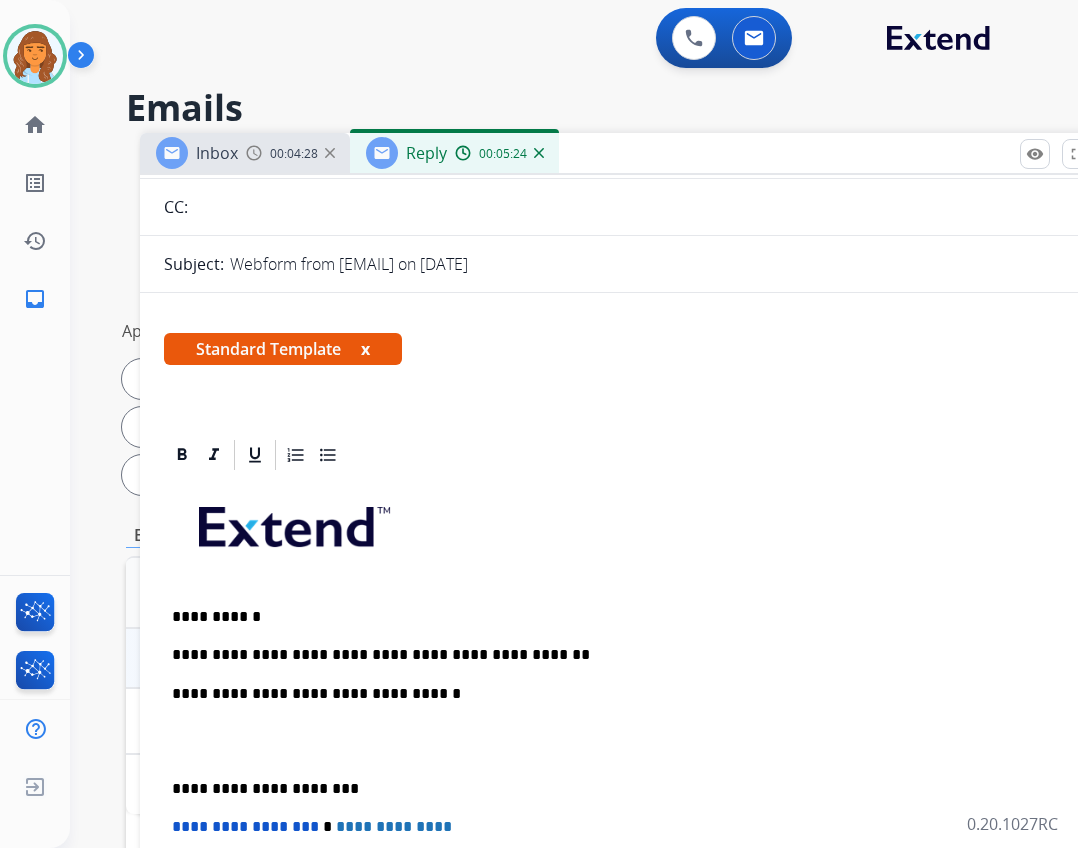 click on "**********" at bounding box center (632, 655) 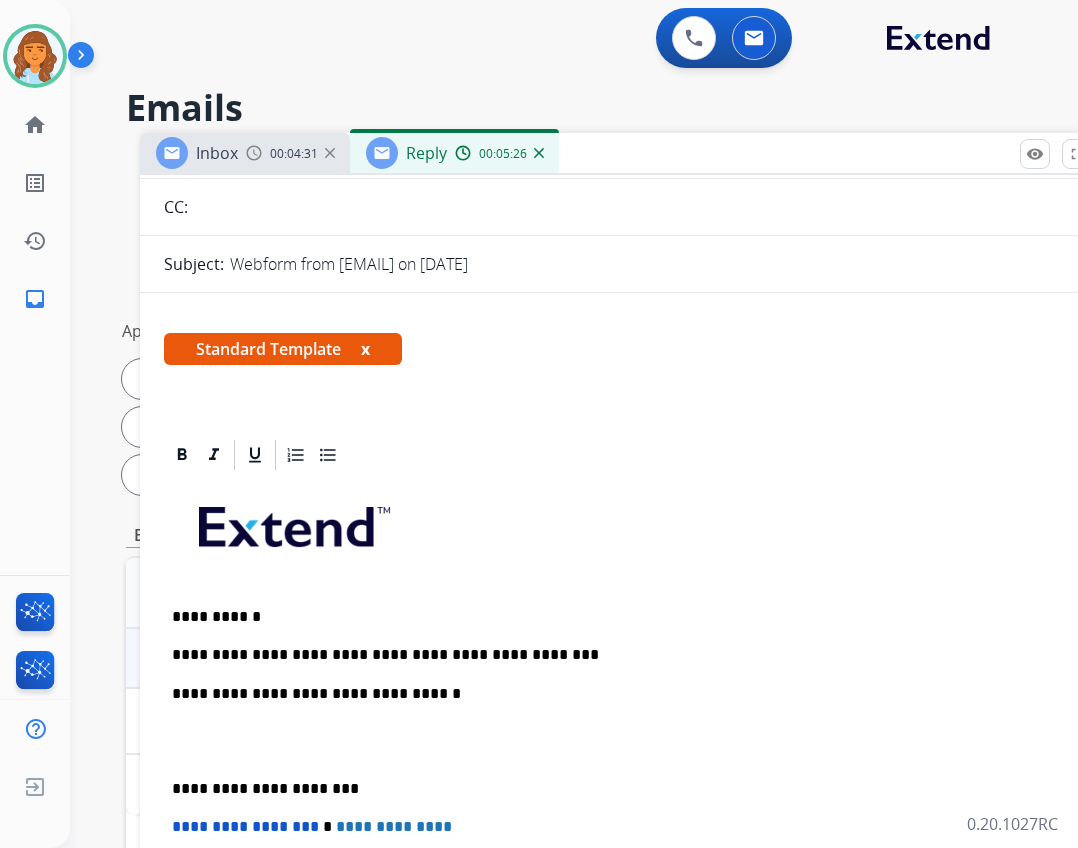 click on "**********" at bounding box center (632, 655) 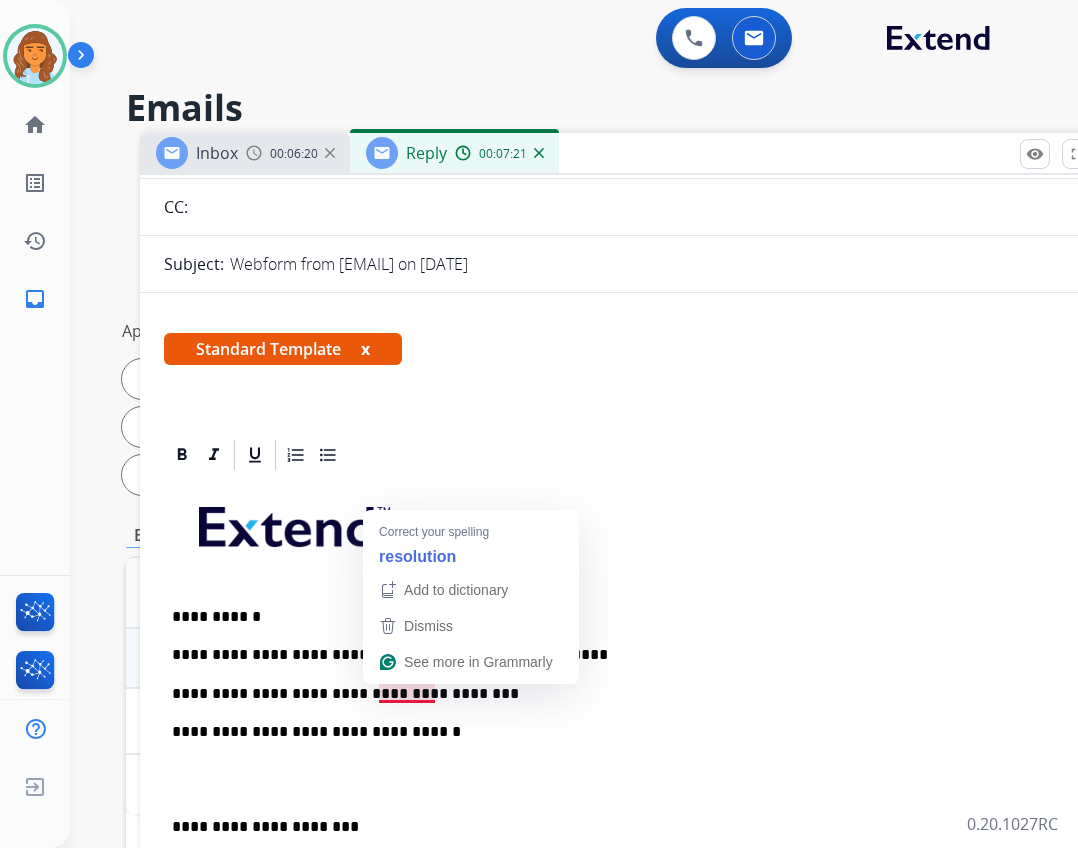 click on "**********" at bounding box center (632, 694) 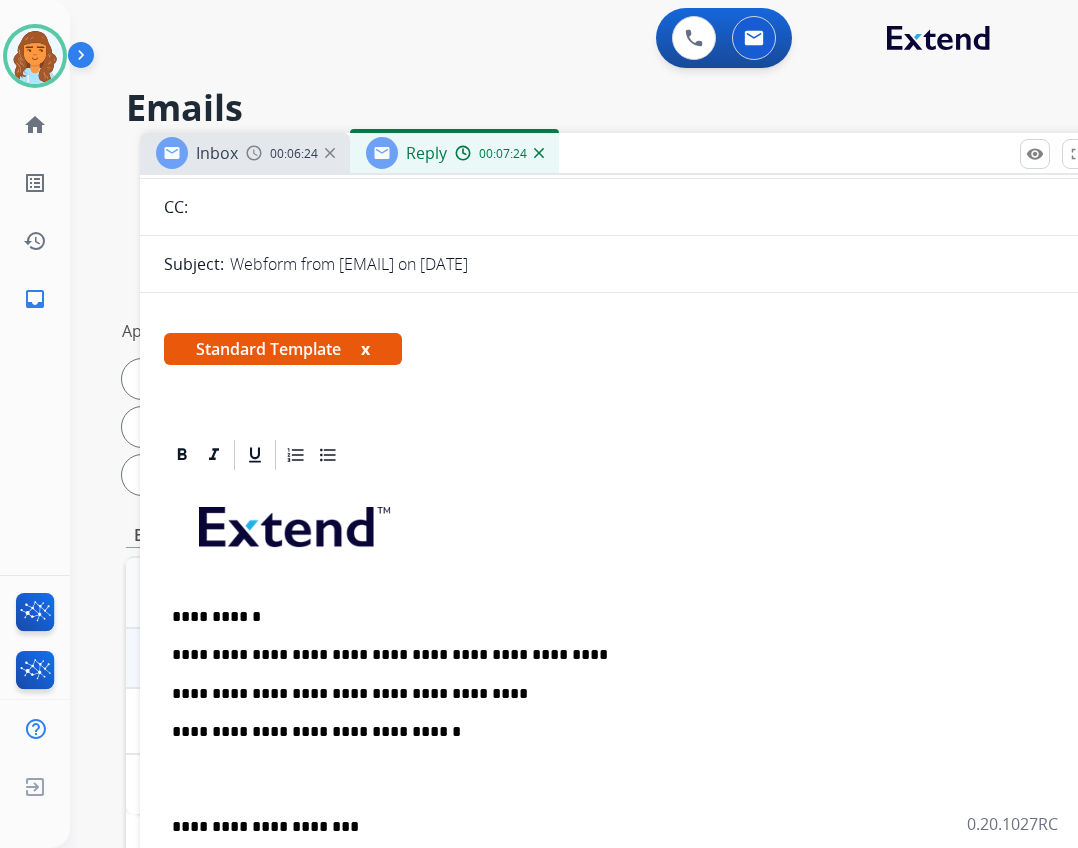 click on "**********" at bounding box center [632, 827] 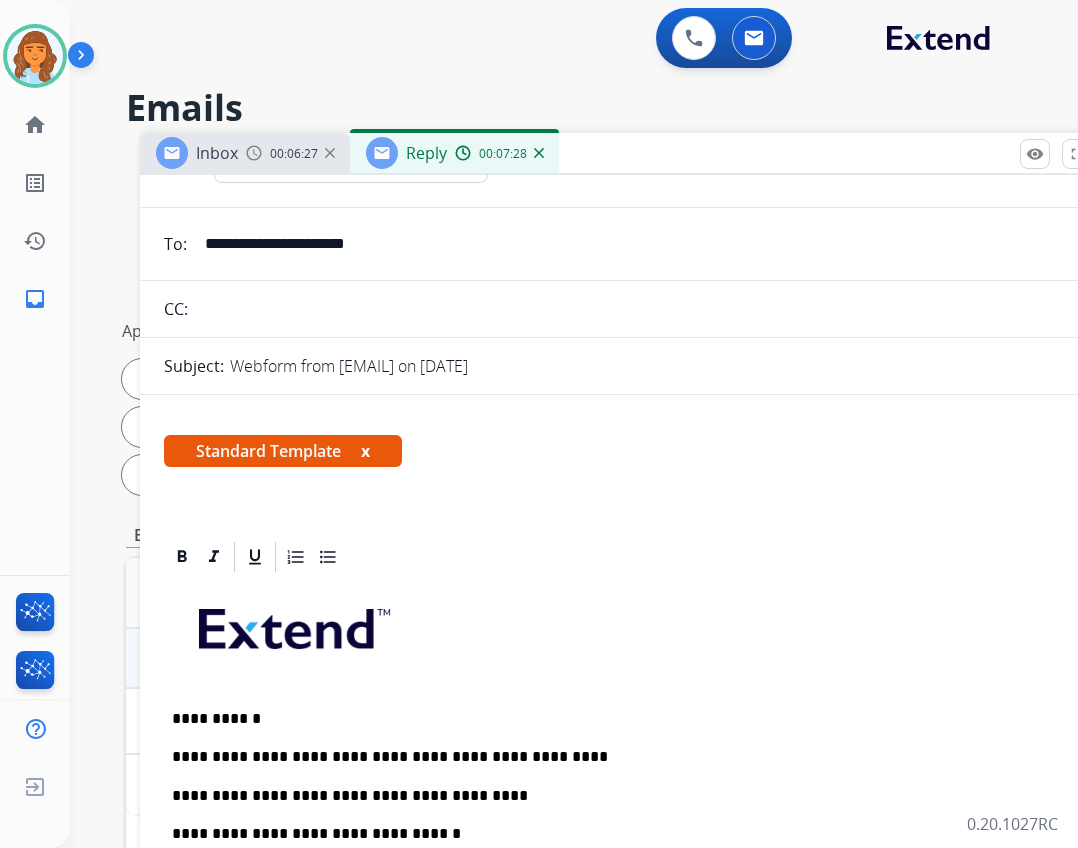 scroll, scrollTop: 0, scrollLeft: 0, axis: both 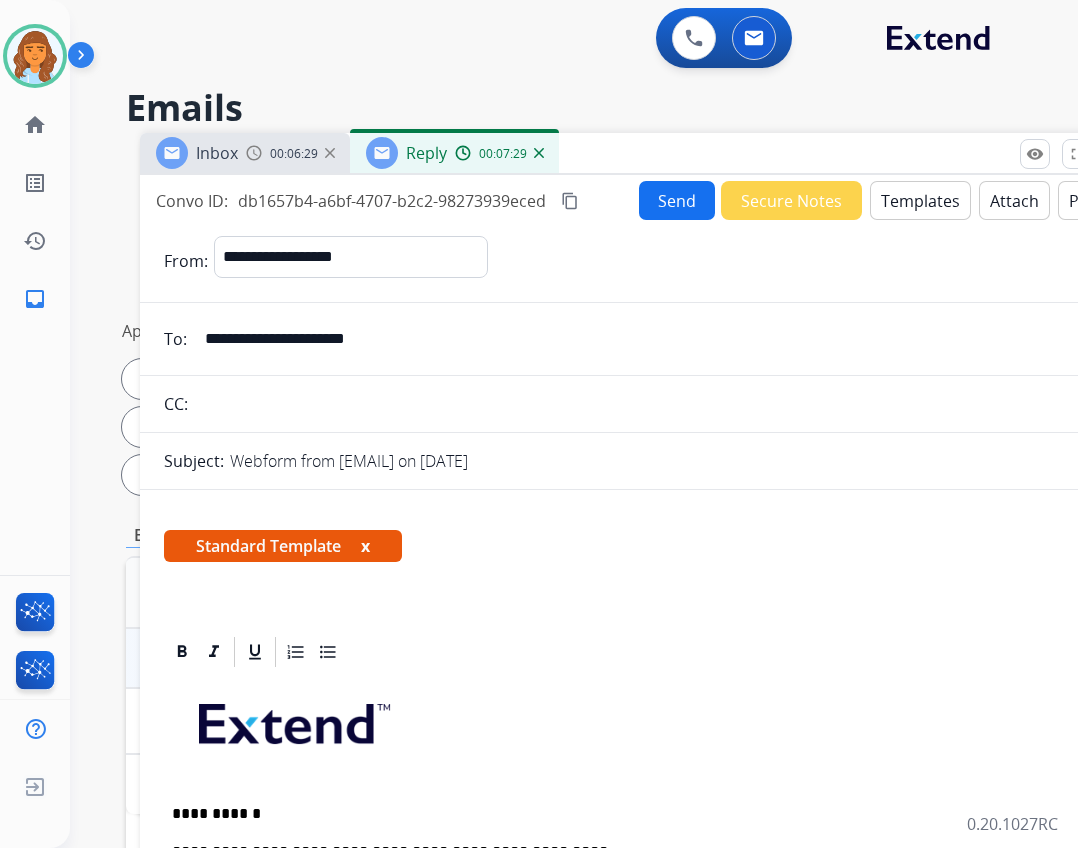 click on "Send" at bounding box center [677, 200] 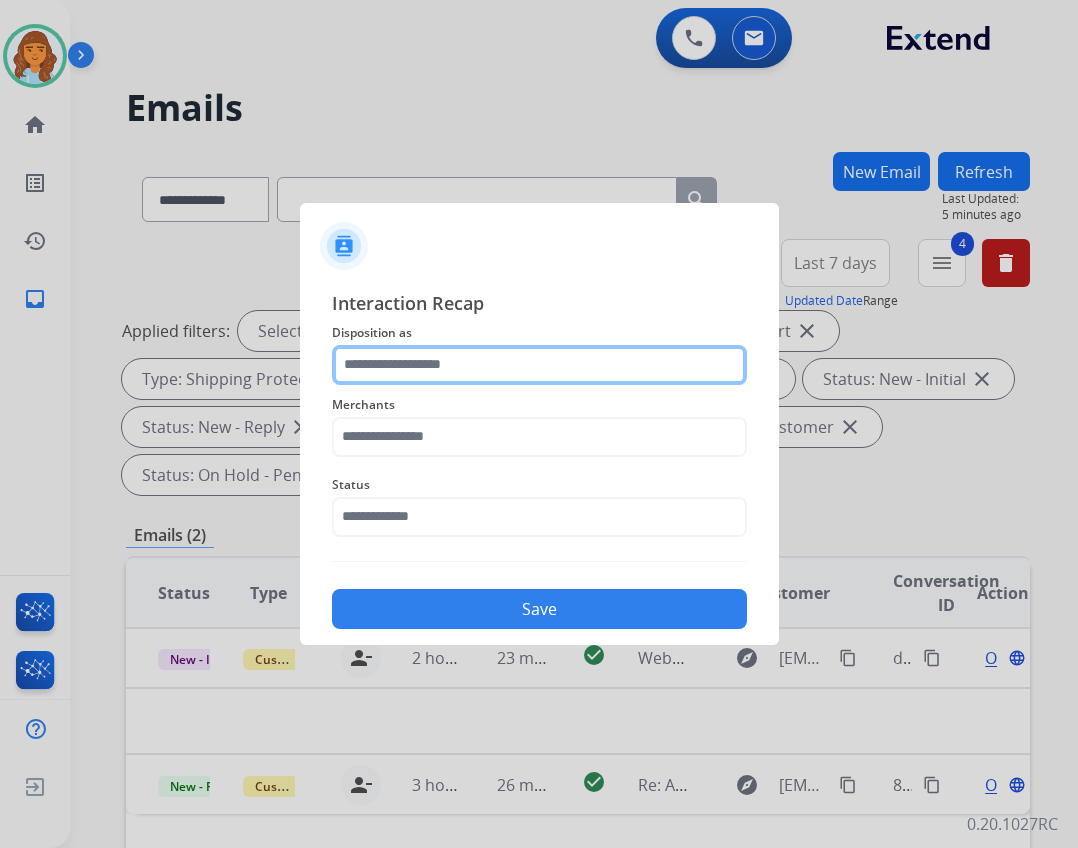 click 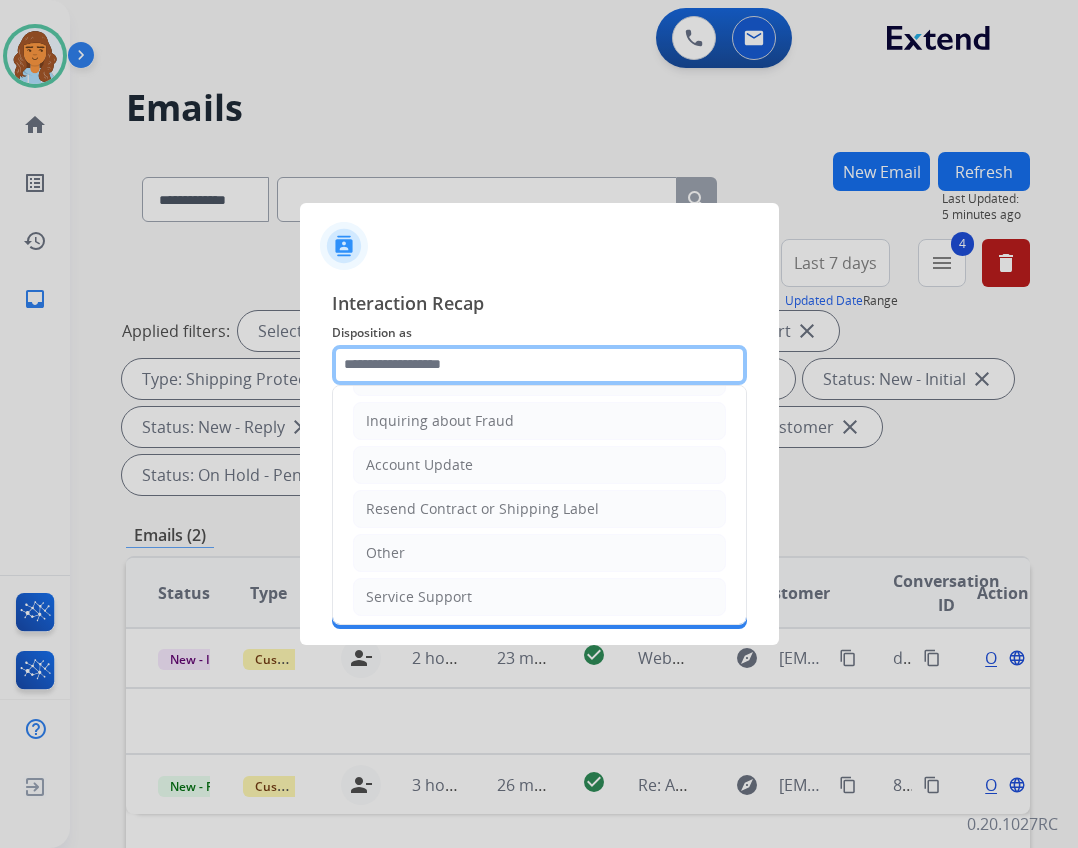 scroll, scrollTop: 312, scrollLeft: 0, axis: vertical 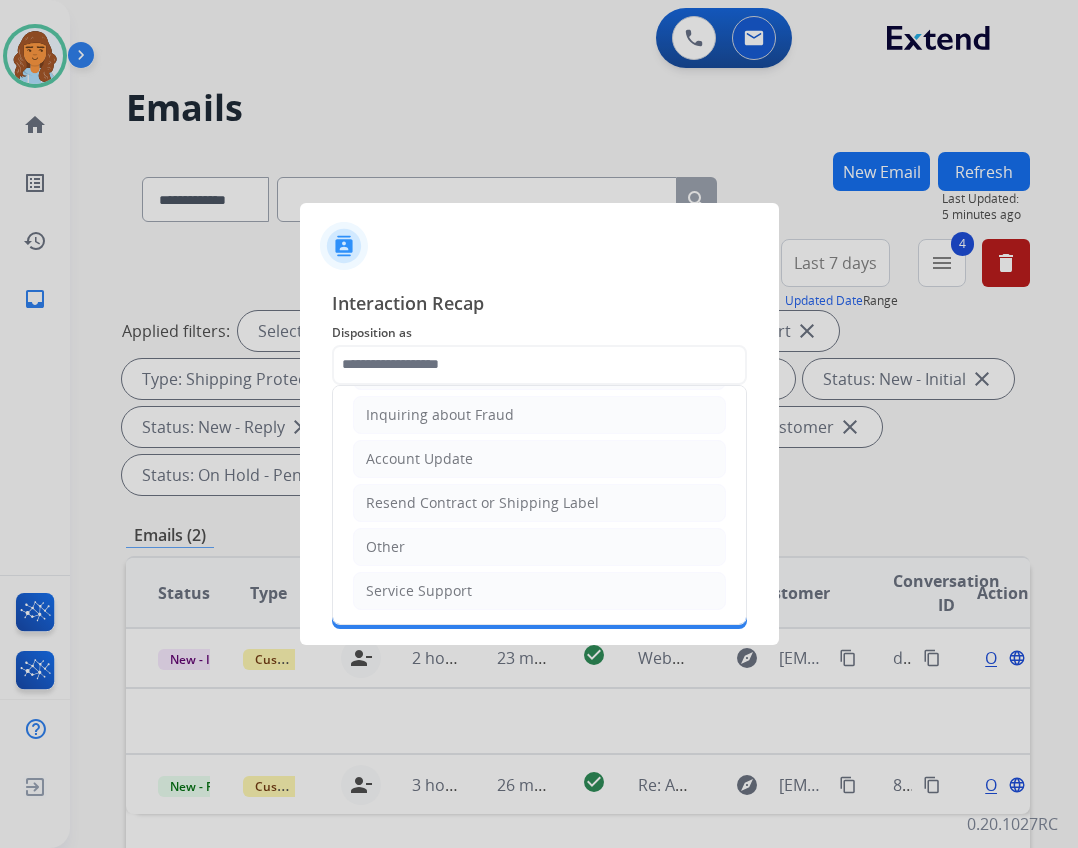 drag, startPoint x: 462, startPoint y: 537, endPoint x: 465, endPoint y: 519, distance: 18.248287 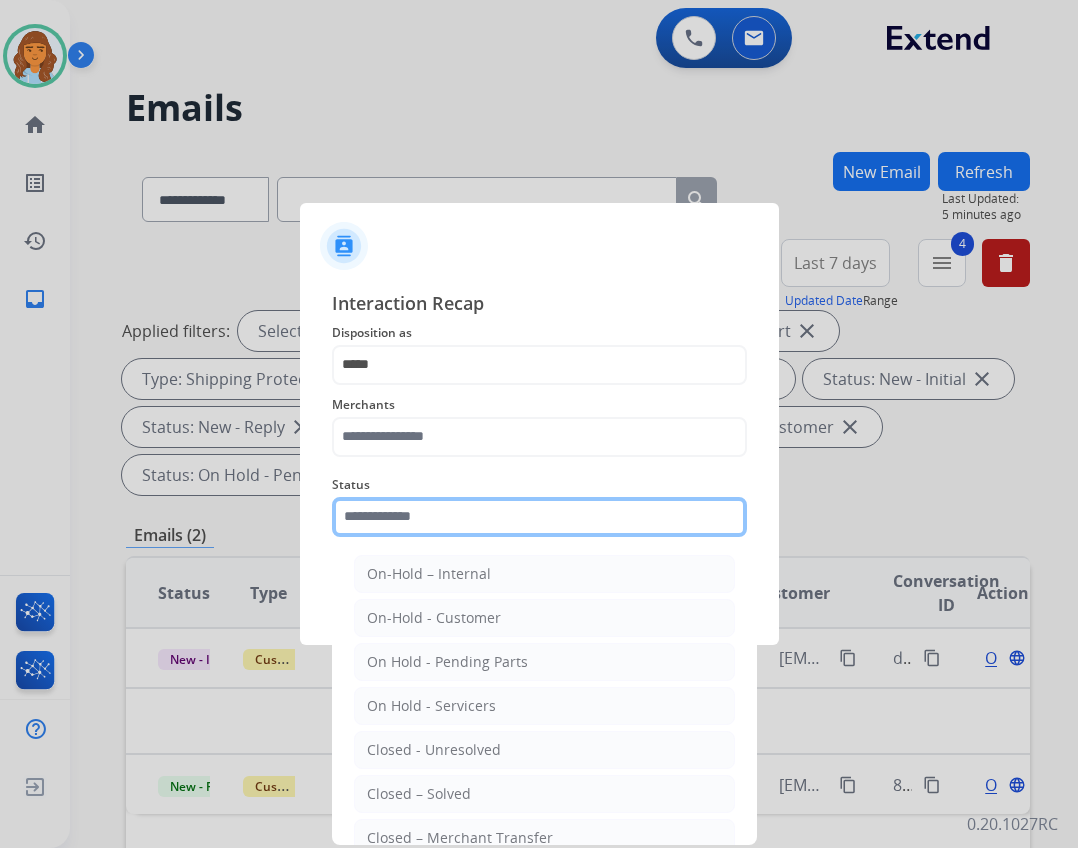 drag, startPoint x: 464, startPoint y: 524, endPoint x: 465, endPoint y: 510, distance: 14.035668 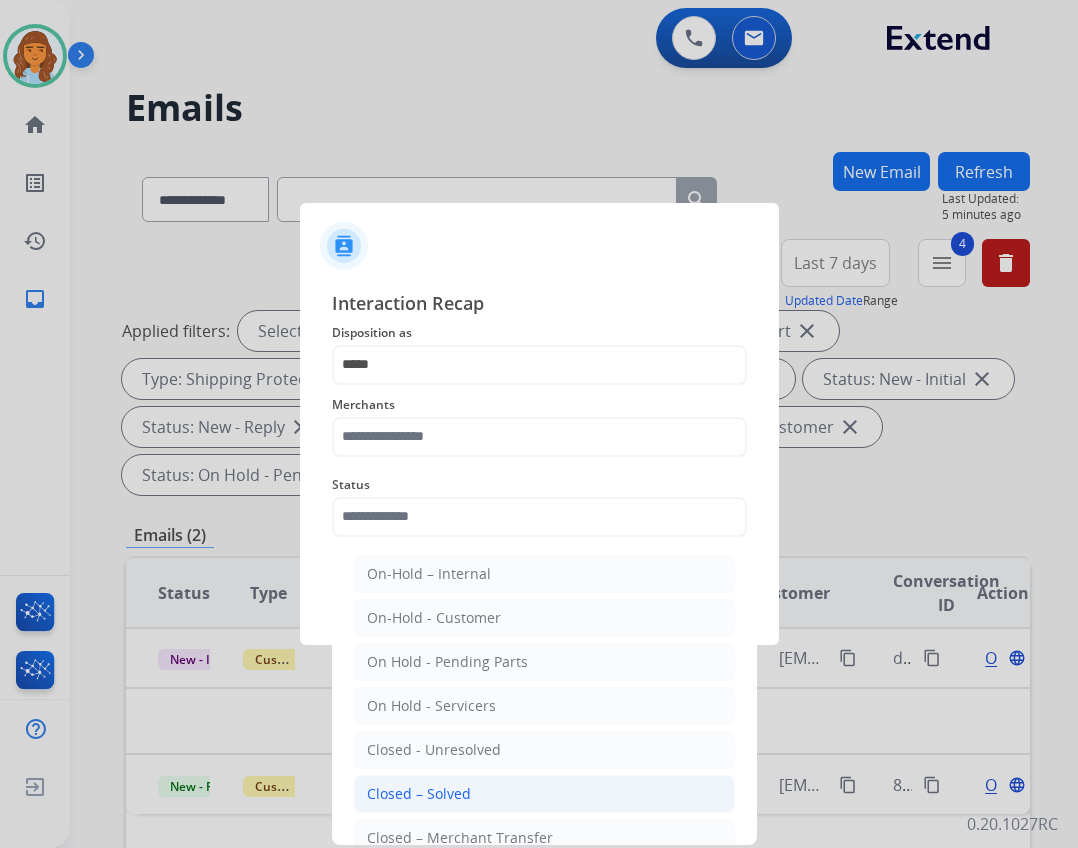 drag, startPoint x: 418, startPoint y: 795, endPoint x: 486, endPoint y: 586, distance: 219.78398 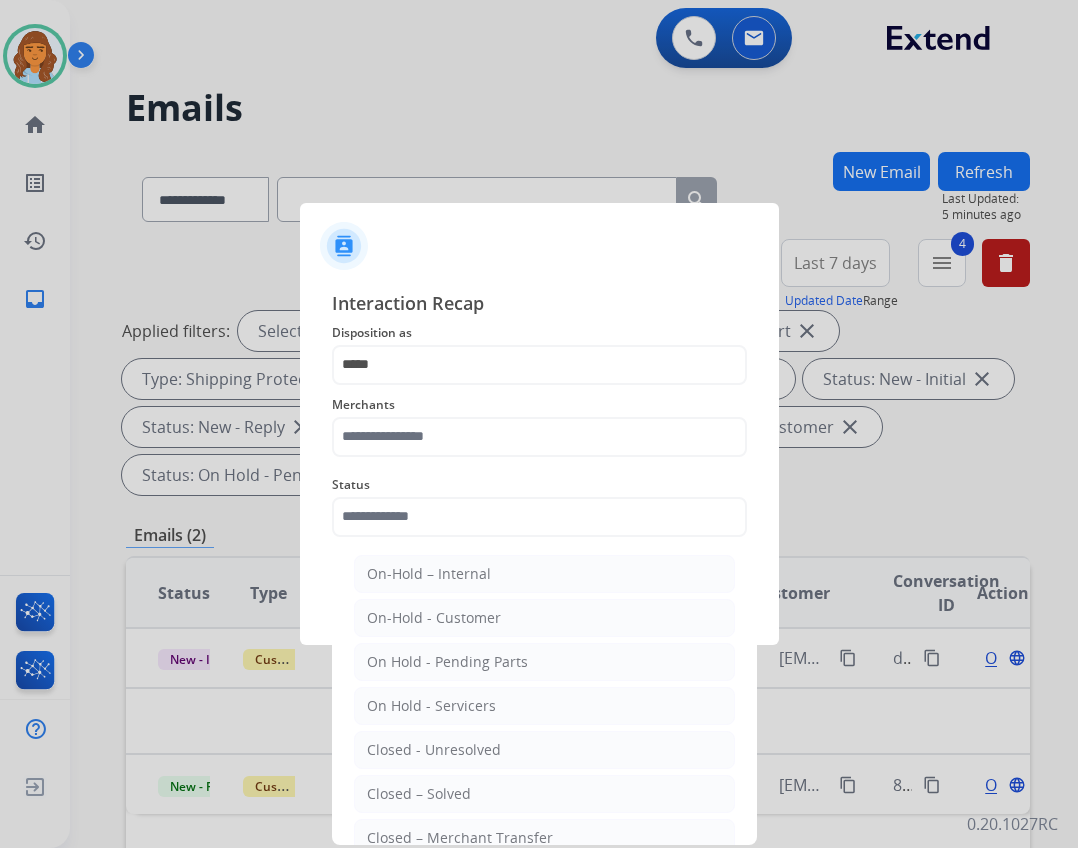 click on "Closed – Solved" 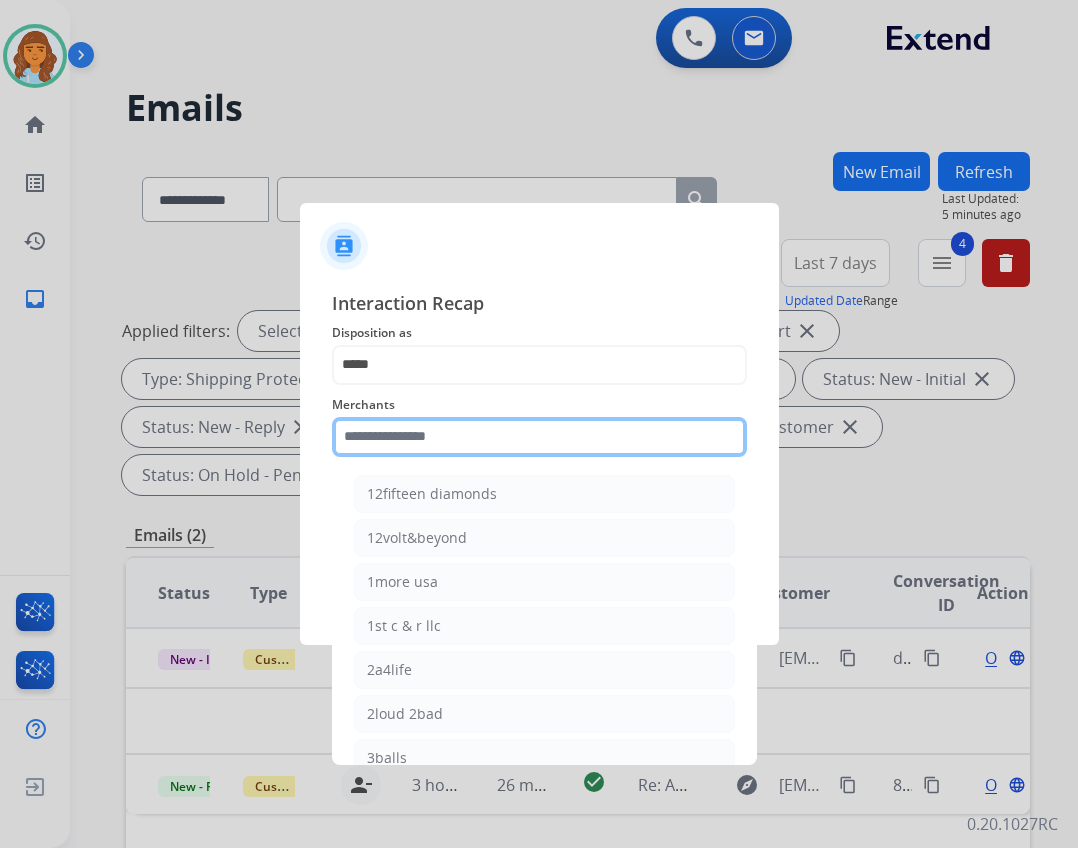 click 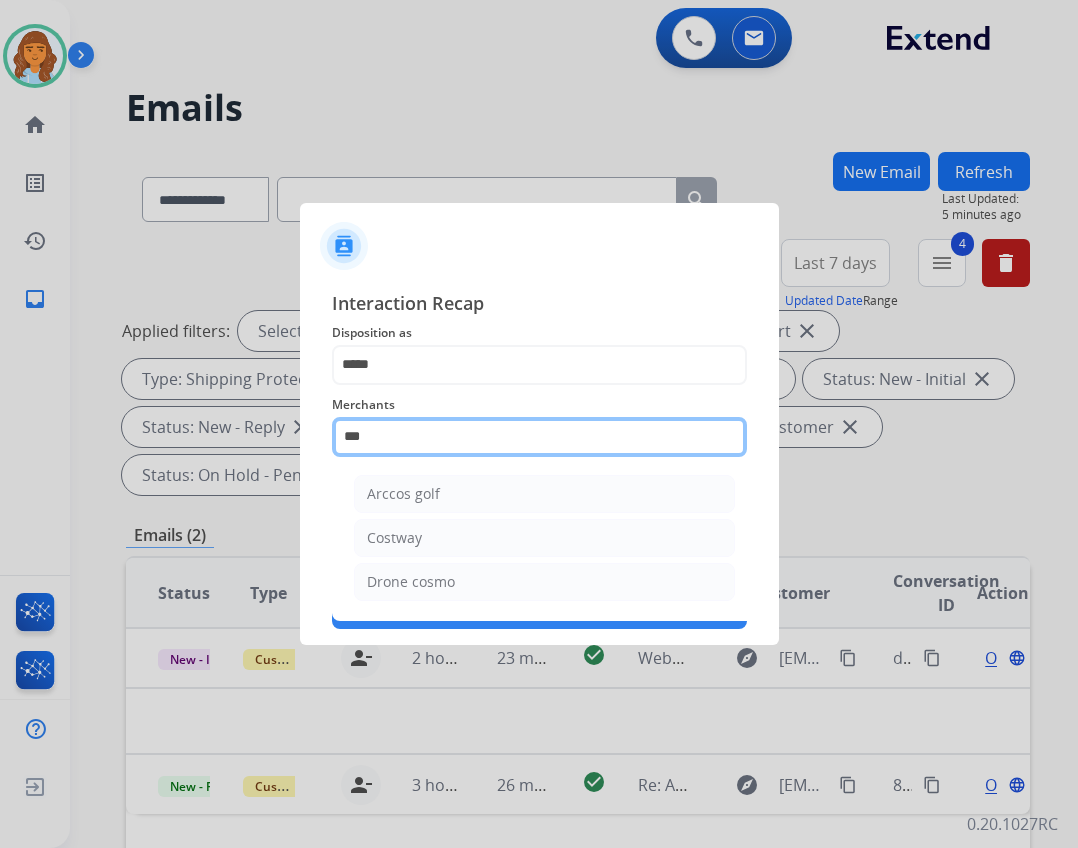 scroll, scrollTop: 0, scrollLeft: 0, axis: both 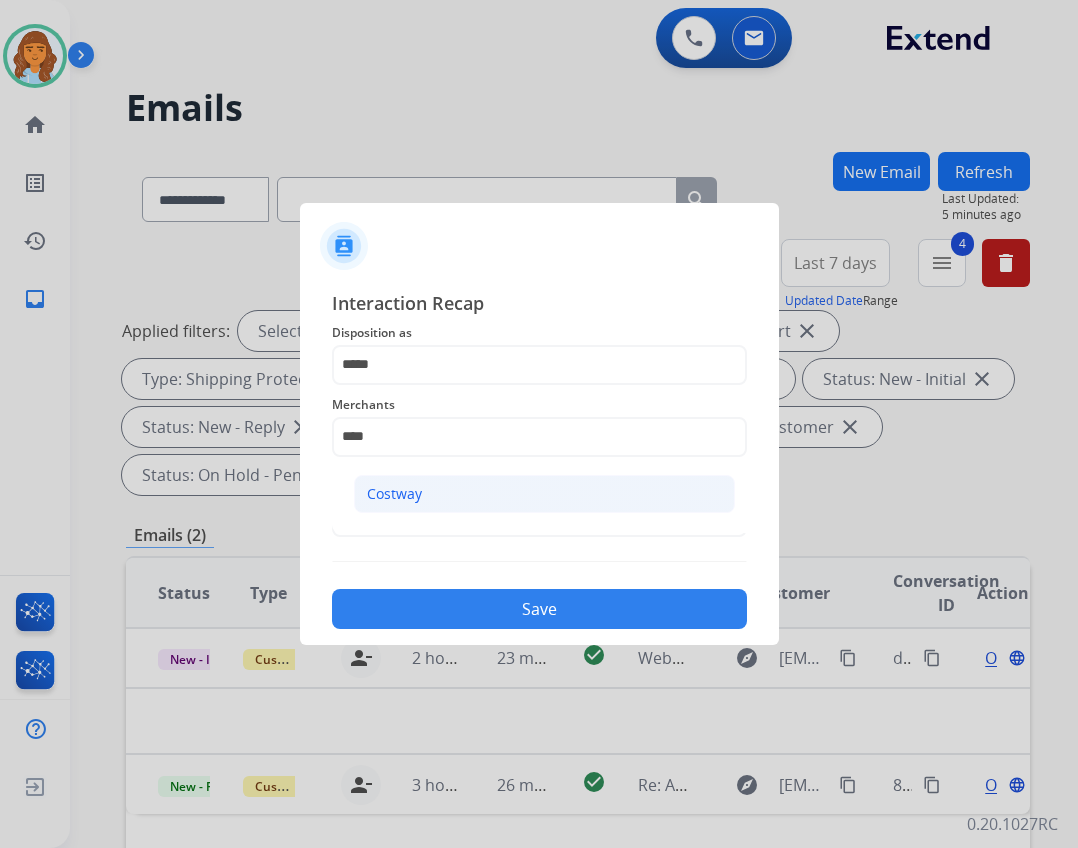 click on "Costway" 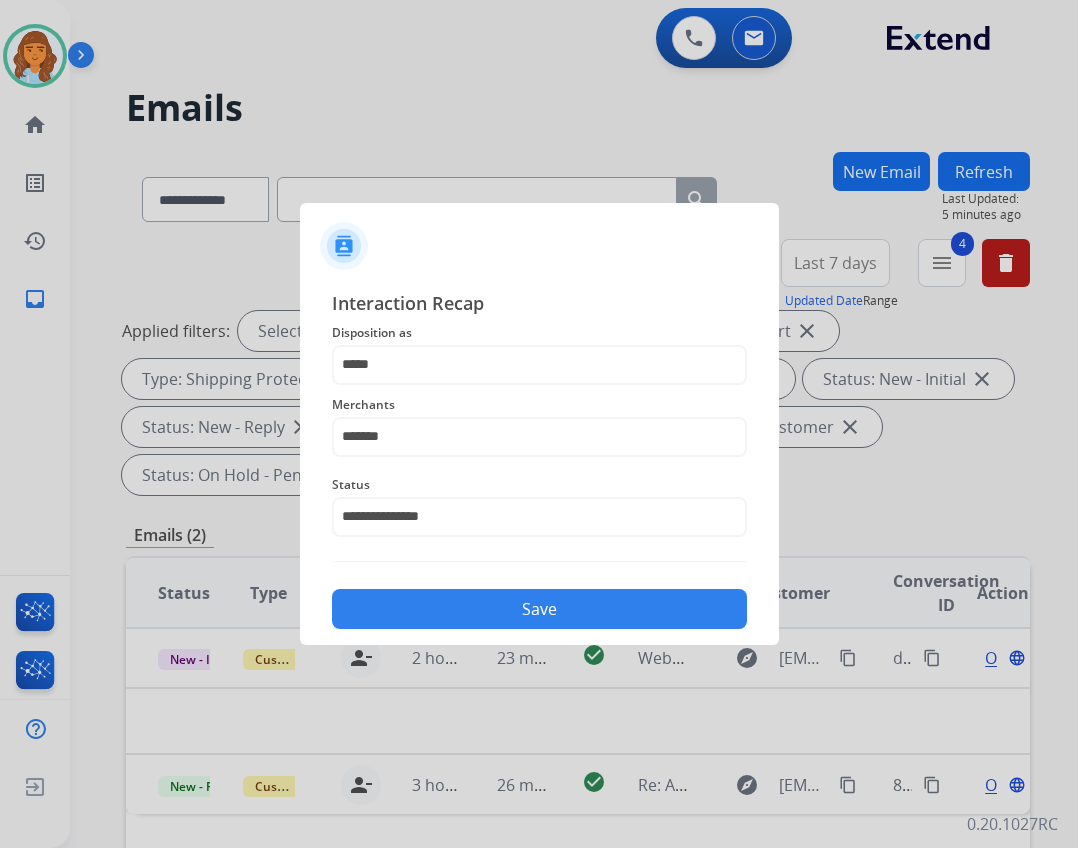 drag, startPoint x: 534, startPoint y: 592, endPoint x: 537, endPoint y: 581, distance: 11.401754 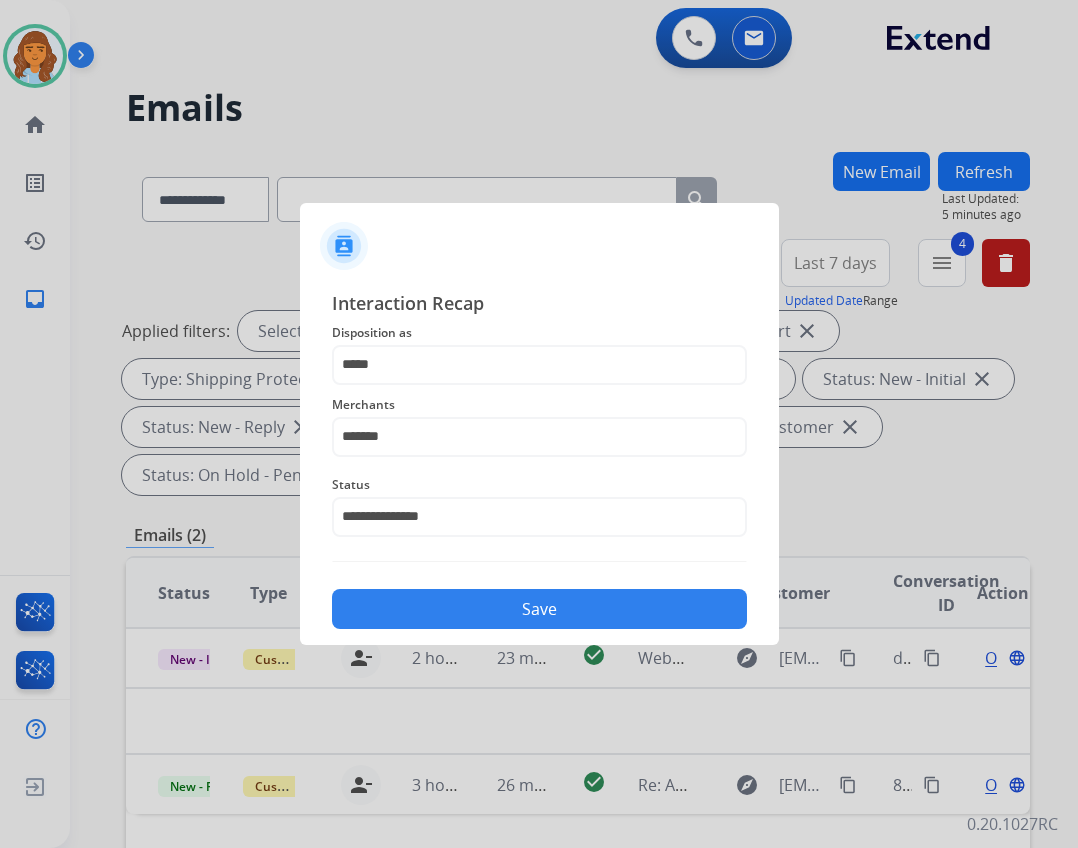 click on "Save" 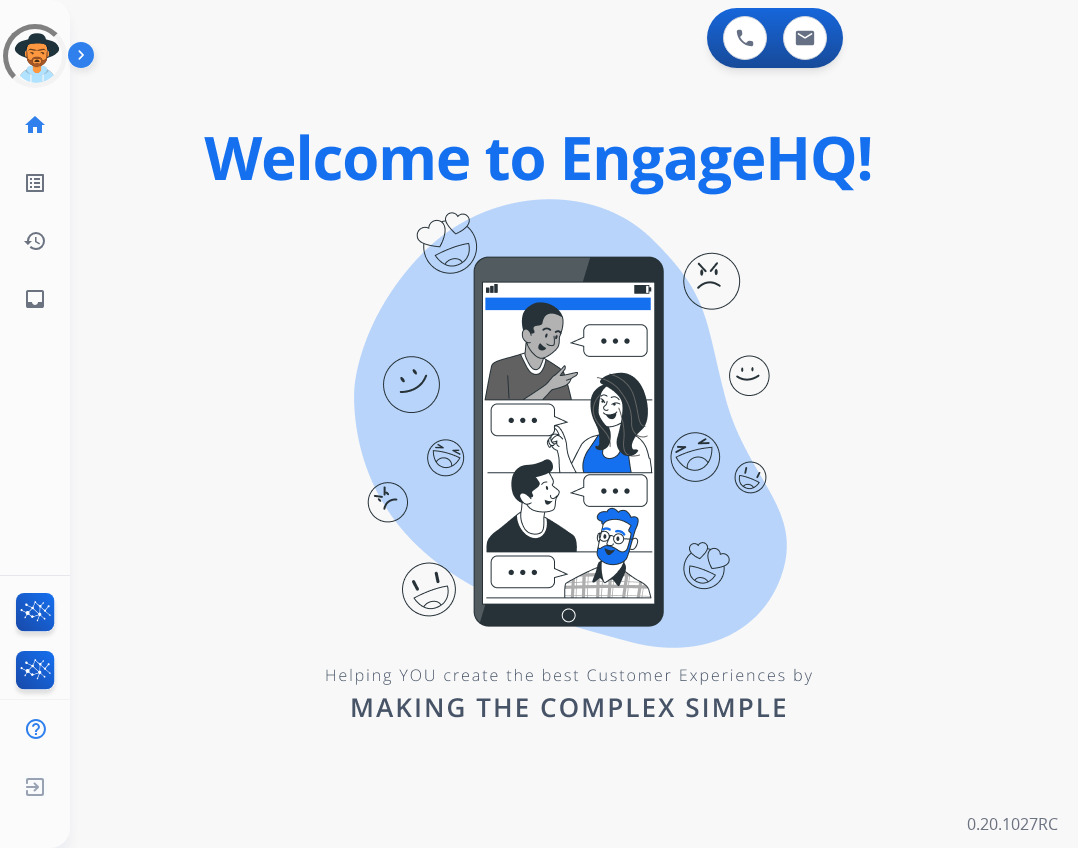 scroll, scrollTop: 0, scrollLeft: 0, axis: both 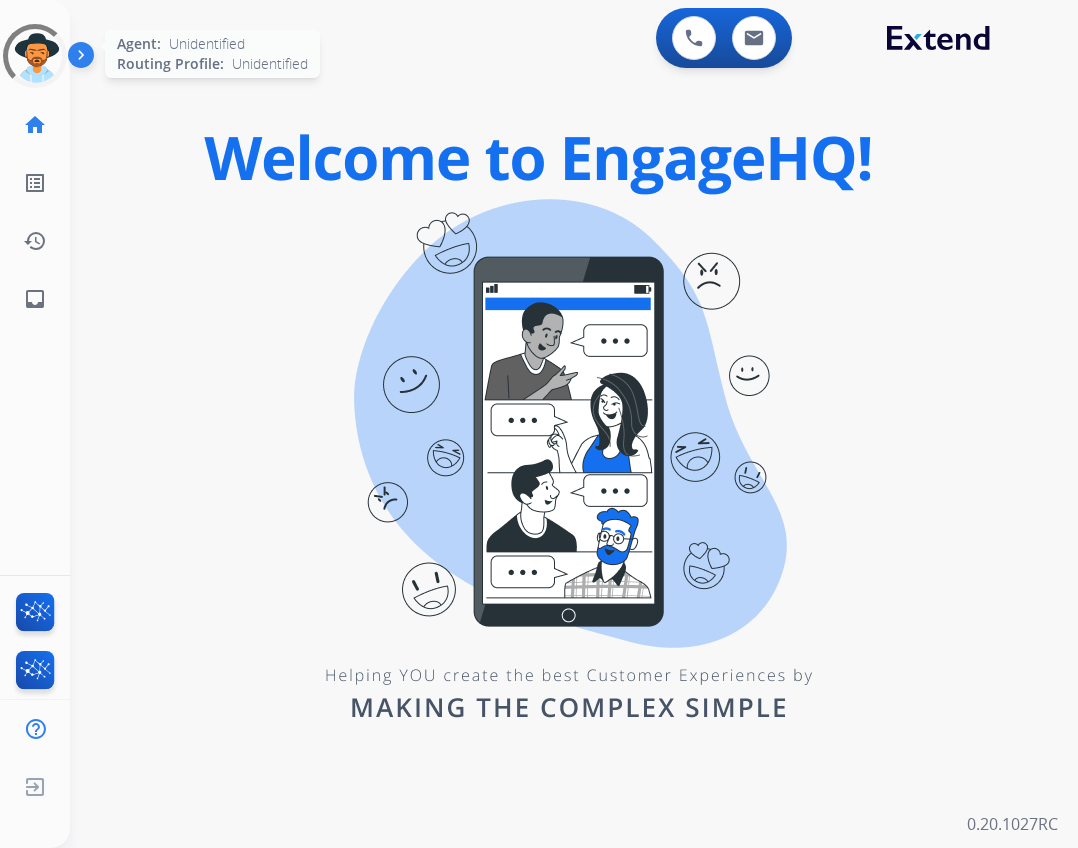 click 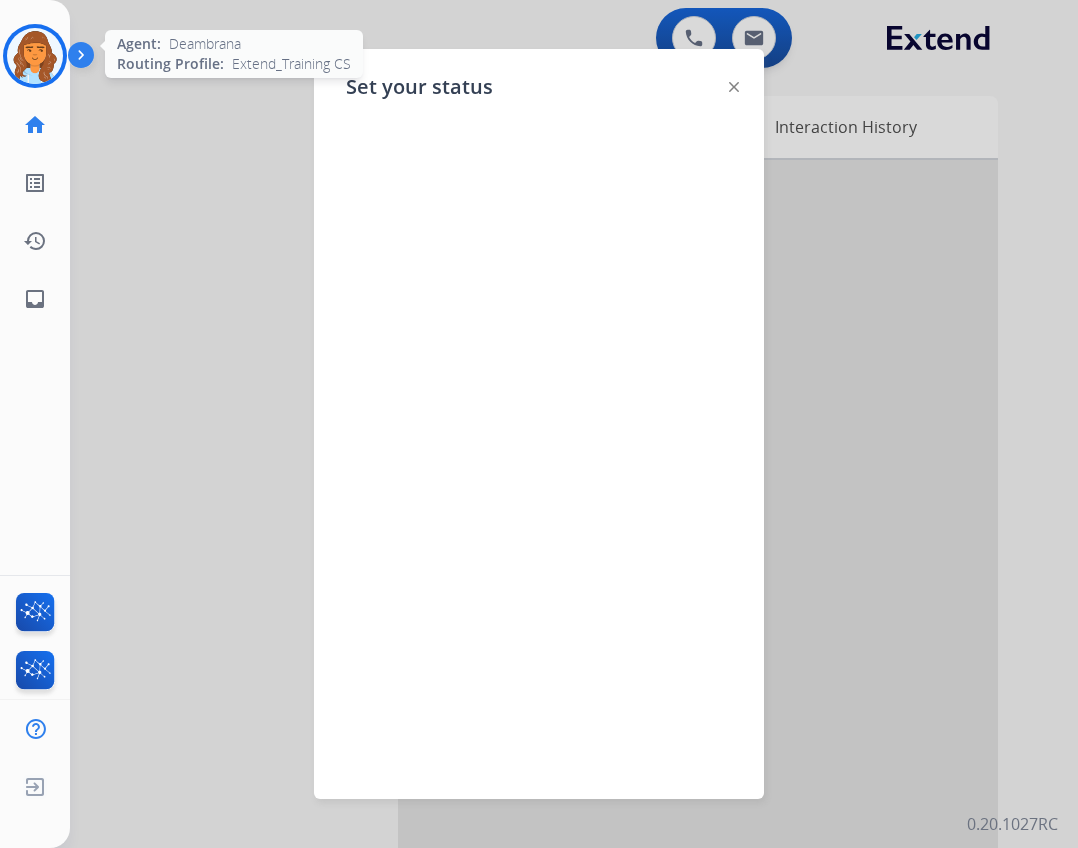 click at bounding box center (539, 424) 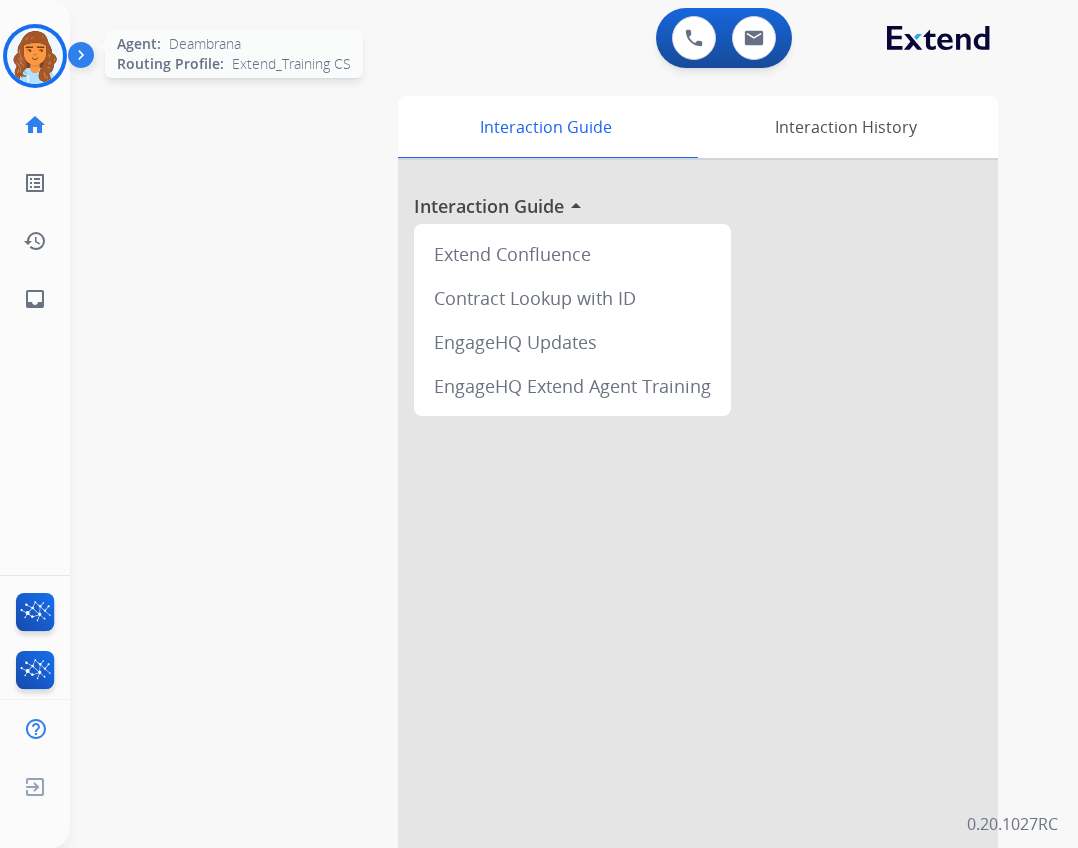 click at bounding box center [35, 56] 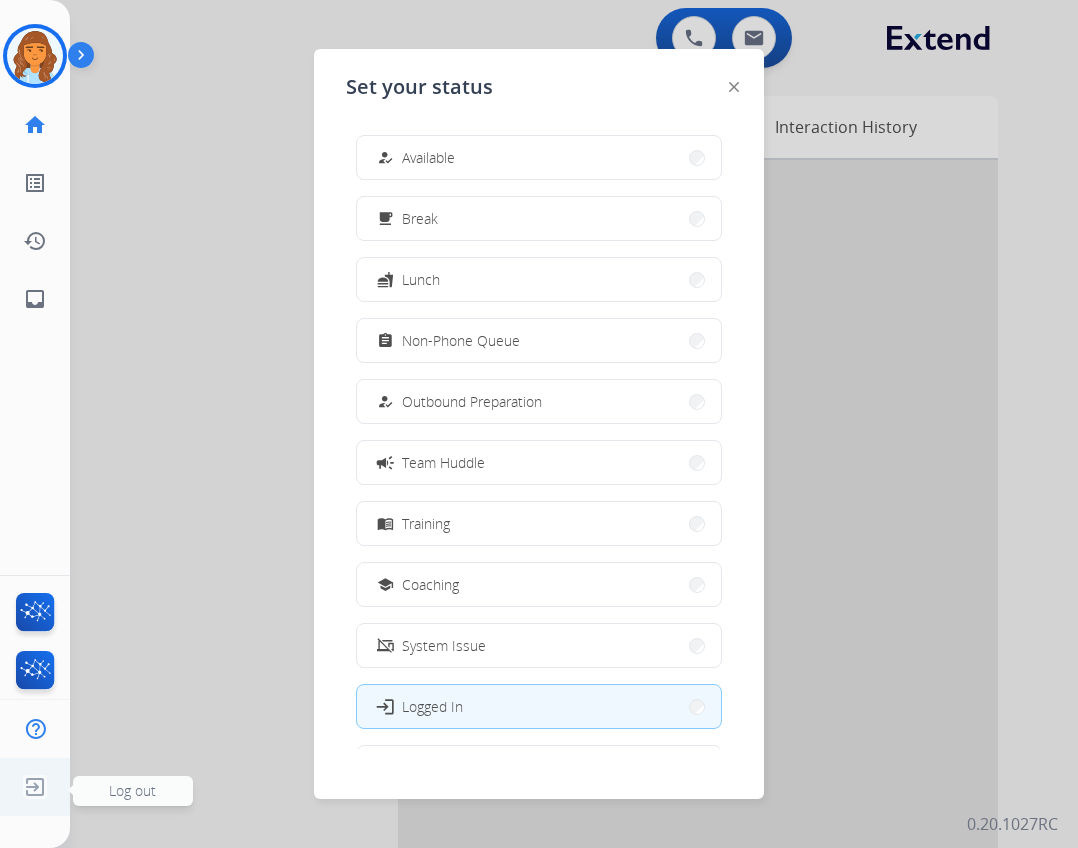 click 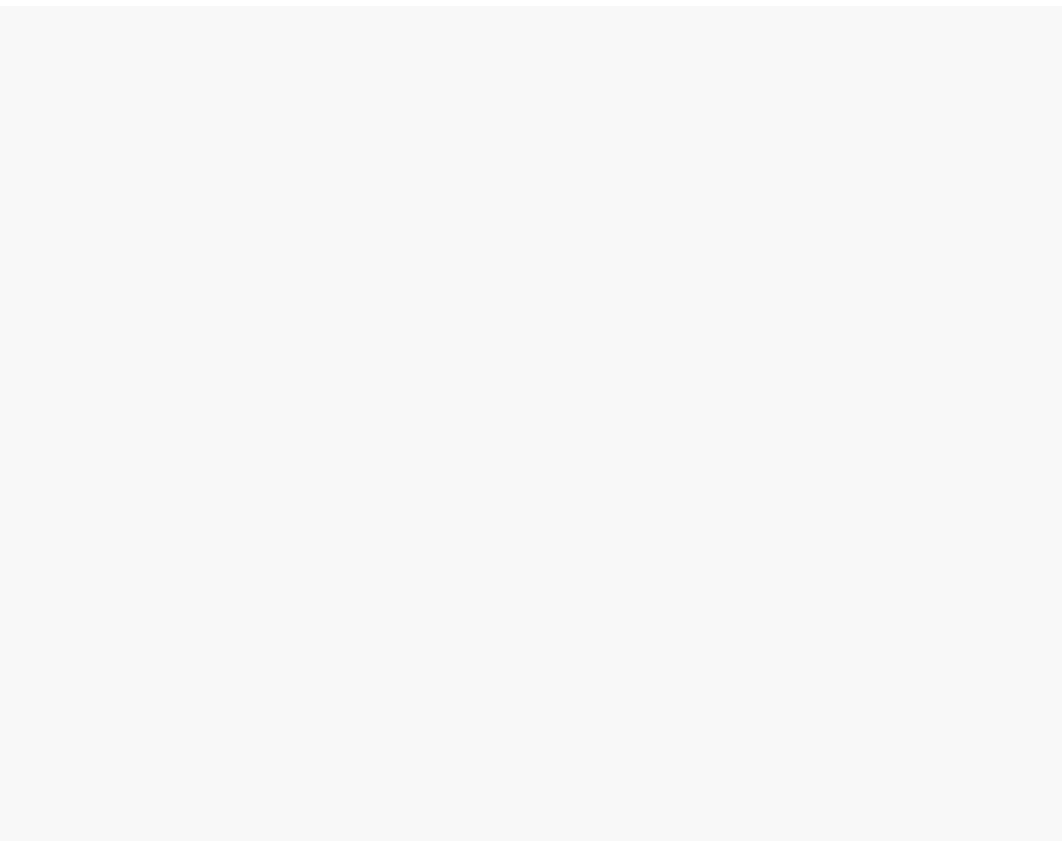 scroll, scrollTop: 0, scrollLeft: 0, axis: both 